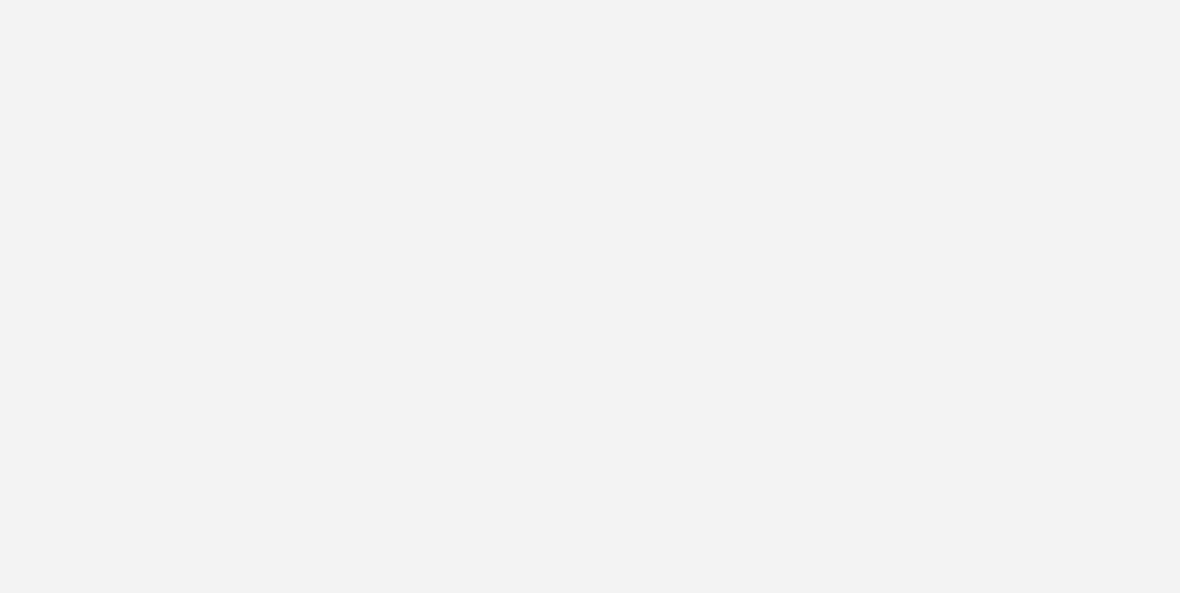 scroll, scrollTop: 0, scrollLeft: 0, axis: both 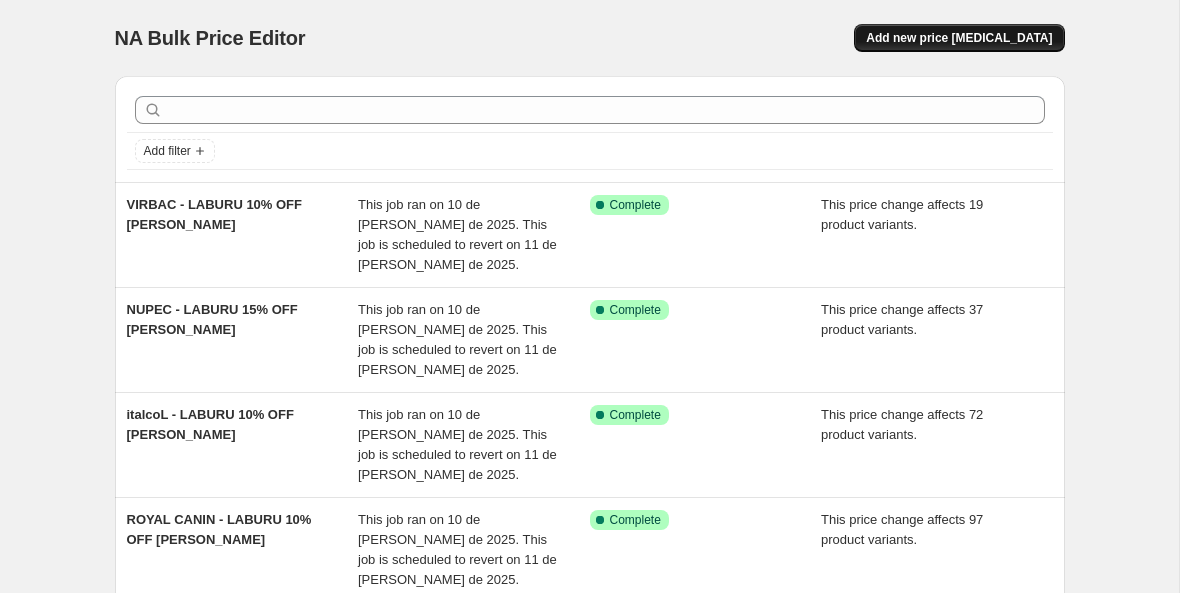 click on "Add new price [MEDICAL_DATA]" at bounding box center [959, 38] 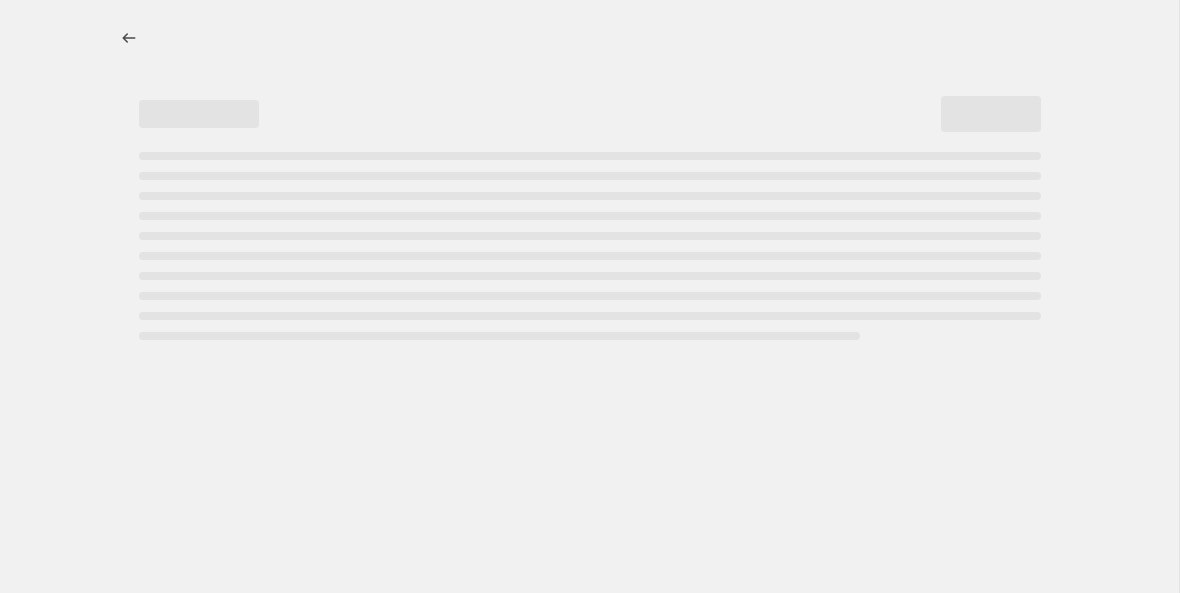 select on "percentage" 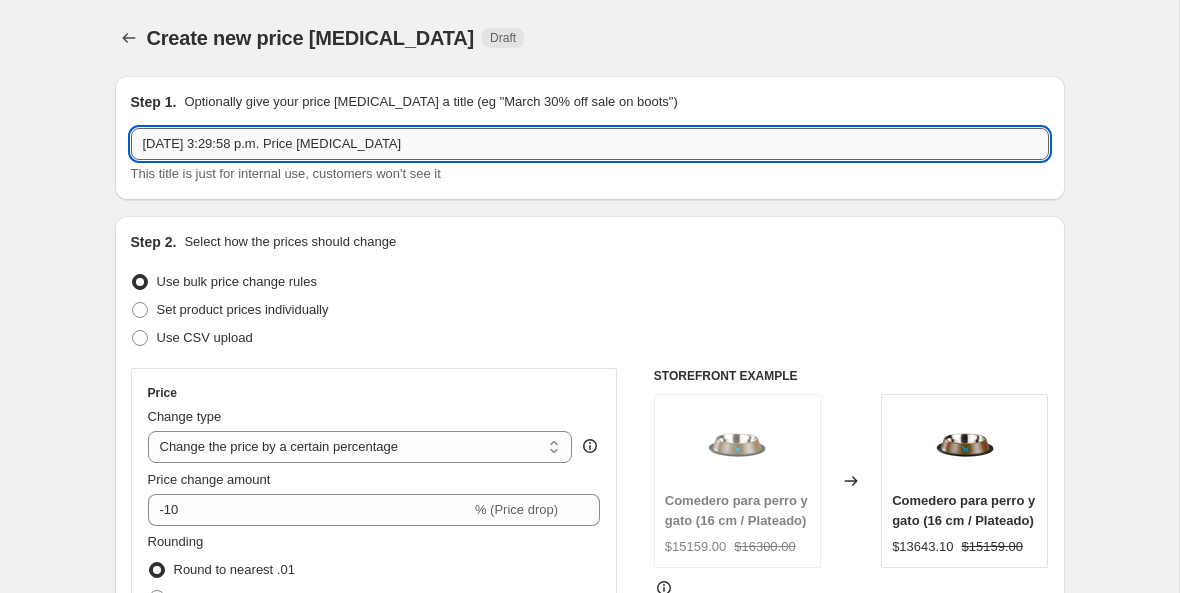 click on "[DATE] 3:29:58 p.m. Price [MEDICAL_DATA]" at bounding box center (590, 144) 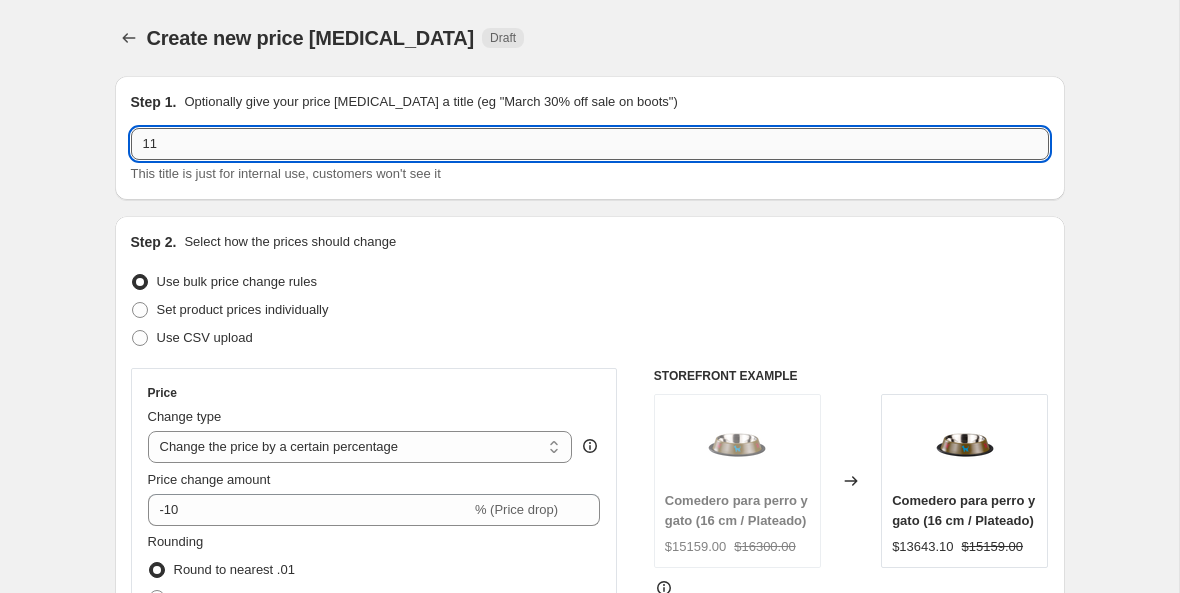 type on "1" 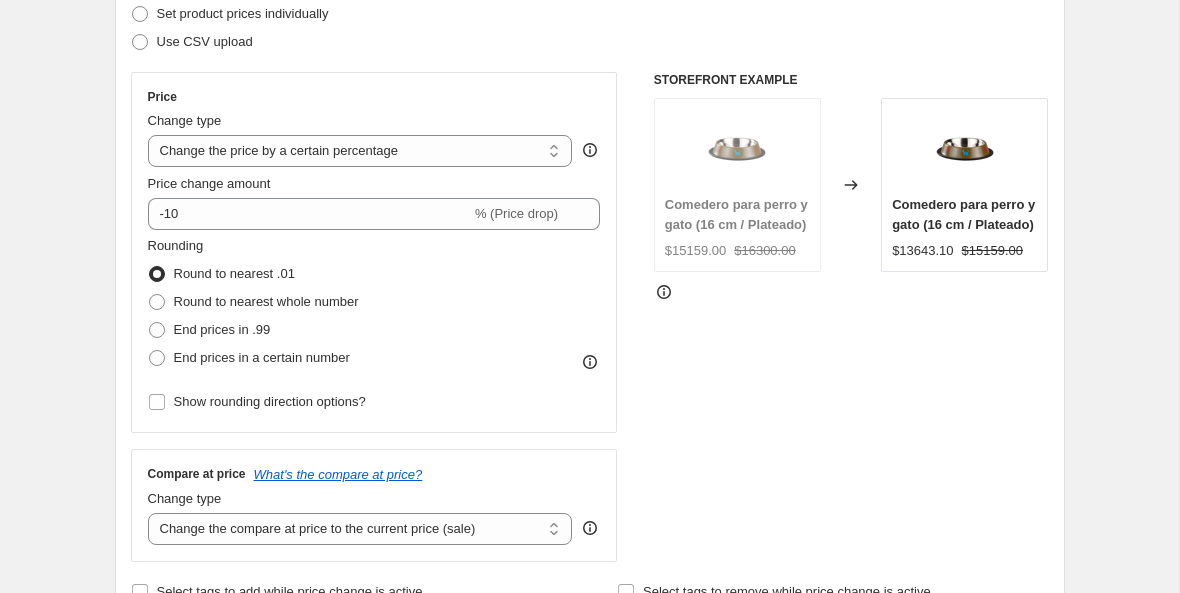 scroll, scrollTop: 307, scrollLeft: 0, axis: vertical 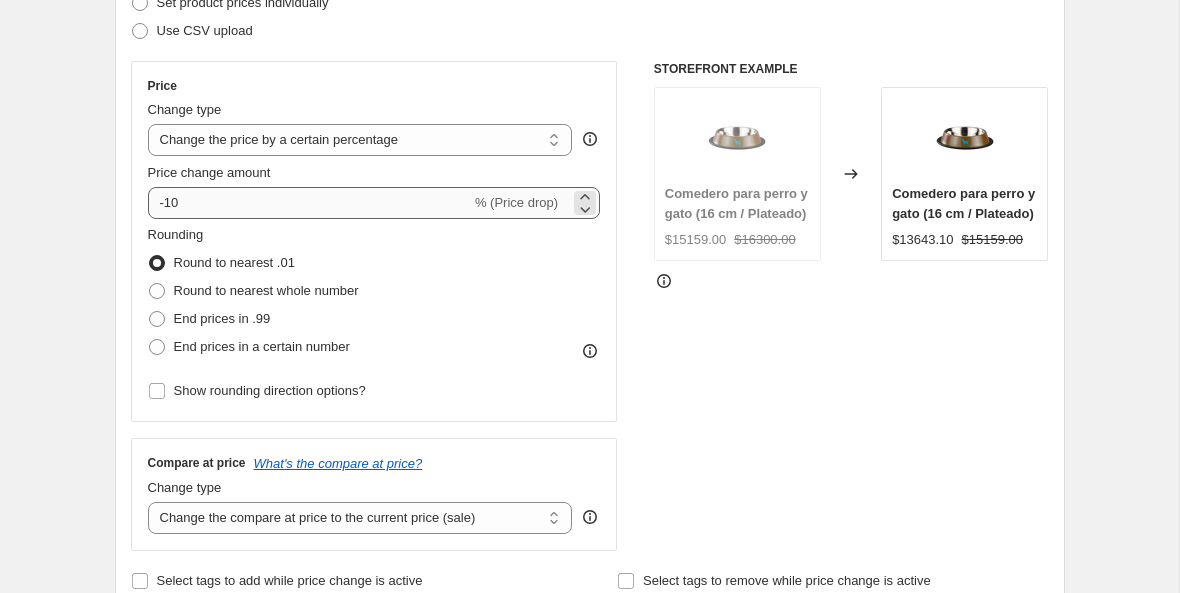 type on "PartyPets 12 [PERSON_NAME] 2025" 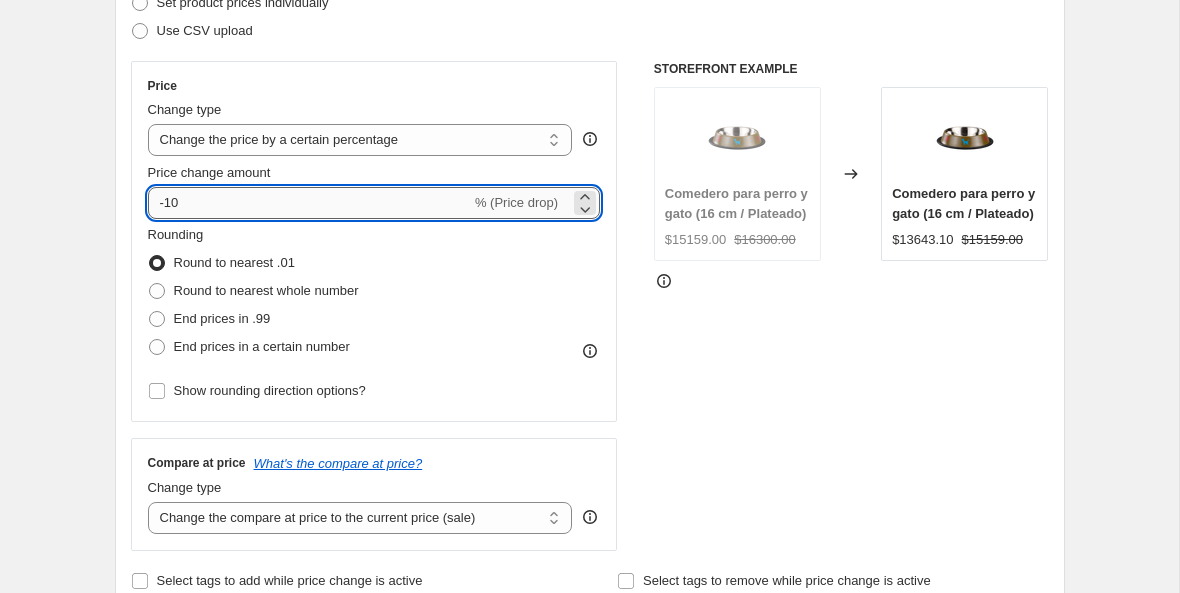 click on "-10" at bounding box center (309, 203) 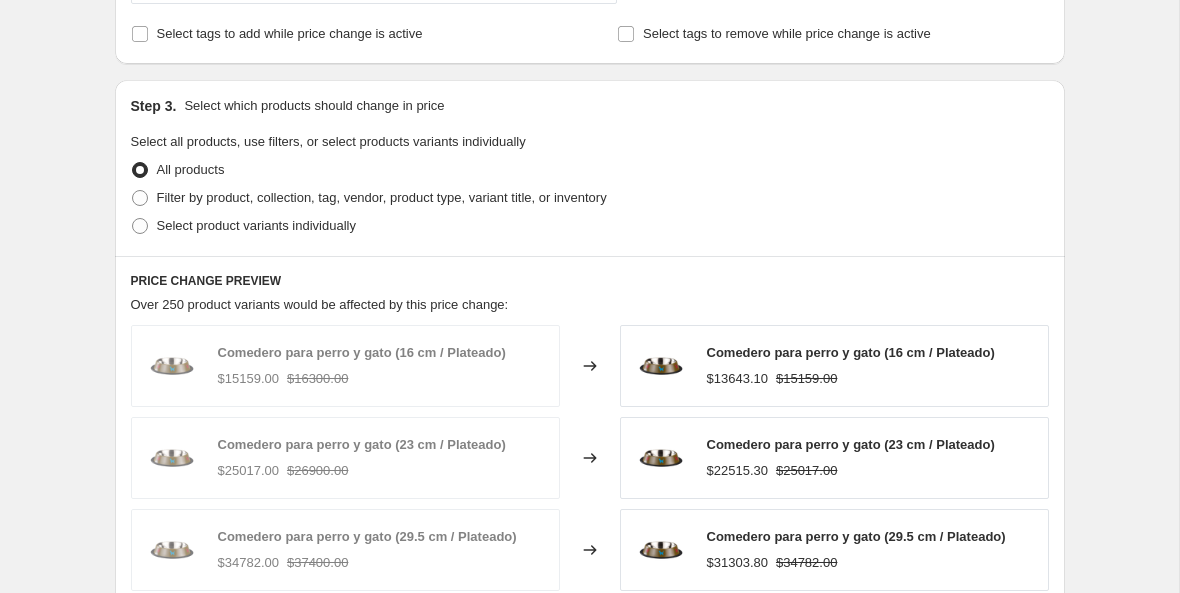 scroll, scrollTop: 904, scrollLeft: 0, axis: vertical 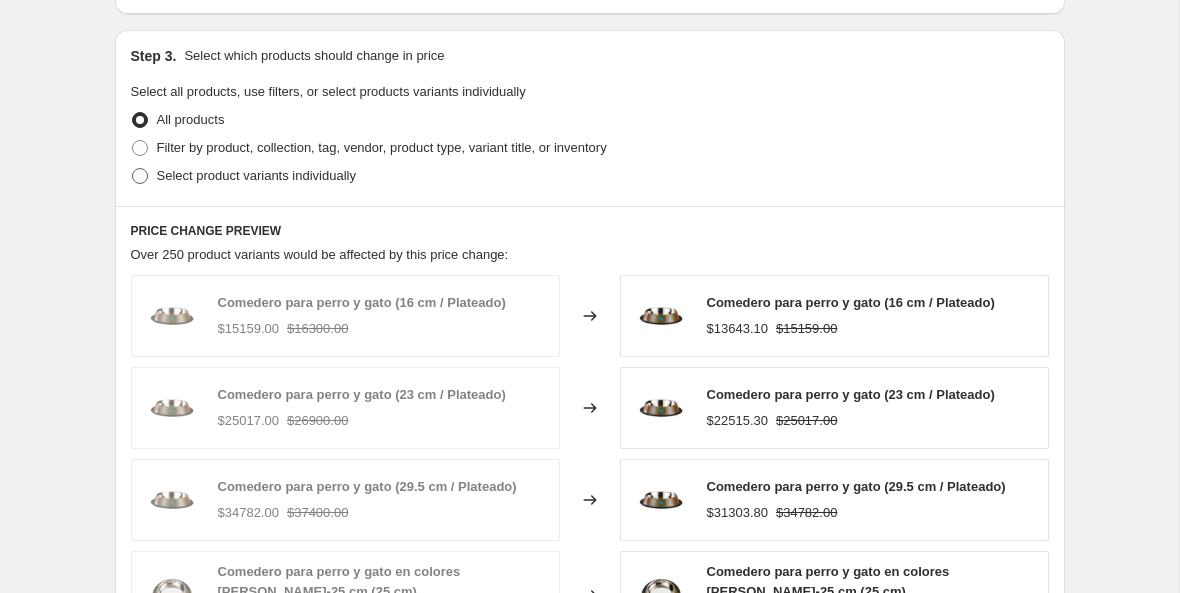 type on "-17" 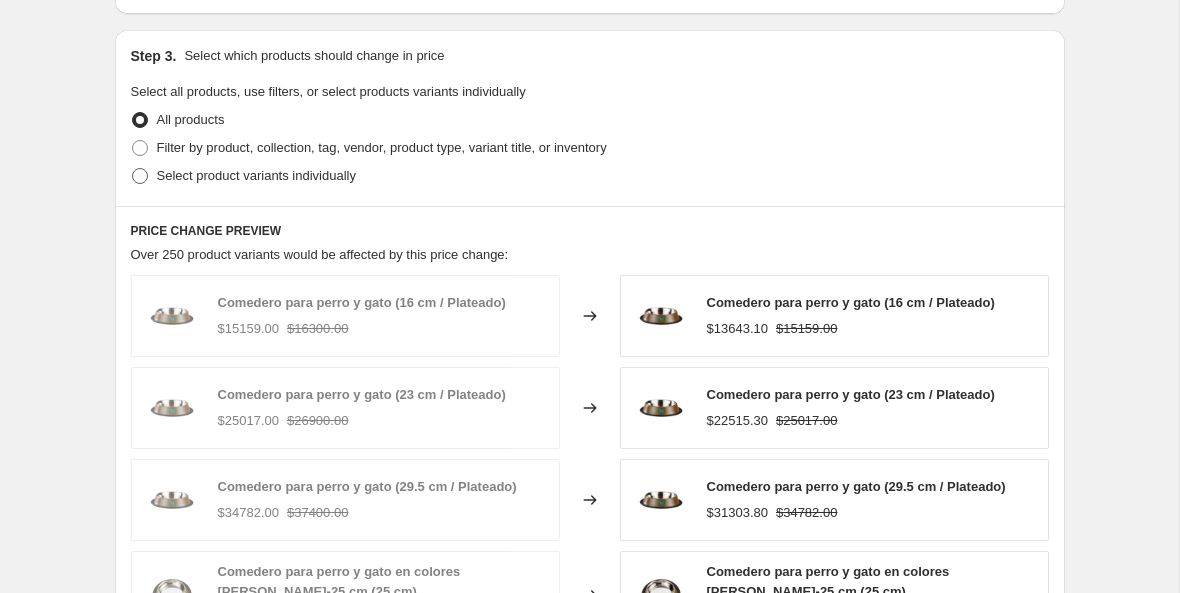 radio on "true" 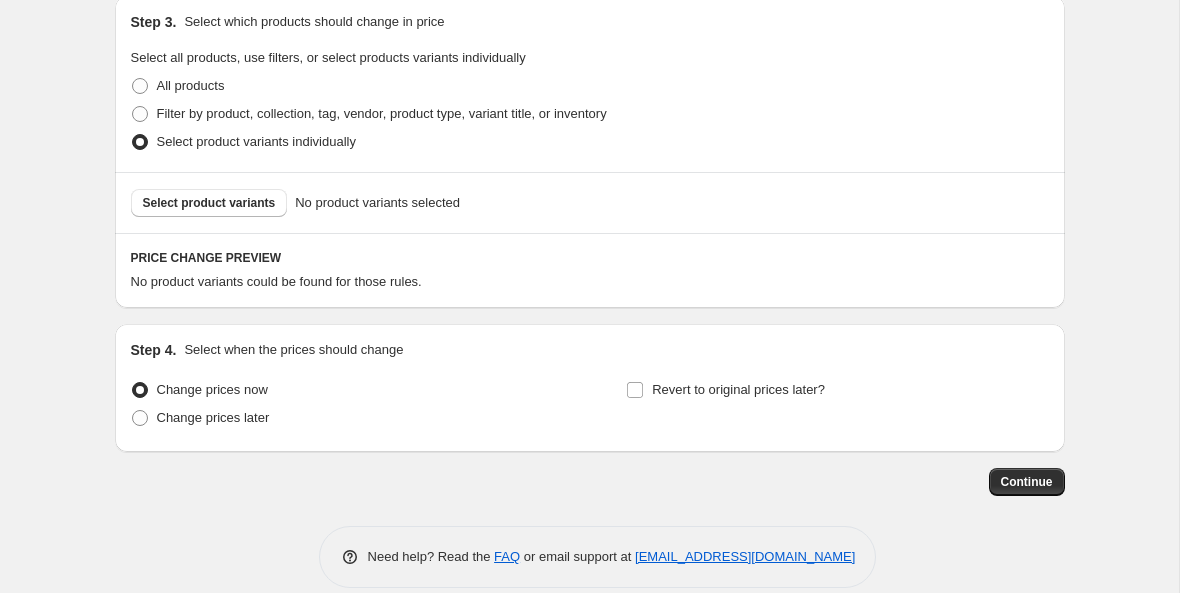 scroll, scrollTop: 953, scrollLeft: 0, axis: vertical 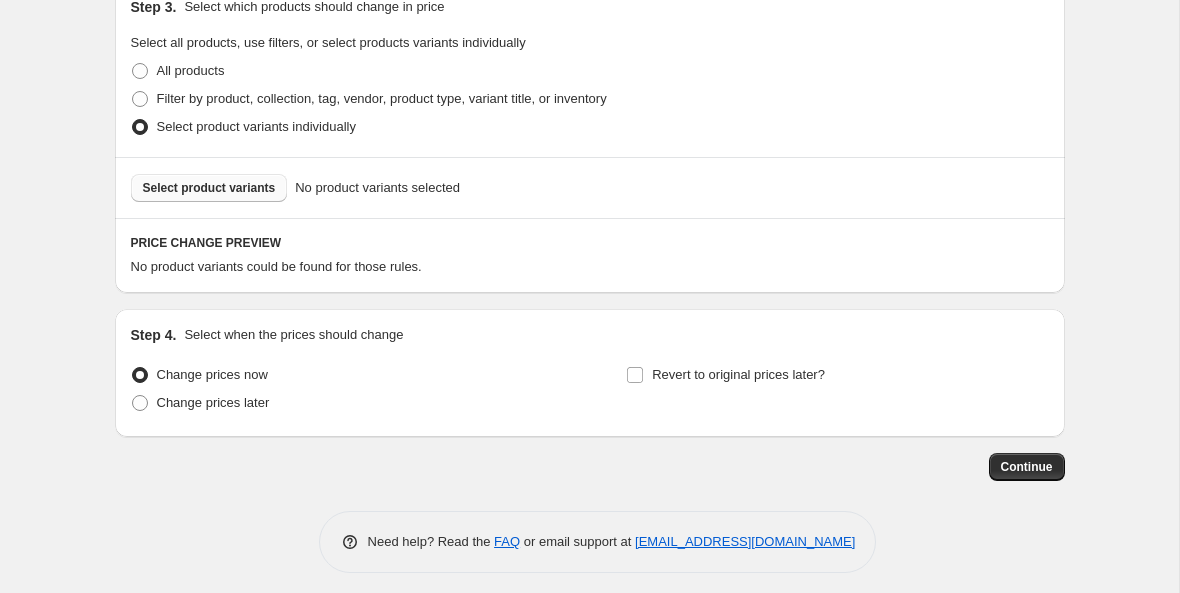 click on "Select product variants" at bounding box center [209, 188] 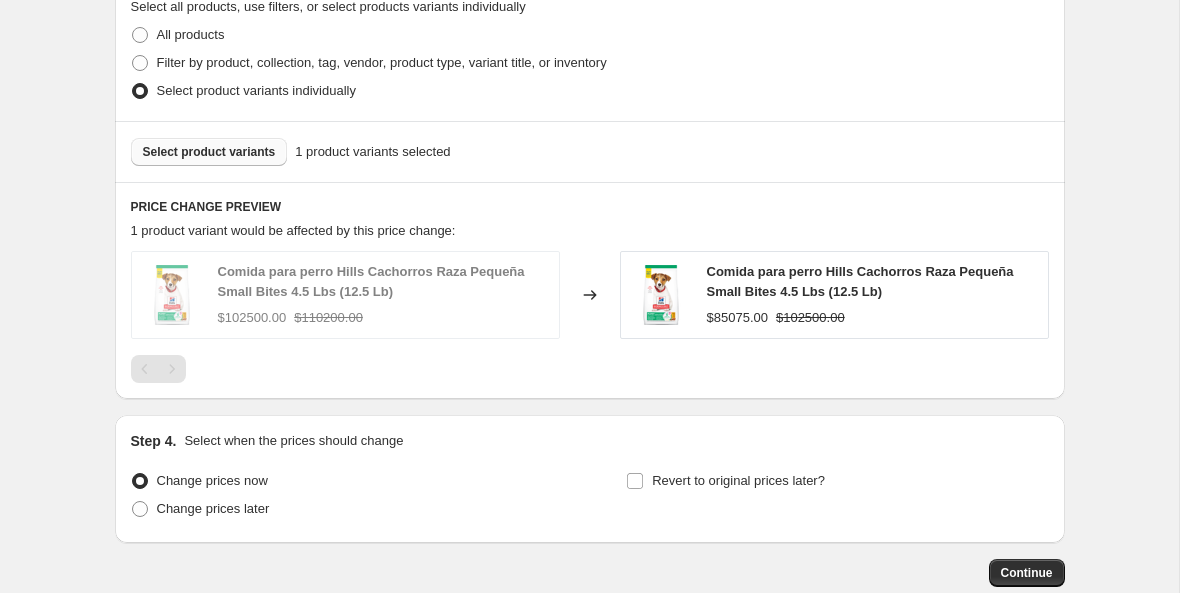 scroll, scrollTop: 972, scrollLeft: 0, axis: vertical 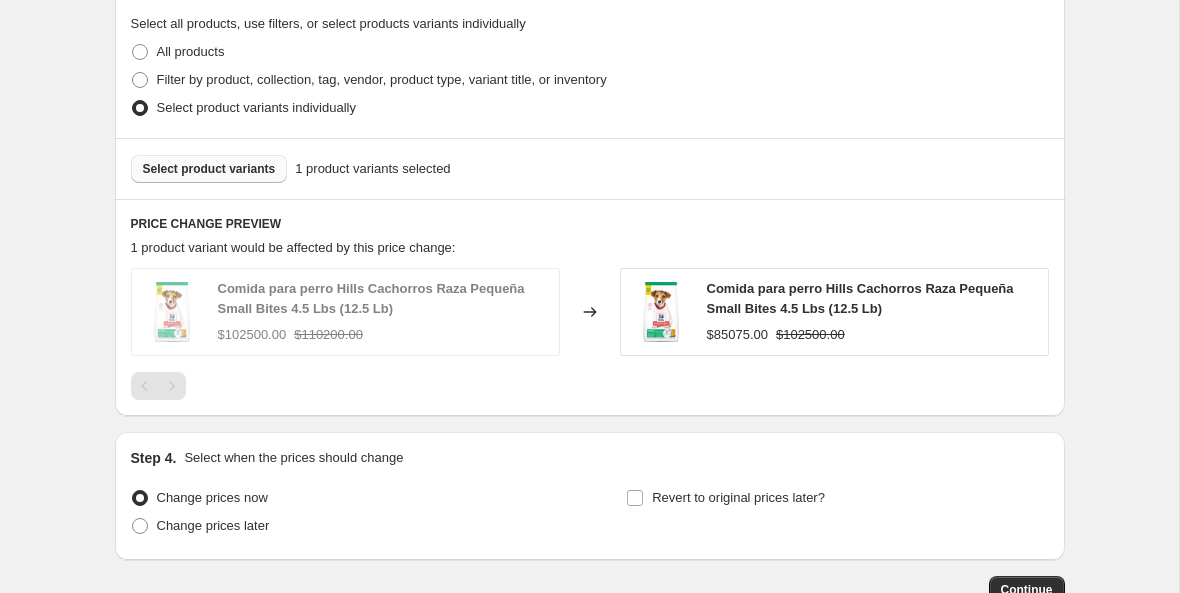 click on "Select product variants" at bounding box center (209, 169) 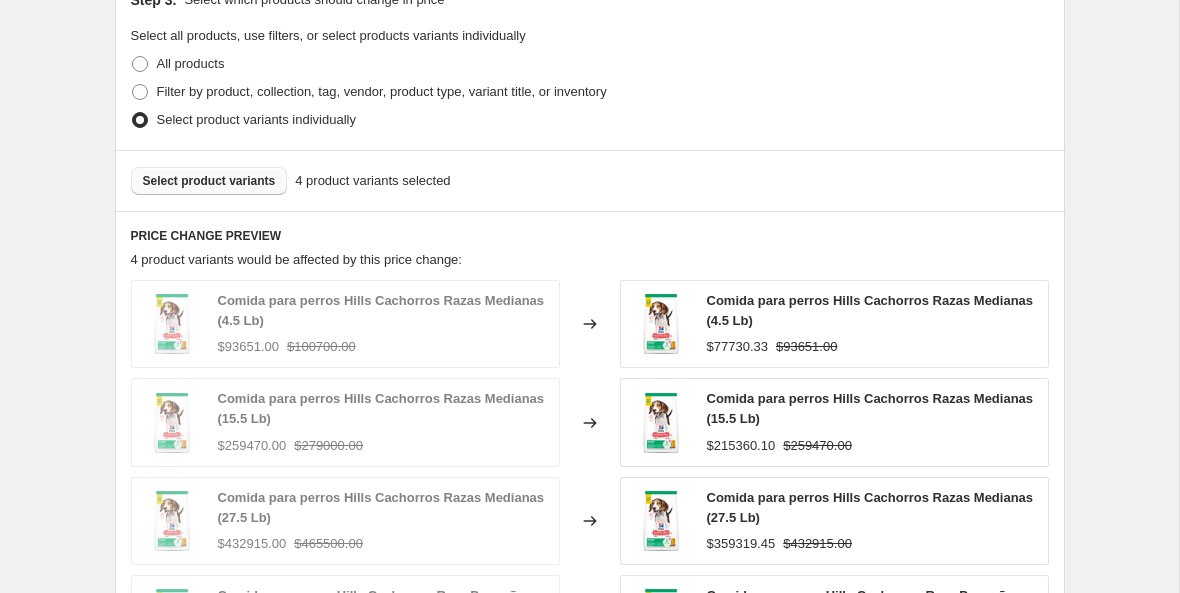 scroll, scrollTop: 937, scrollLeft: 0, axis: vertical 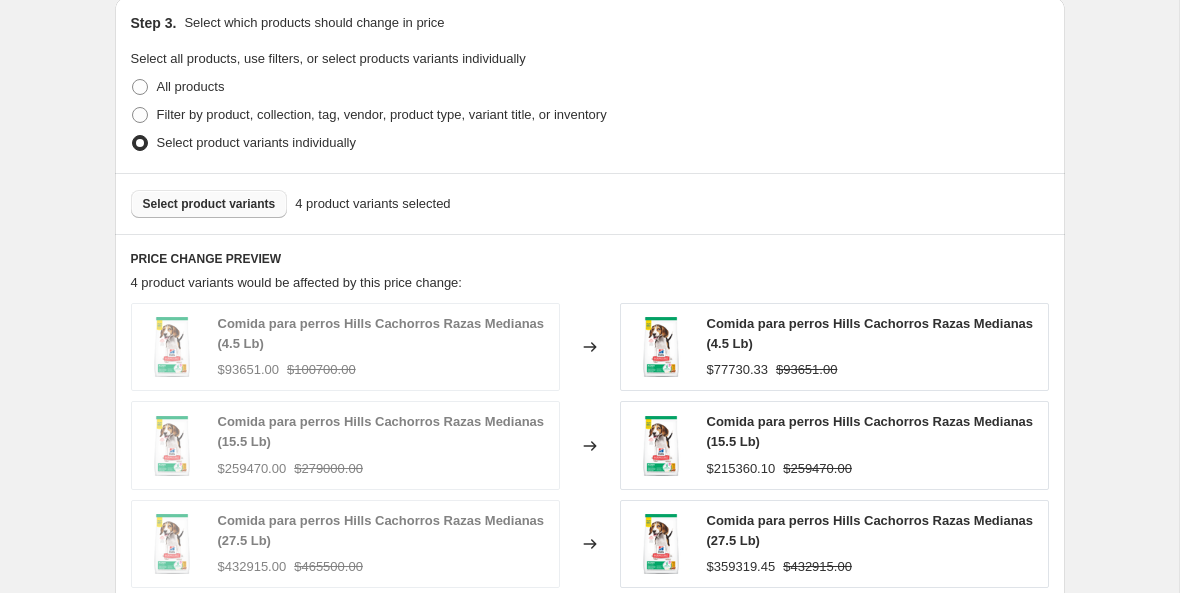 click on "Select product variants" at bounding box center (209, 204) 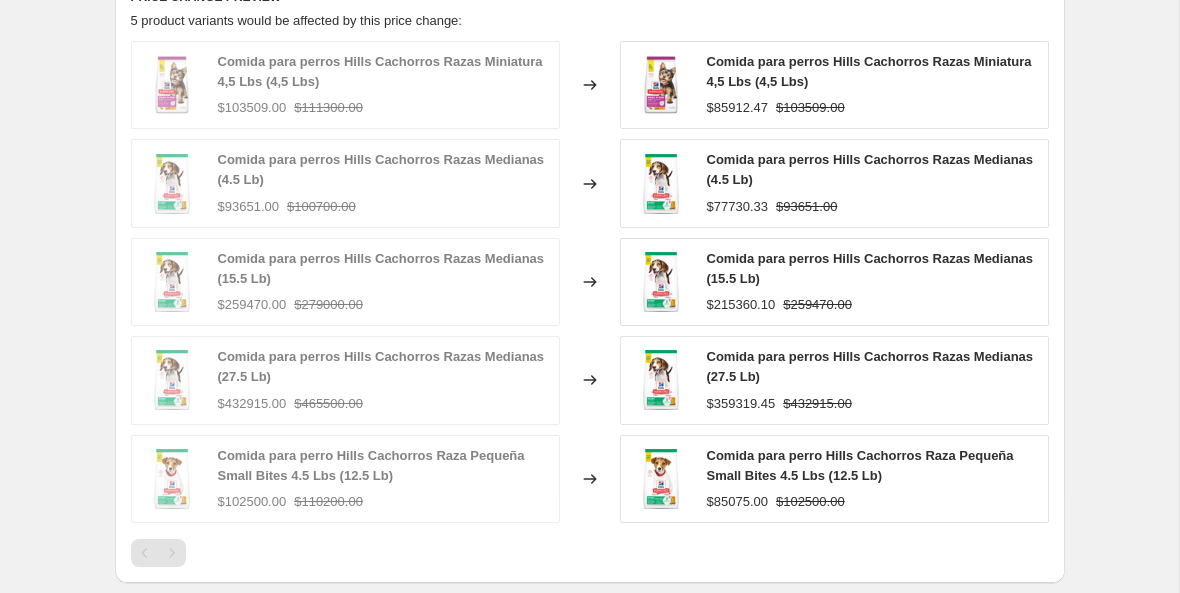 scroll, scrollTop: 1057, scrollLeft: 0, axis: vertical 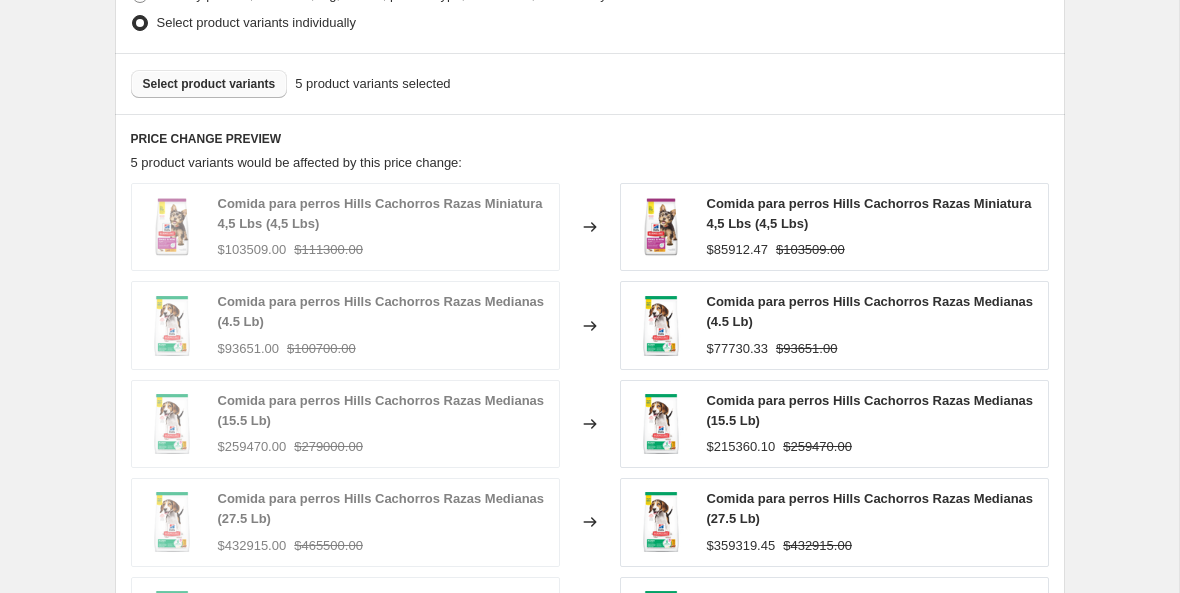 click on "Select product variants" at bounding box center [209, 84] 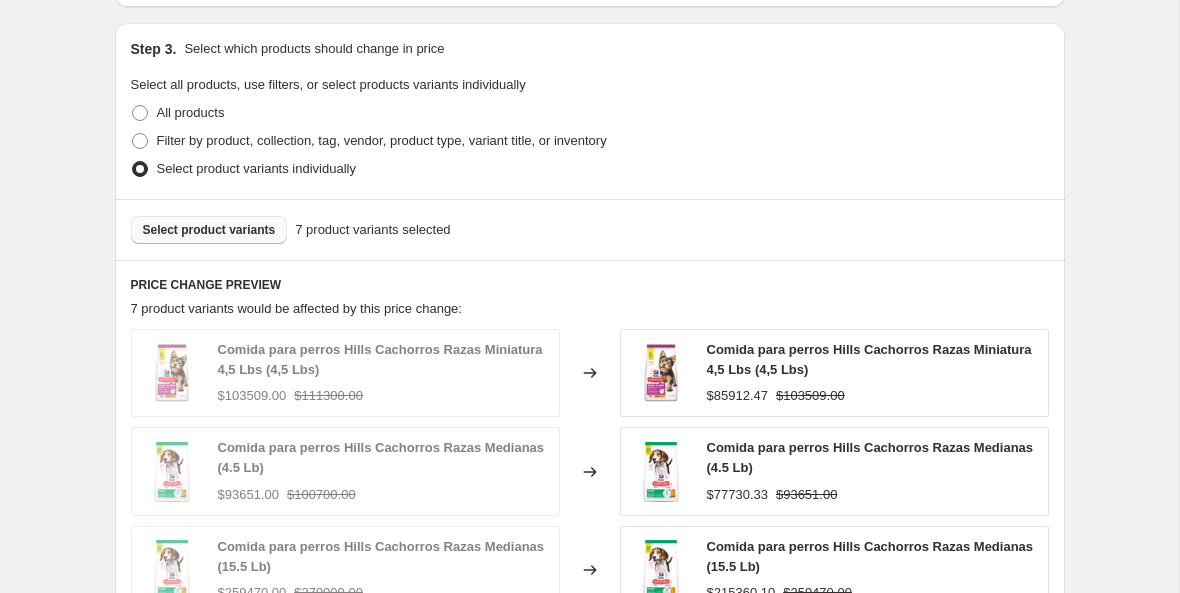 scroll, scrollTop: 913, scrollLeft: 0, axis: vertical 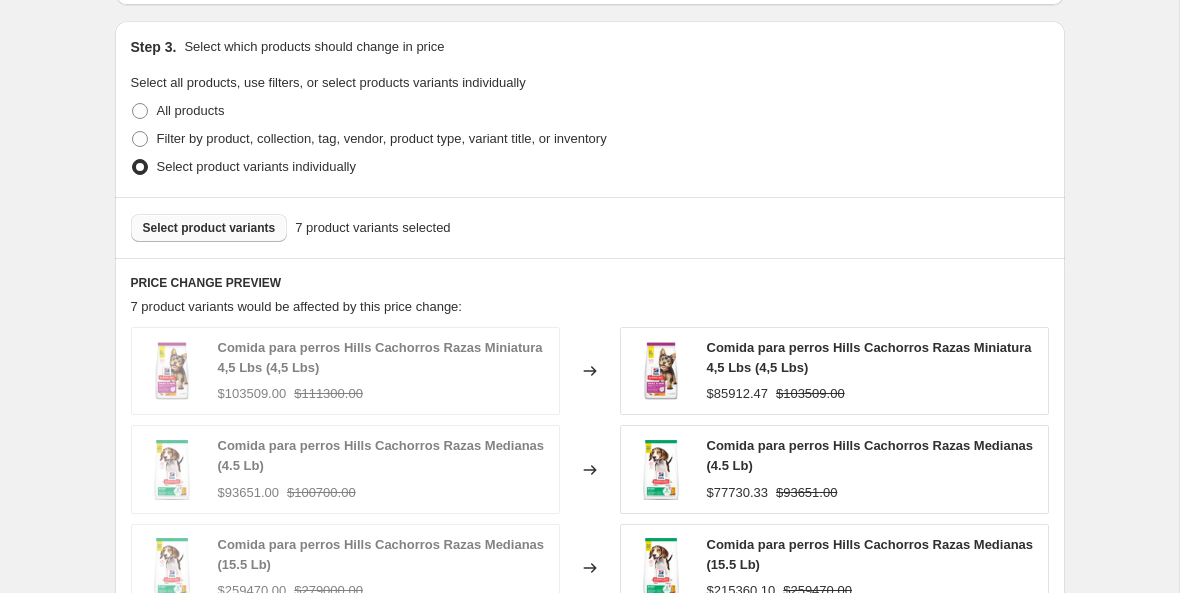 click on "Select product variants" at bounding box center [209, 228] 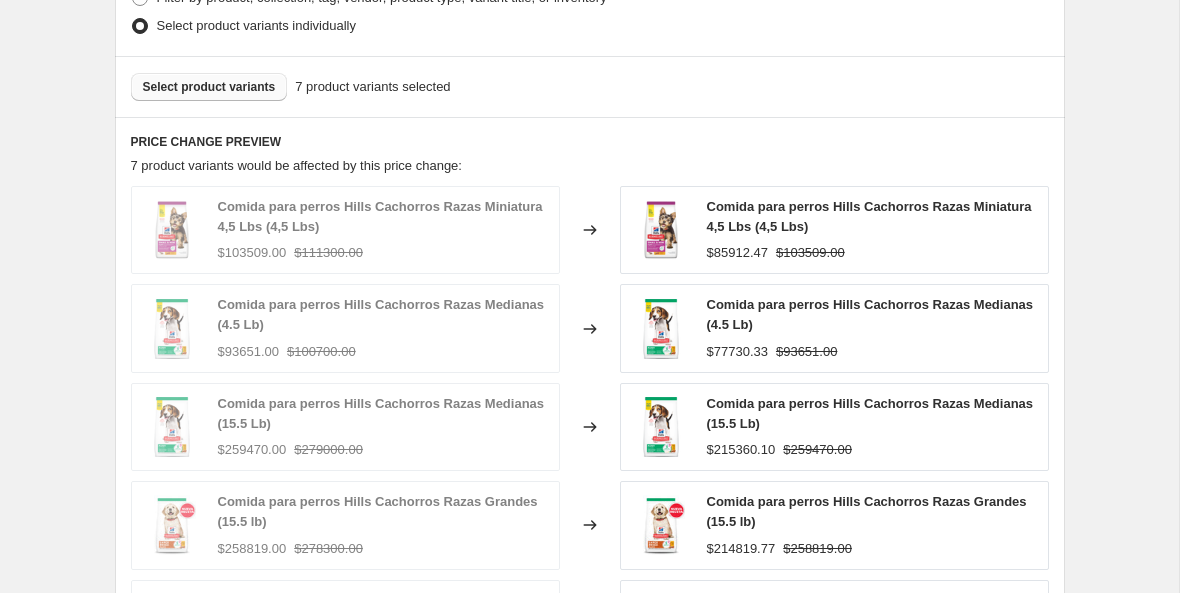 scroll, scrollTop: 1012, scrollLeft: 0, axis: vertical 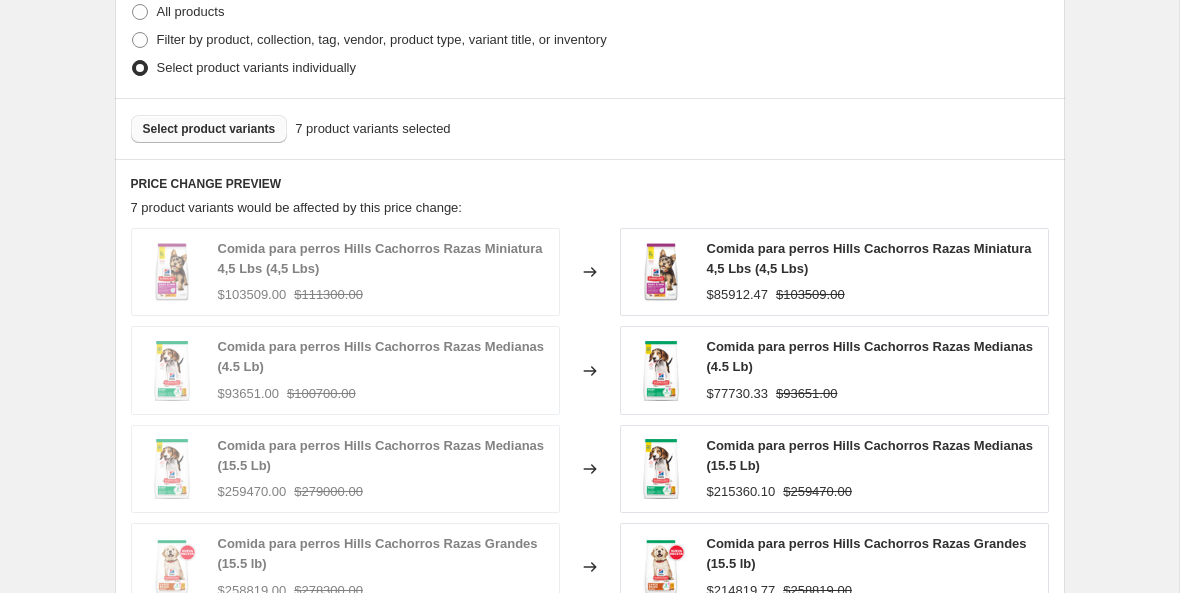 click on "Select product variants" at bounding box center [209, 129] 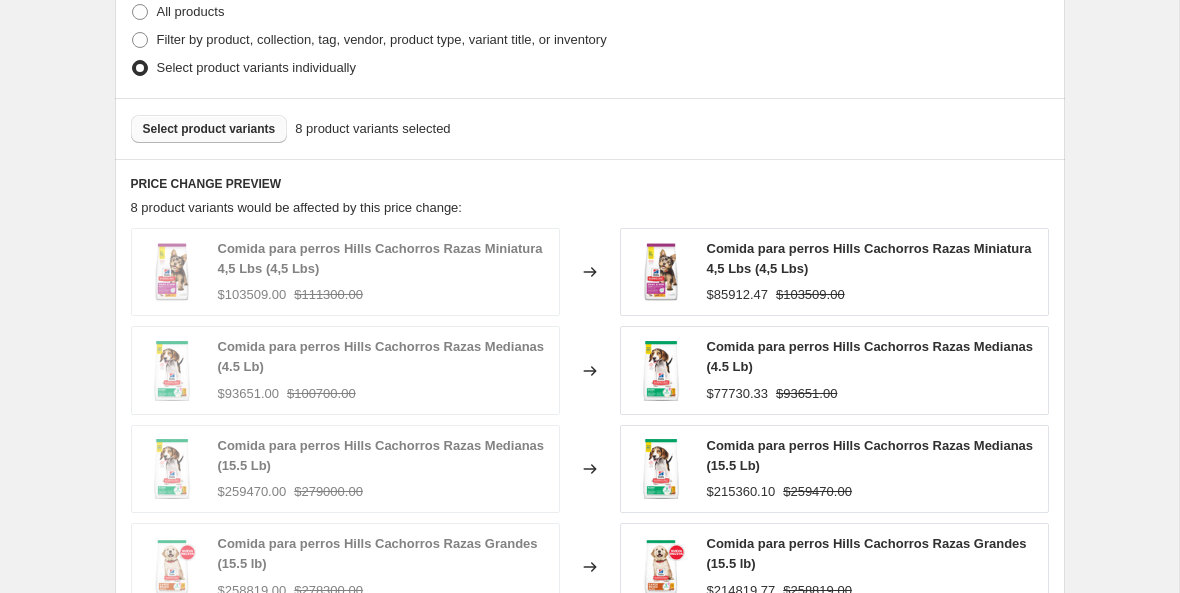 click on "Select product variants" at bounding box center [209, 129] 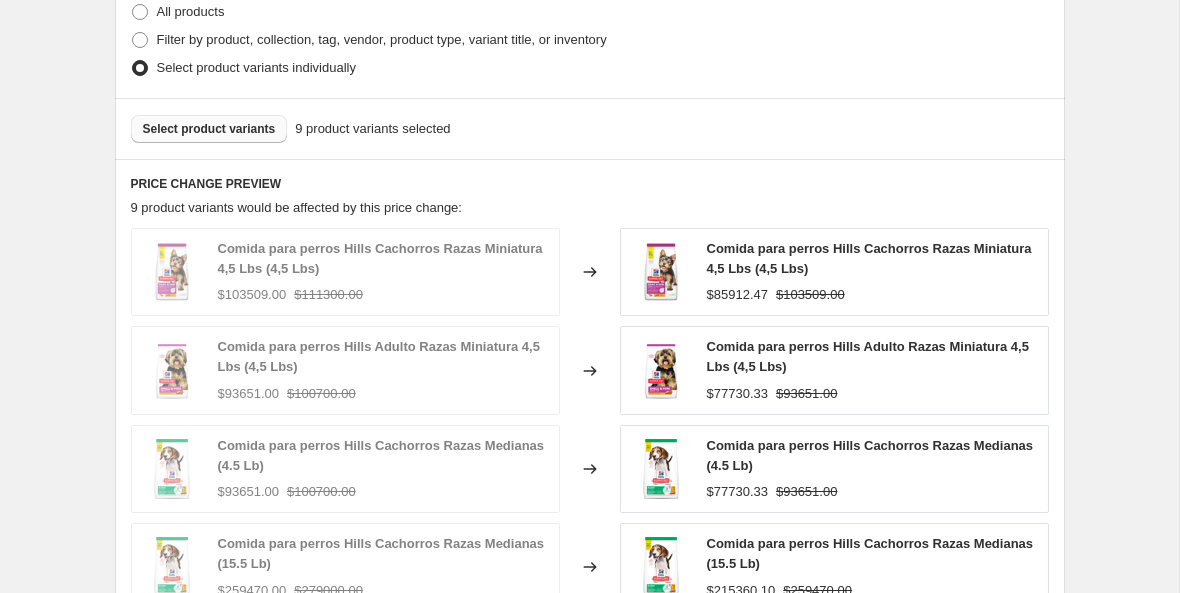 click on "Select product variants" at bounding box center [209, 129] 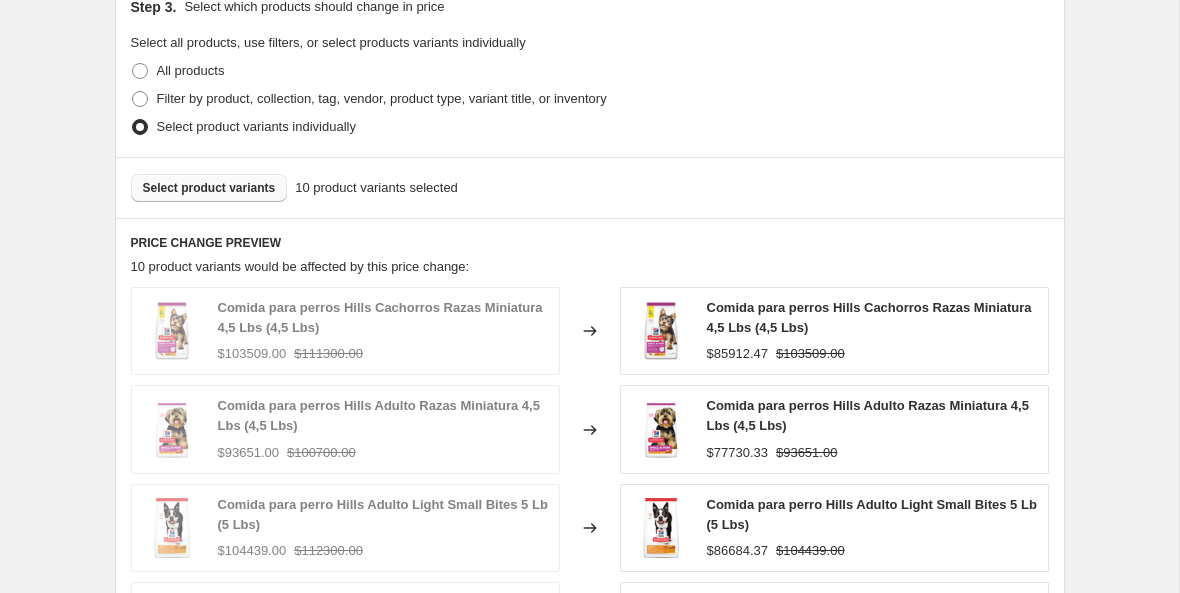 scroll, scrollTop: 956, scrollLeft: 0, axis: vertical 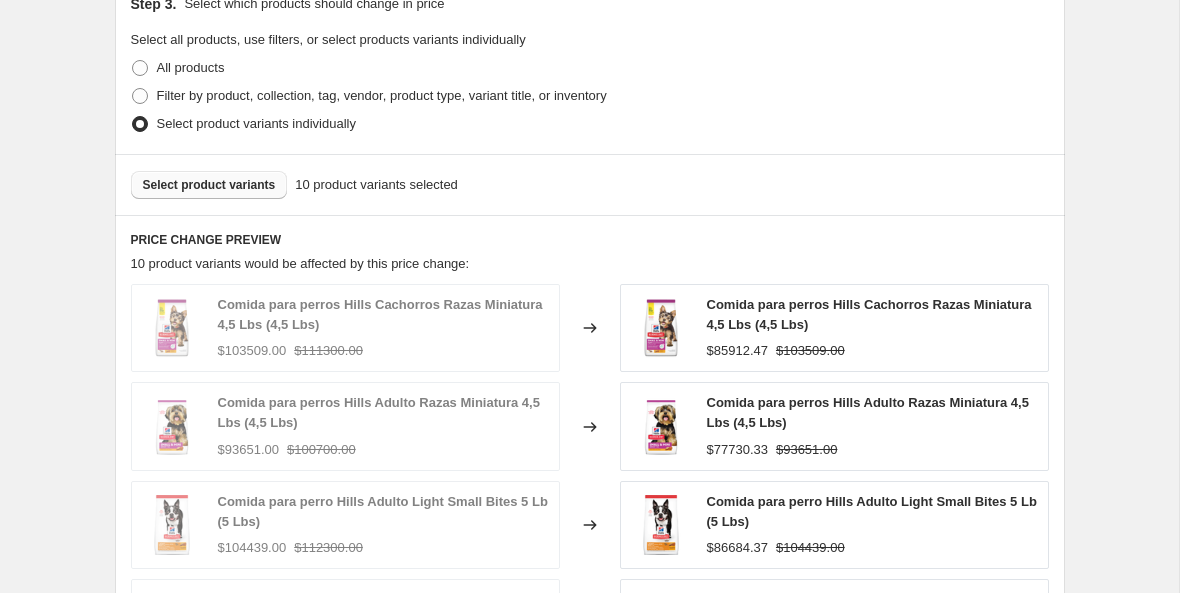 click on "Select product variants" at bounding box center (209, 185) 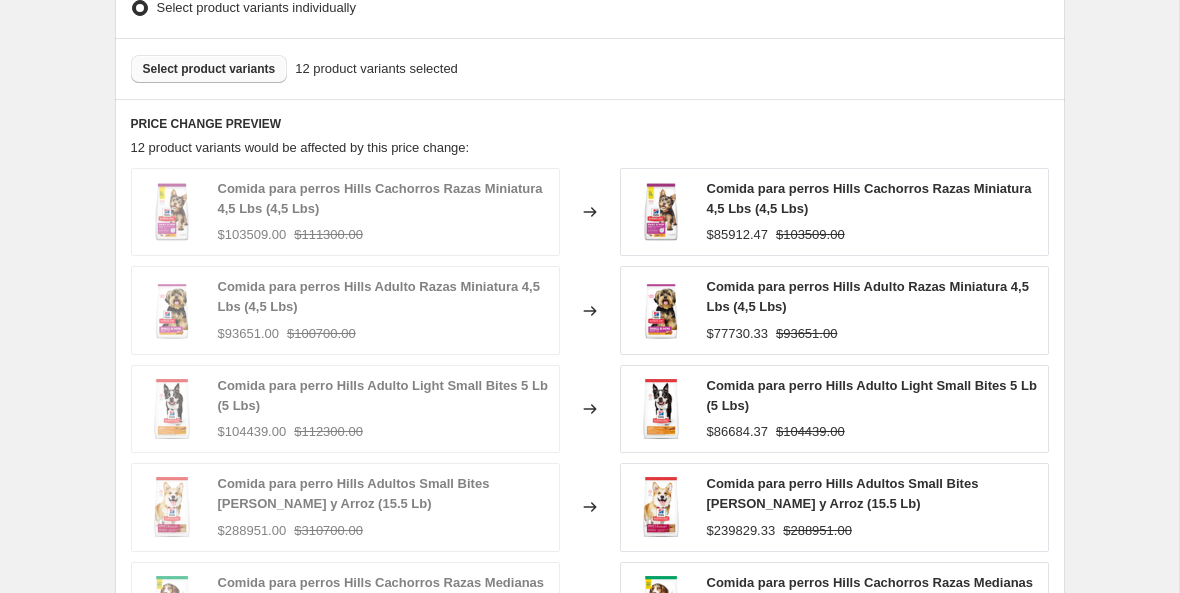 scroll, scrollTop: 1043, scrollLeft: 0, axis: vertical 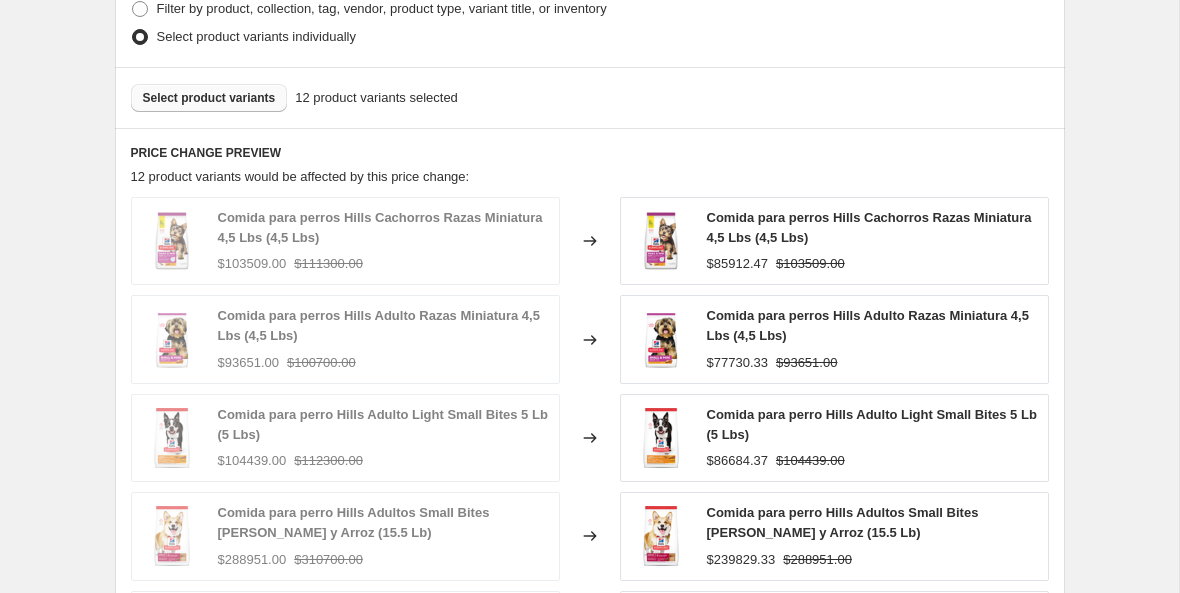 click on "Select product variants" at bounding box center (209, 98) 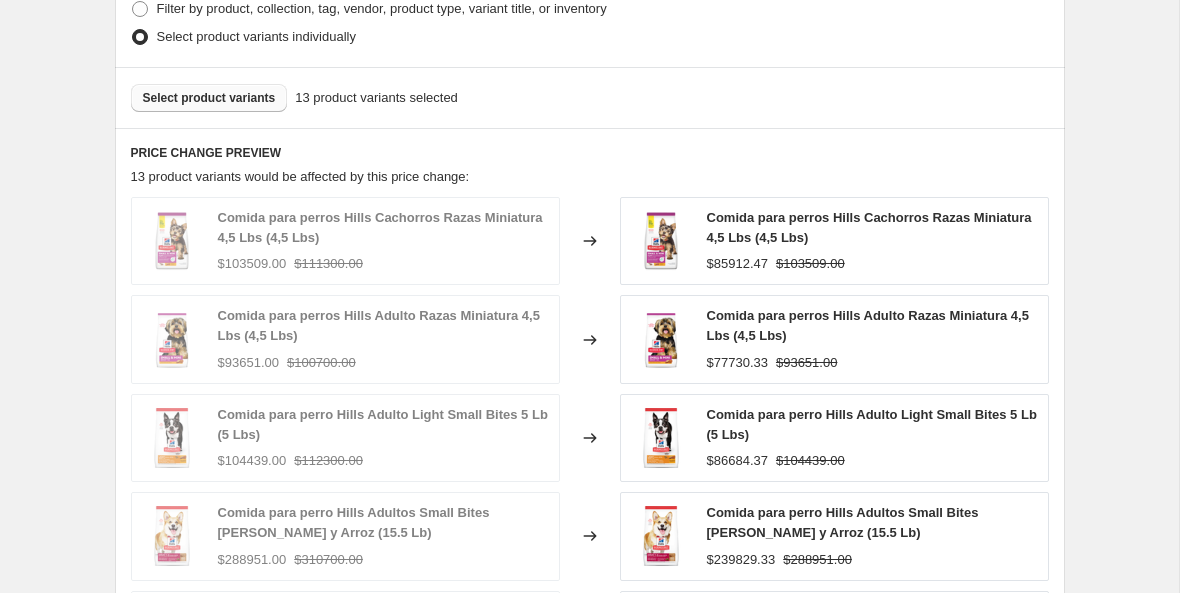 click on "Select product variants" at bounding box center (209, 98) 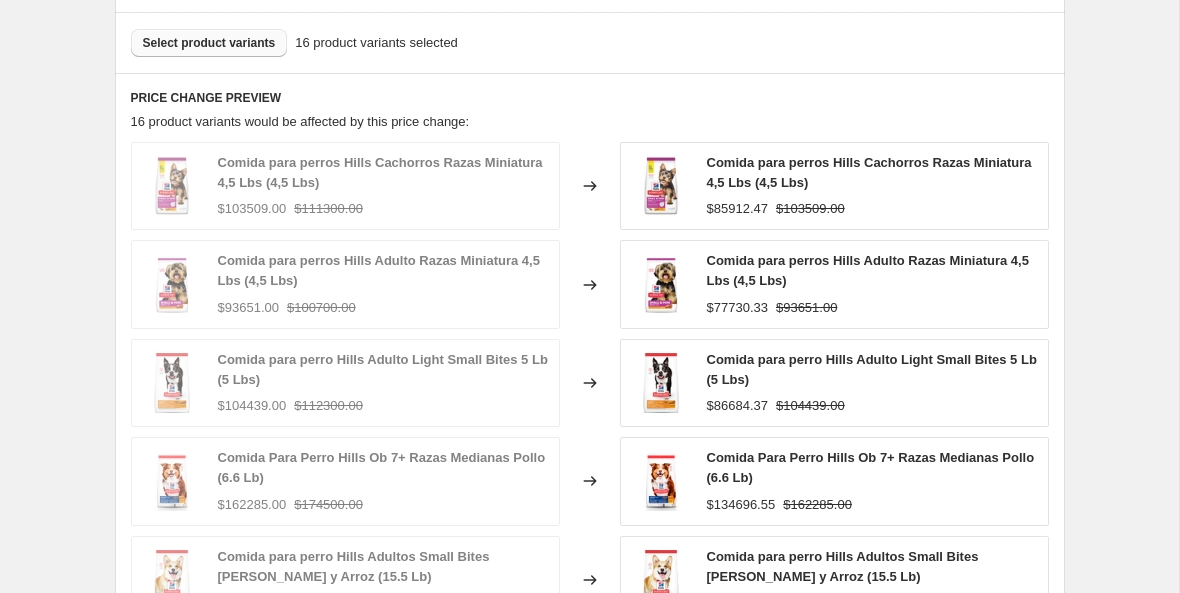 scroll, scrollTop: 1005, scrollLeft: 0, axis: vertical 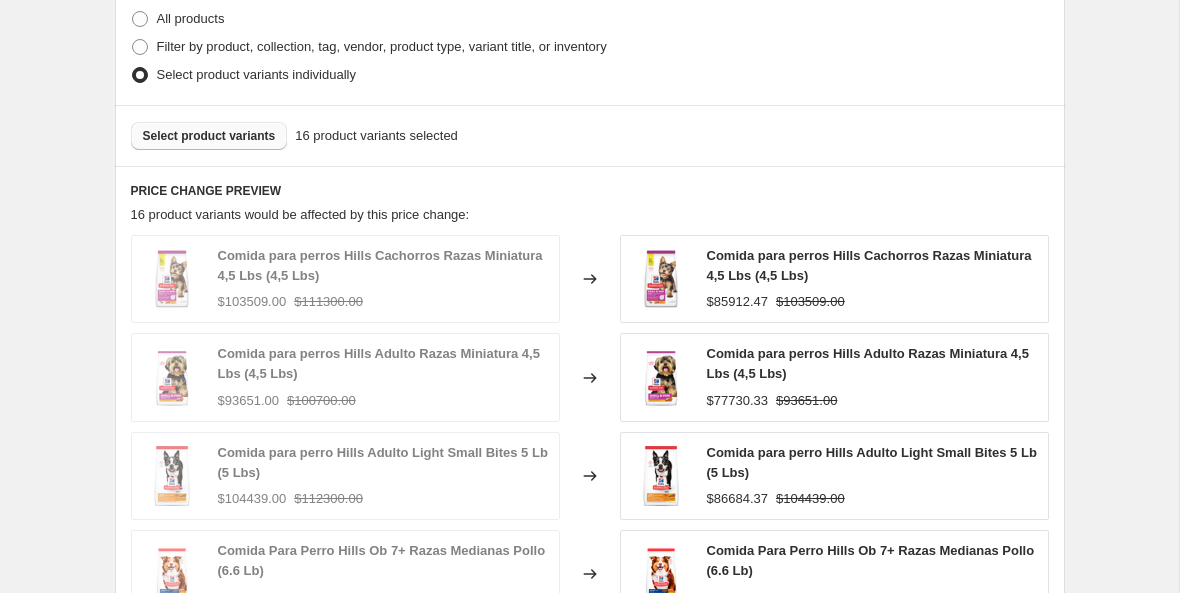 click on "Select product variants" at bounding box center [209, 136] 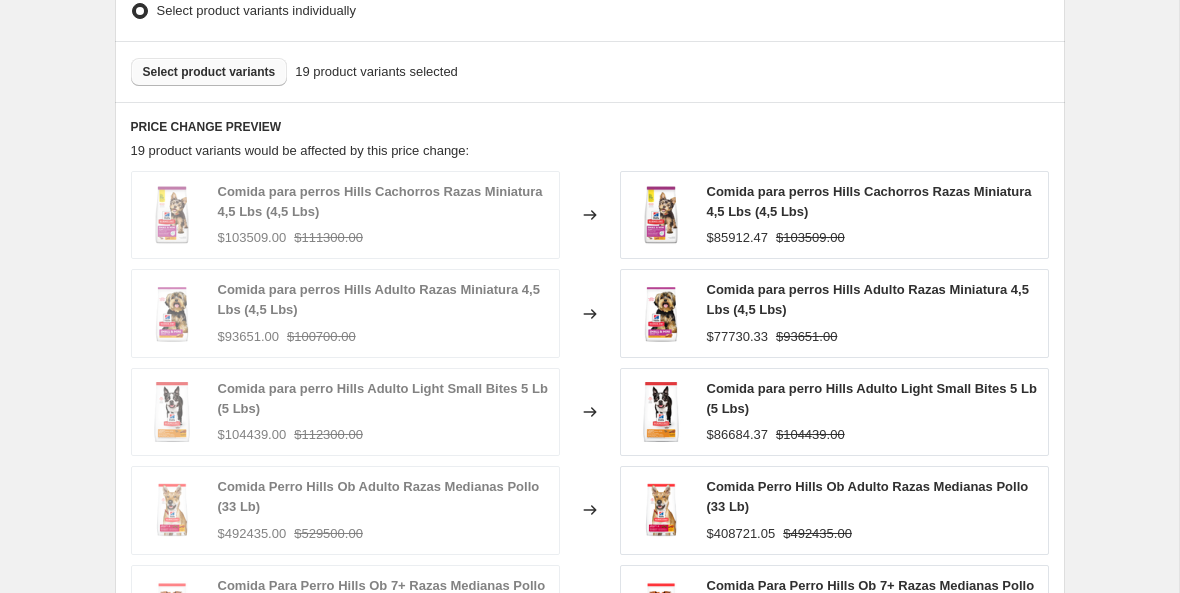 scroll, scrollTop: 1037, scrollLeft: 0, axis: vertical 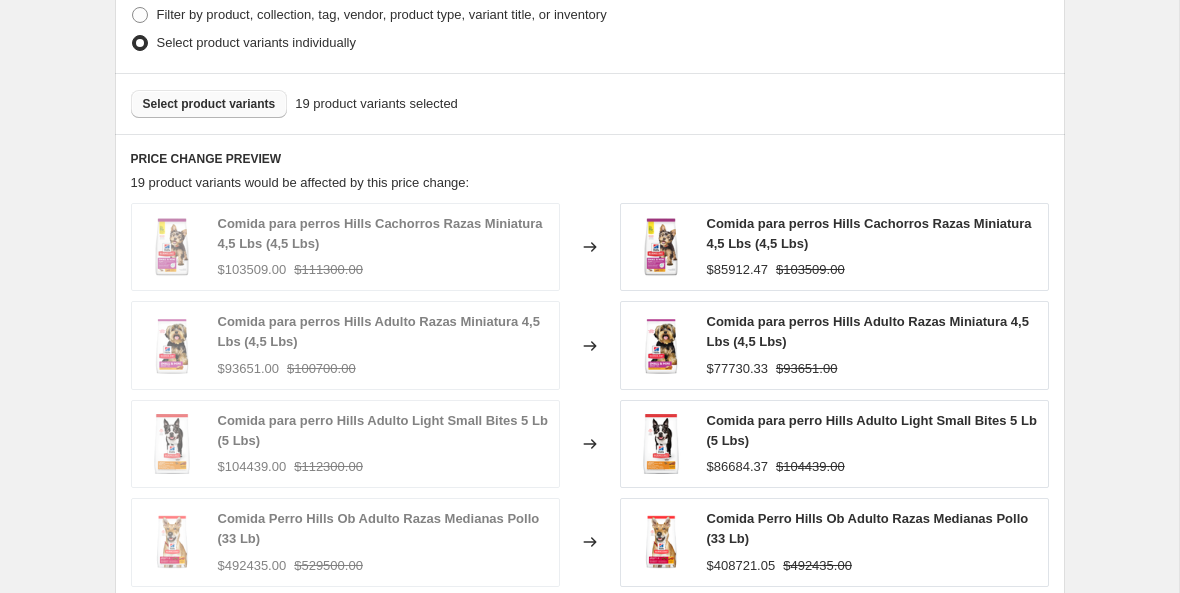 click on "Select product variants" at bounding box center [209, 104] 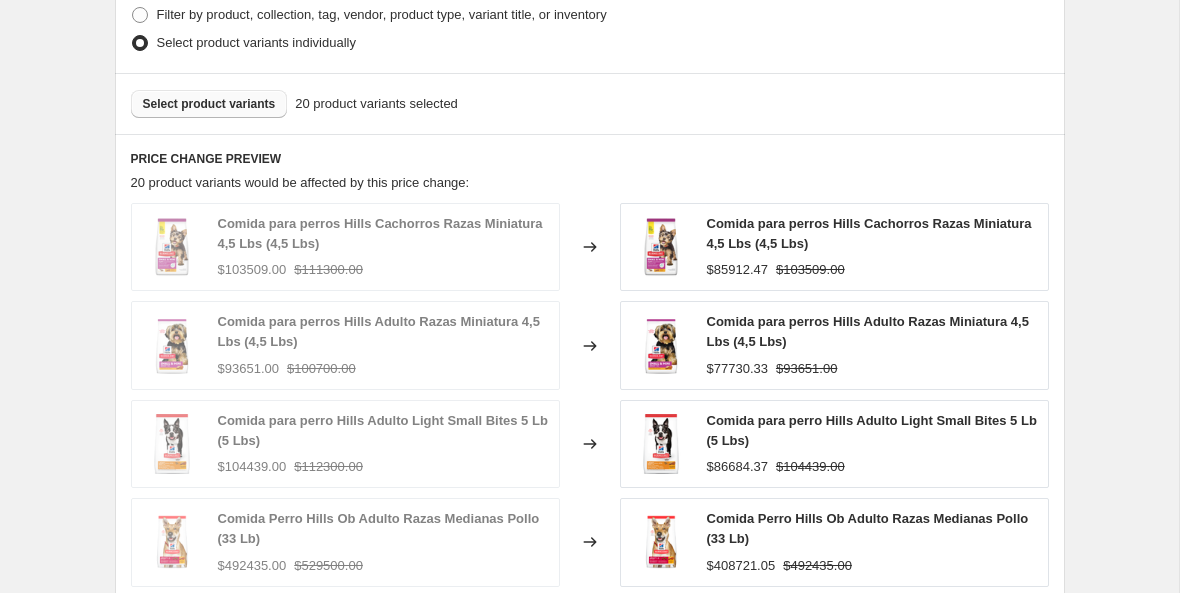 click on "Select product variants" at bounding box center [209, 104] 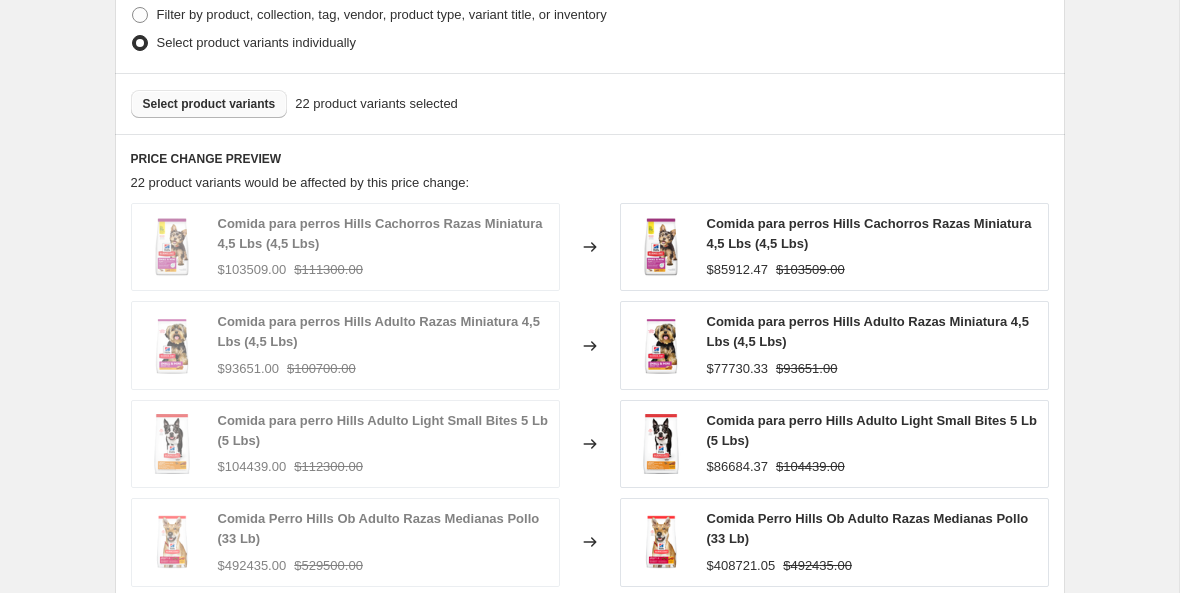 click on "Select product variants" at bounding box center [209, 104] 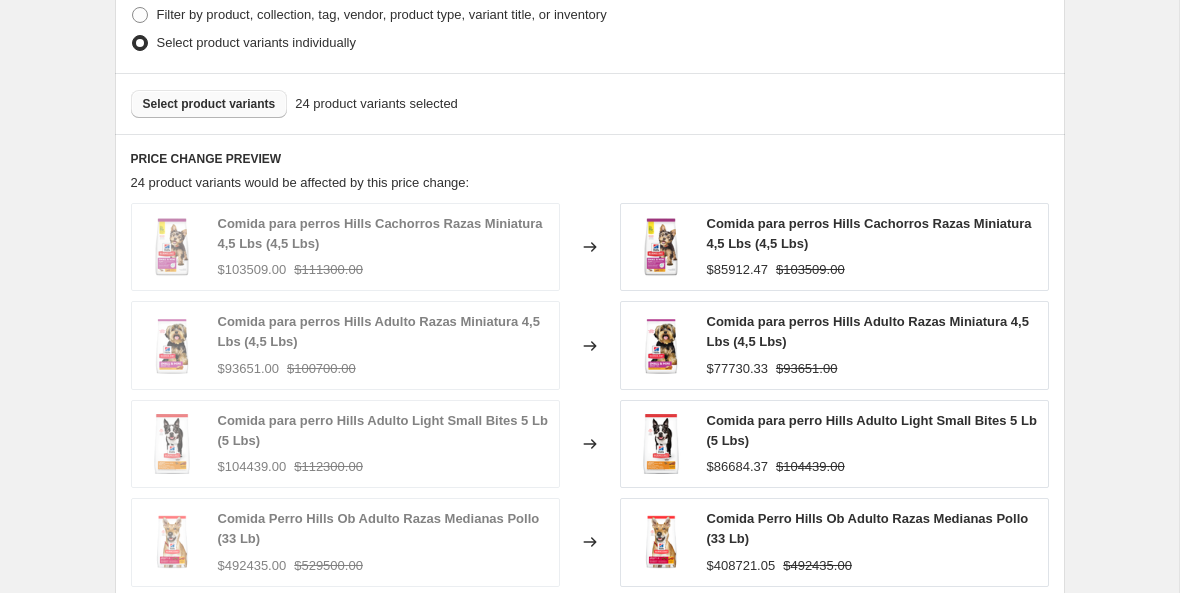click on "Select product variants" at bounding box center (209, 104) 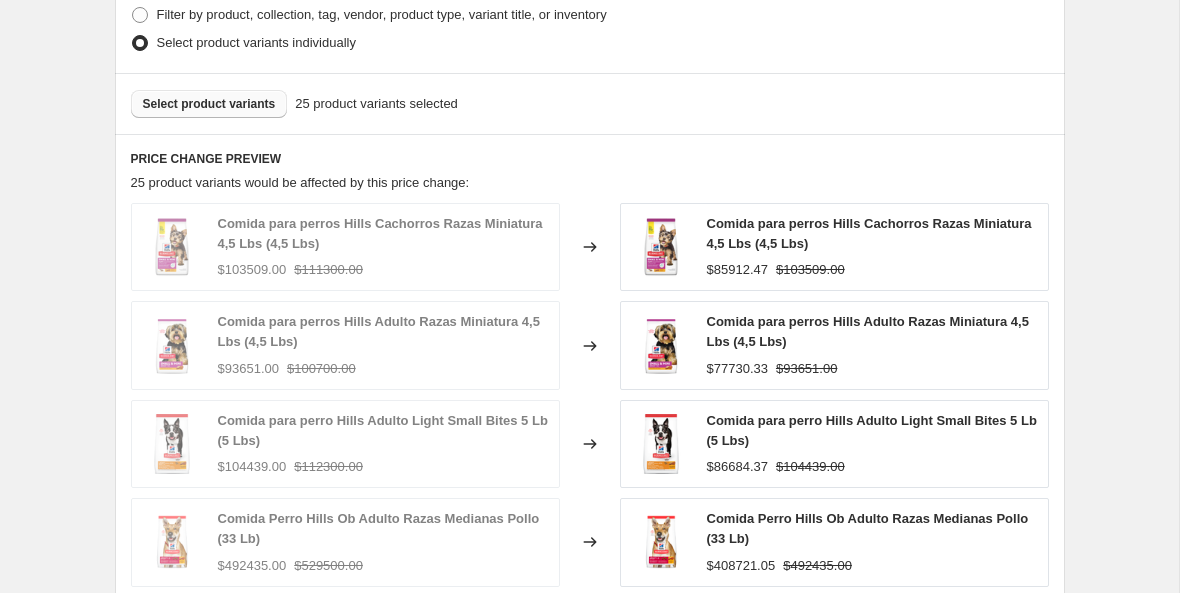 click on "Select product variants" at bounding box center (209, 104) 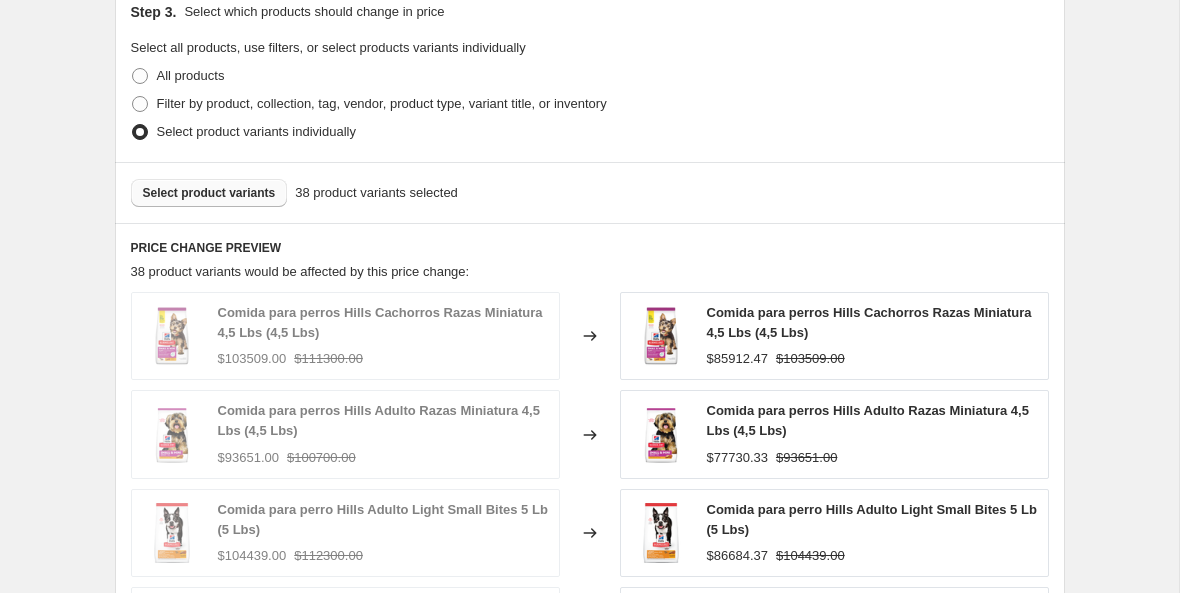 scroll, scrollTop: 917, scrollLeft: 0, axis: vertical 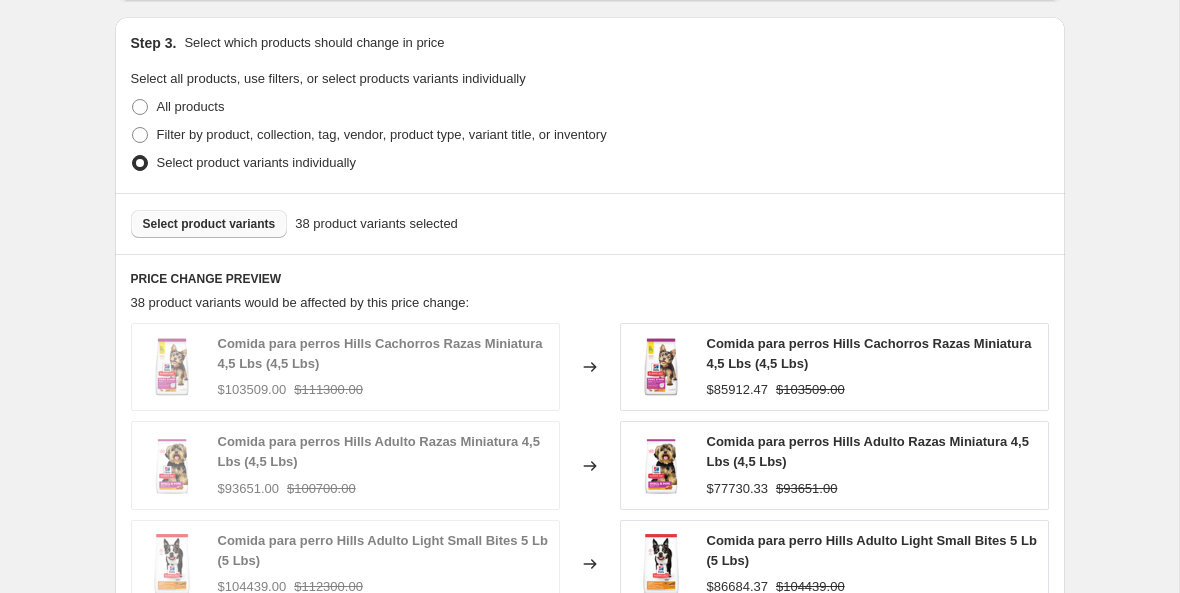 click on "Select product variants" at bounding box center [209, 224] 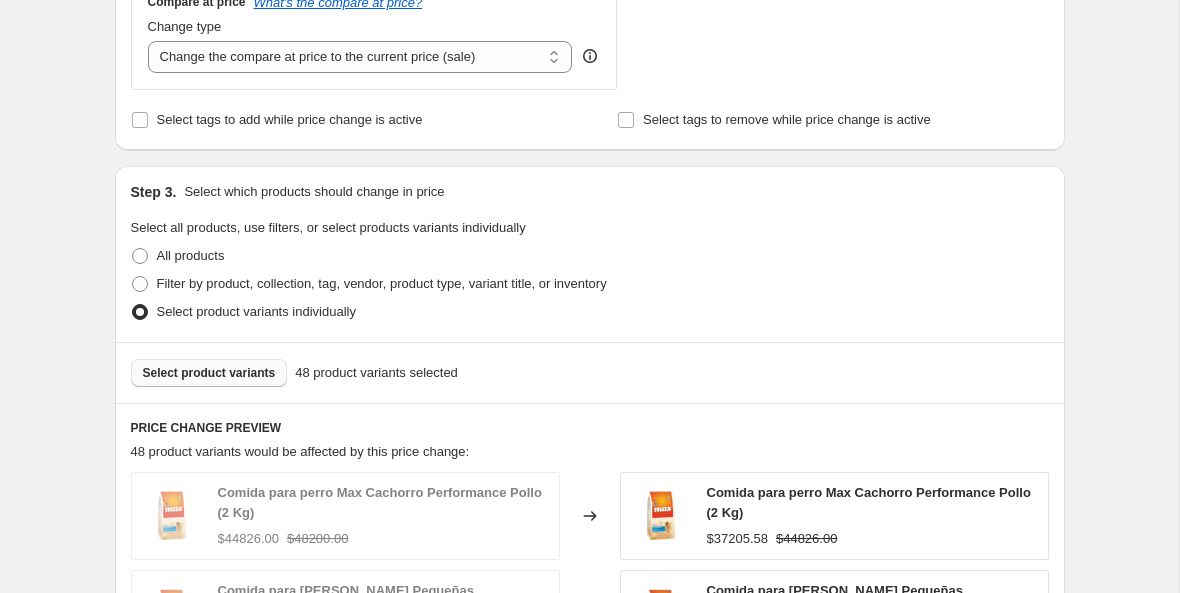 scroll, scrollTop: 769, scrollLeft: 0, axis: vertical 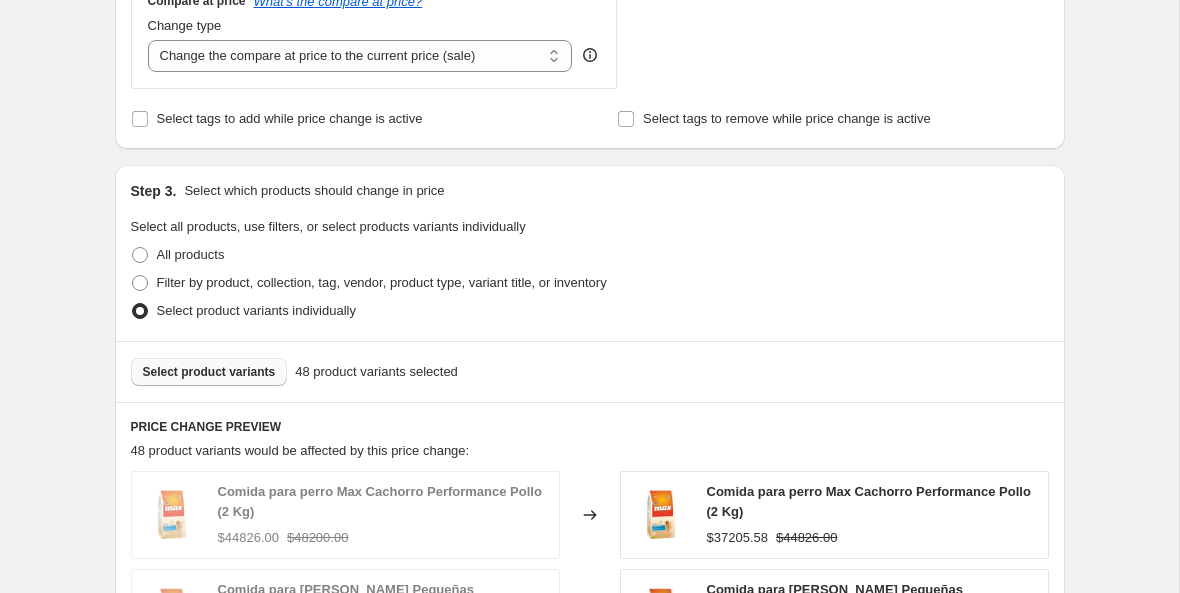 click on "Select product variants" at bounding box center (209, 372) 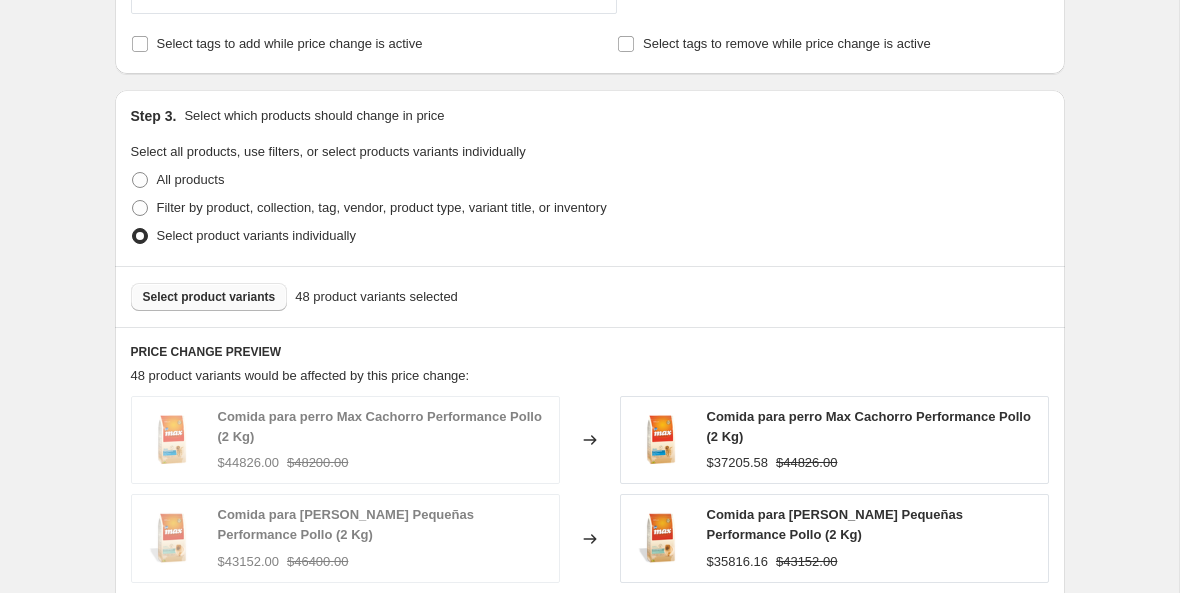 scroll, scrollTop: 842, scrollLeft: 0, axis: vertical 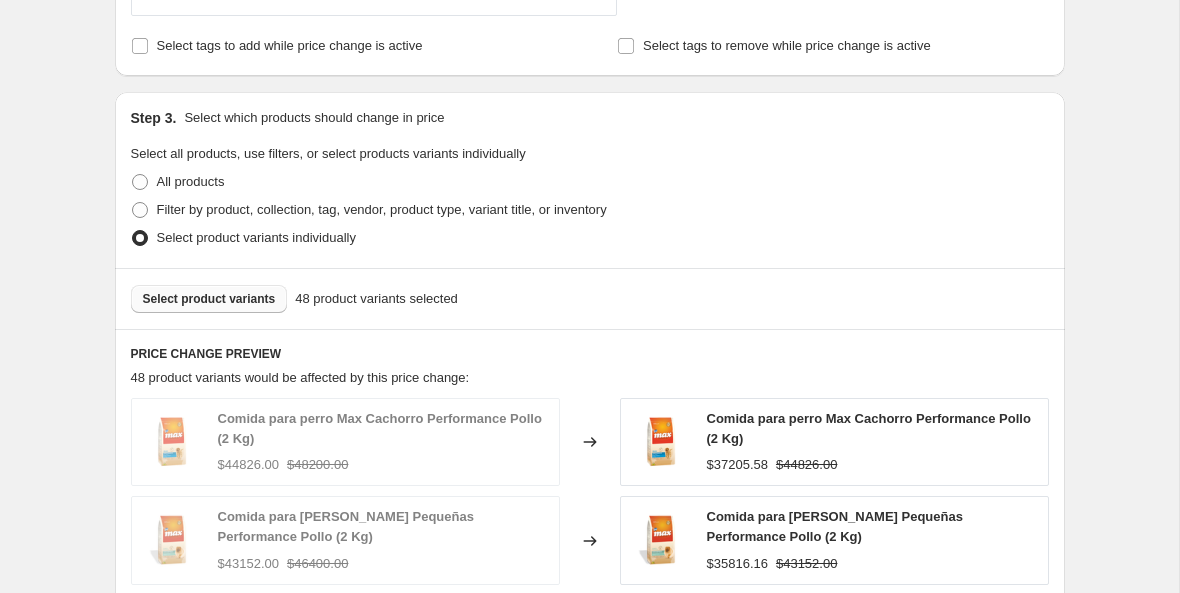 click on "Select product variants" at bounding box center [209, 299] 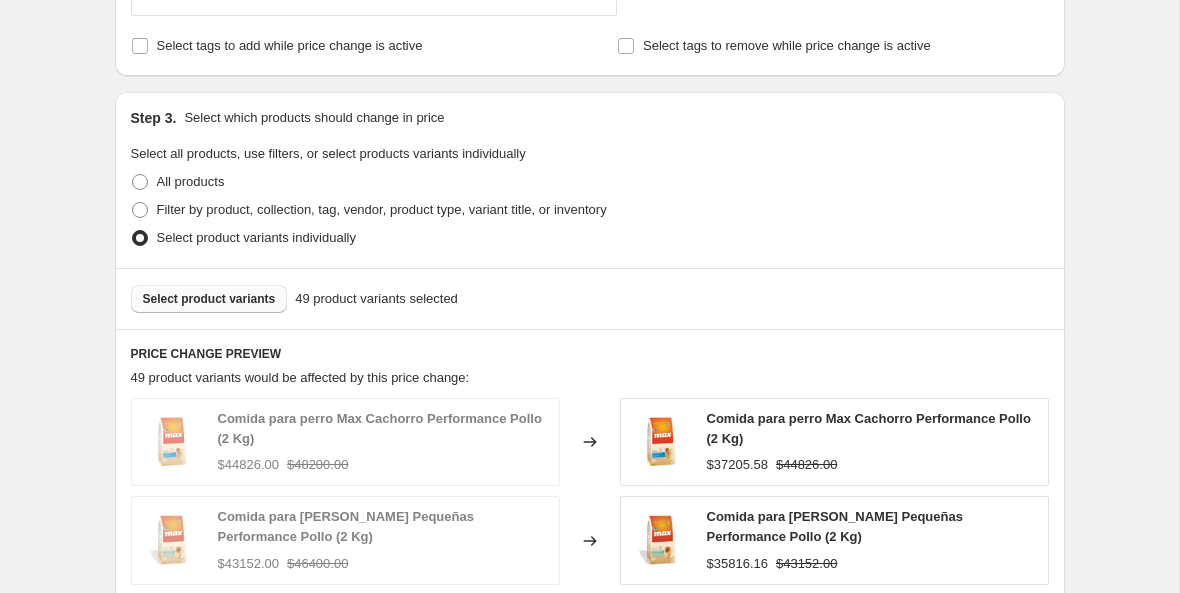 click on "Select product variants" at bounding box center [209, 299] 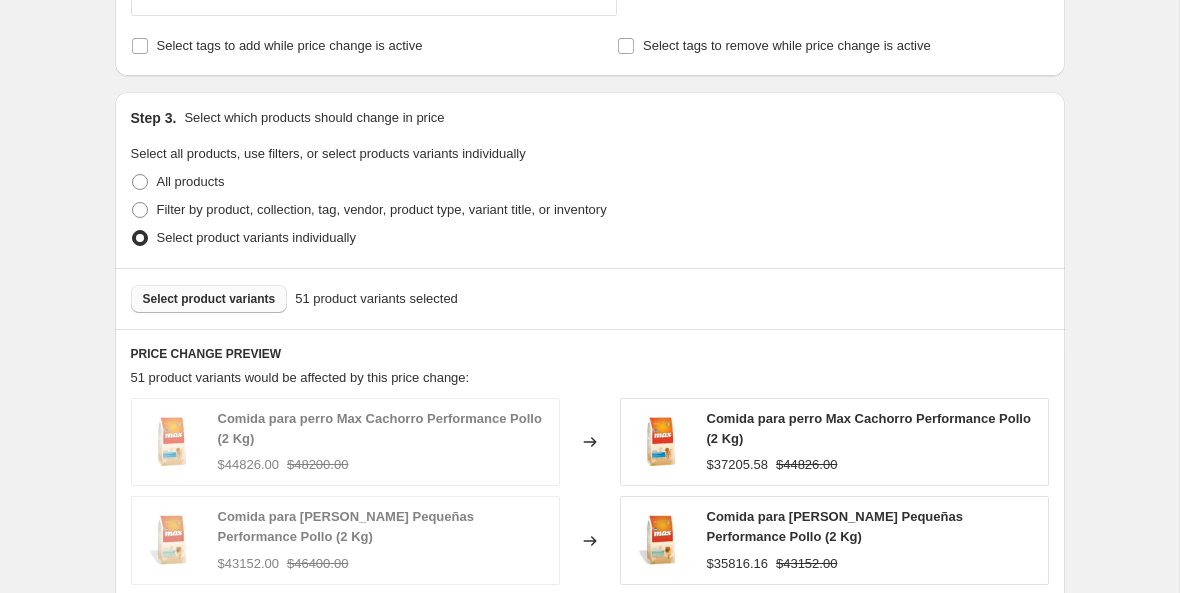click on "Select product variants" at bounding box center (209, 299) 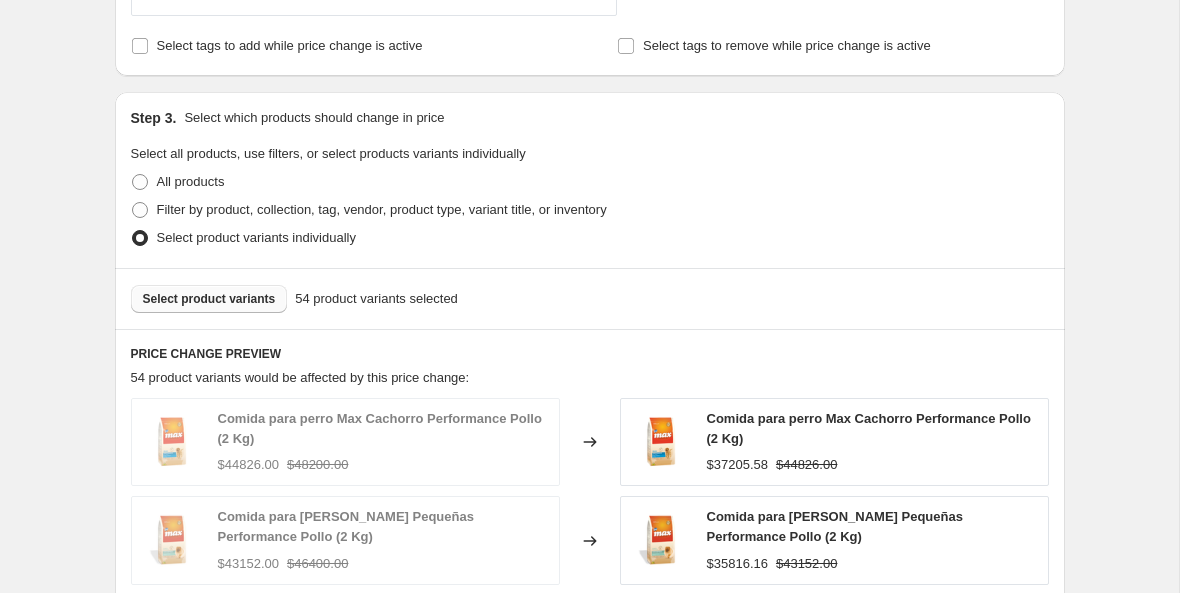 click on "Select product variants" at bounding box center (209, 299) 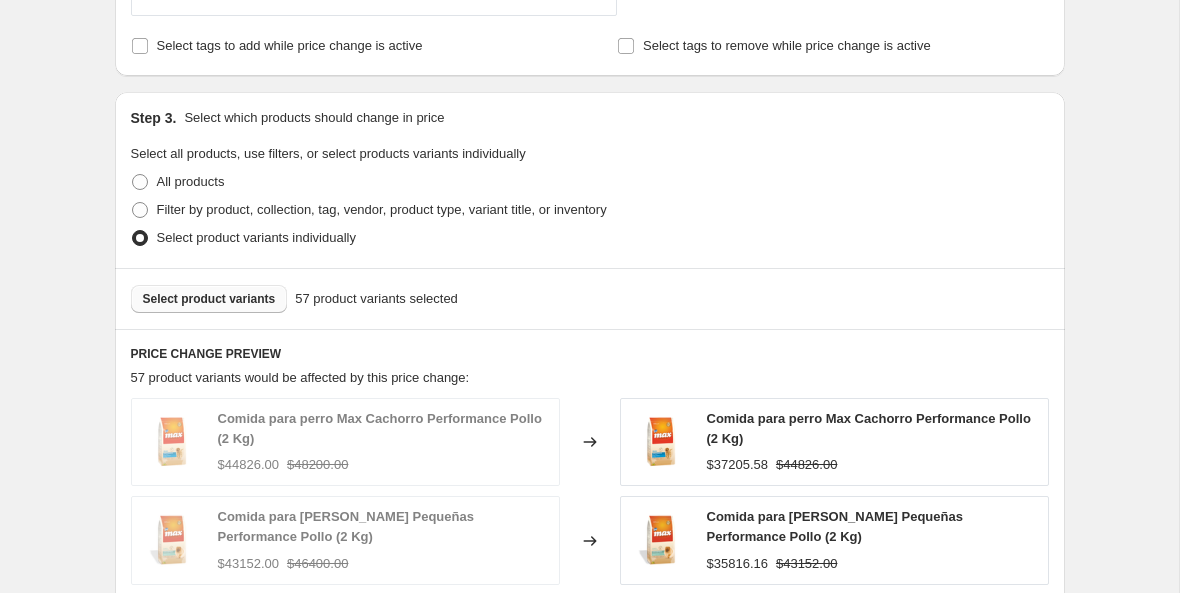 click on "Select product variants" at bounding box center [209, 299] 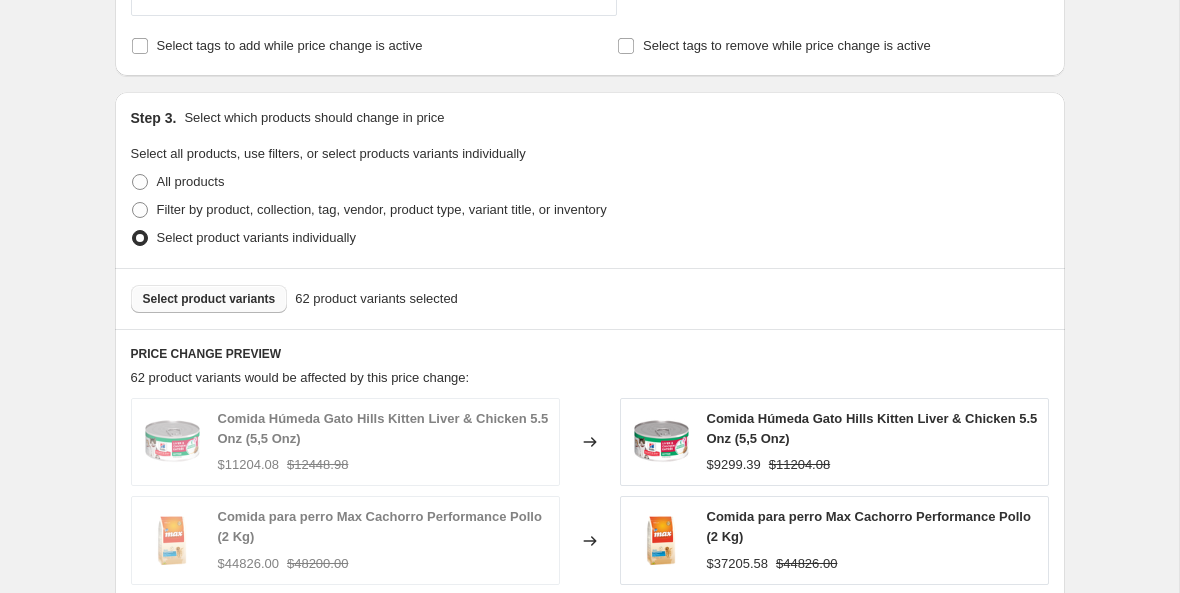 click on "Select product variants" at bounding box center (209, 299) 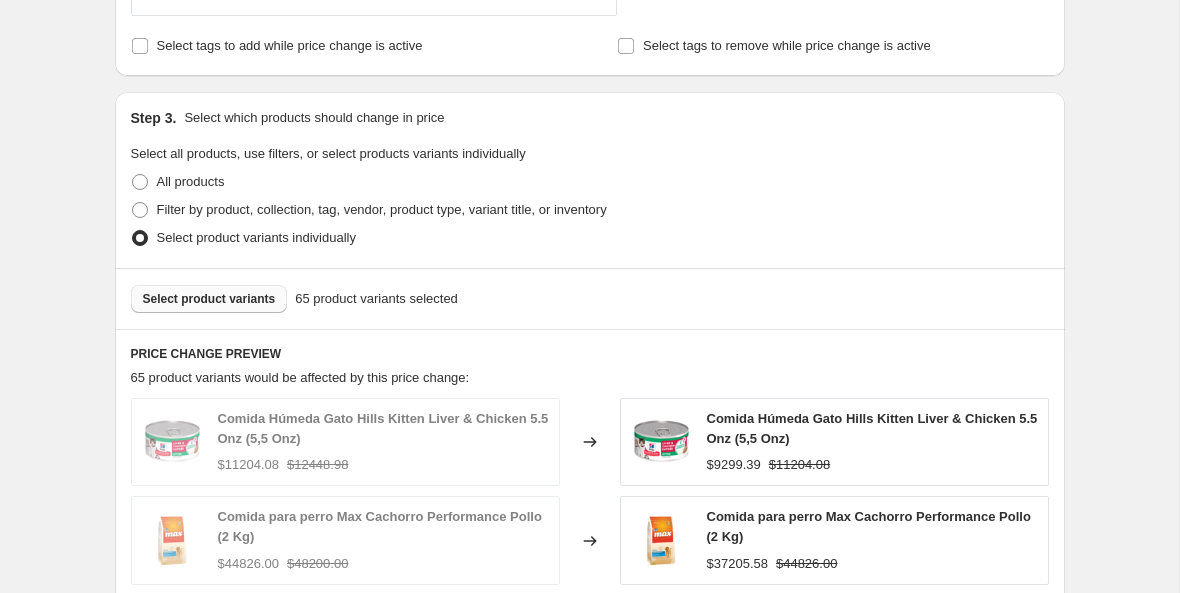 click on "Select product variants" at bounding box center [209, 299] 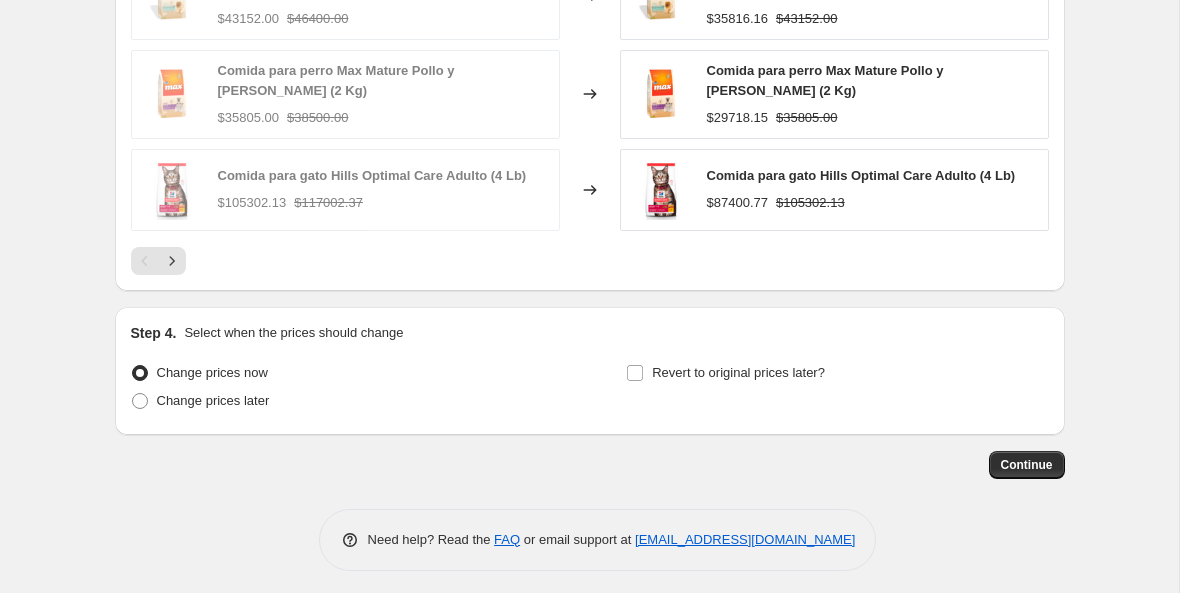 scroll, scrollTop: 1486, scrollLeft: 0, axis: vertical 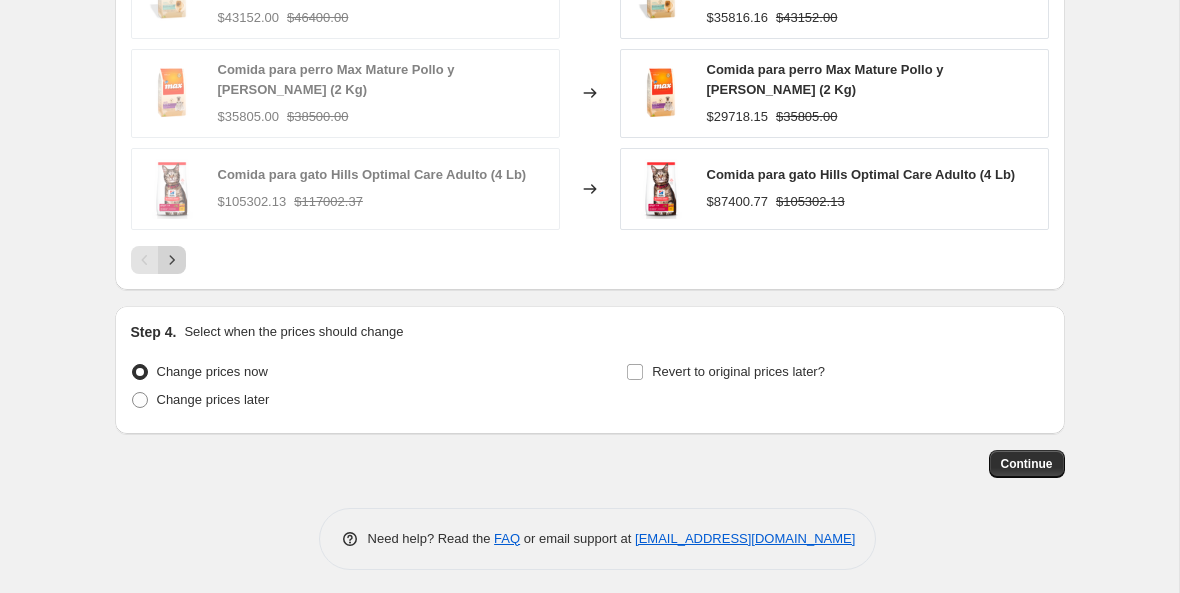 click 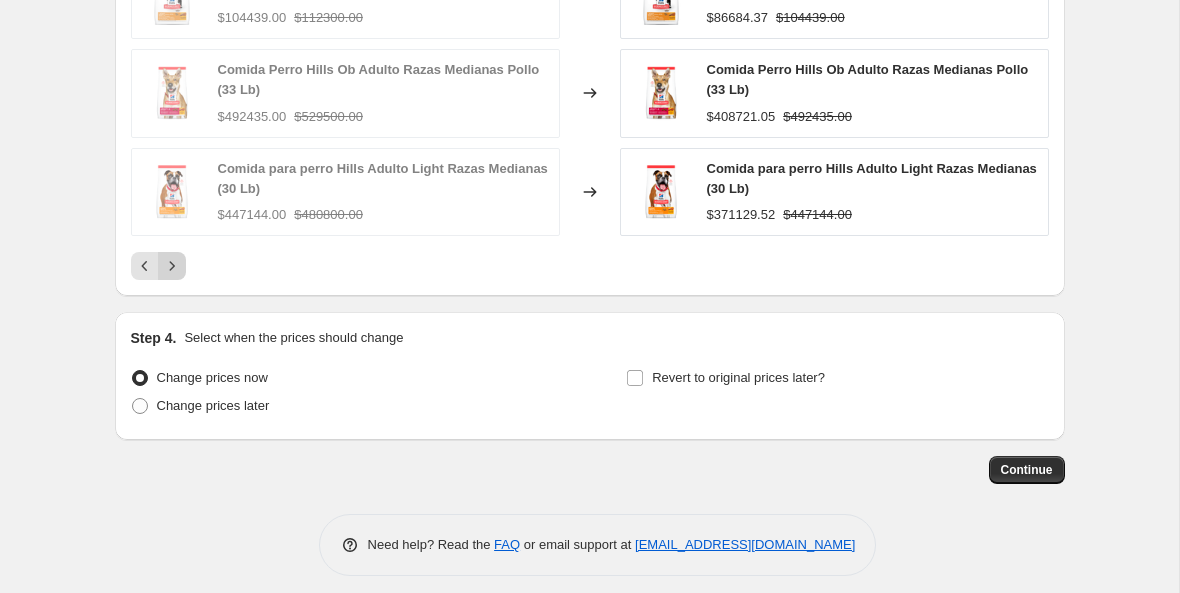click at bounding box center [172, 266] 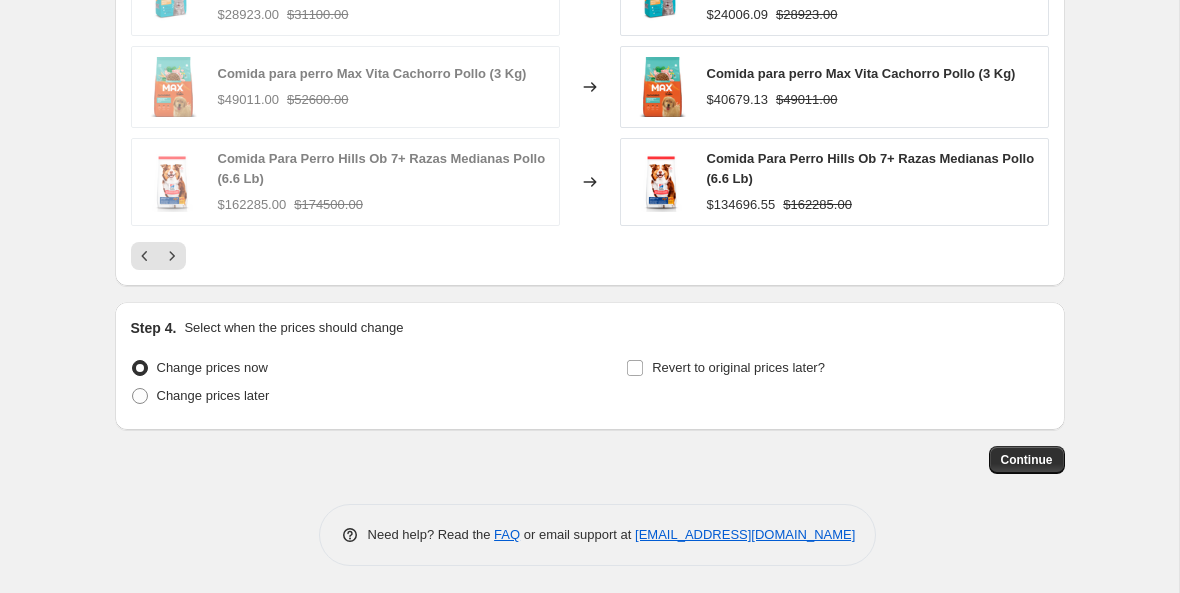 scroll, scrollTop: 1486, scrollLeft: 0, axis: vertical 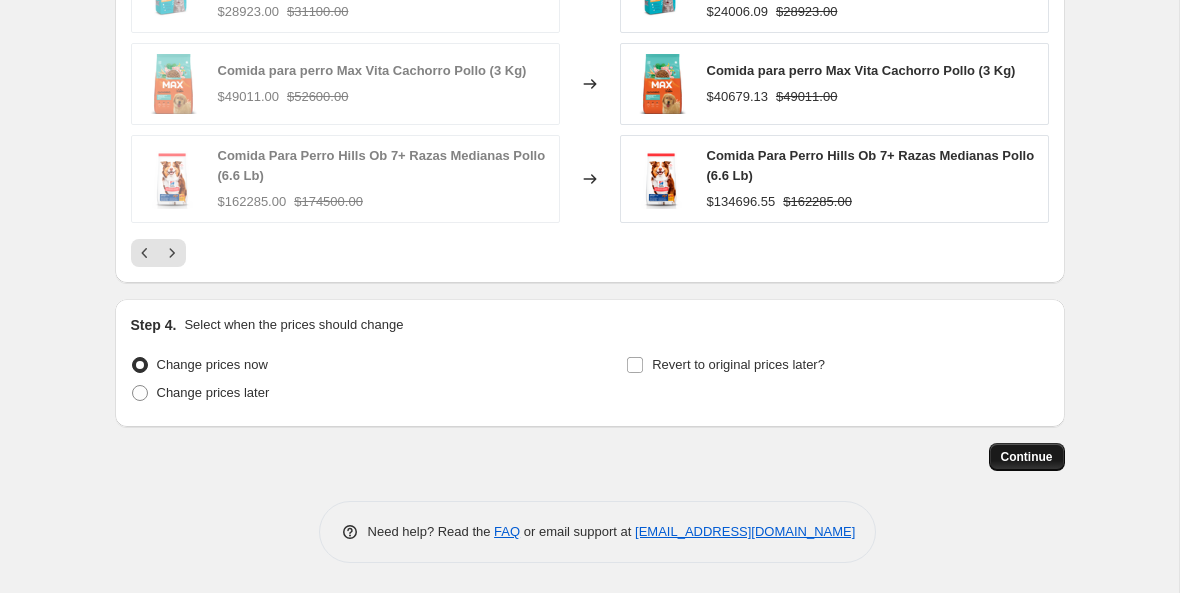 click on "Continue" at bounding box center [1027, 457] 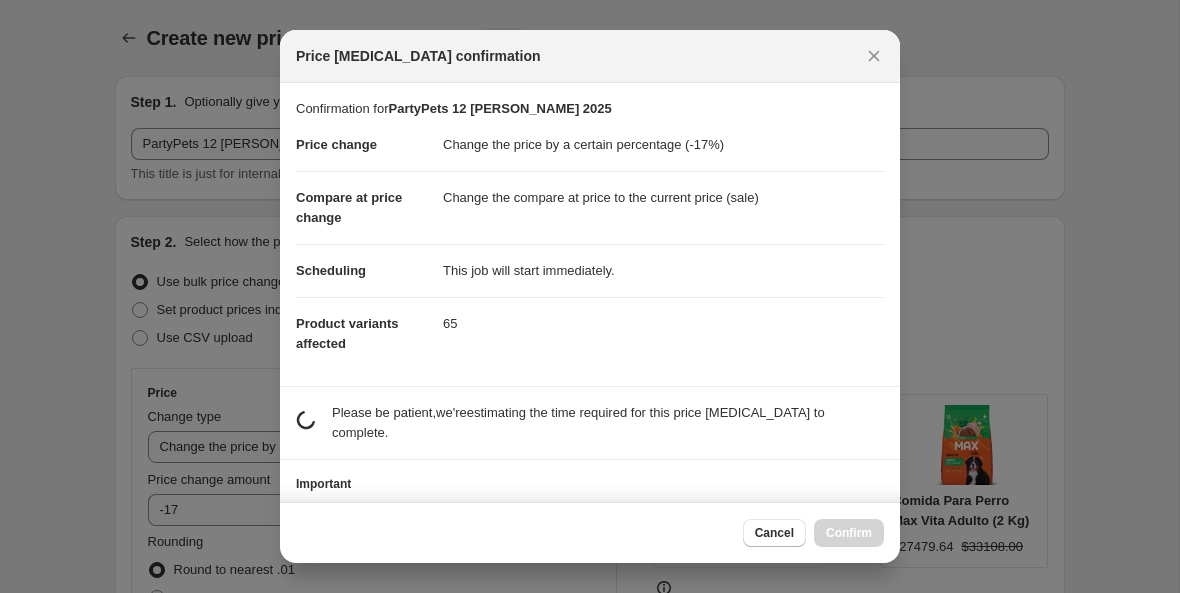 scroll, scrollTop: 0, scrollLeft: 0, axis: both 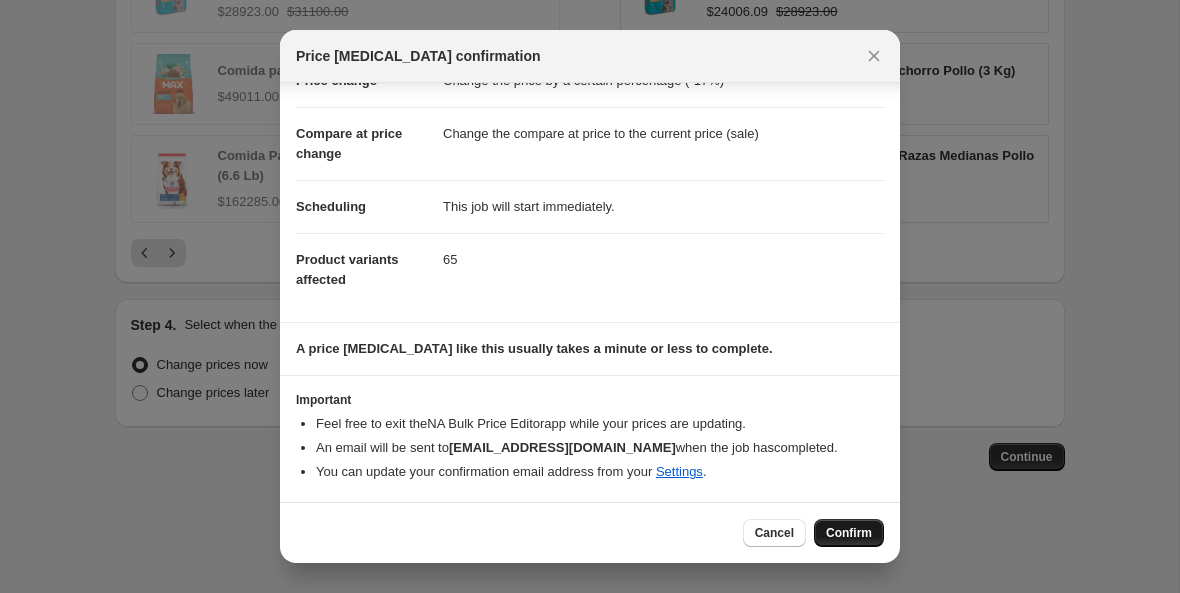 click on "Confirm" at bounding box center [849, 533] 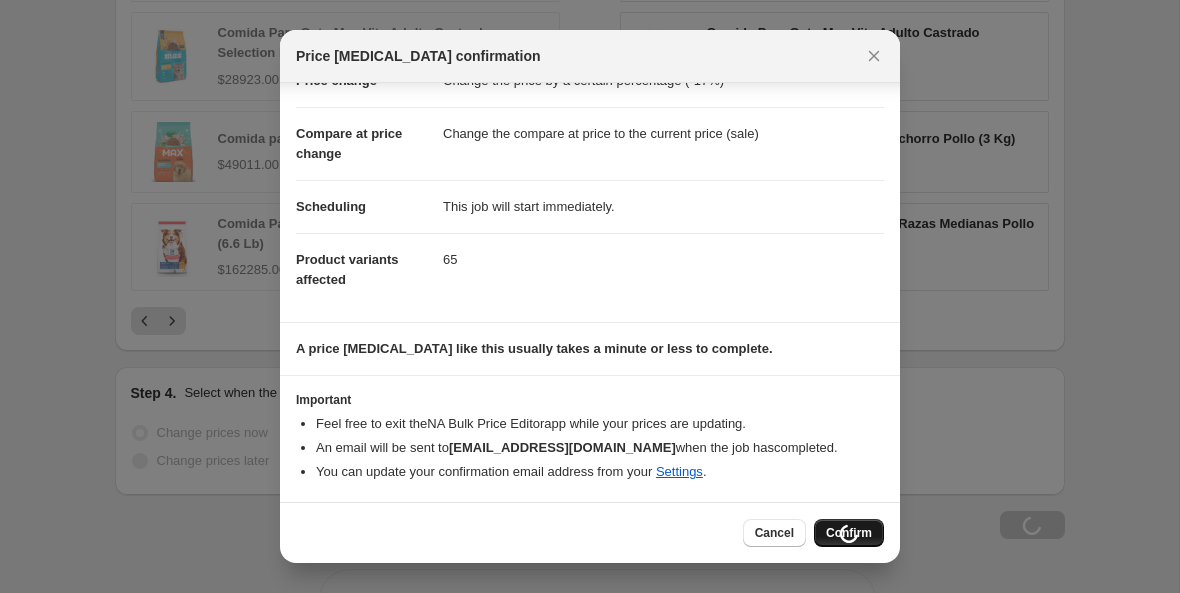 scroll, scrollTop: 1554, scrollLeft: 0, axis: vertical 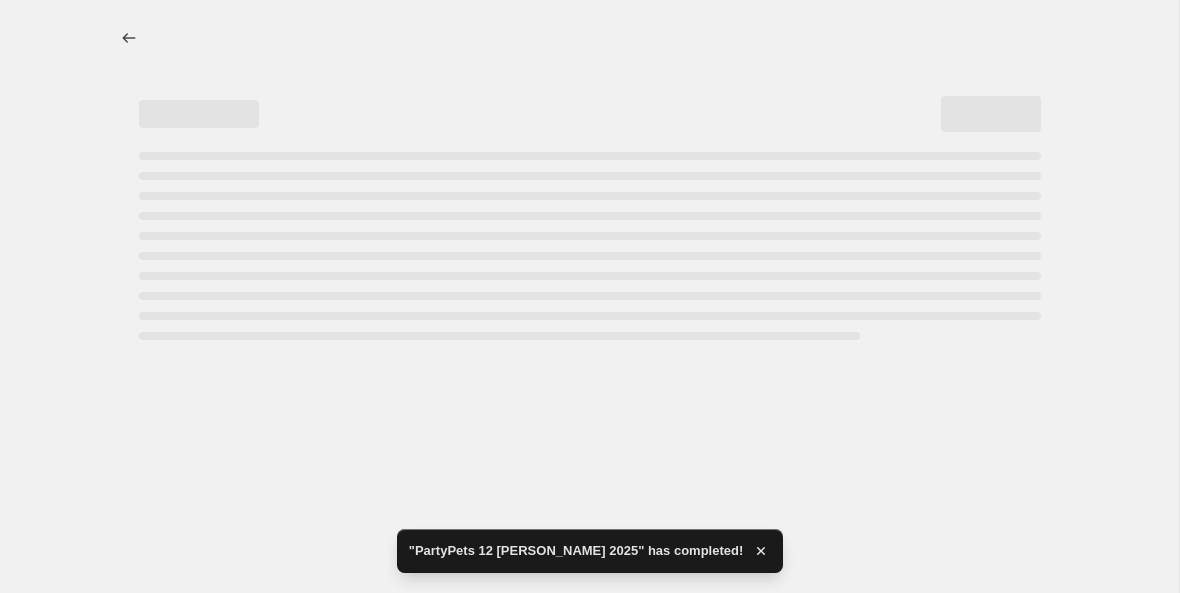 select on "percentage" 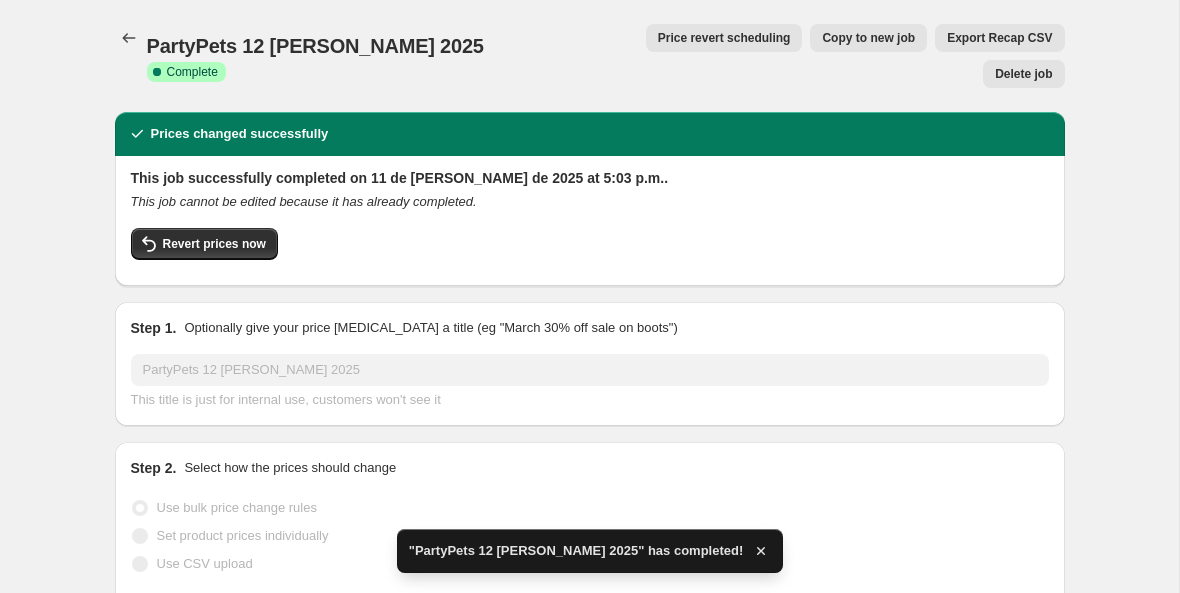 click on "PartyPets 12 [PERSON_NAME] 2025" at bounding box center (315, 46) 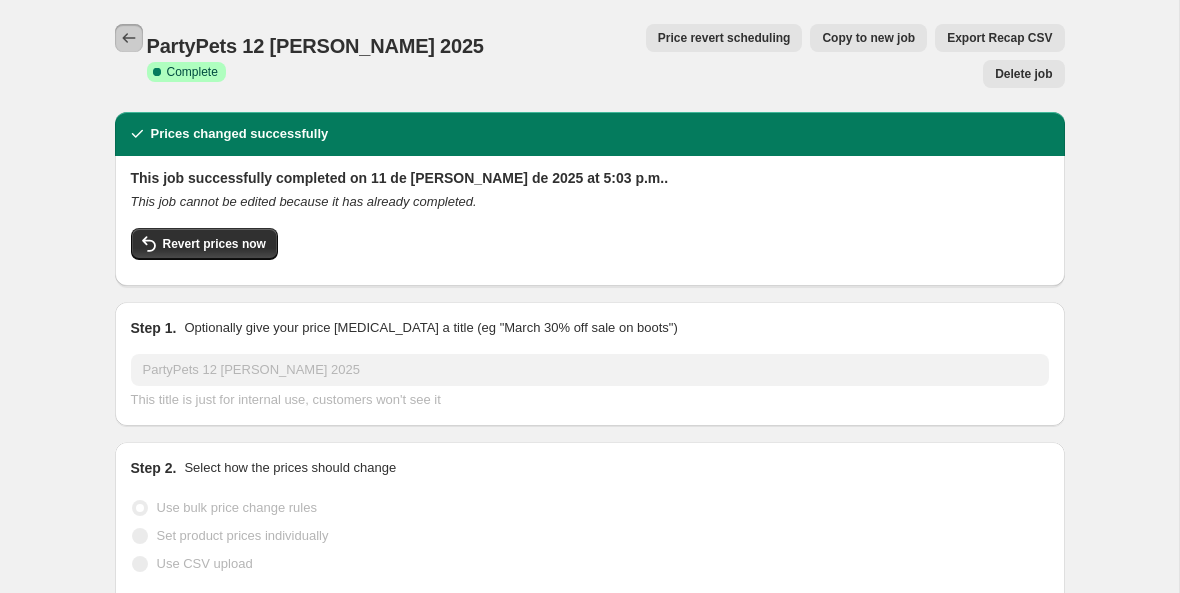 click 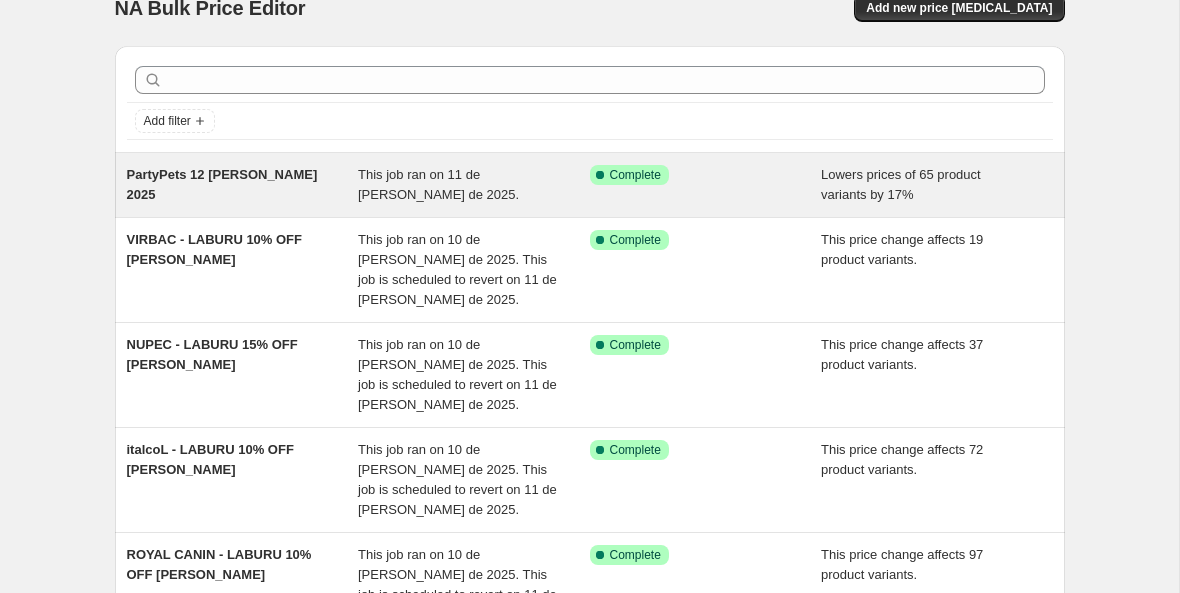 scroll, scrollTop: 32, scrollLeft: 0, axis: vertical 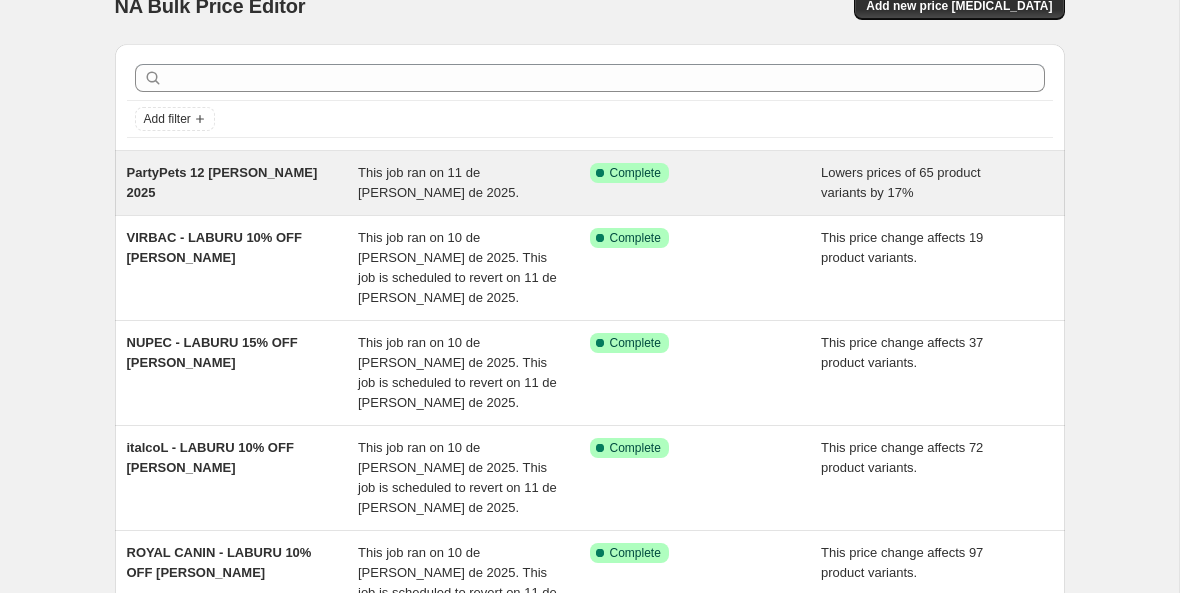 click on "Lowers prices of 65 product variants by 17%" at bounding box center [901, 182] 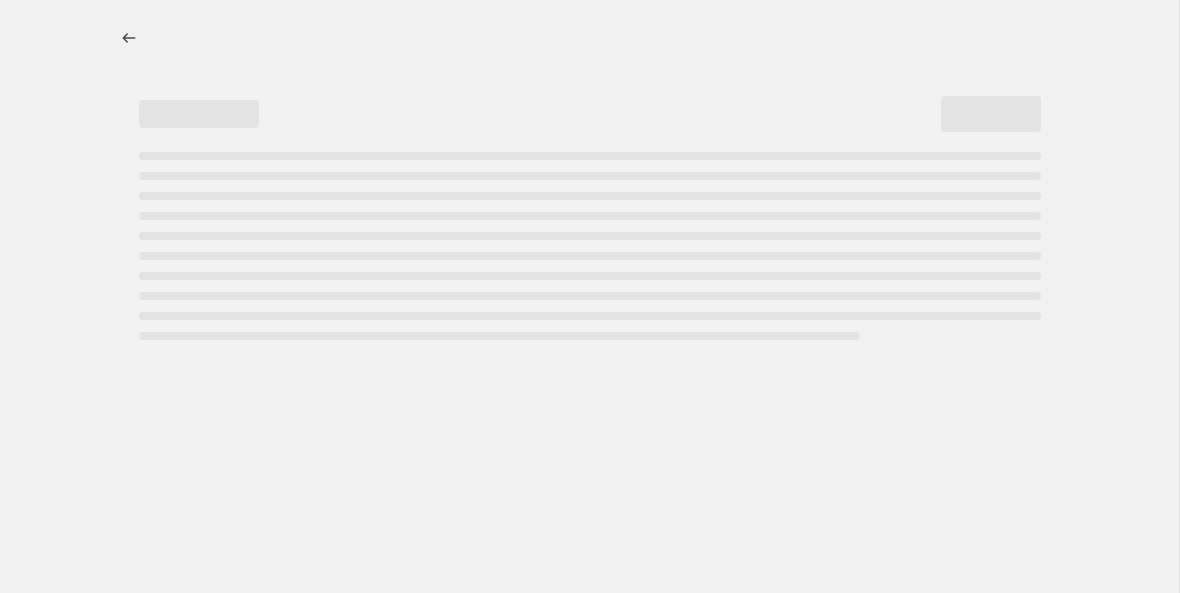 select on "percentage" 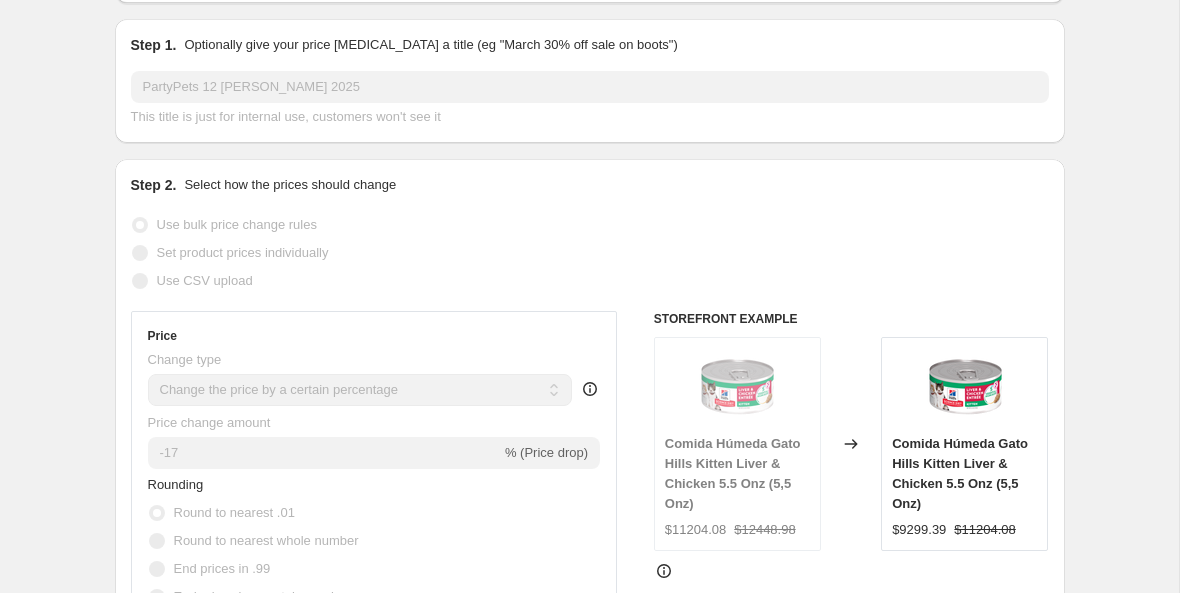 scroll, scrollTop: 0, scrollLeft: 0, axis: both 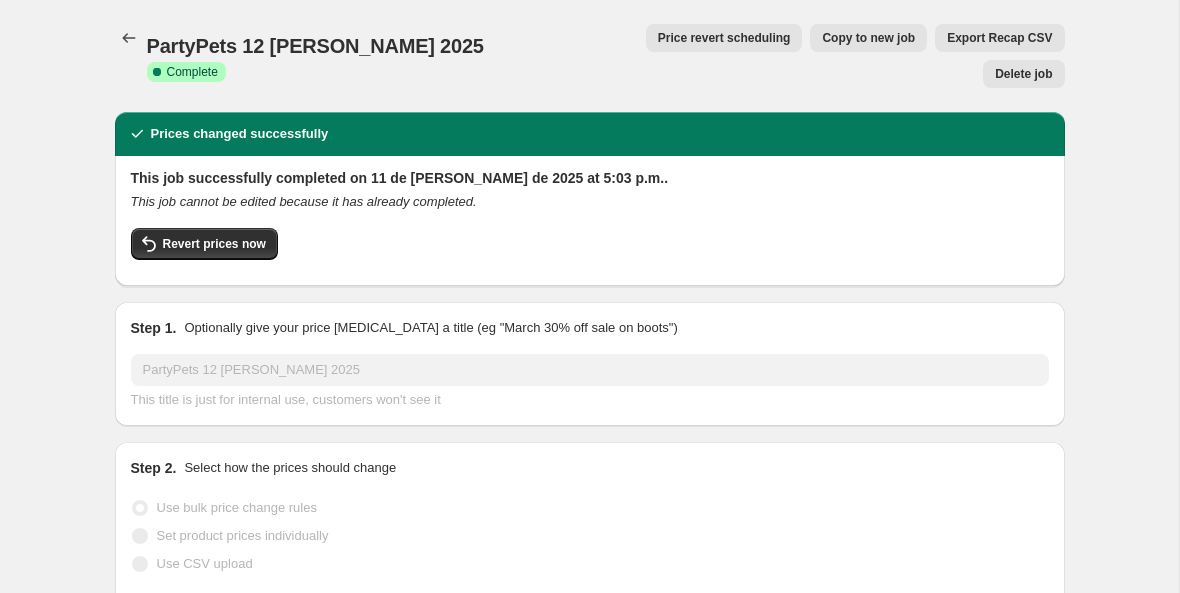 click on "Copy to new job" at bounding box center [868, 38] 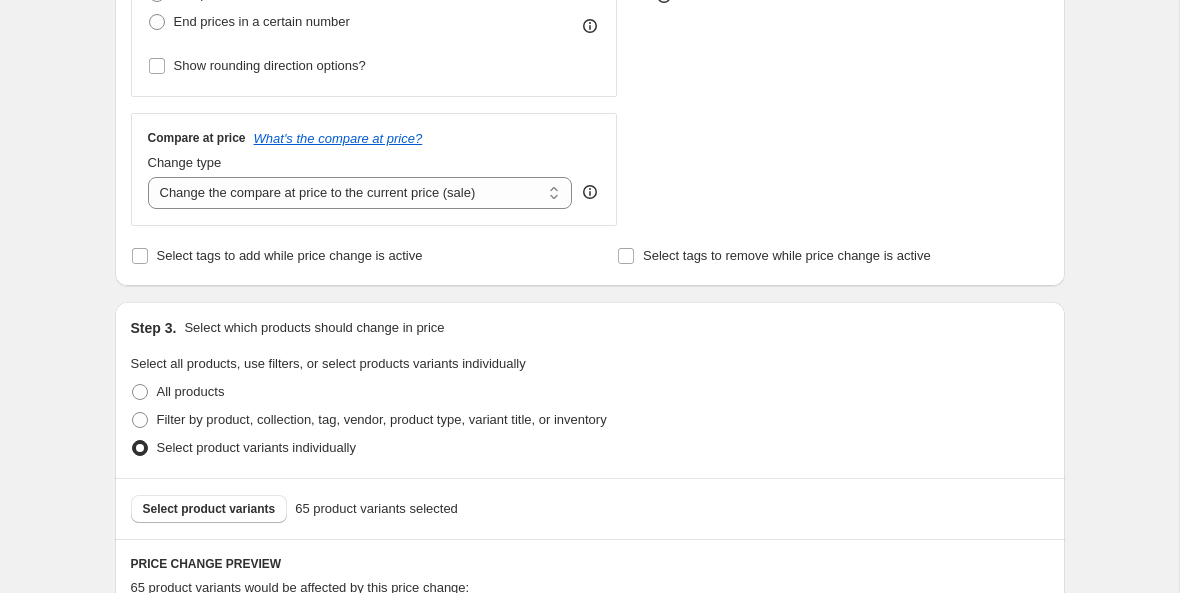 scroll, scrollTop: 625, scrollLeft: 0, axis: vertical 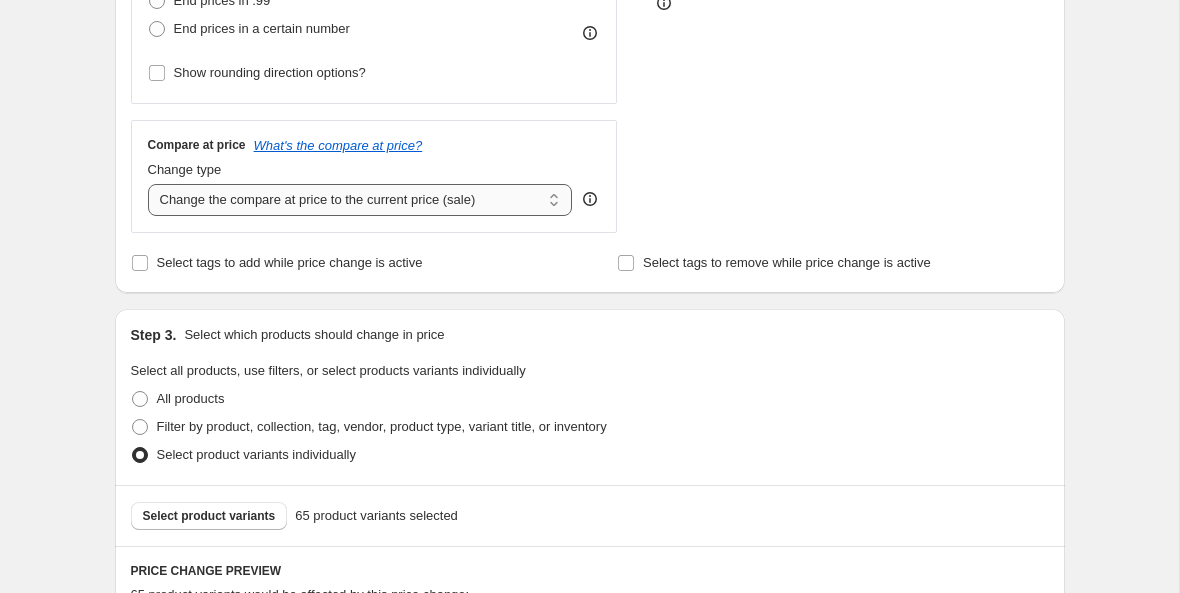 click on "Change the compare at price to the current price (sale) Change the compare at price to a certain amount Change the compare at price by a certain amount Change the compare at price by a certain percentage Change the compare at price by a certain amount relative to the actual price Change the compare at price by a certain percentage relative to the actual price Don't change the compare at price Remove the compare at price" at bounding box center (360, 200) 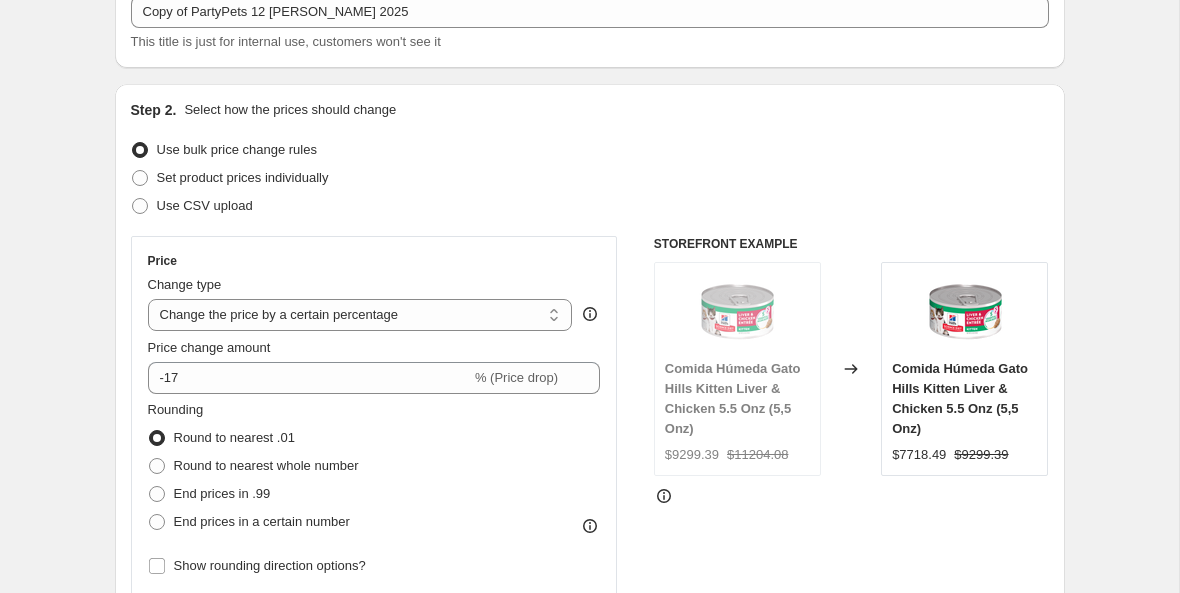 scroll, scrollTop: 114, scrollLeft: 0, axis: vertical 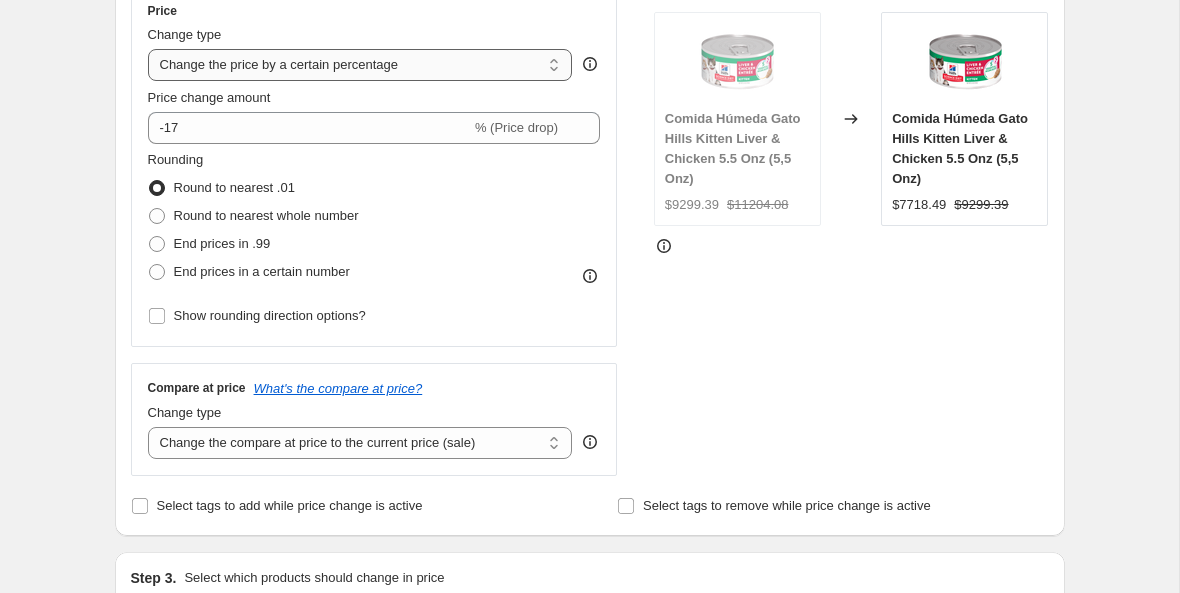 click on "Change the price to a certain amount Change the price by a certain amount Change the price by a certain percentage Change the price to the current compare at price (price before sale) Change the price by a certain amount relative to the compare at price Change the price by a certain percentage relative to the compare at price Don't change the price Change the price by a certain percentage relative to the cost per item Change price to certain cost margin" at bounding box center (360, 65) 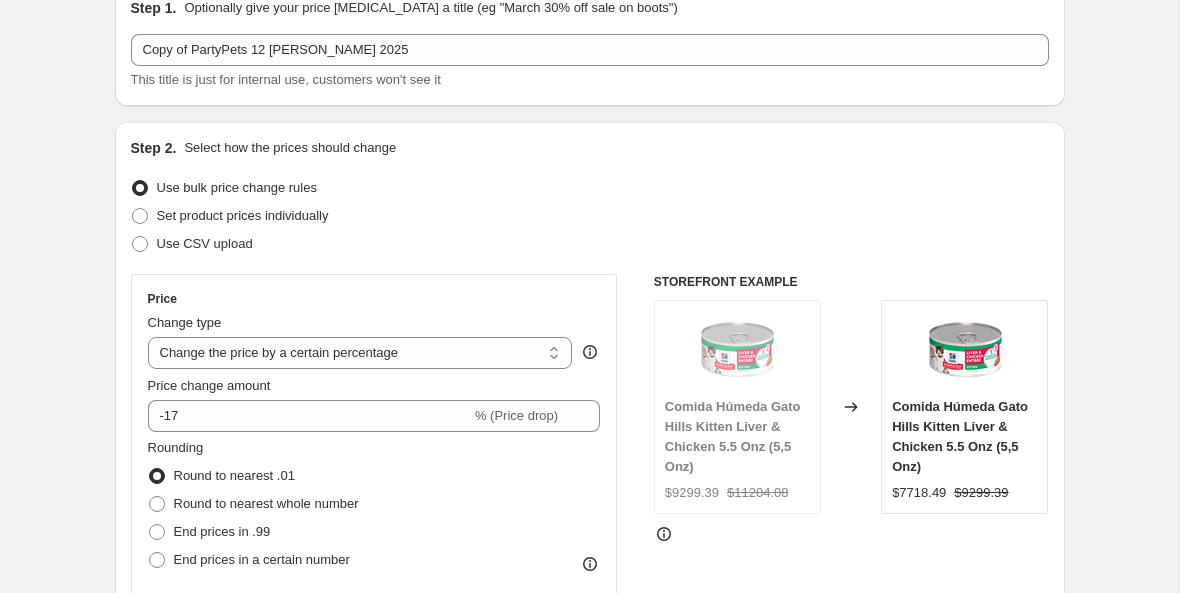 scroll, scrollTop: 98, scrollLeft: 0, axis: vertical 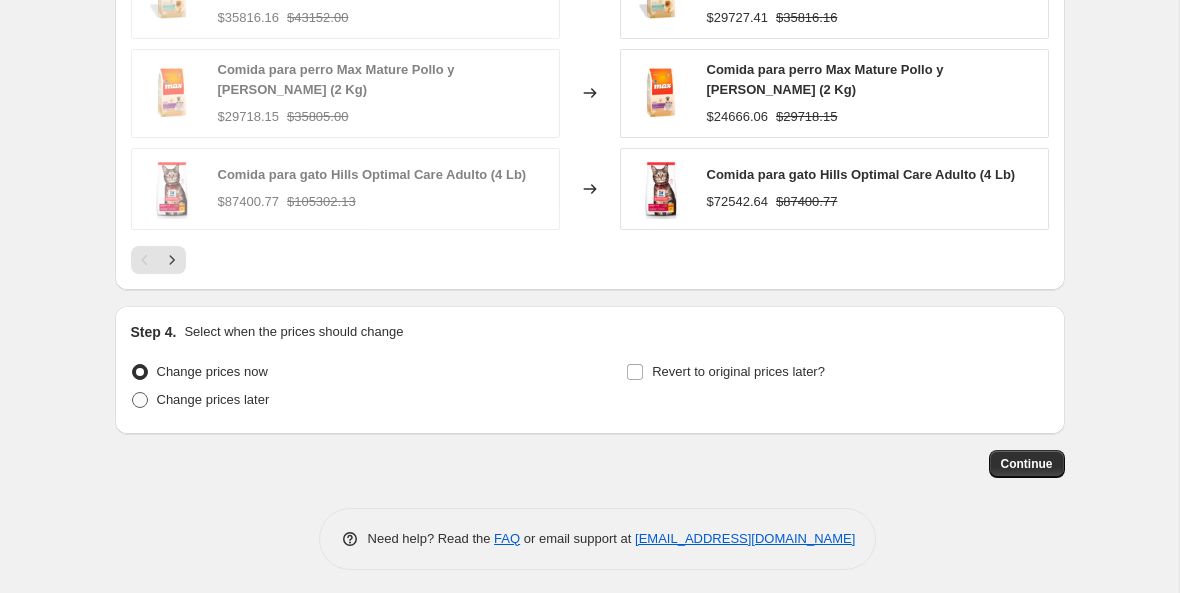 click at bounding box center [140, 400] 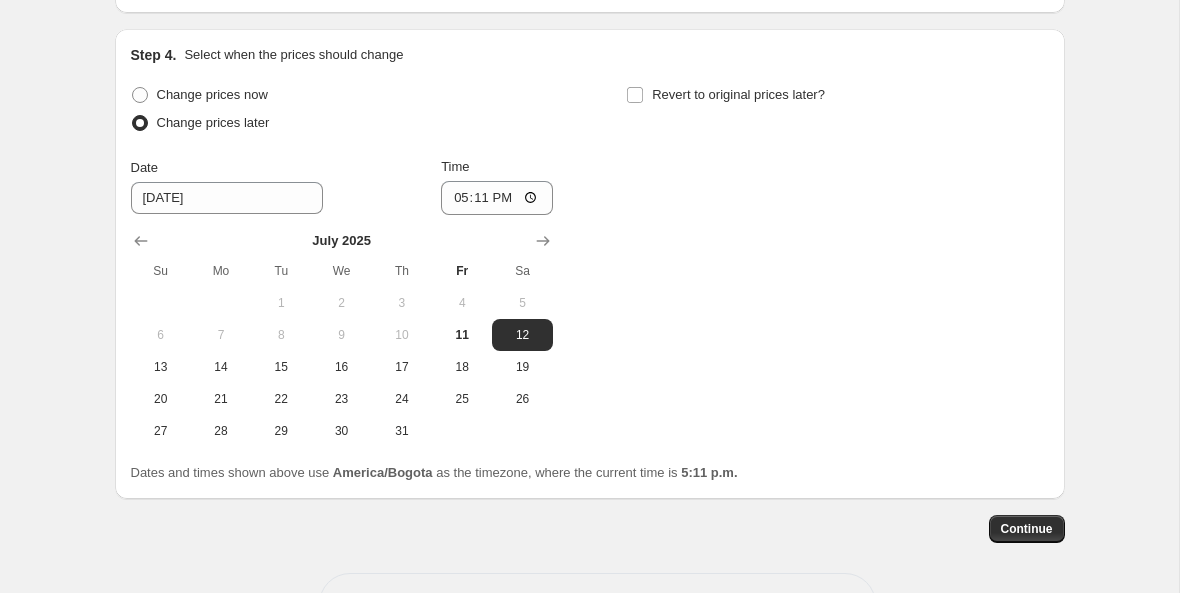 scroll, scrollTop: 1777, scrollLeft: 0, axis: vertical 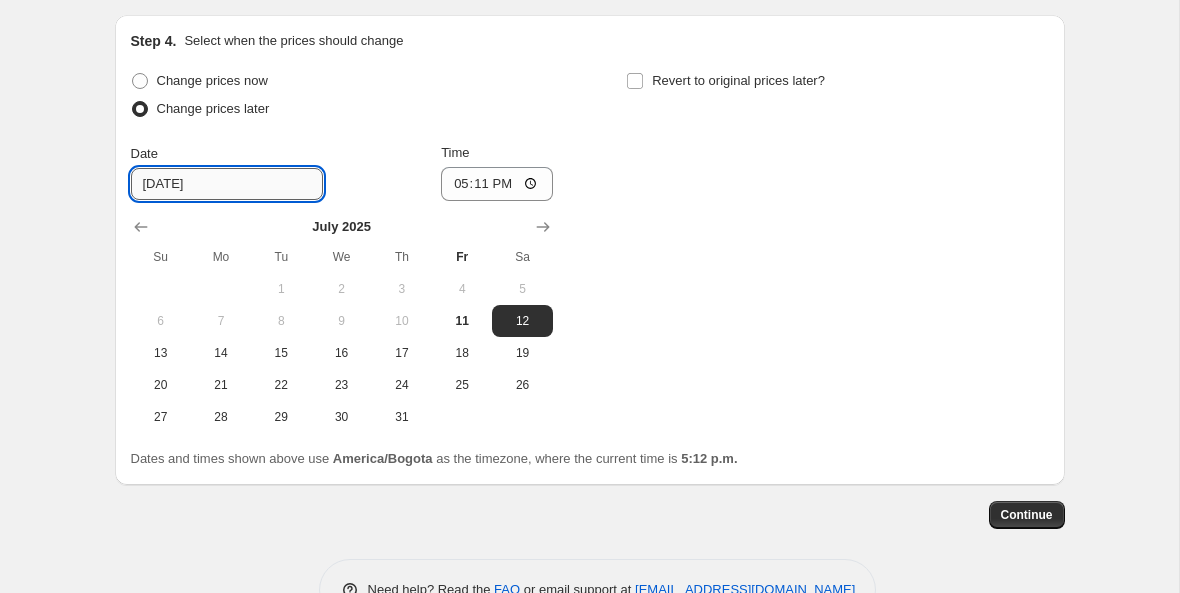 click on "[DATE]" at bounding box center [227, 184] 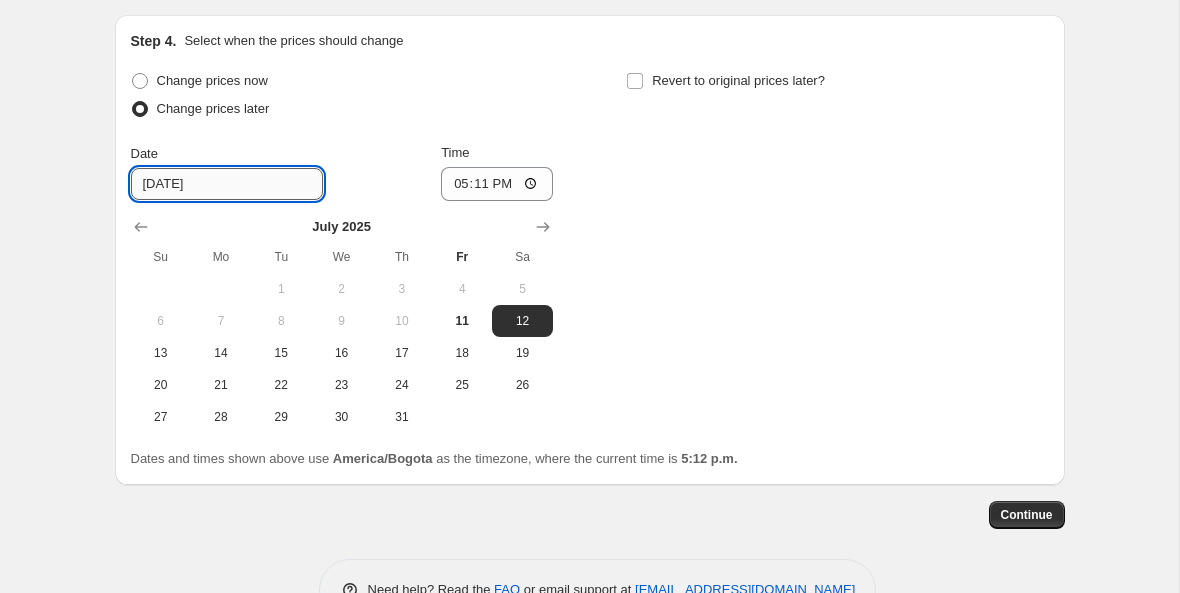 click on "[DATE]" at bounding box center [227, 184] 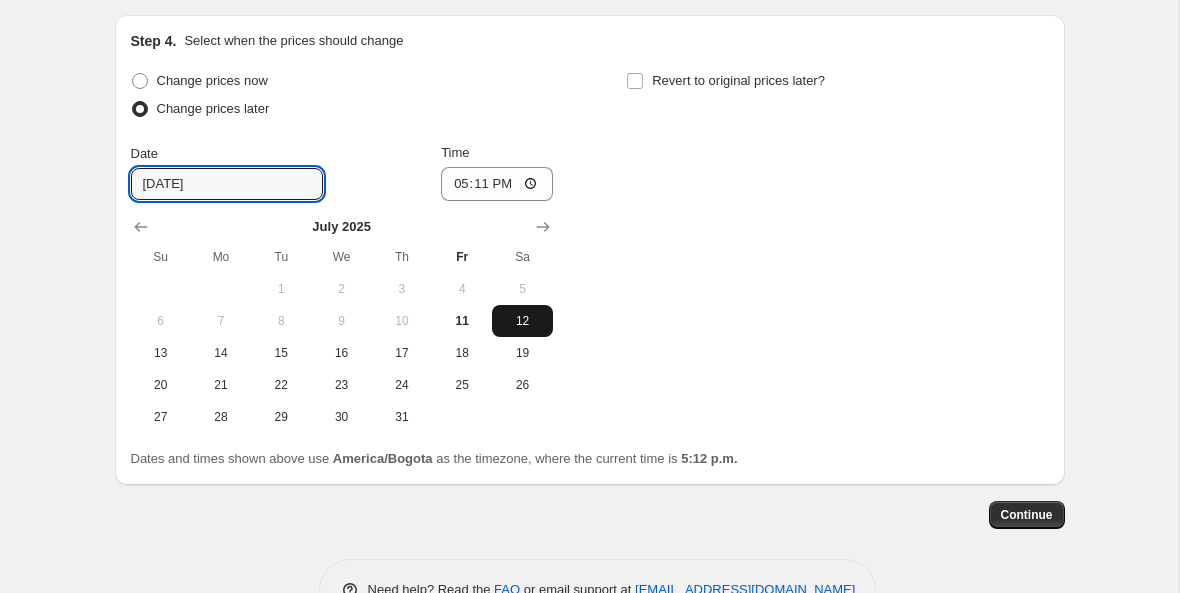 click on "12" at bounding box center (522, 321) 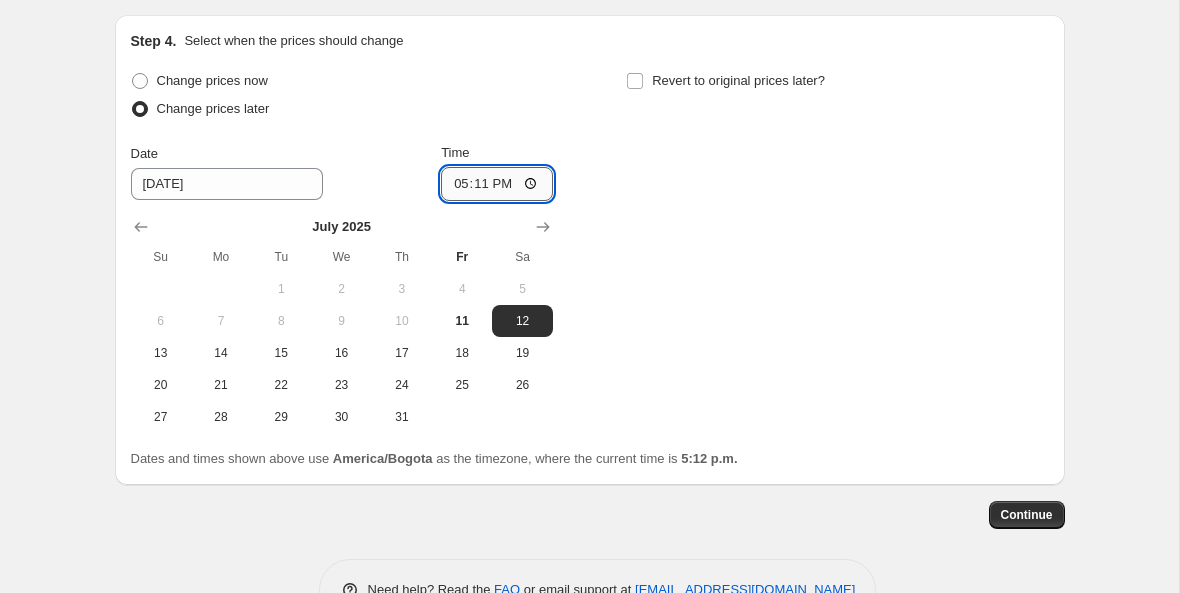 click on "17:11" at bounding box center (497, 184) 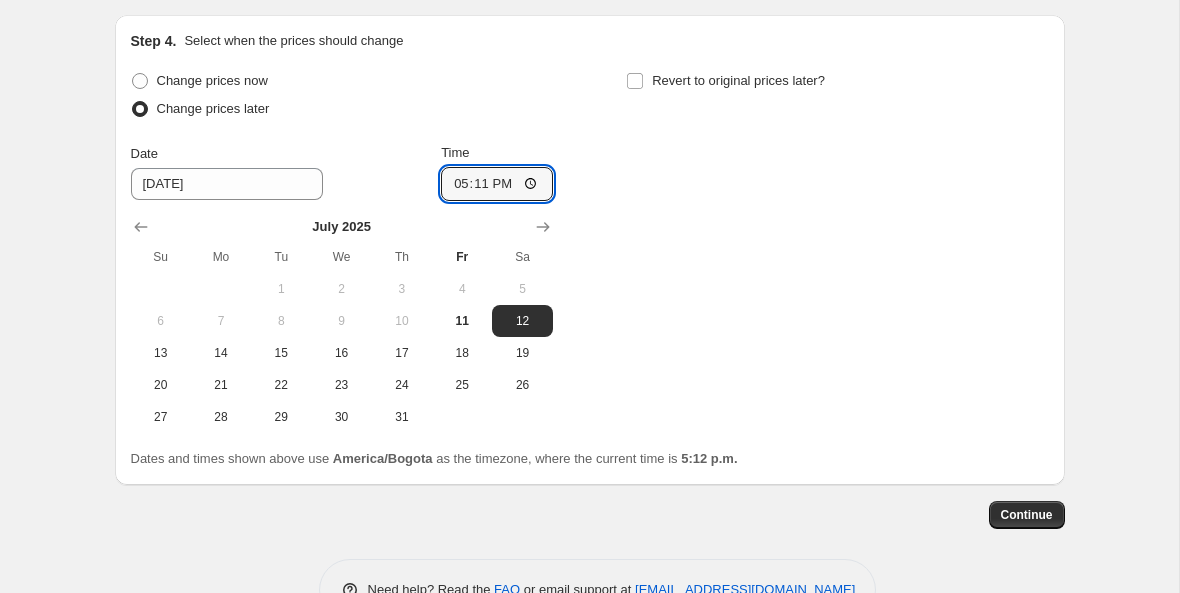 click on "Change prices now Change prices later Date [DATE] Time 17:[DATE] Mo Tu We Th Fr Sa 1 2 3 4 5 6 7 8 9 10 11 12 13 14 15 16 17 18 19 20 21 22 23 24 25 26 27 28 29 30 31 Revert to original prices later?" at bounding box center [590, 250] 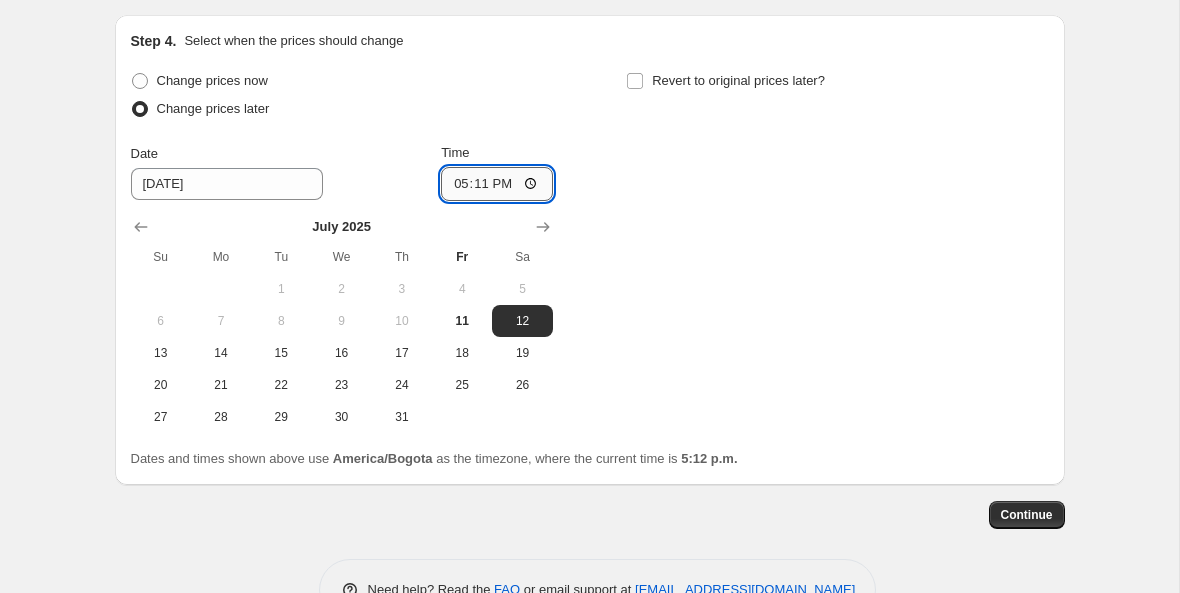 click on "17:11" at bounding box center [497, 184] 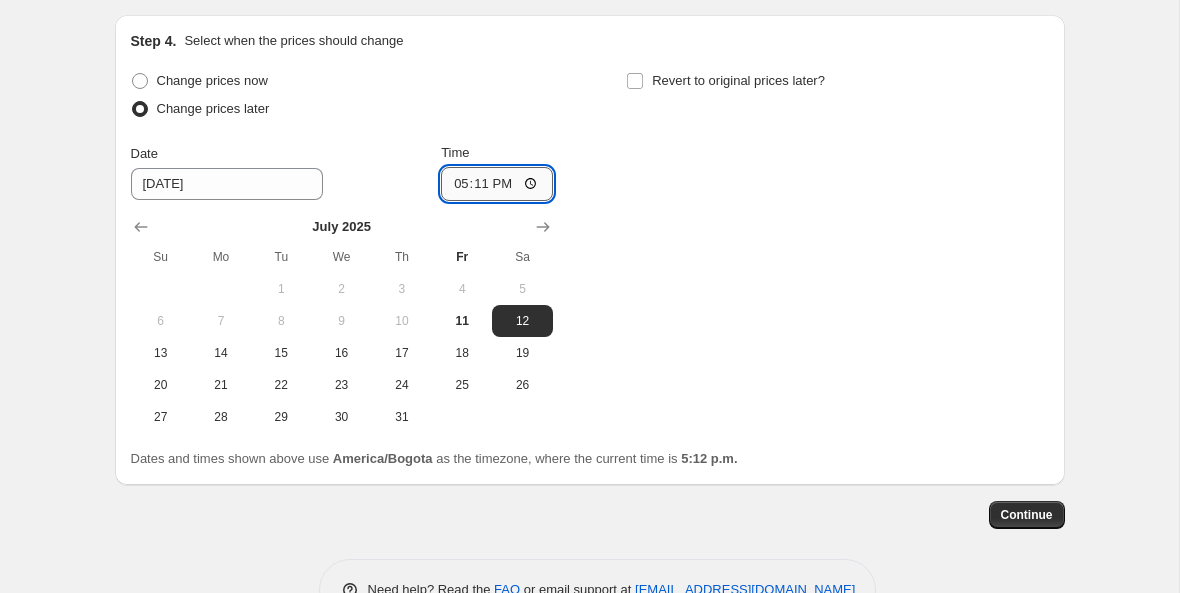 click on "17:11" at bounding box center [497, 184] 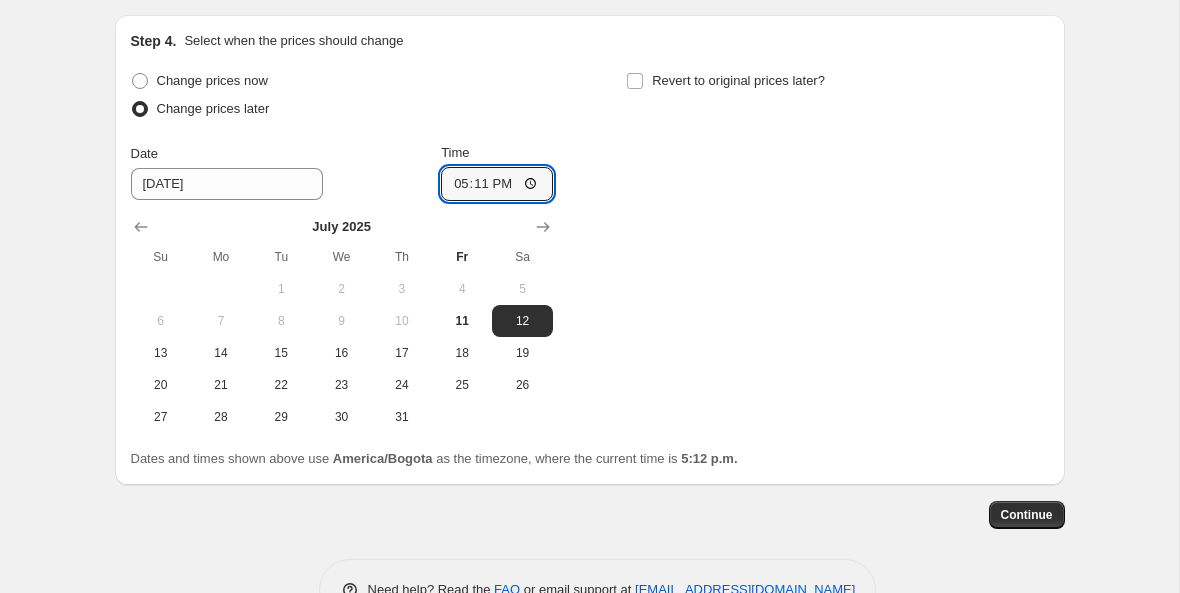 click on "Step 4. Select when the prices should change Change prices now Change prices later Date [DATE] Time 17:[DATE] Mo Tu We Th Fr Sa 1 2 3 4 5 6 7 8 9 10 11 12 13 14 15 16 17 18 19 20 21 22 23 24 25 26 27 28 29 30 31 Revert to original prices later? Dates and times shown above use   America/Bogota   as the timezone, where the current time is   5:12 p.m." at bounding box center (590, 250) 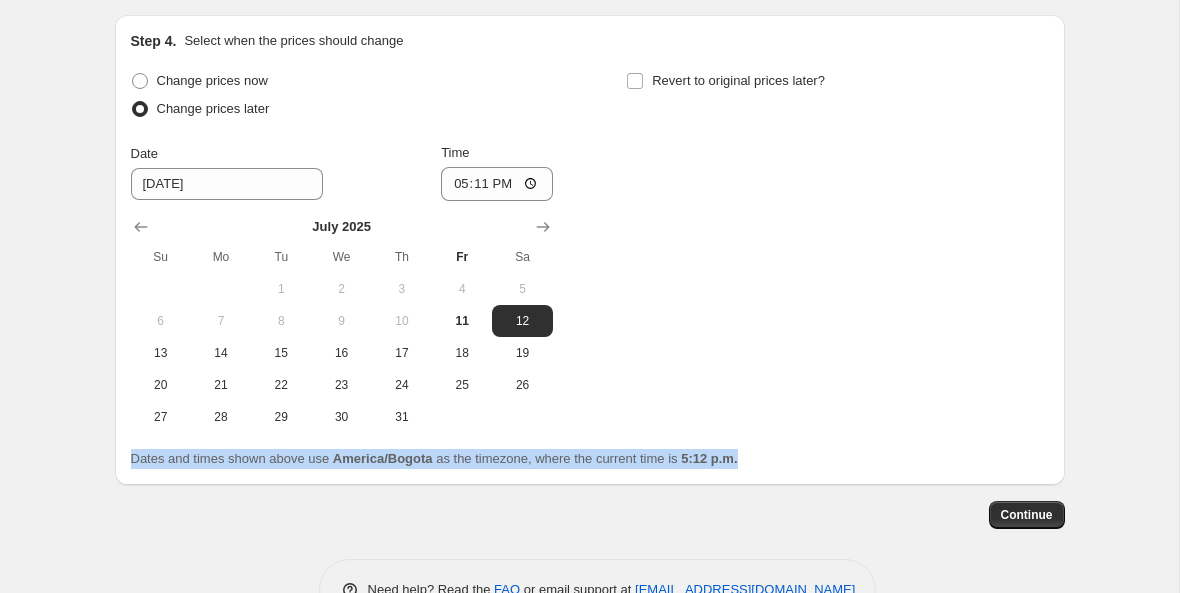 drag, startPoint x: 786, startPoint y: 464, endPoint x: 123, endPoint y: 446, distance: 663.2443 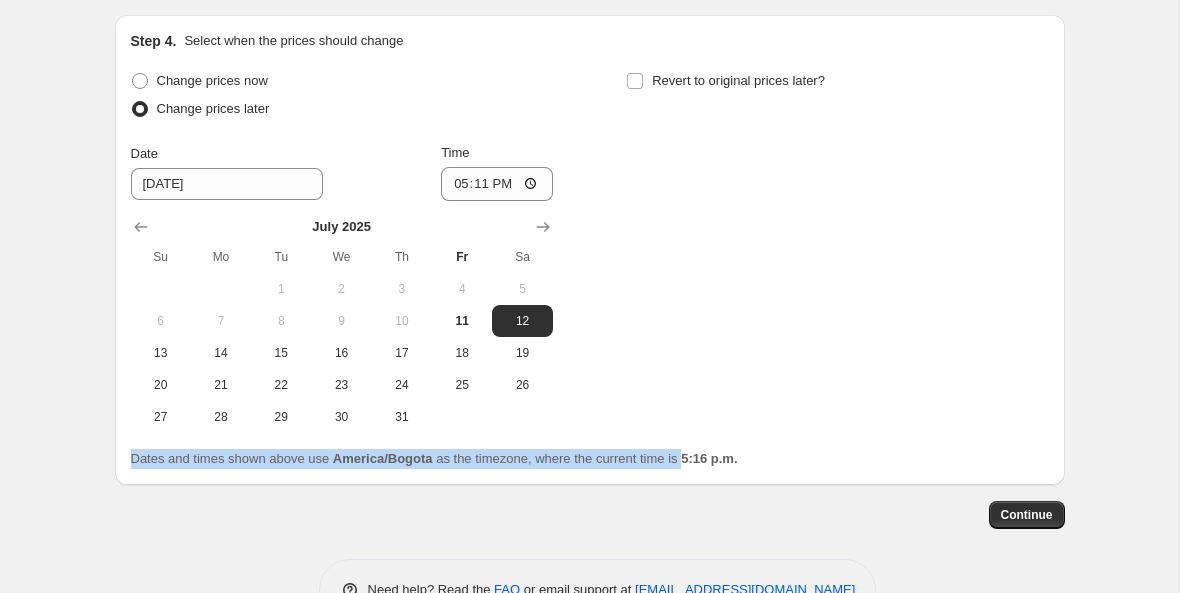 click on "Change prices now Change prices later Date [DATE] Time 17:[DATE] Mo Tu We Th Fr Sa 1 2 3 4 5 6 7 8 9 10 11 12 13 14 15 16 17 18 19 20 21 22 23 24 25 26 27 28 29 30 31 Revert to original prices later?" at bounding box center (590, 250) 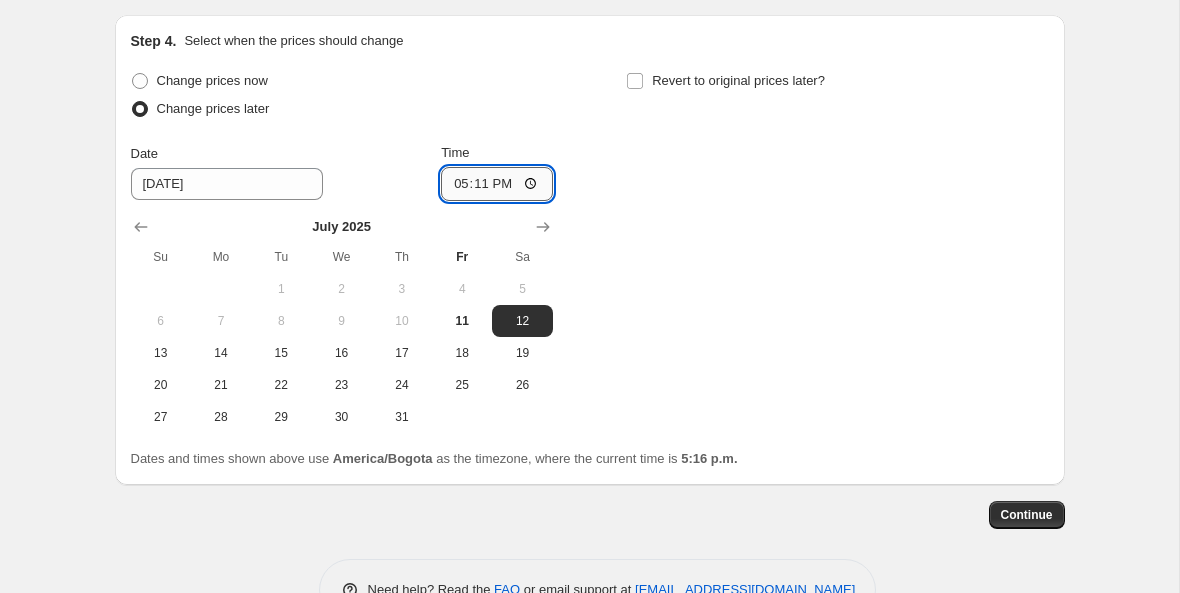 click on "17:11" at bounding box center [497, 184] 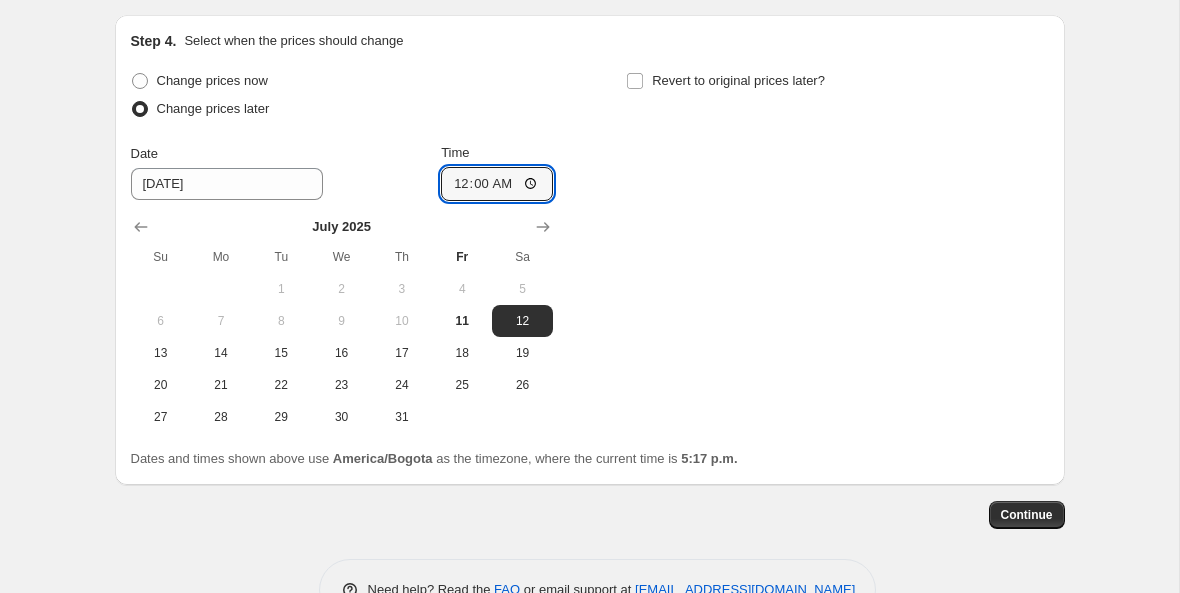 type on "00:00" 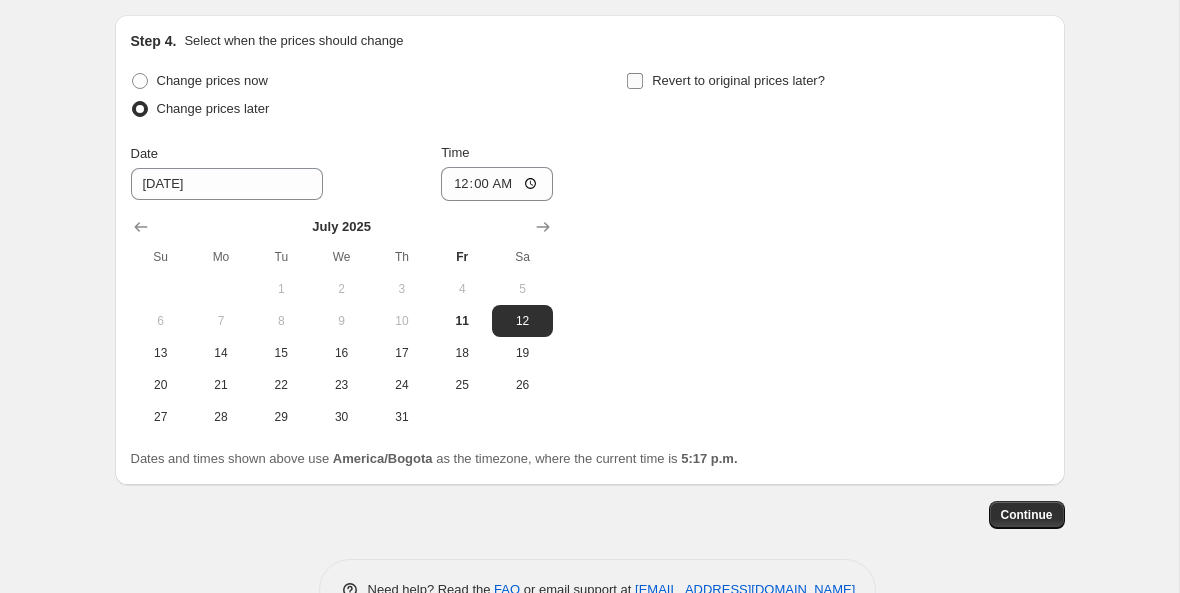 click on "Revert to original prices later?" at bounding box center [635, 81] 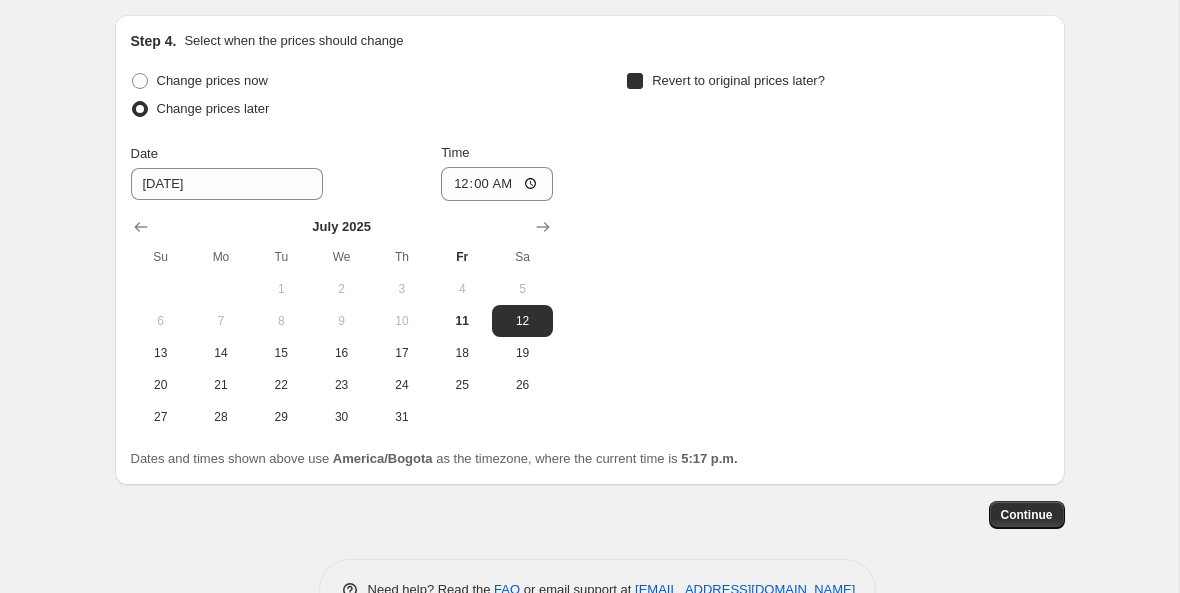 checkbox on "true" 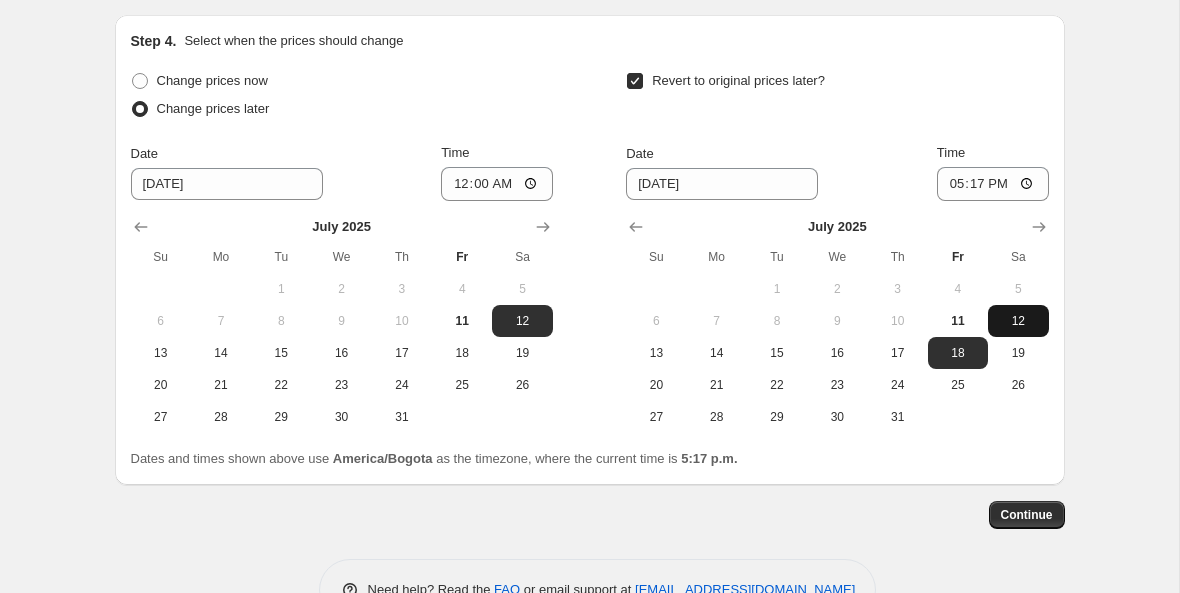 click on "12" at bounding box center [1018, 321] 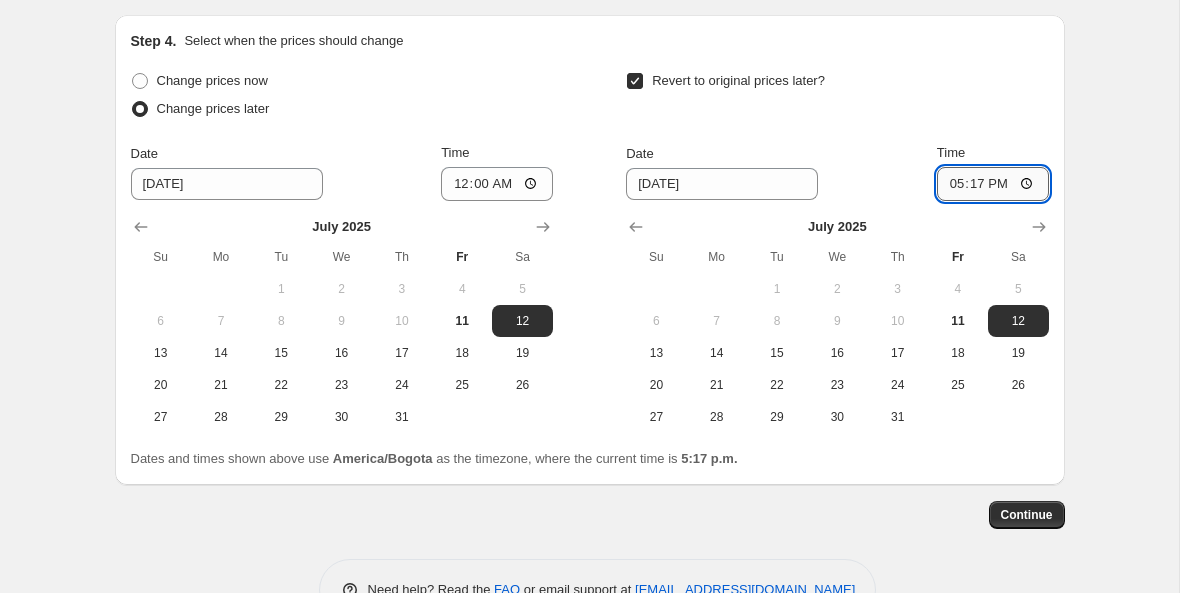 click on "17:17" at bounding box center (993, 184) 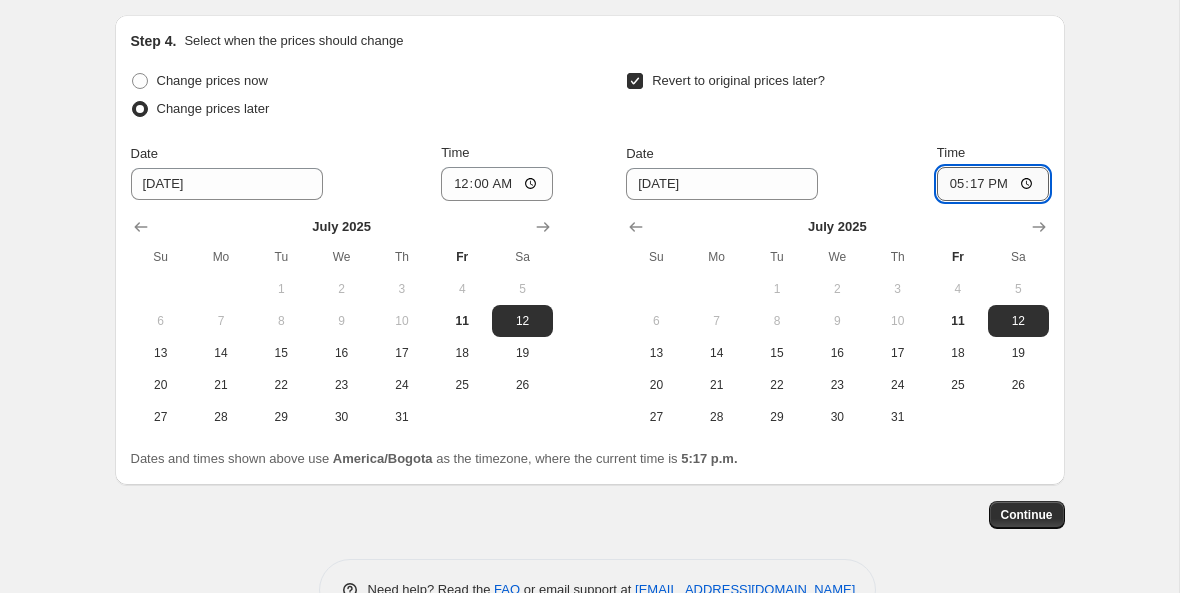 click on "17:17" at bounding box center [993, 184] 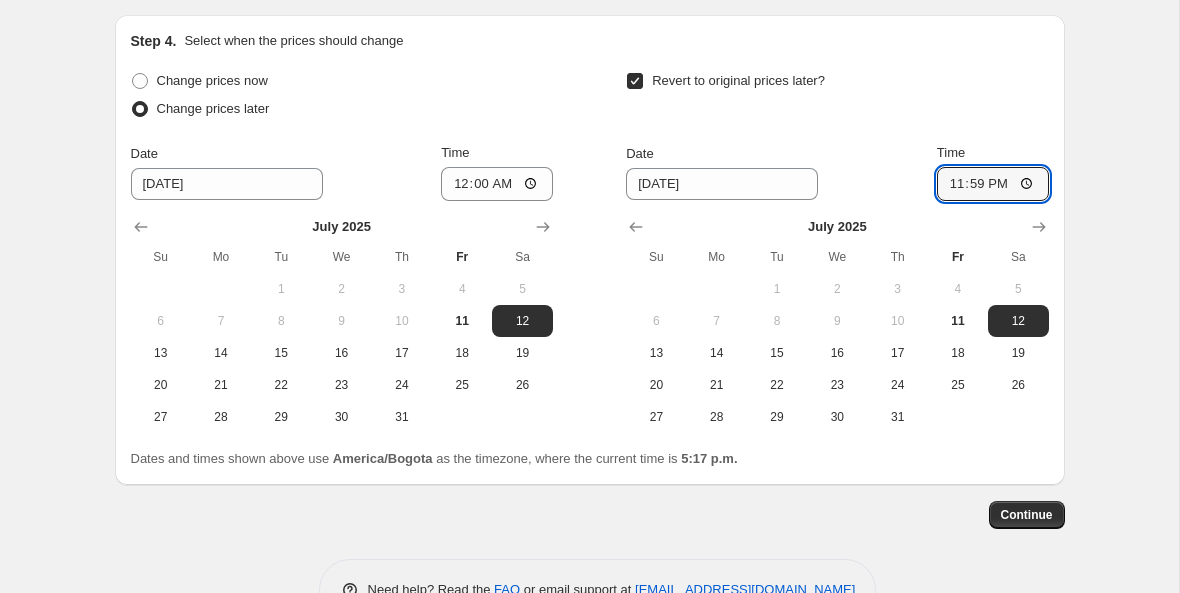 type on "23:59" 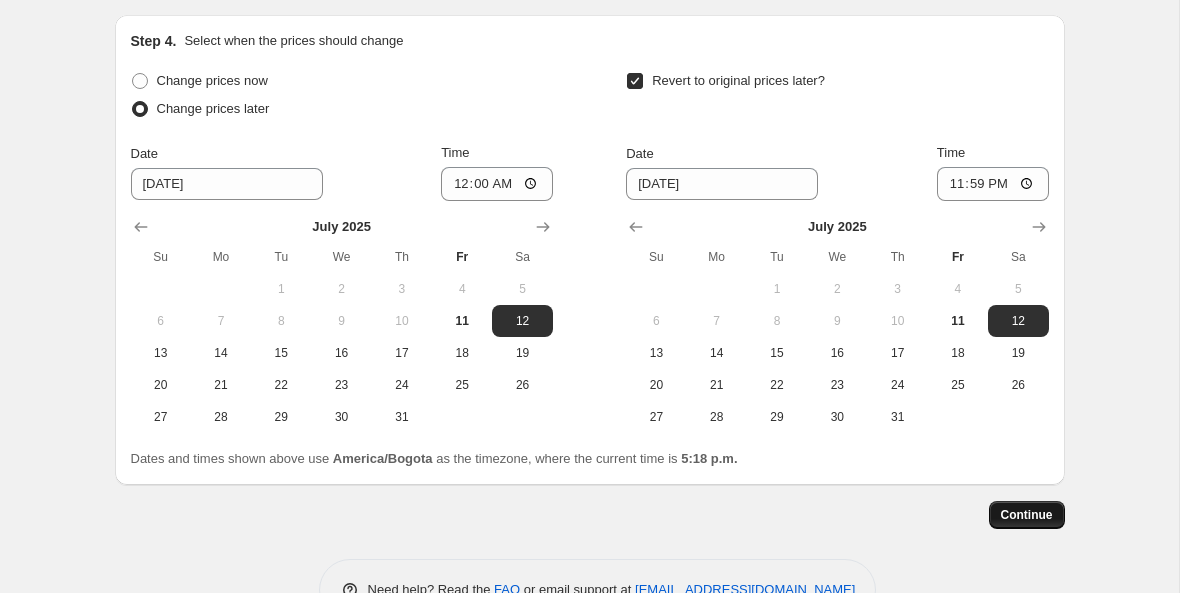 click on "Continue" at bounding box center [1027, 515] 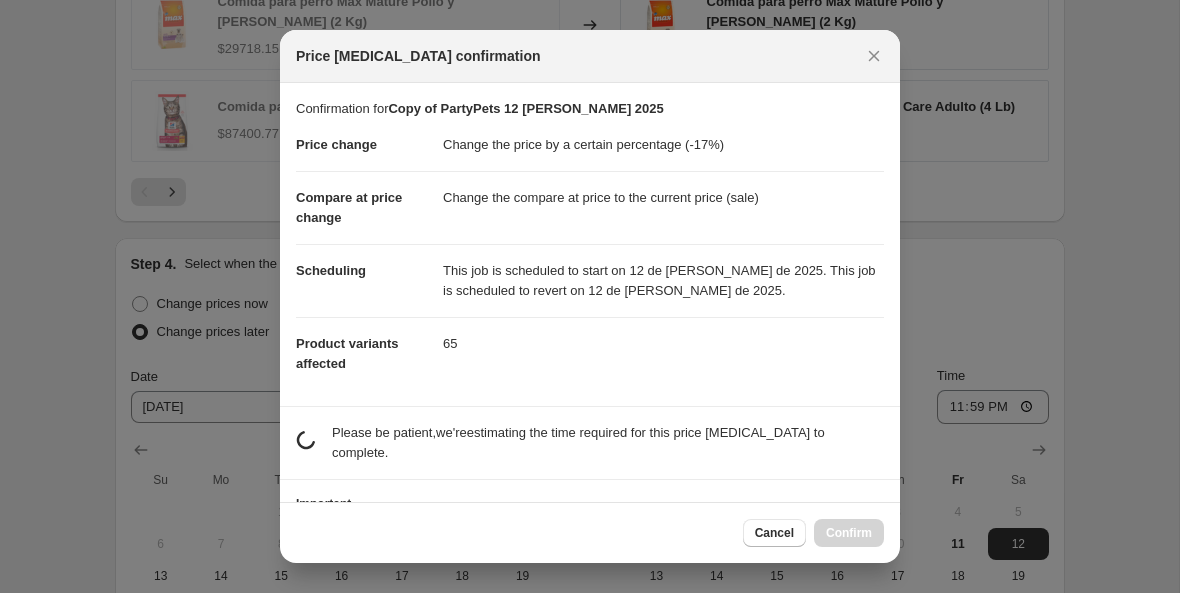 scroll, scrollTop: 0, scrollLeft: 0, axis: both 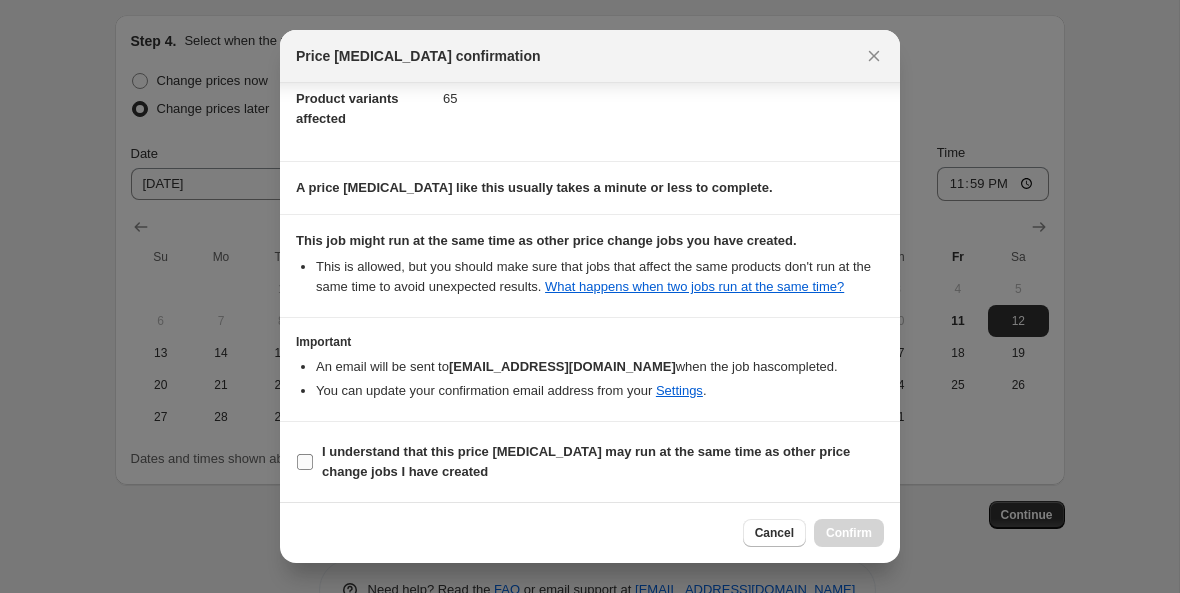 click on "I understand that this price [MEDICAL_DATA] may run at the same time as other price change jobs I have created" at bounding box center [305, 462] 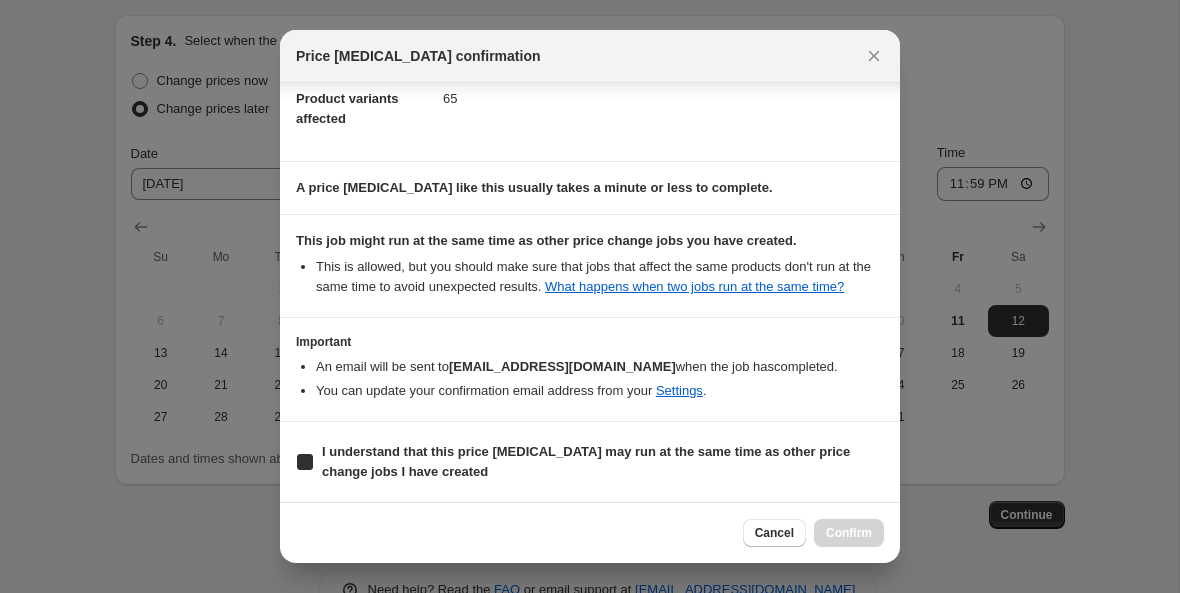 checkbox on "true" 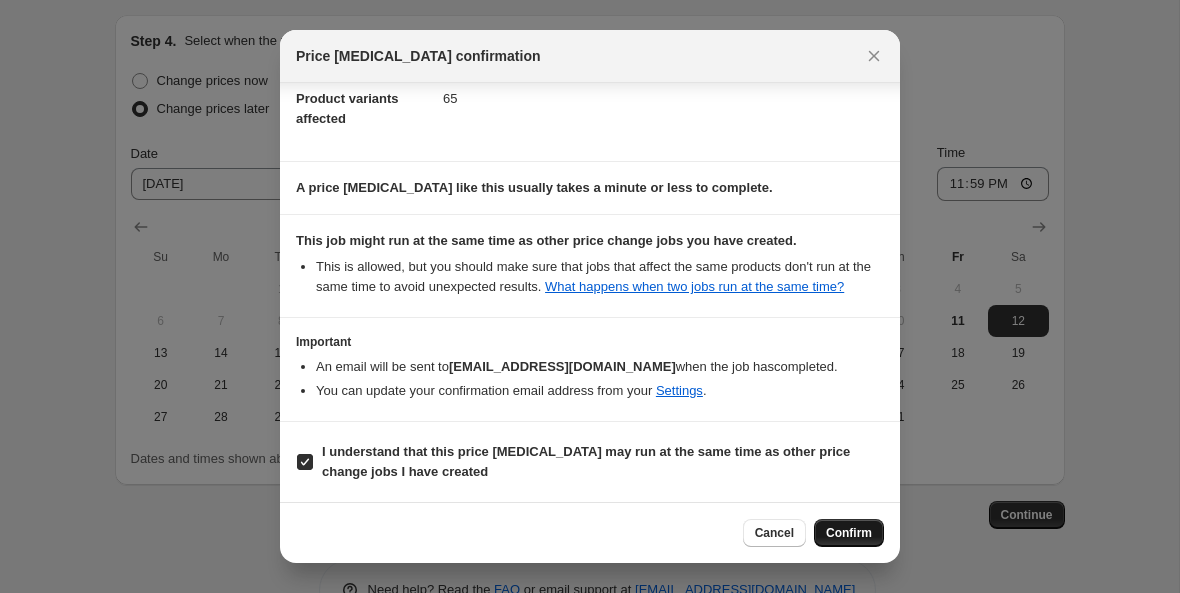 click on "Confirm" at bounding box center (849, 533) 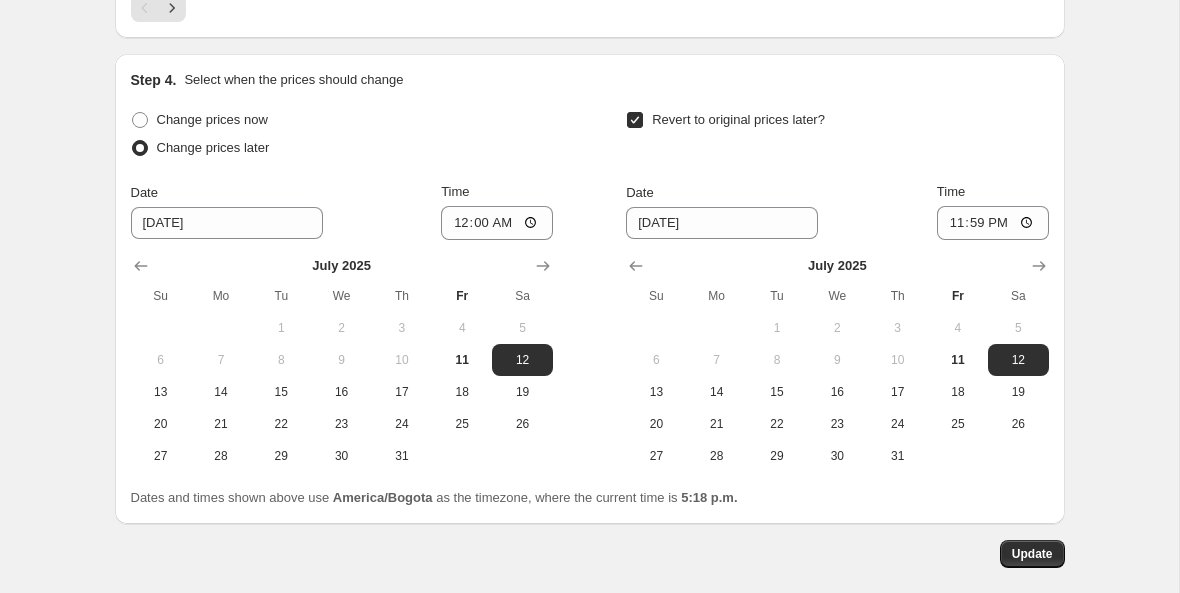 scroll, scrollTop: 1950, scrollLeft: 0, axis: vertical 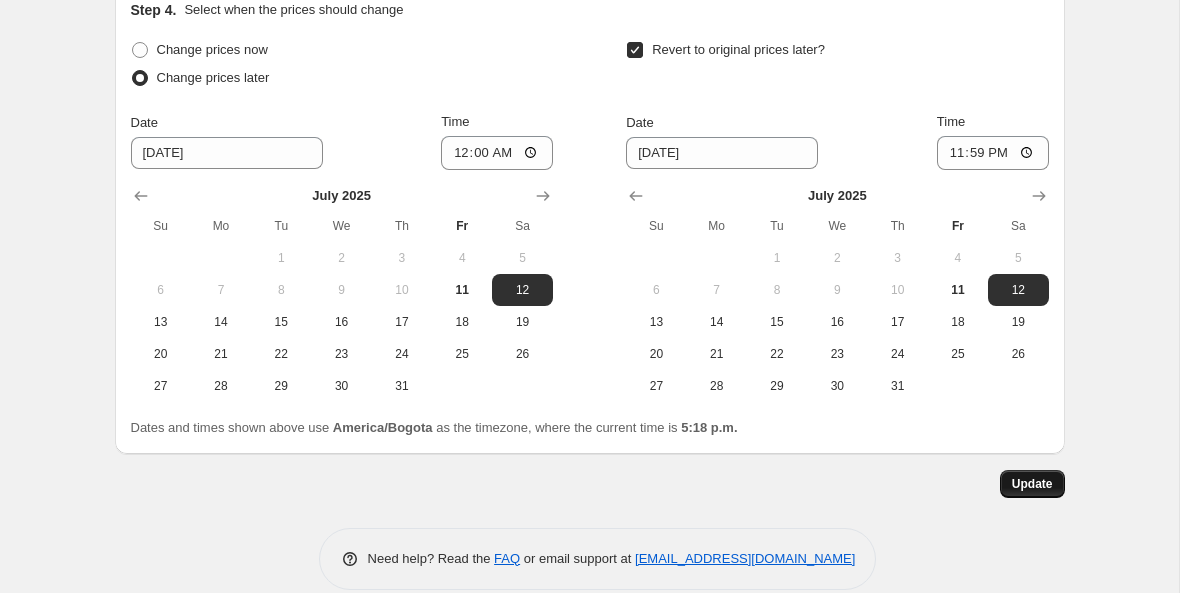 click on "Update" at bounding box center [1032, 484] 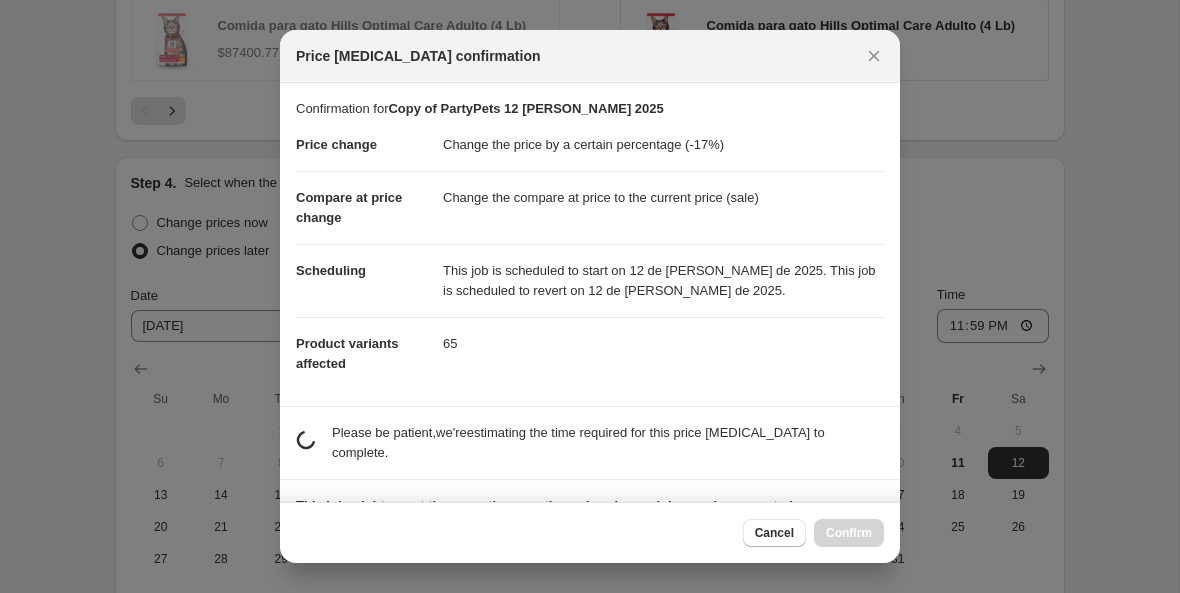 scroll, scrollTop: 1950, scrollLeft: 0, axis: vertical 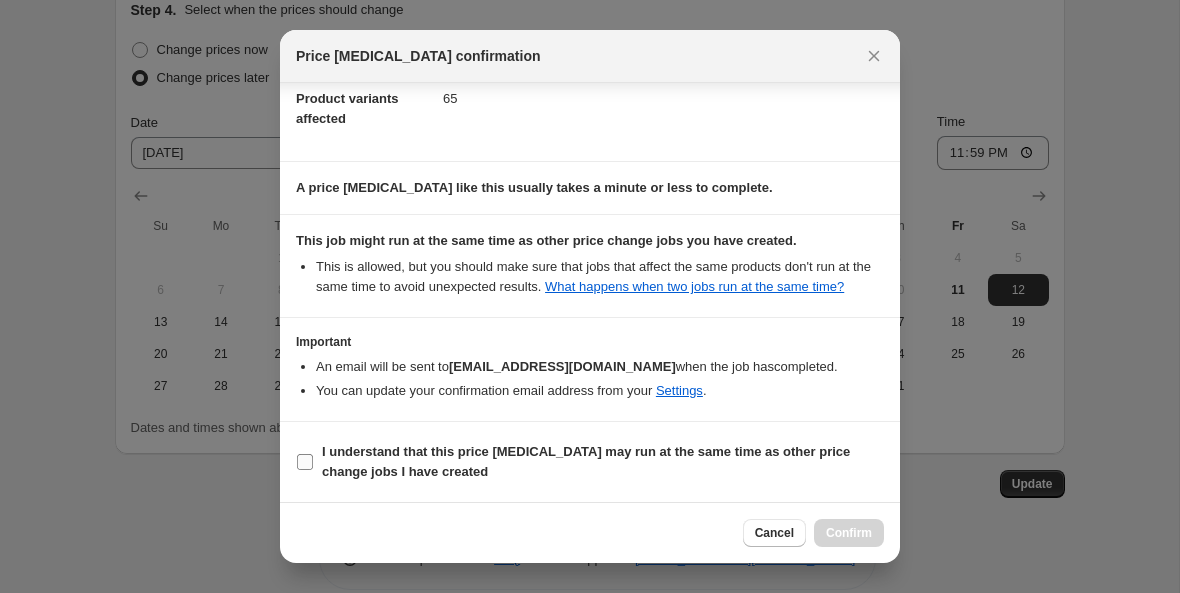 click on "I understand that this price [MEDICAL_DATA] may run at the same time as other price change jobs I have created" at bounding box center [305, 462] 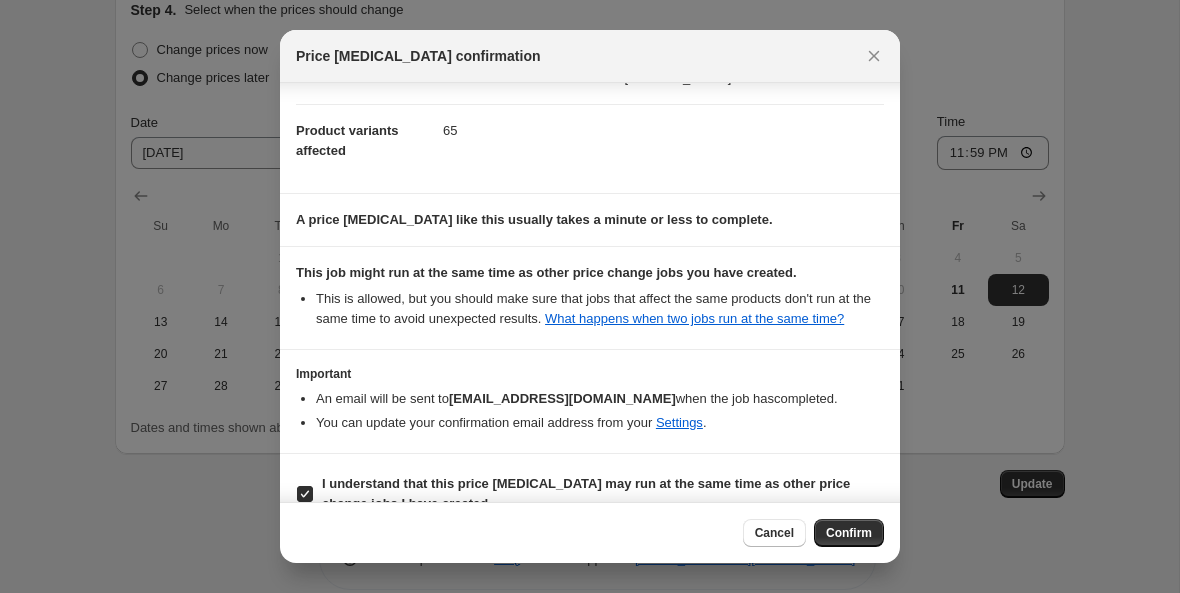 scroll, scrollTop: 265, scrollLeft: 0, axis: vertical 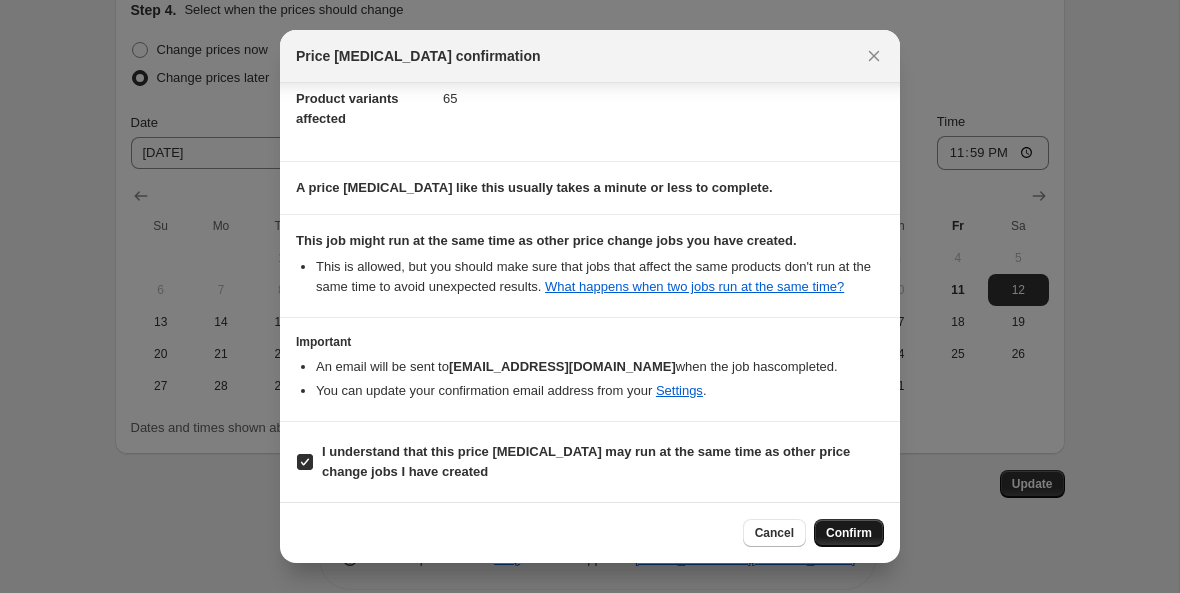 click on "Confirm" at bounding box center (849, 533) 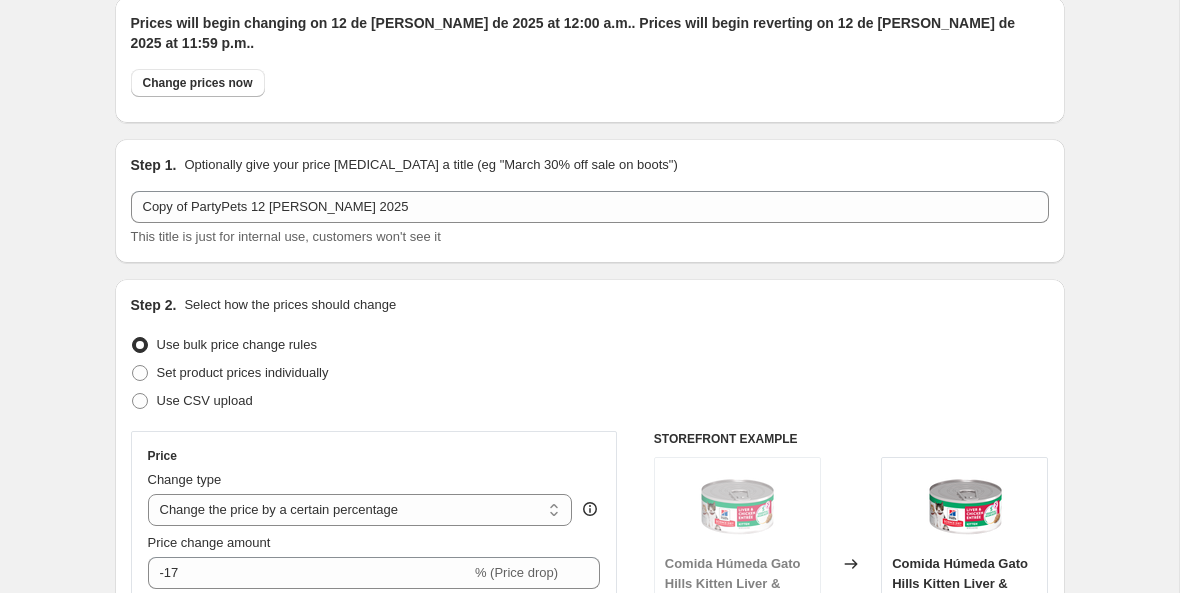 scroll, scrollTop: 0, scrollLeft: 0, axis: both 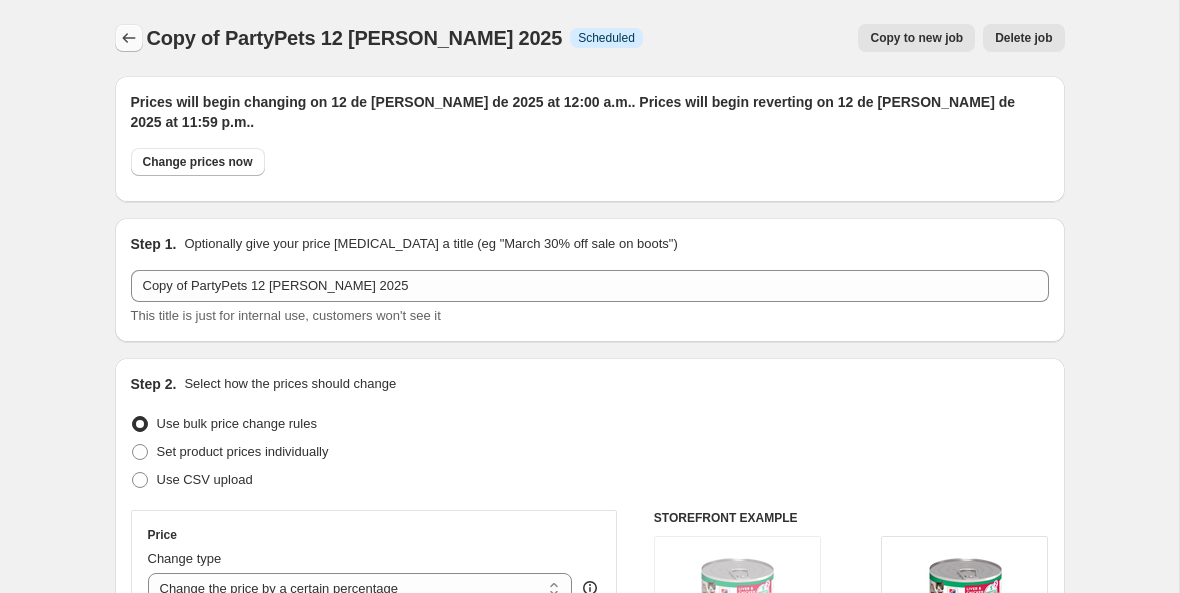 click 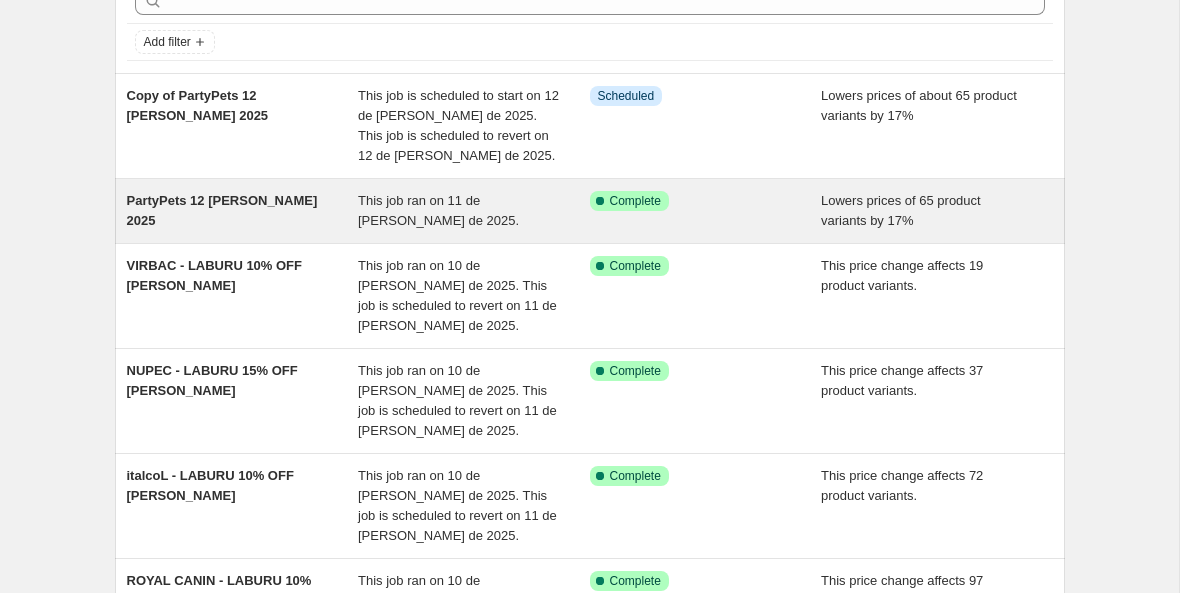scroll, scrollTop: 83, scrollLeft: 0, axis: vertical 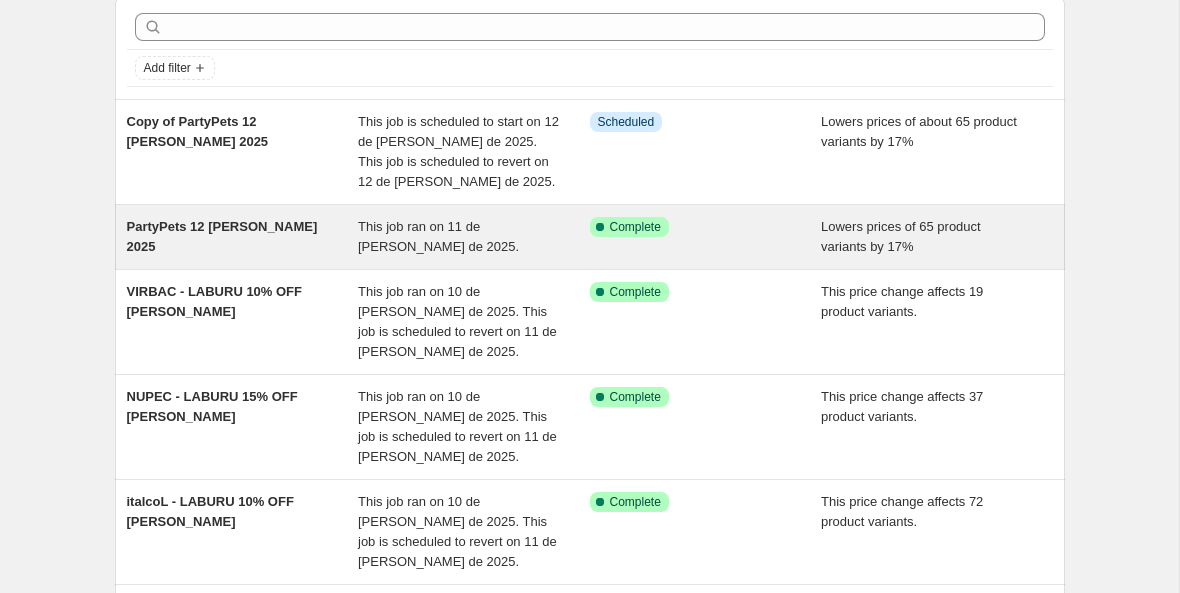 click on "Complete" at bounding box center [635, 227] 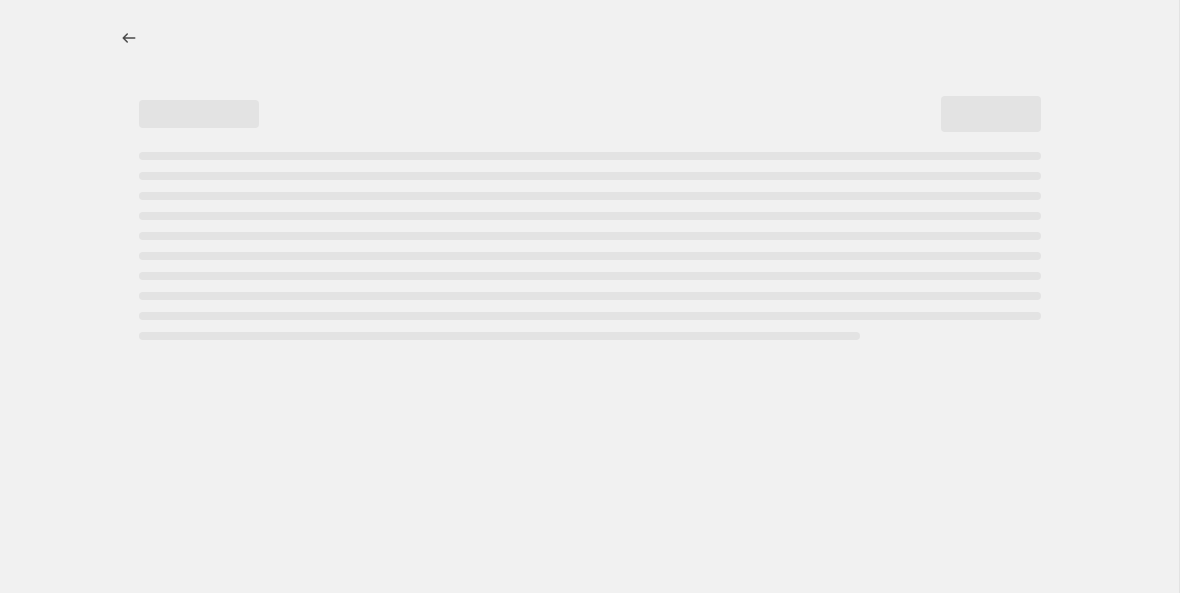 scroll, scrollTop: 0, scrollLeft: 0, axis: both 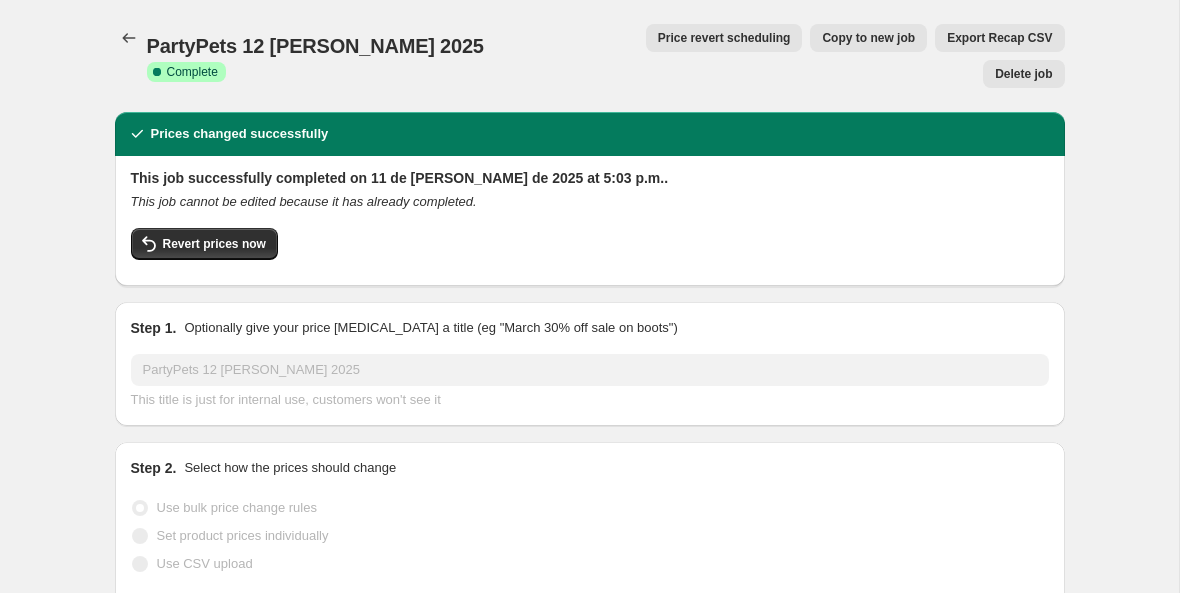 click on "Delete job" at bounding box center [1023, 74] 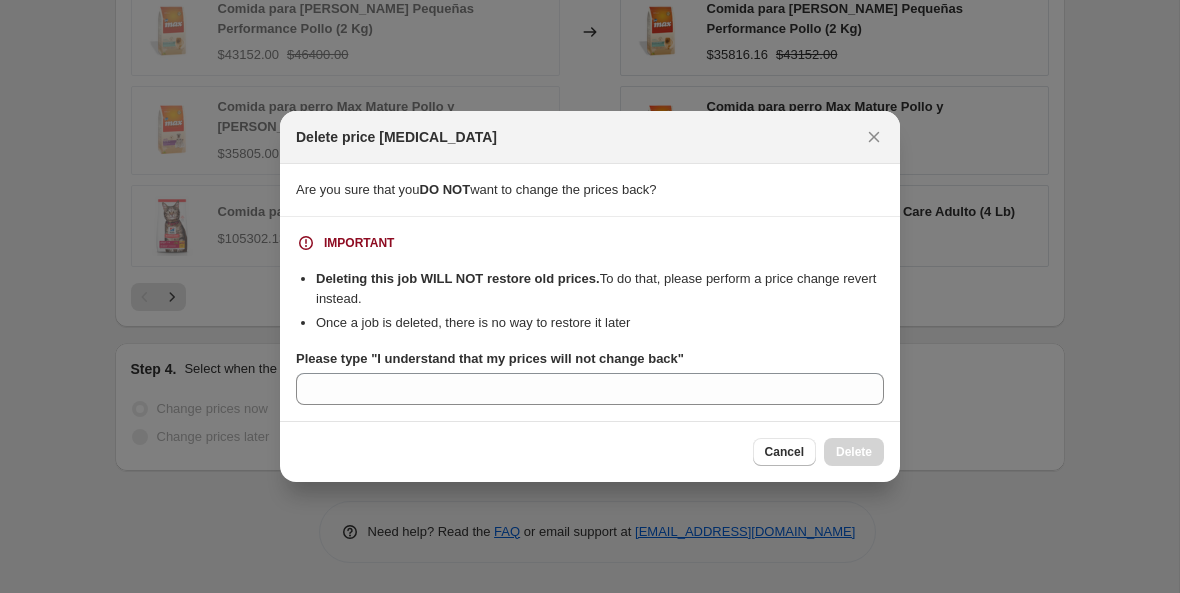 scroll, scrollTop: 0, scrollLeft: 0, axis: both 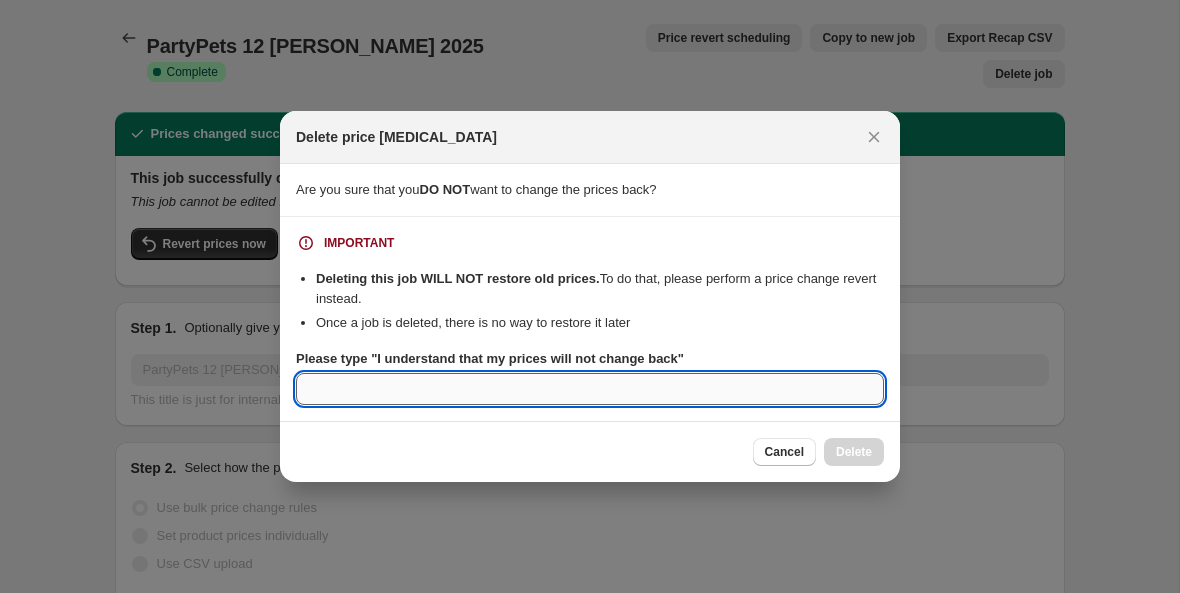 click on "Please type "I understand that my prices will not change back"" at bounding box center (590, 389) 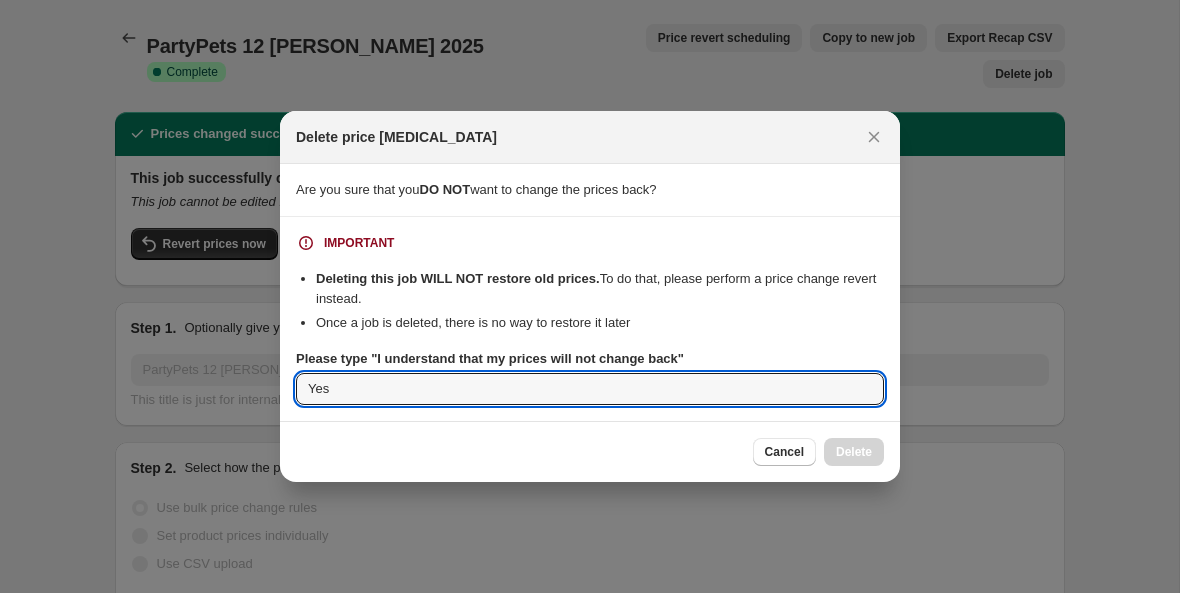 click on "Once a job is deleted, there is no way to restore it later" at bounding box center (600, 323) 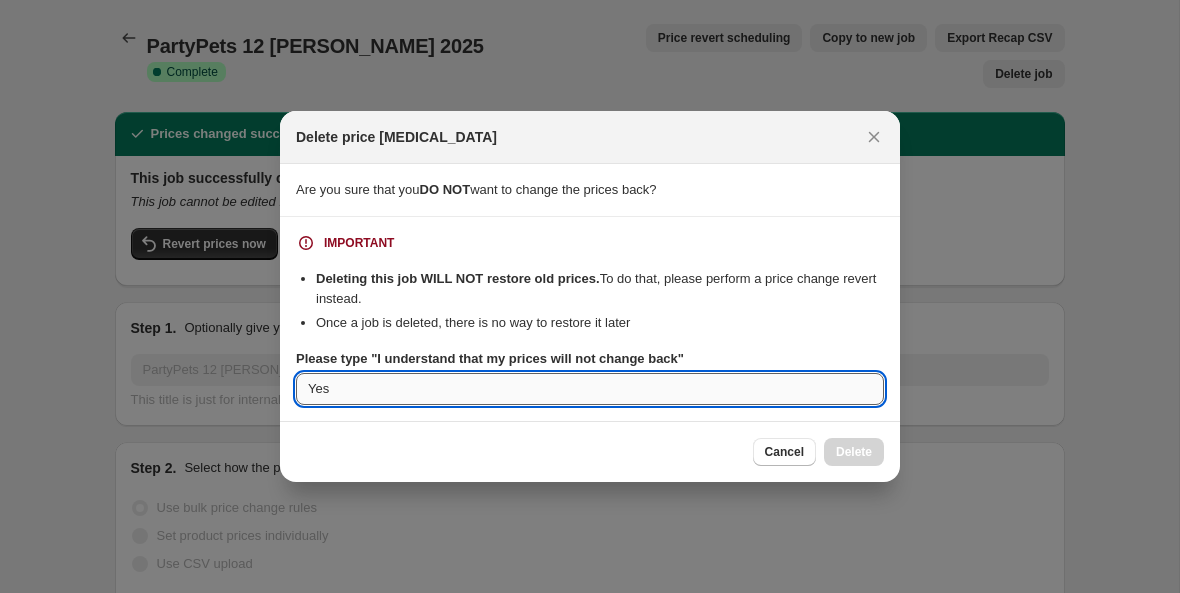 click on "Yes" at bounding box center [590, 389] 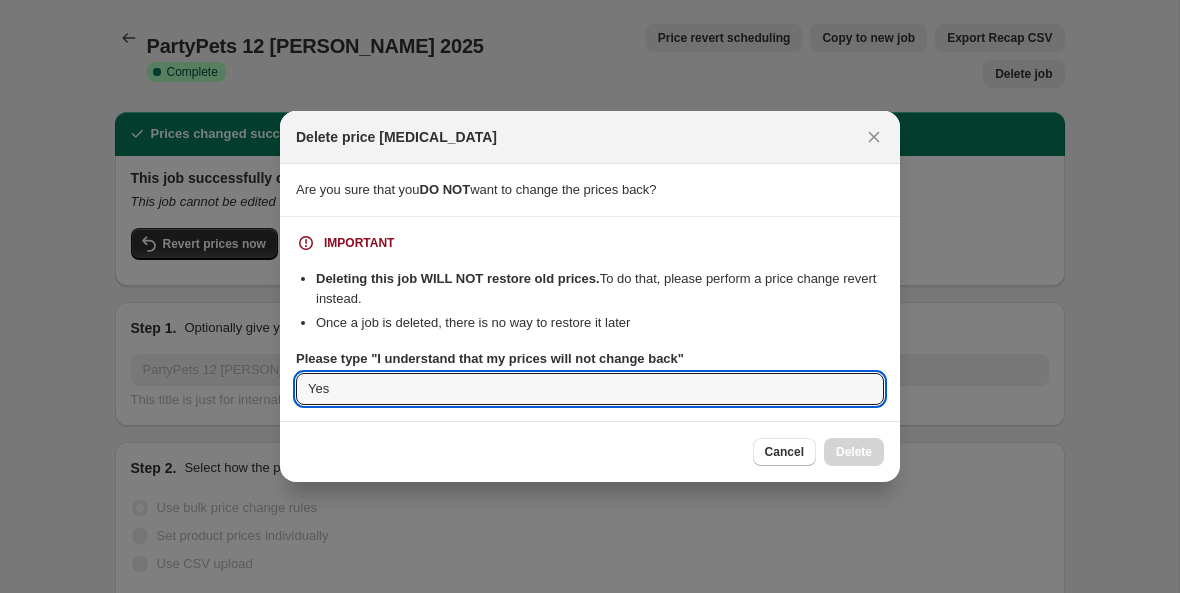 click on "Cancel Delete" at bounding box center (818, 452) 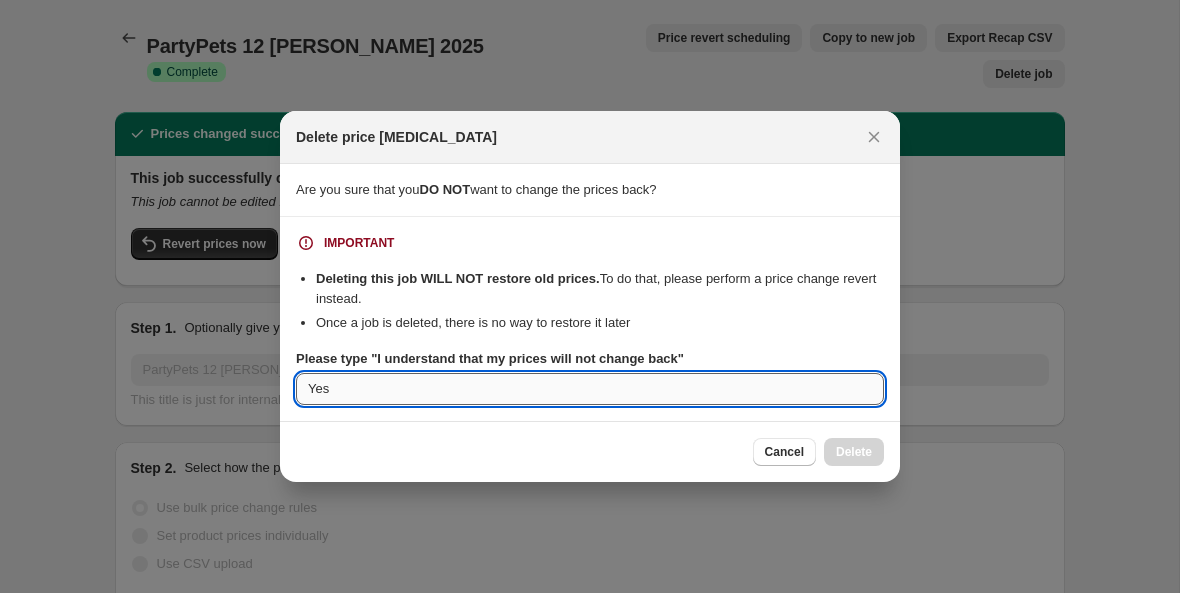 click on "Yes" at bounding box center [590, 389] 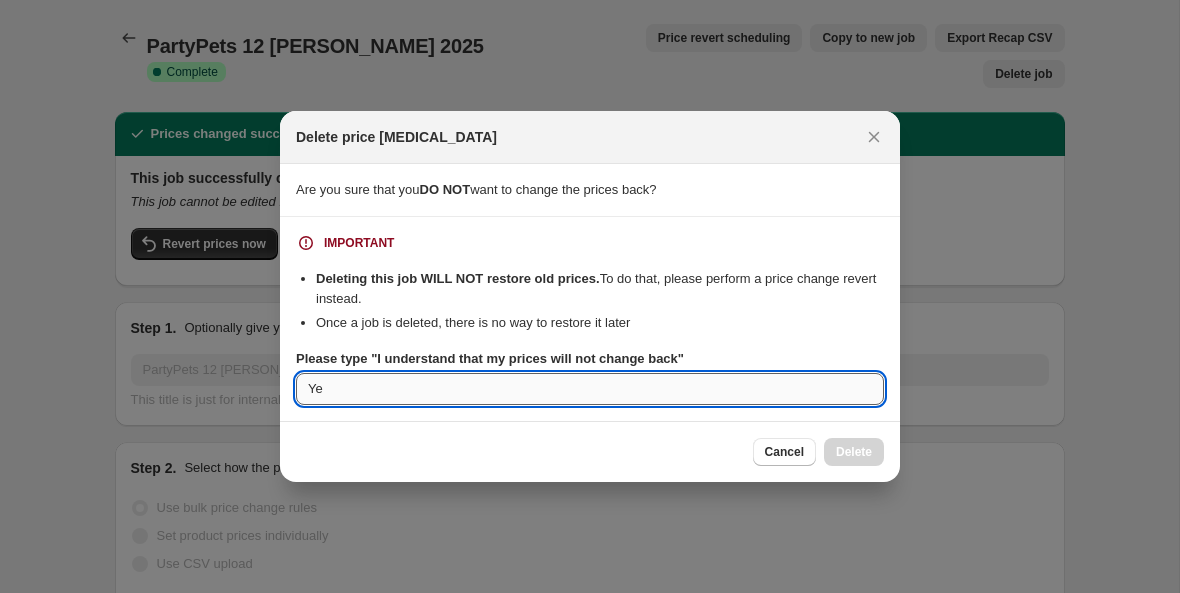 type on "Y" 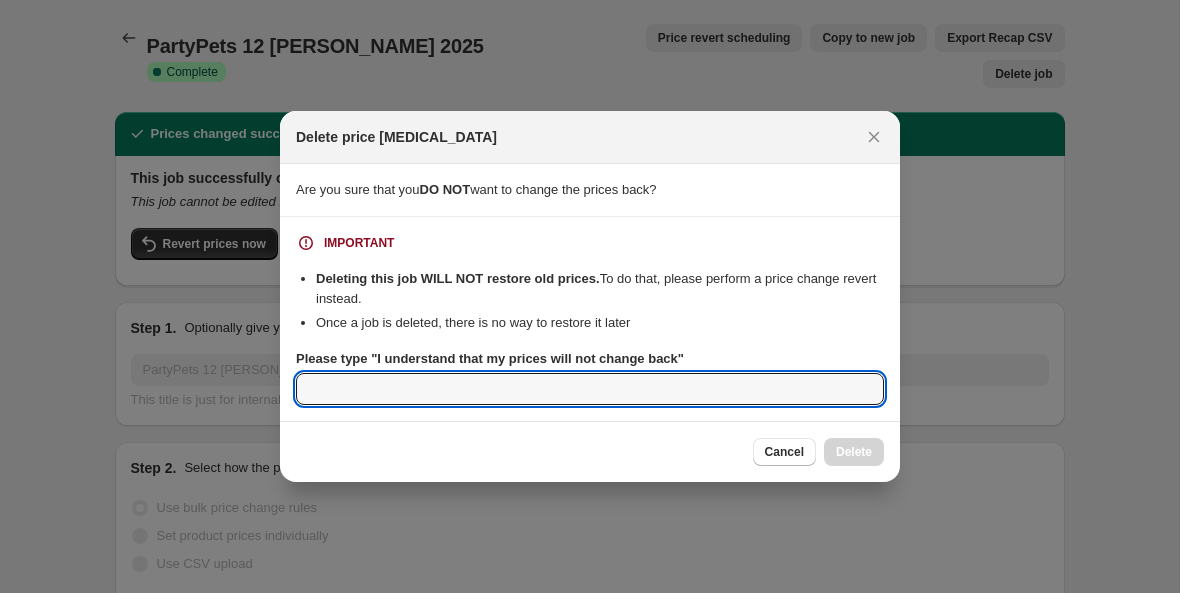 click on "Please type "I understand that my prices will not change back"" at bounding box center (490, 358) 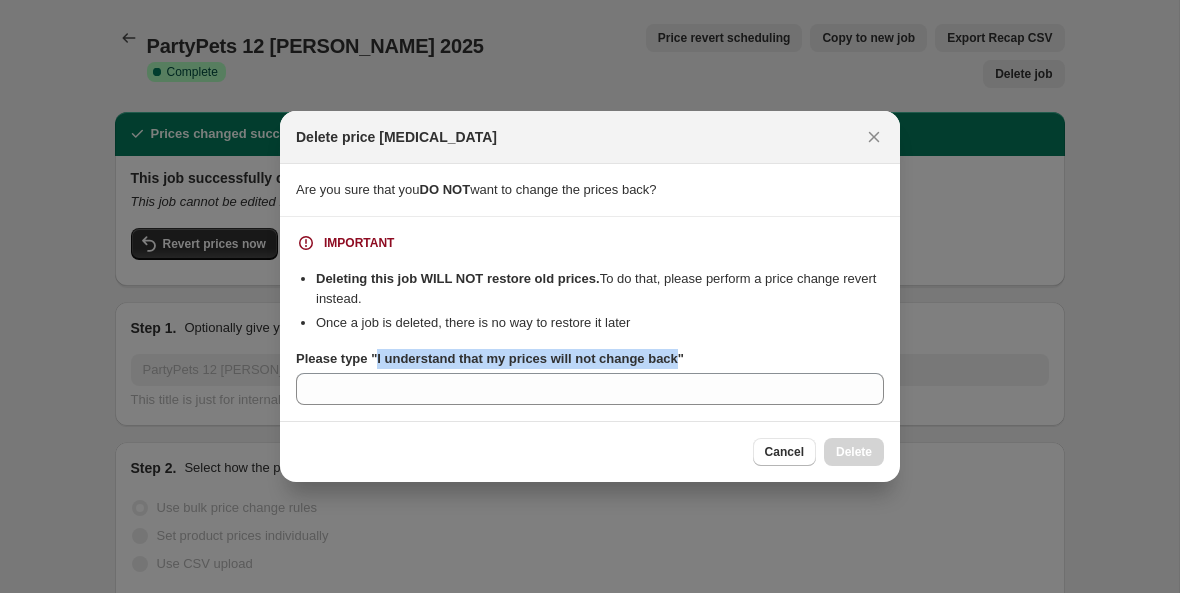 drag, startPoint x: 382, startPoint y: 360, endPoint x: 697, endPoint y: 360, distance: 315 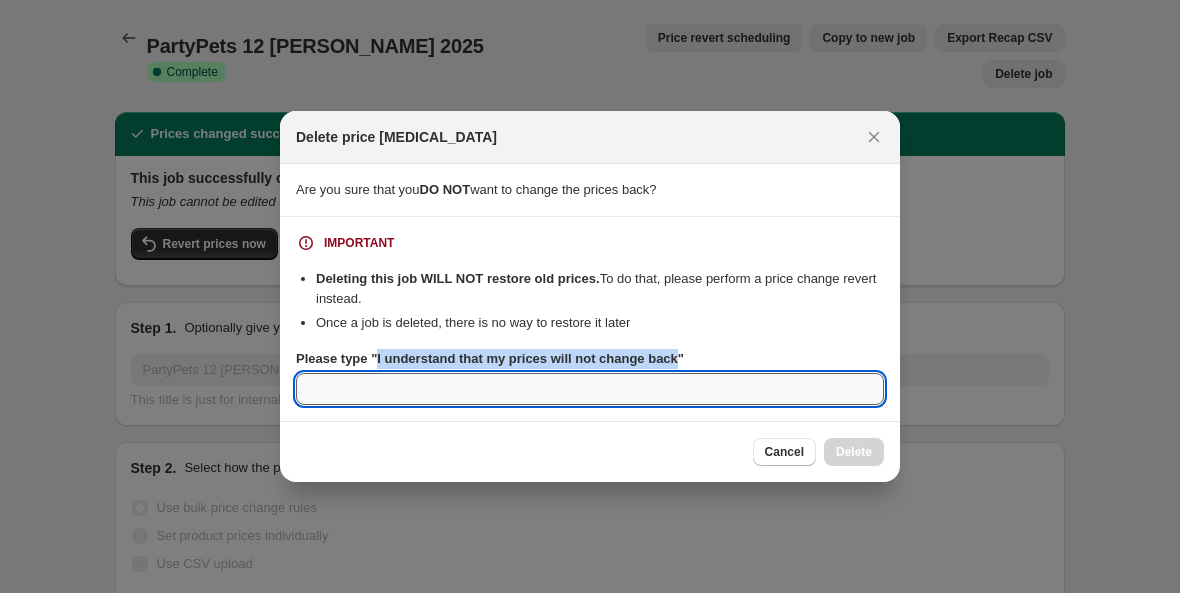 click on "Please type "I understand that my prices will not change back"" at bounding box center (590, 389) 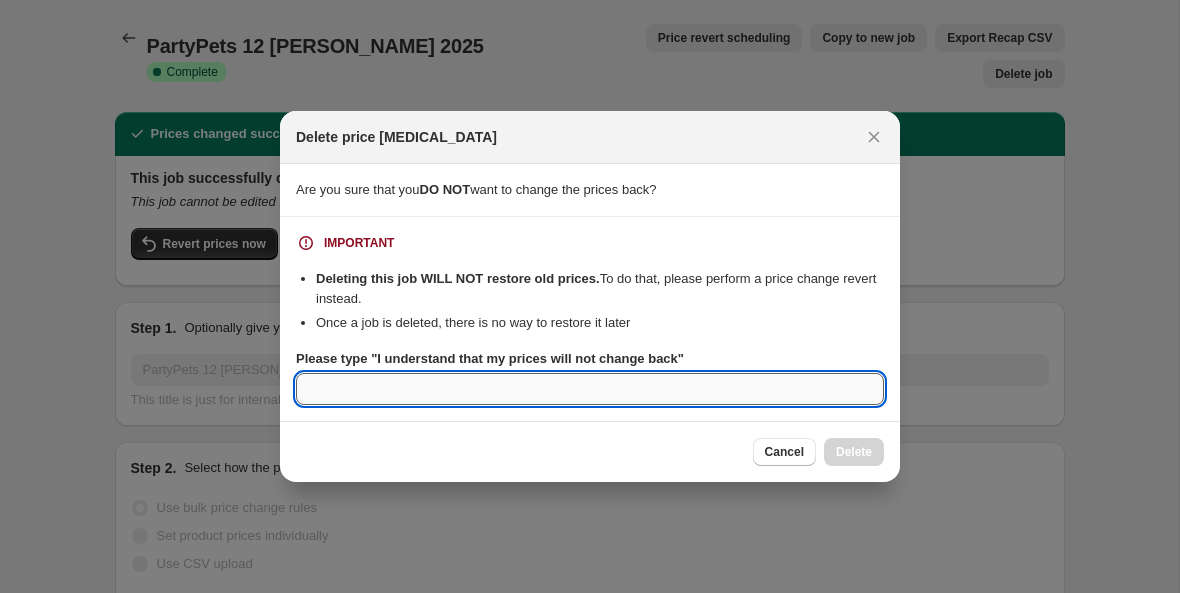 paste on "I understand that my prices will not change back" 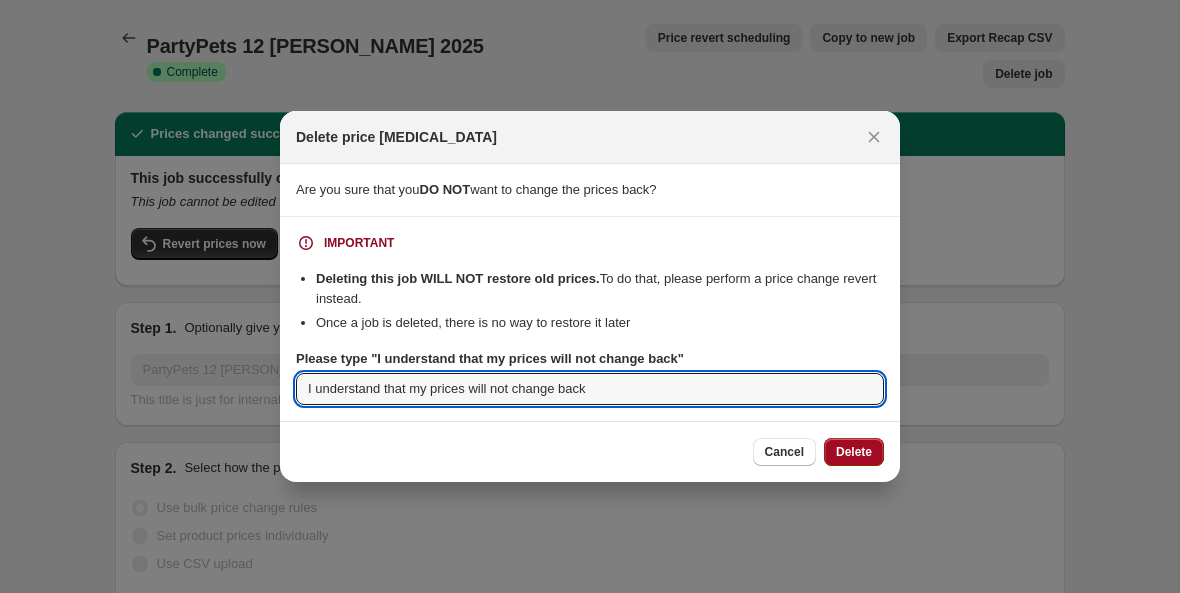 type on "I understand that my prices will not change back" 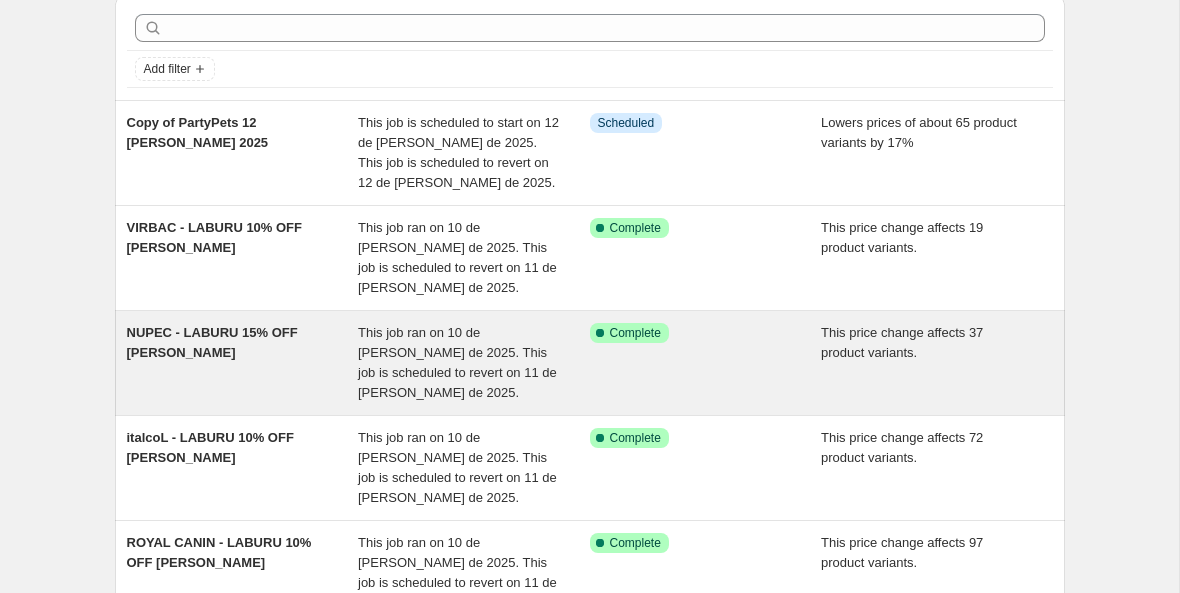scroll, scrollTop: 133, scrollLeft: 0, axis: vertical 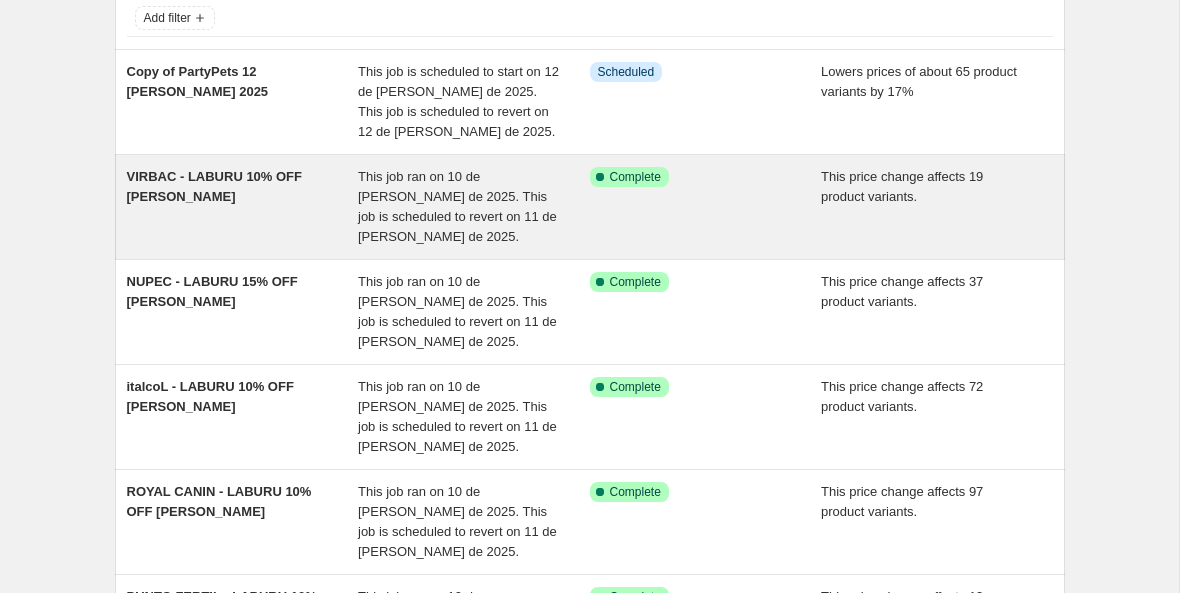 click on "Success Complete Complete" at bounding box center (706, 207) 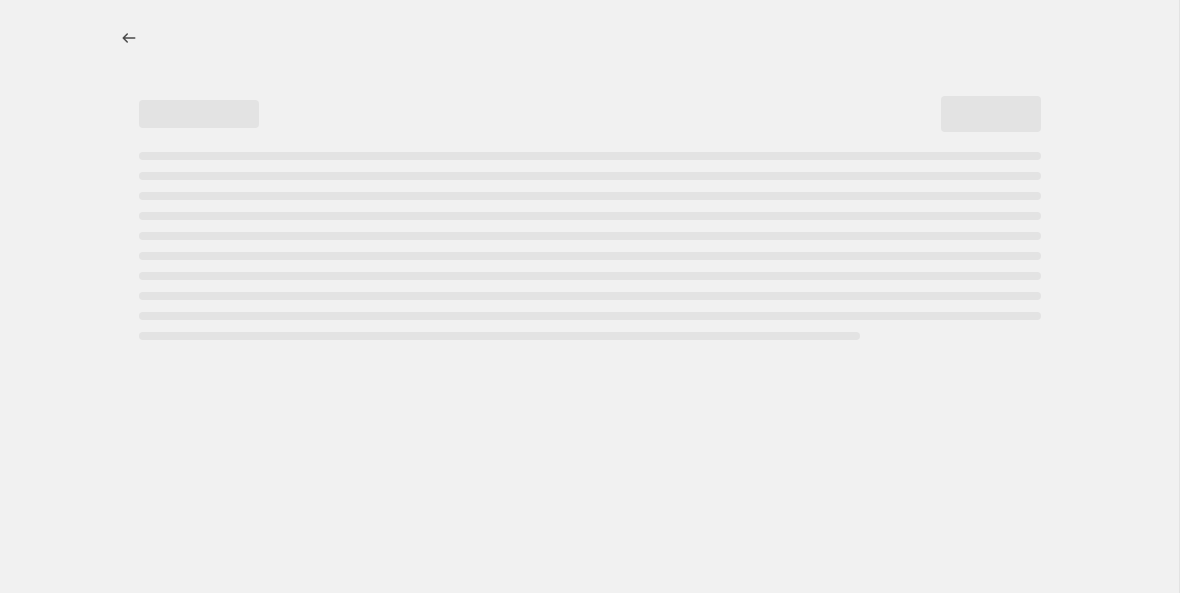 select on "pcap" 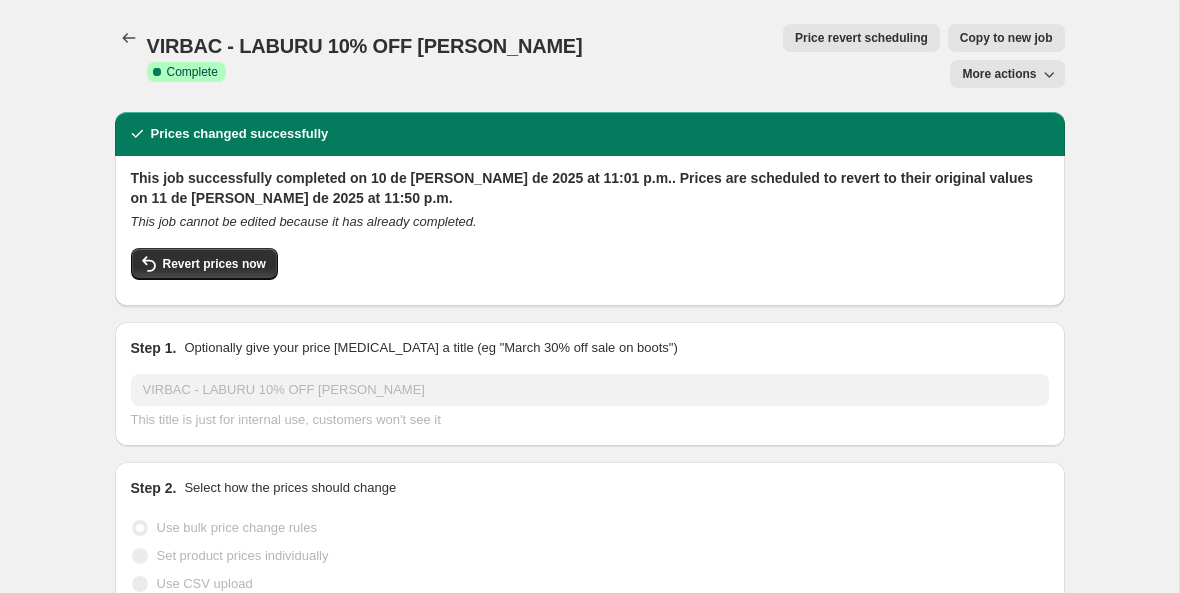 click on "Copy to new job" at bounding box center (1006, 38) 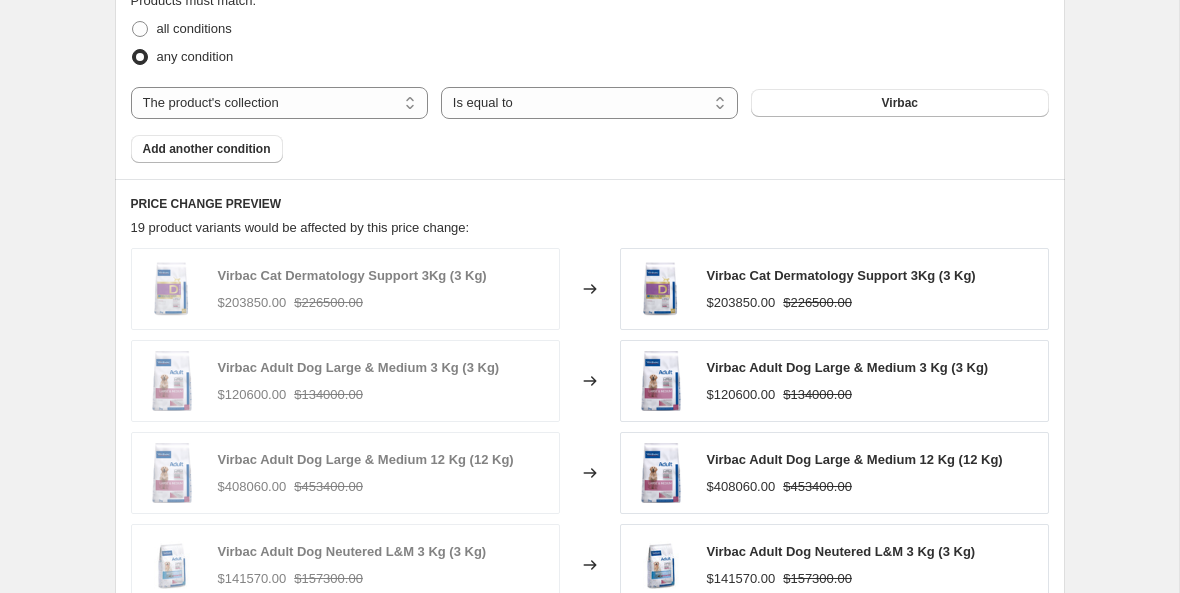 scroll, scrollTop: 1657, scrollLeft: 0, axis: vertical 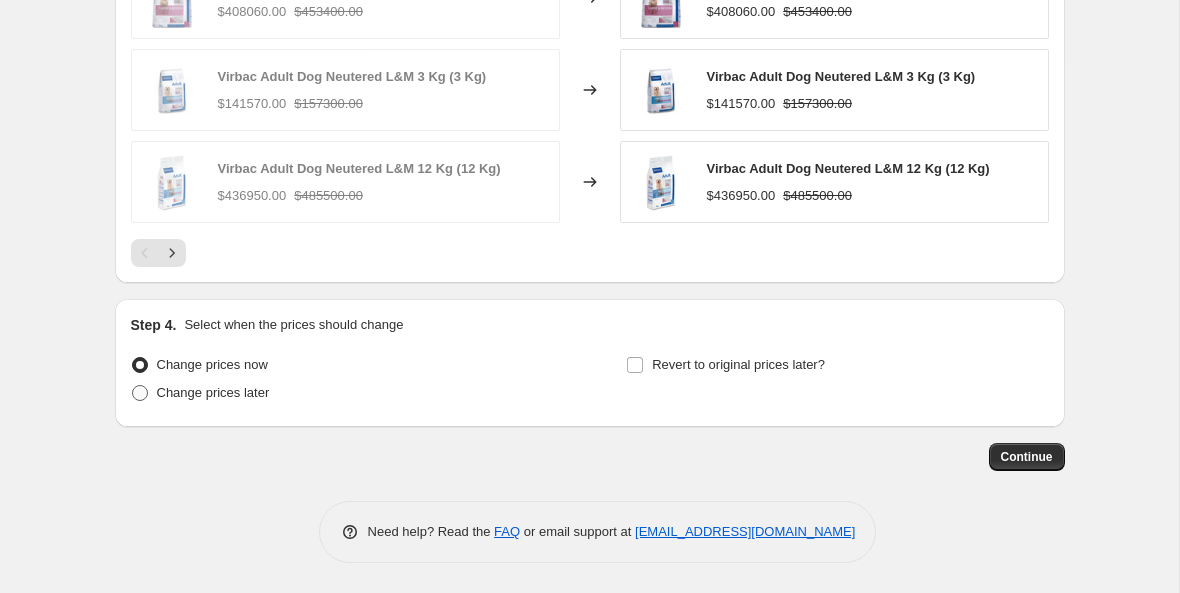 click on "Change prices later" at bounding box center (213, 392) 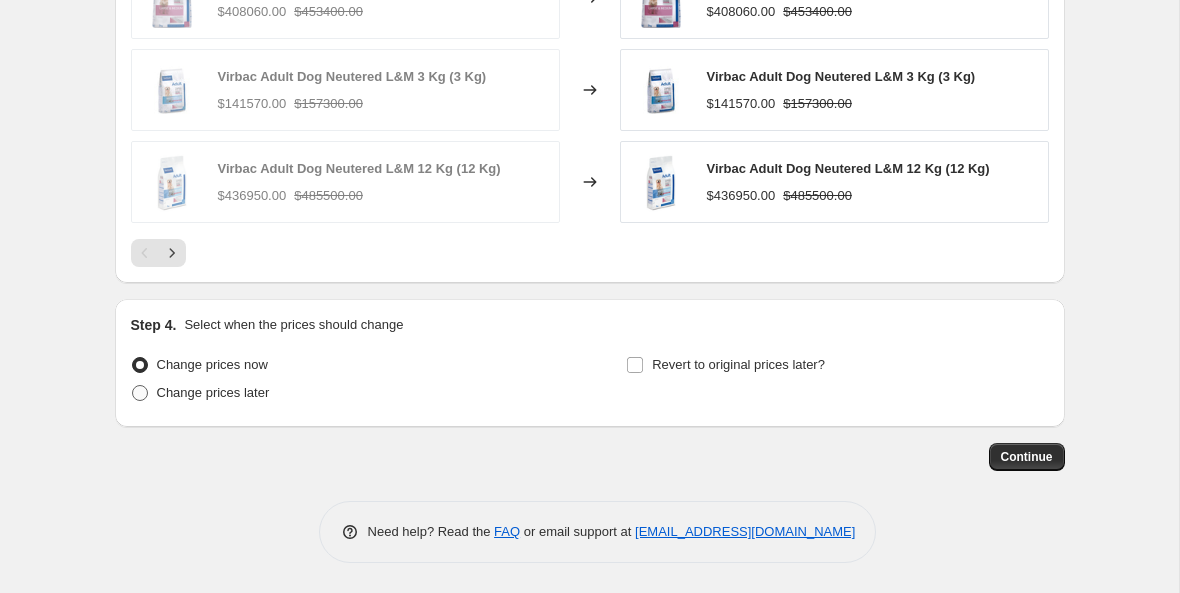radio on "true" 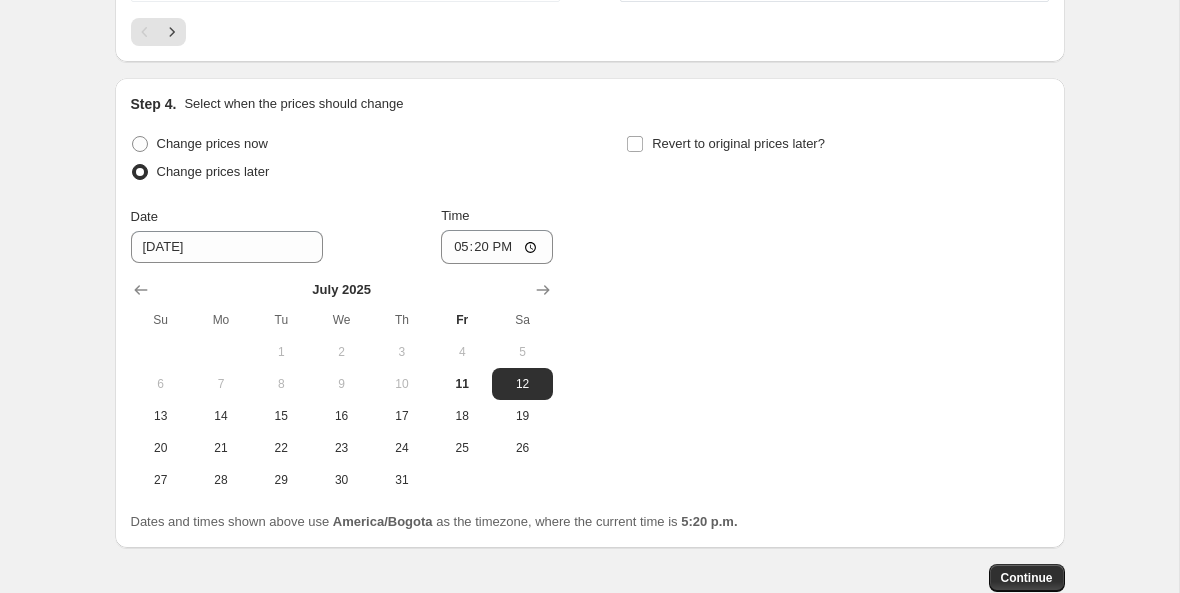 scroll, scrollTop: 1887, scrollLeft: 0, axis: vertical 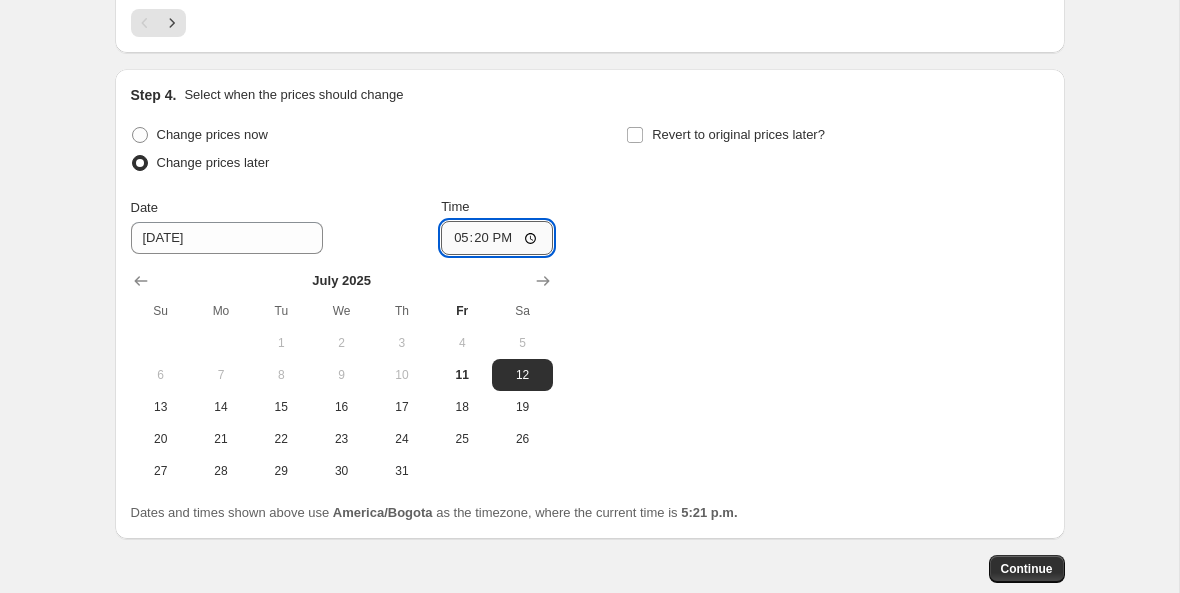 click on "17:20" at bounding box center [497, 238] 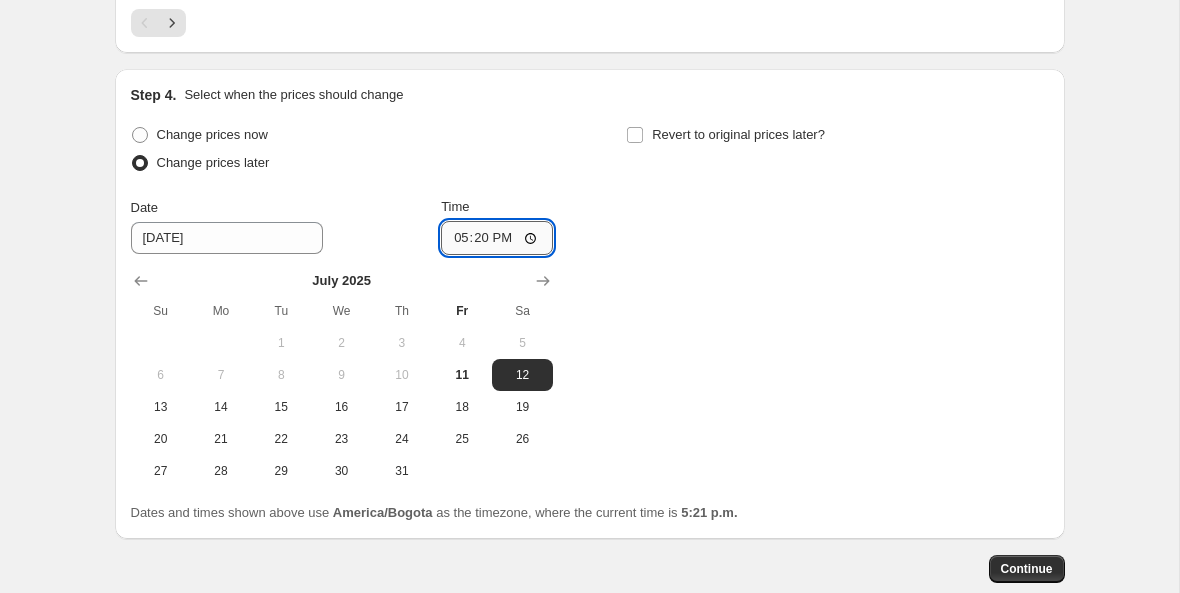 click on "17:20" at bounding box center [497, 238] 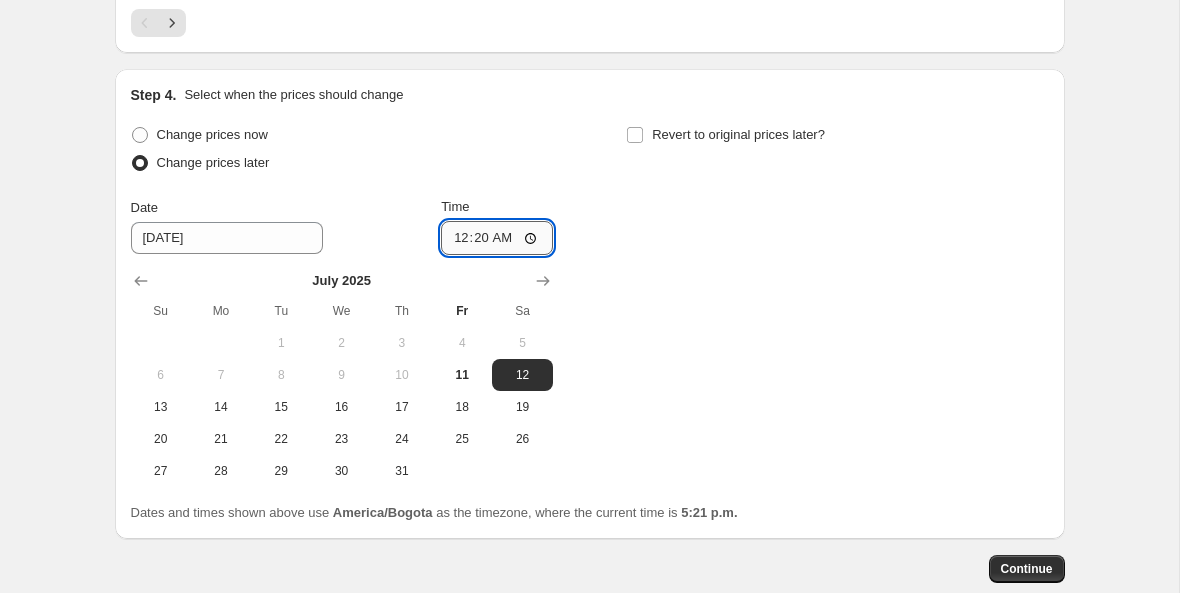 type on "00:00" 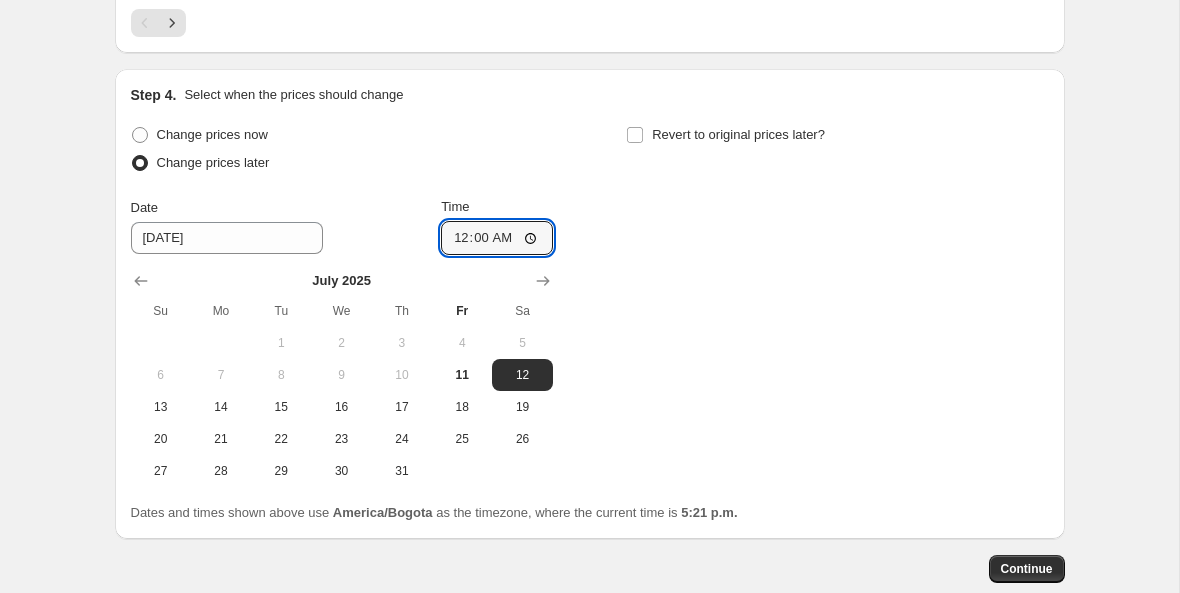 click on "Change prices now Change prices later Date [DATE] Time 00:00 [DATE] Su Mo Tu We Th Fr Sa 1 2 3 4 5 6 7 8 9 10 11 12 13 14 15 16 17 18 19 20 21 22 23 24 25 26 27 28 29 30 31 Revert to original prices later?" at bounding box center [590, 304] 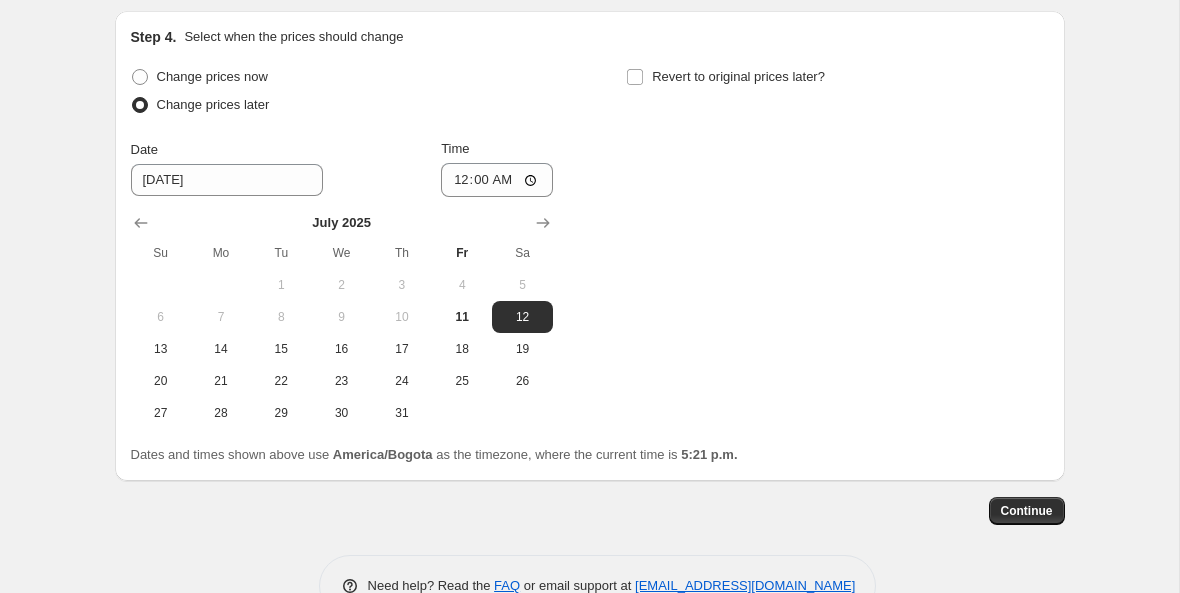 scroll, scrollTop: 1984, scrollLeft: 0, axis: vertical 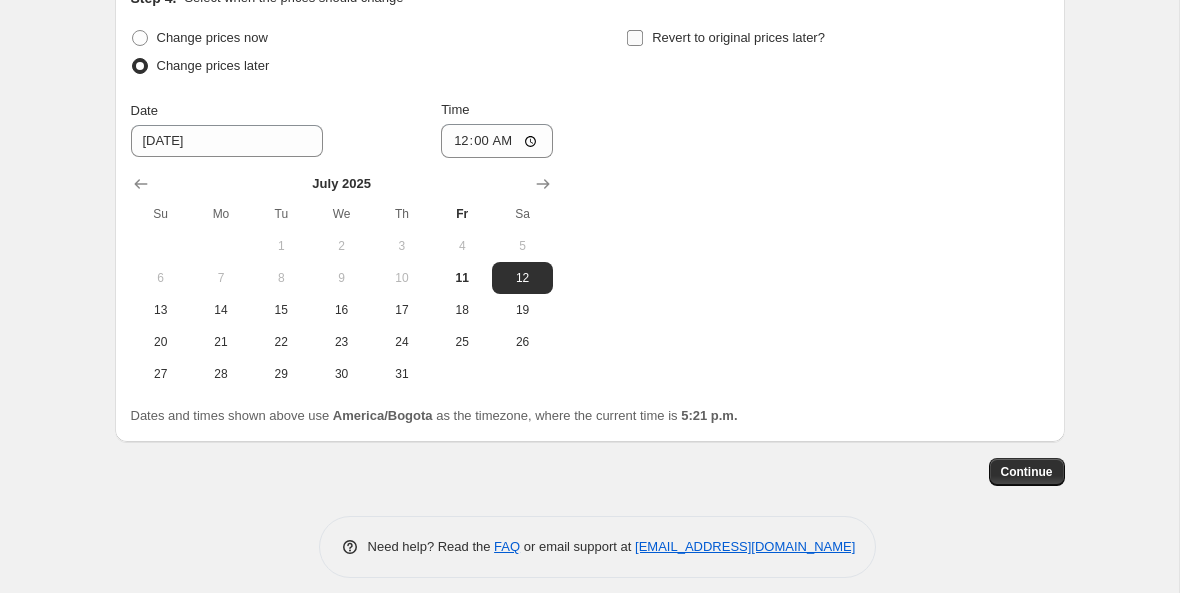 click on "Revert to original prices later?" at bounding box center [635, 38] 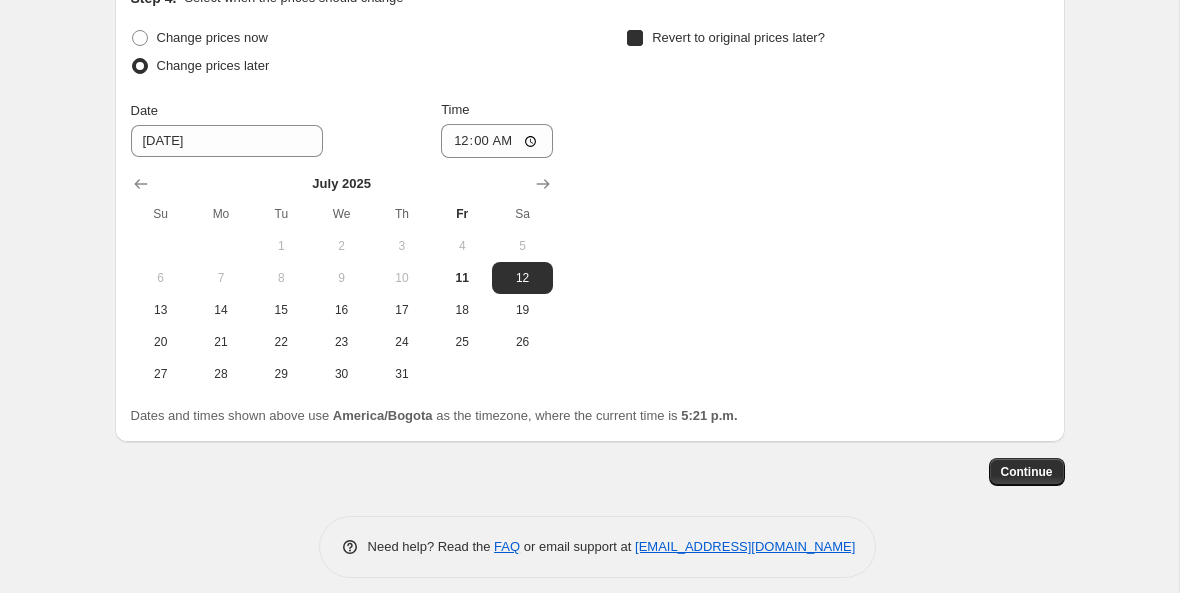 checkbox on "true" 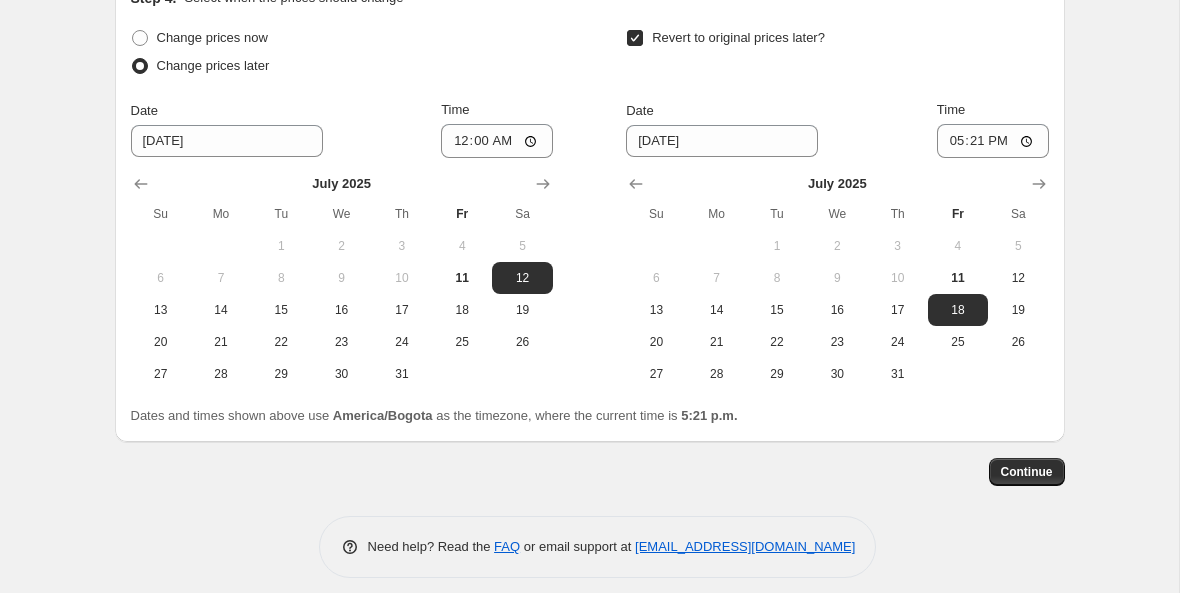 click on "[DATE] Su Mo Tu We Th Fr Sa 1 2 3 4 5 6 7 8 9 10 11 12 13 14 15 16 17 18 19 20 21 22 23 24 25 26 27 28 29 30 31" at bounding box center (829, 274) 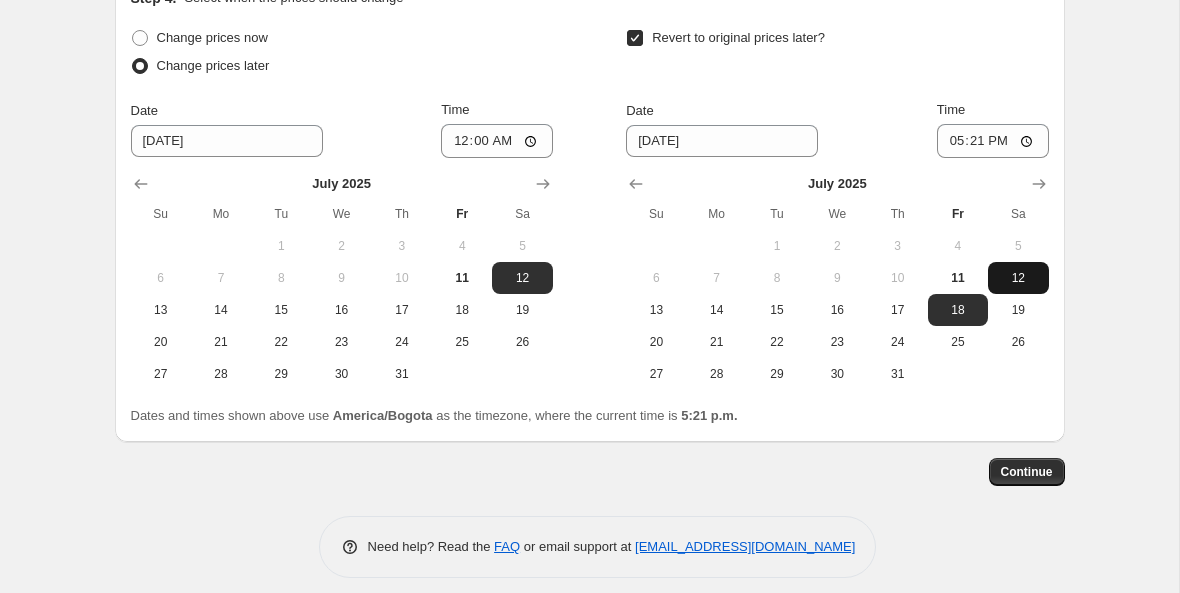 click on "12" at bounding box center (1018, 278) 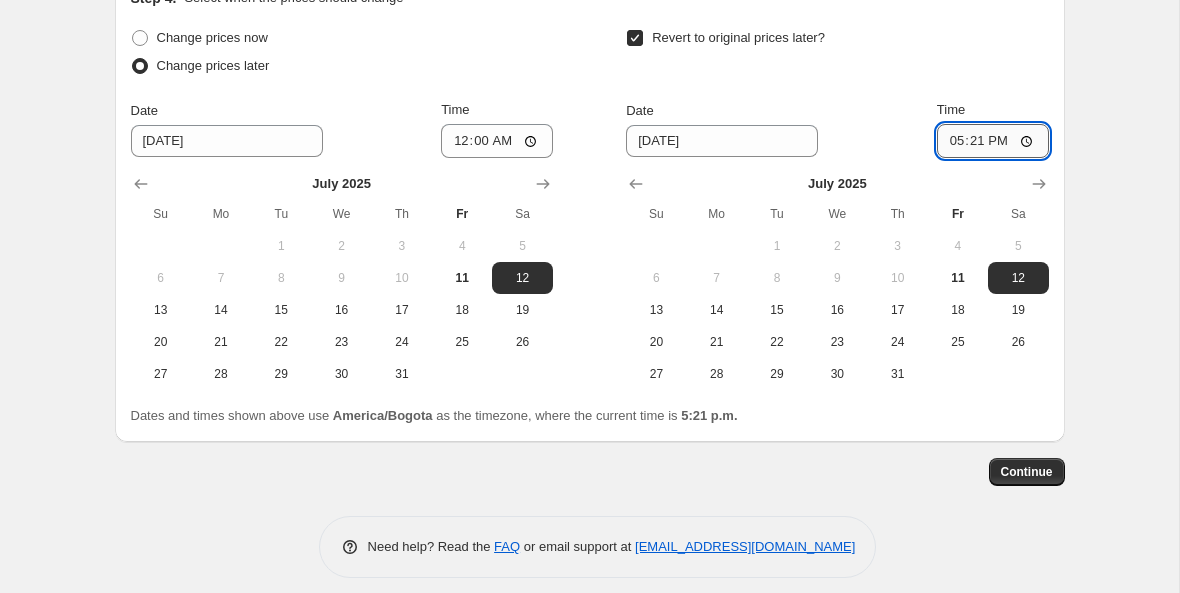 click on "17:21" at bounding box center [993, 141] 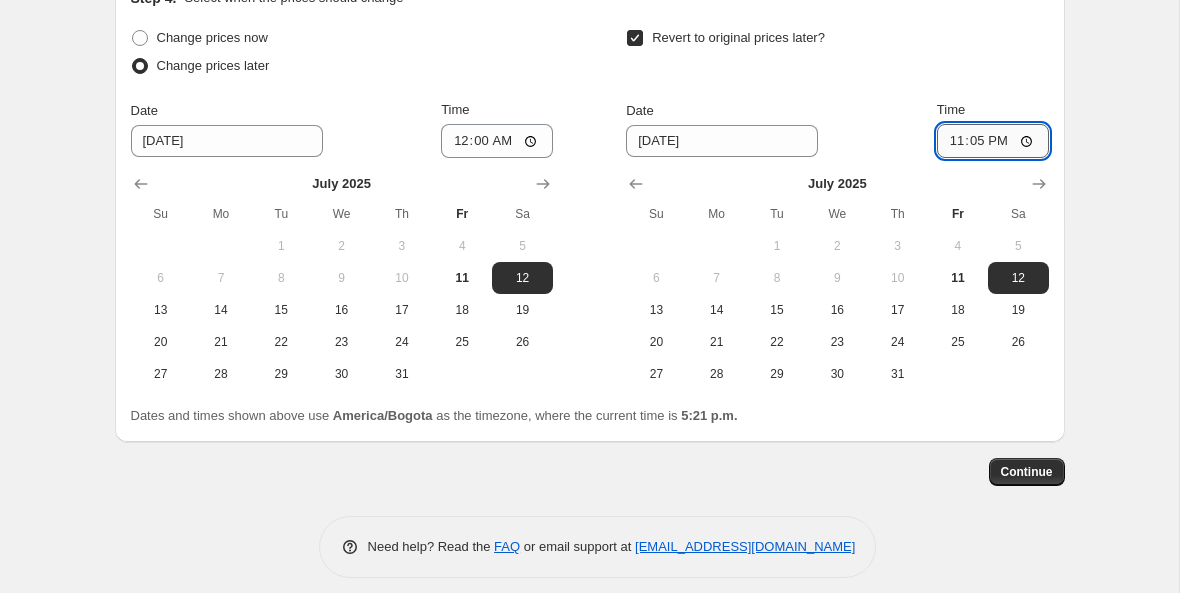 type on "23:59" 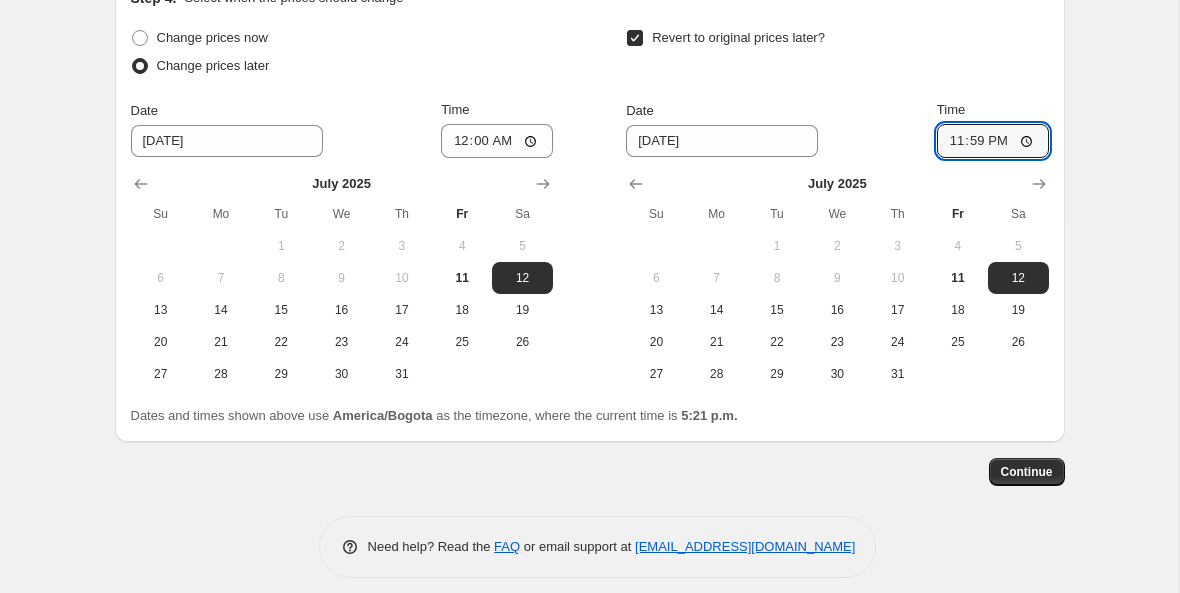 click on "Date [DATE] Time 23:59" at bounding box center [837, 129] 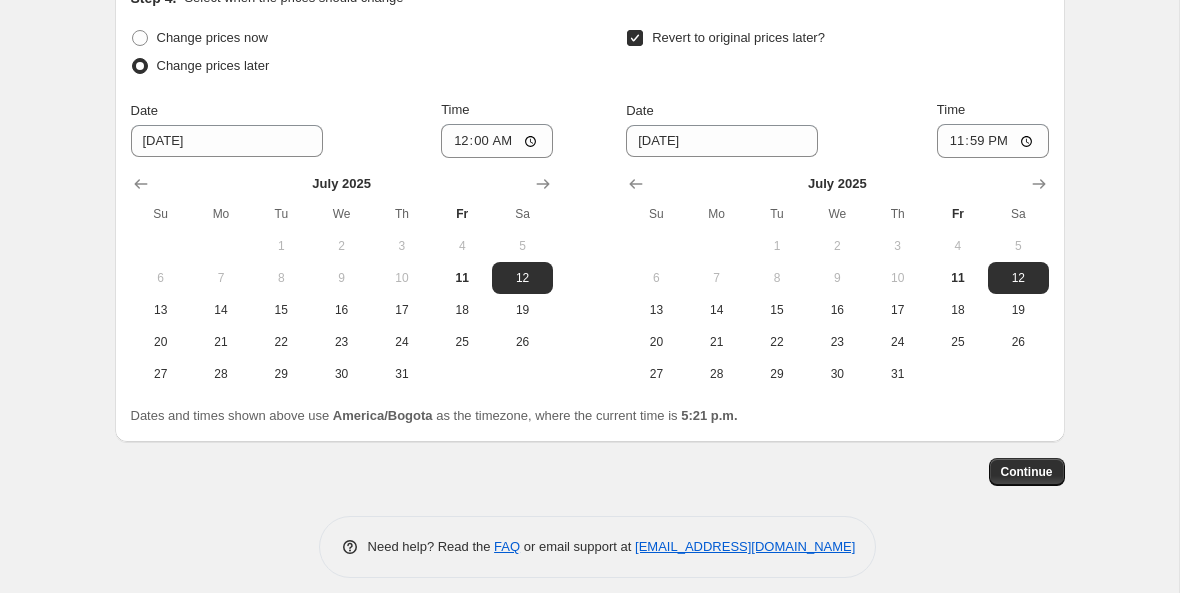 scroll, scrollTop: 1999, scrollLeft: 0, axis: vertical 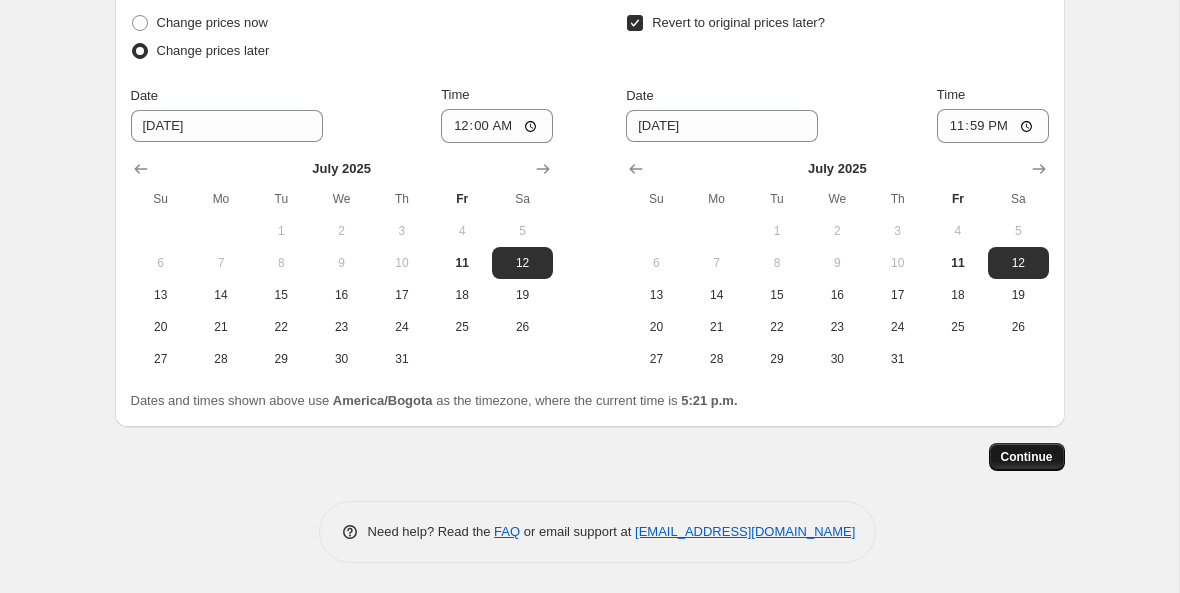 click on "Continue" at bounding box center (1027, 457) 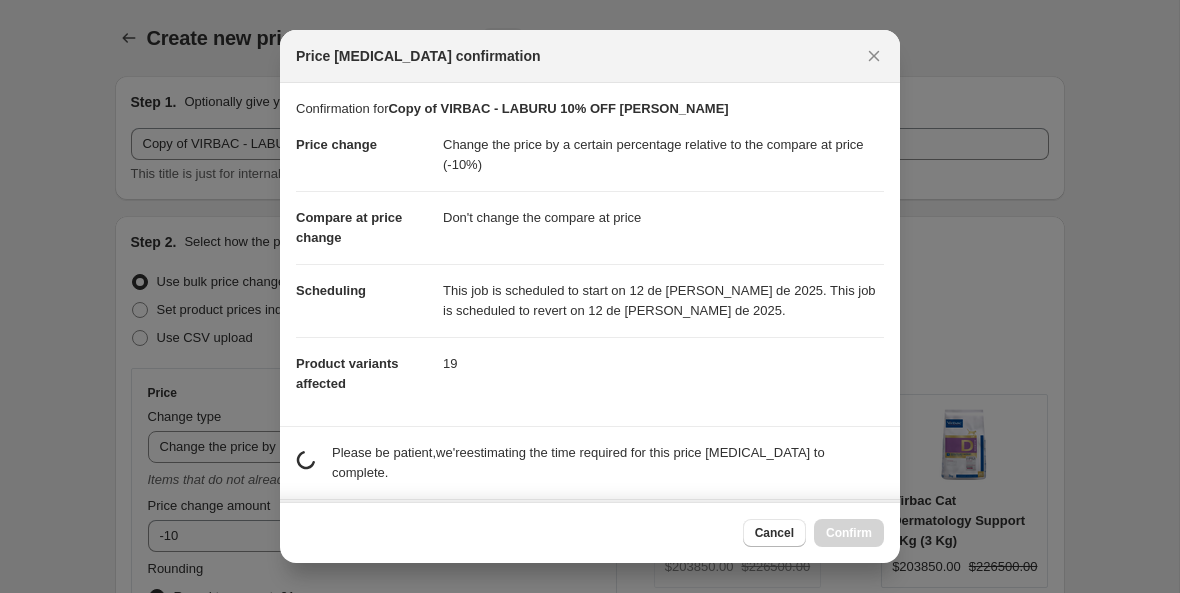 scroll, scrollTop: 0, scrollLeft: 0, axis: both 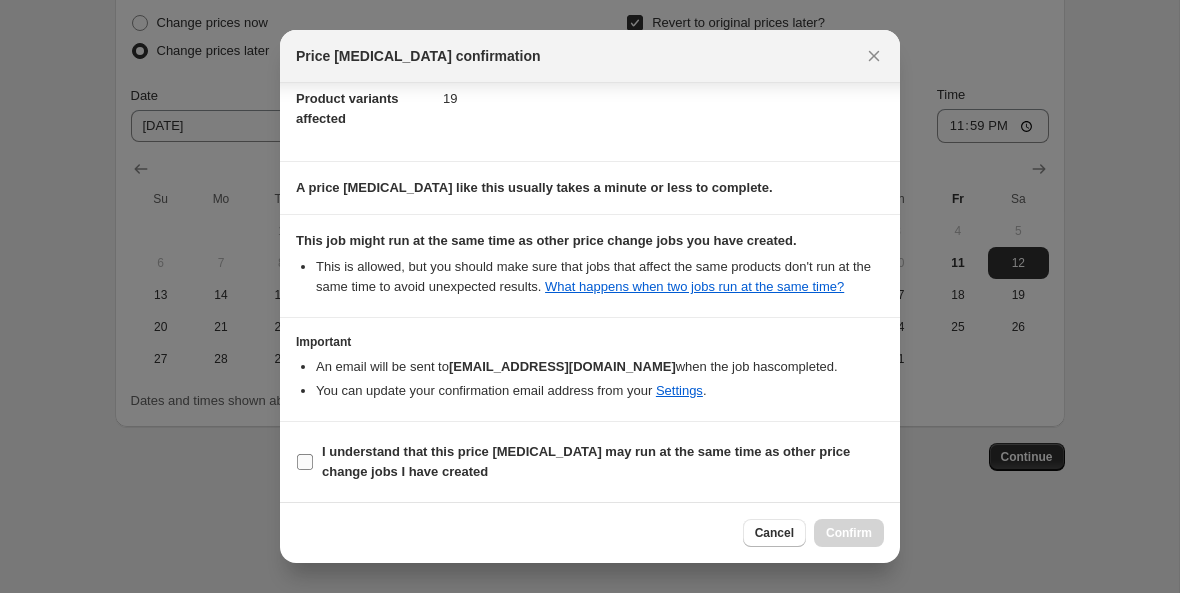 click on "I understand that this price [MEDICAL_DATA] may run at the same time as other price change jobs I have created" at bounding box center (305, 462) 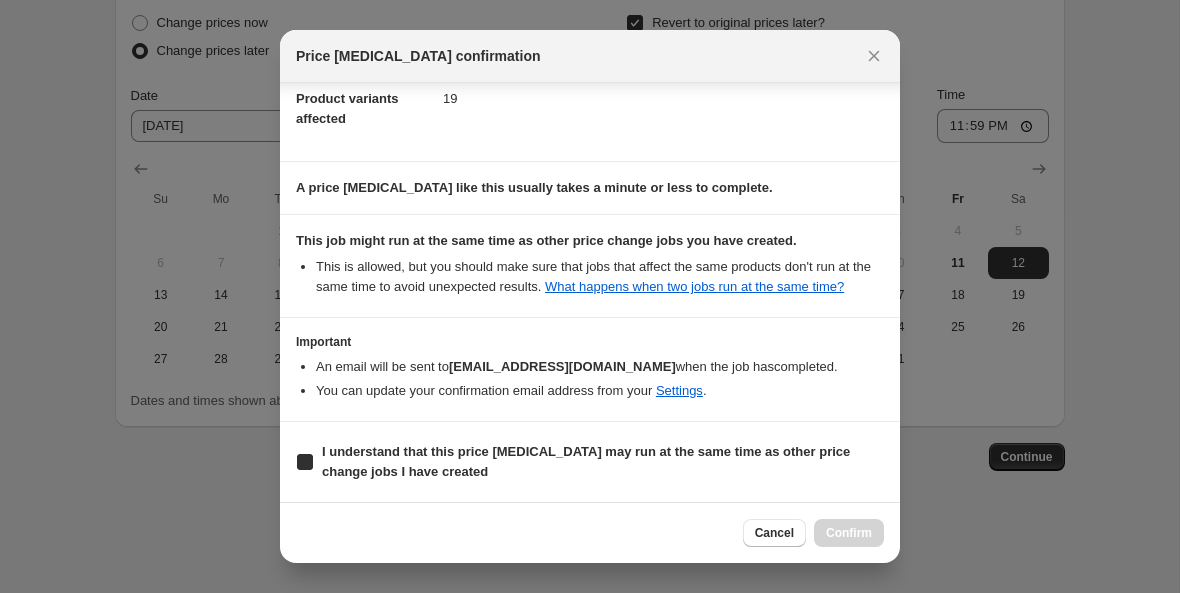 checkbox on "true" 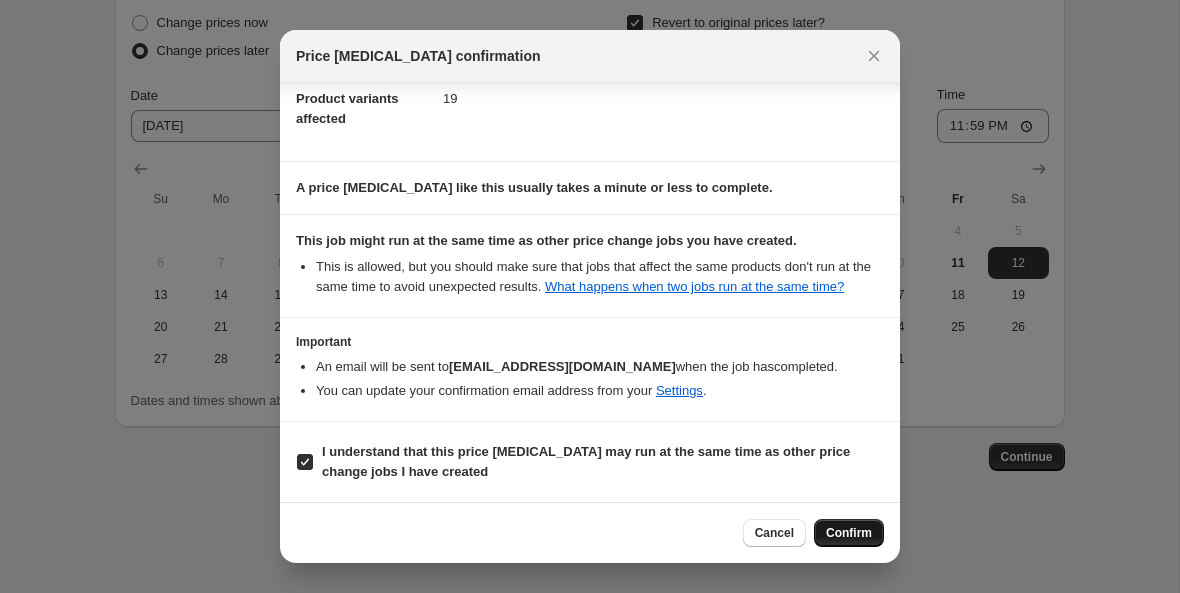 click on "Confirm" at bounding box center [849, 533] 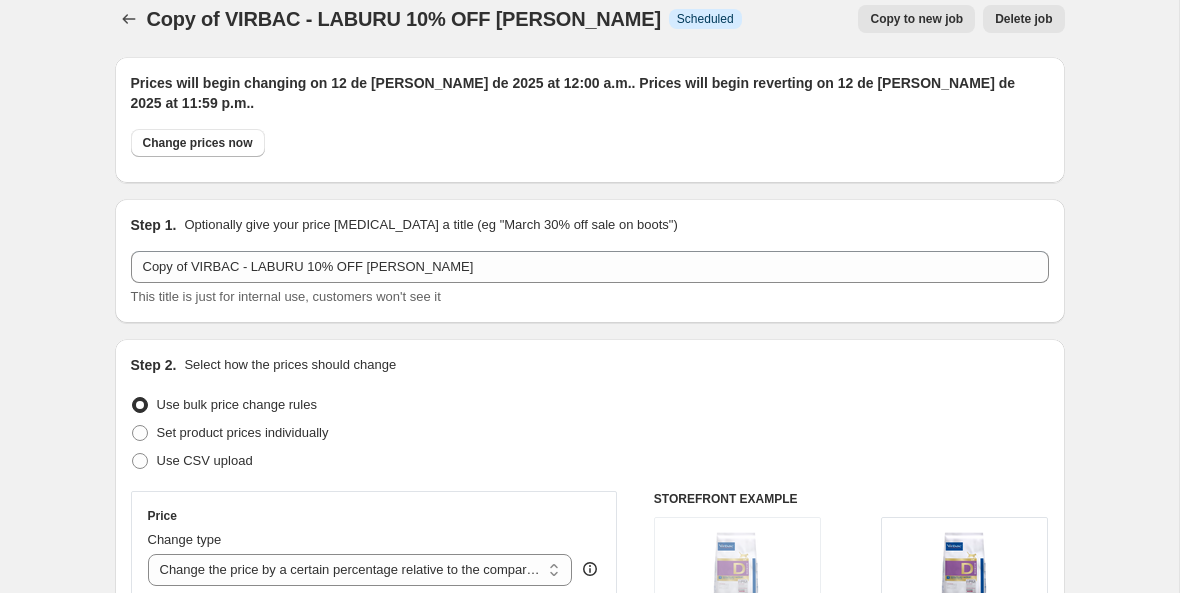 scroll, scrollTop: 0, scrollLeft: 0, axis: both 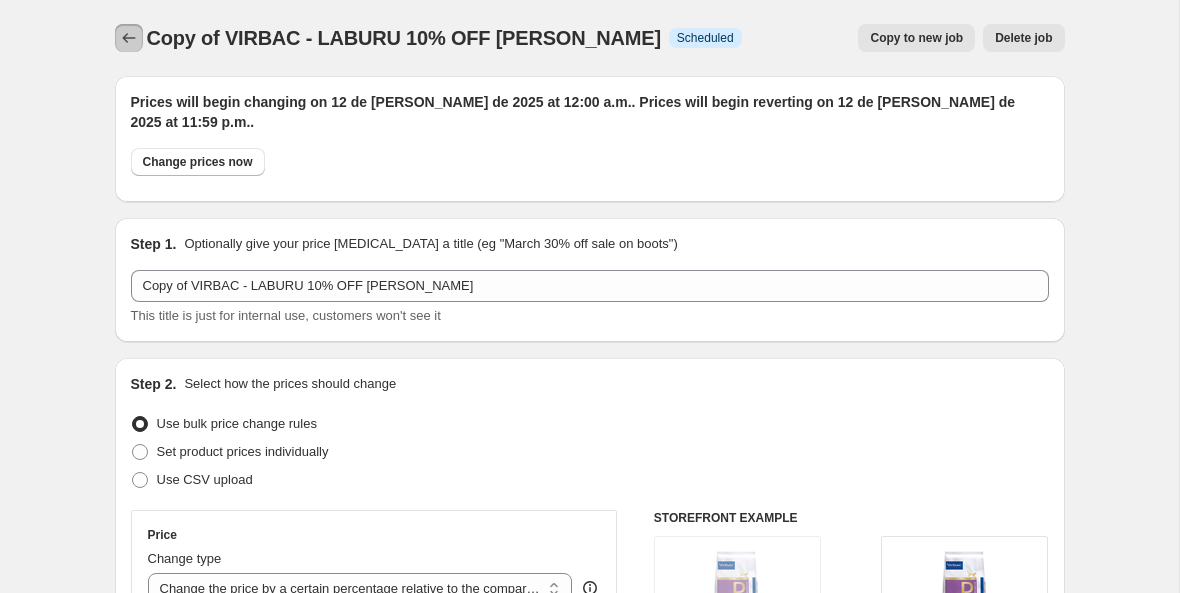 click 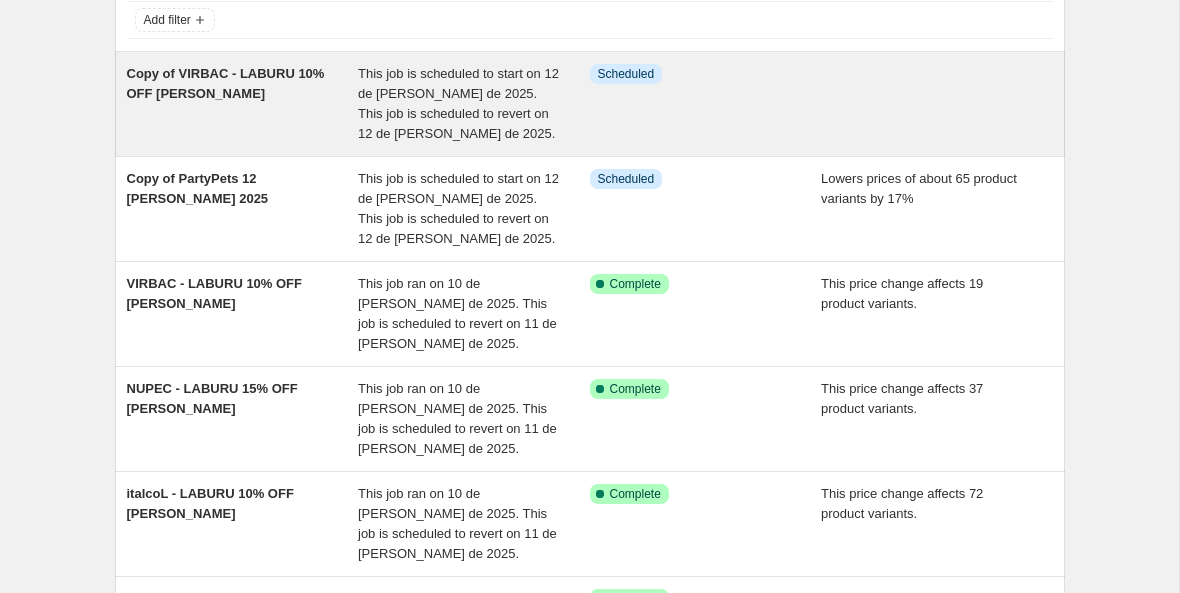 scroll, scrollTop: 145, scrollLeft: 0, axis: vertical 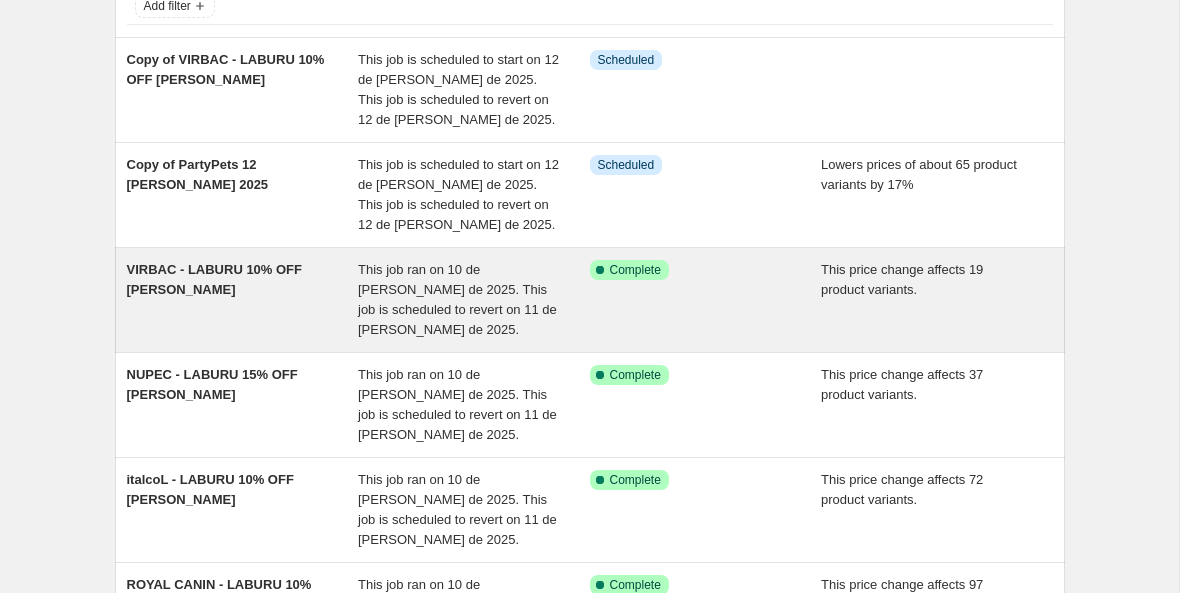 click on "This job ran on 10 de [PERSON_NAME] de 2025. This job is scheduled to revert on 11 de [PERSON_NAME] de 2025." at bounding box center [457, 299] 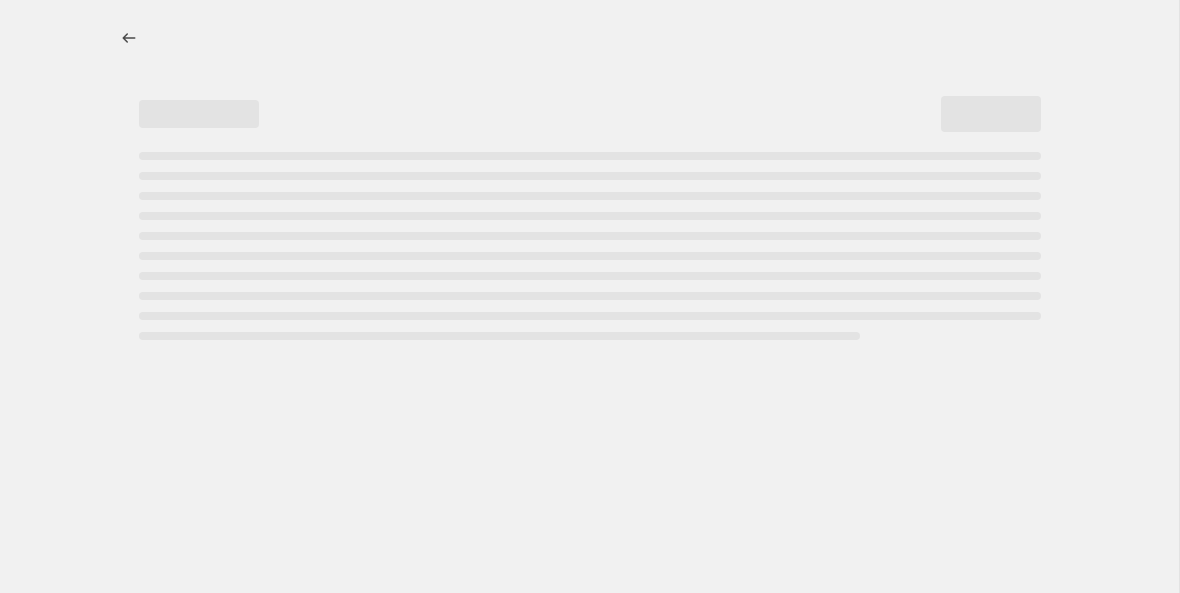scroll, scrollTop: 0, scrollLeft: 0, axis: both 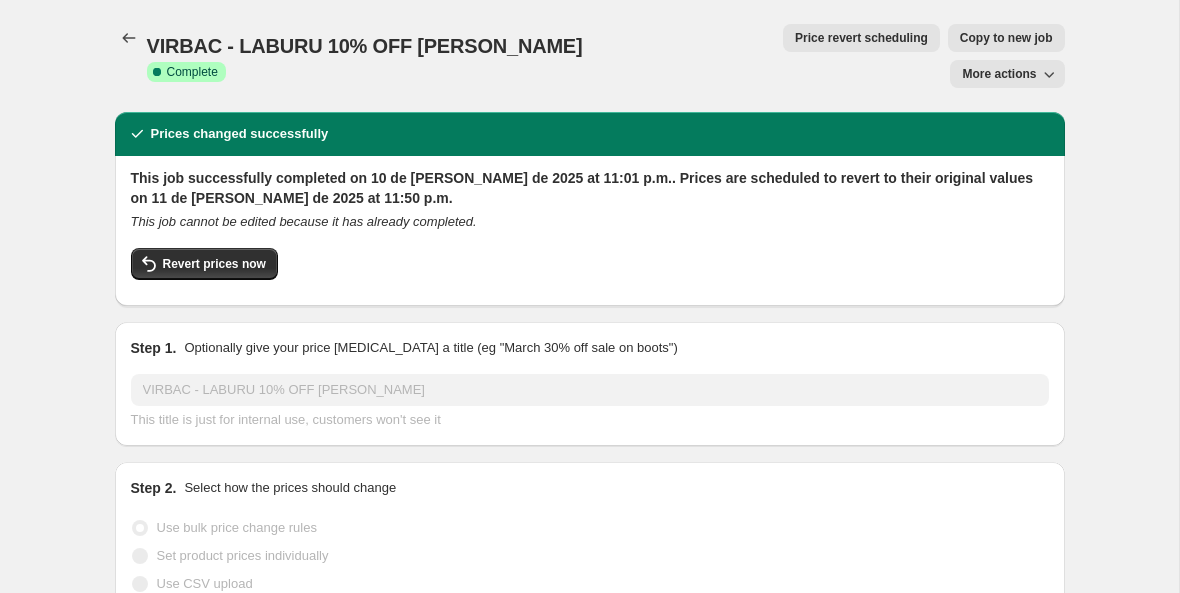 click 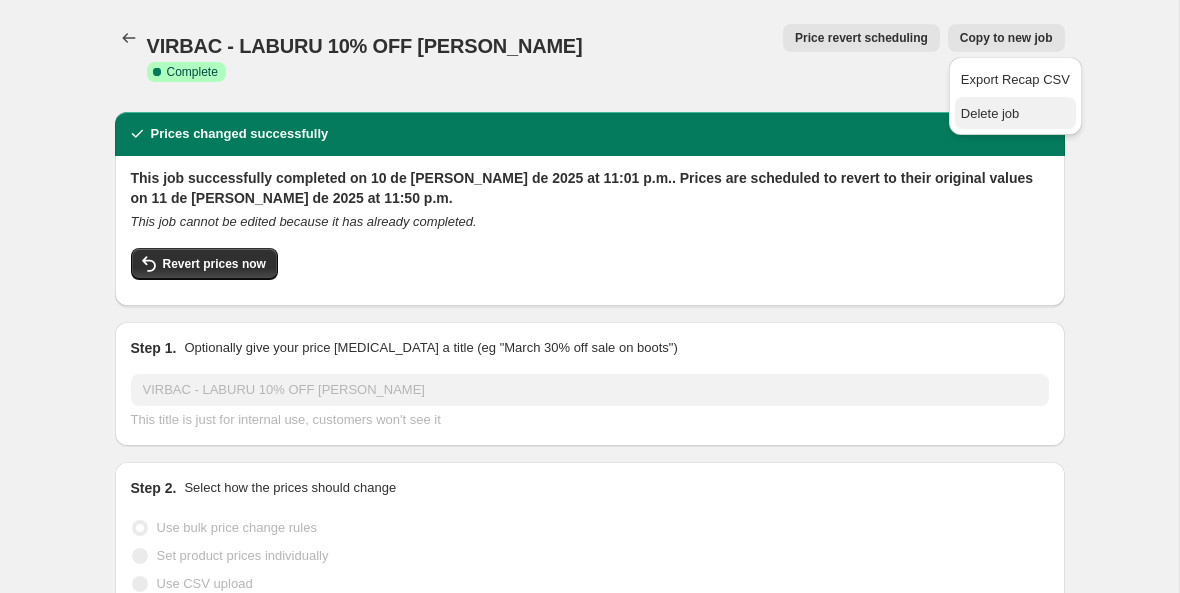 click on "Delete job" at bounding box center [990, 113] 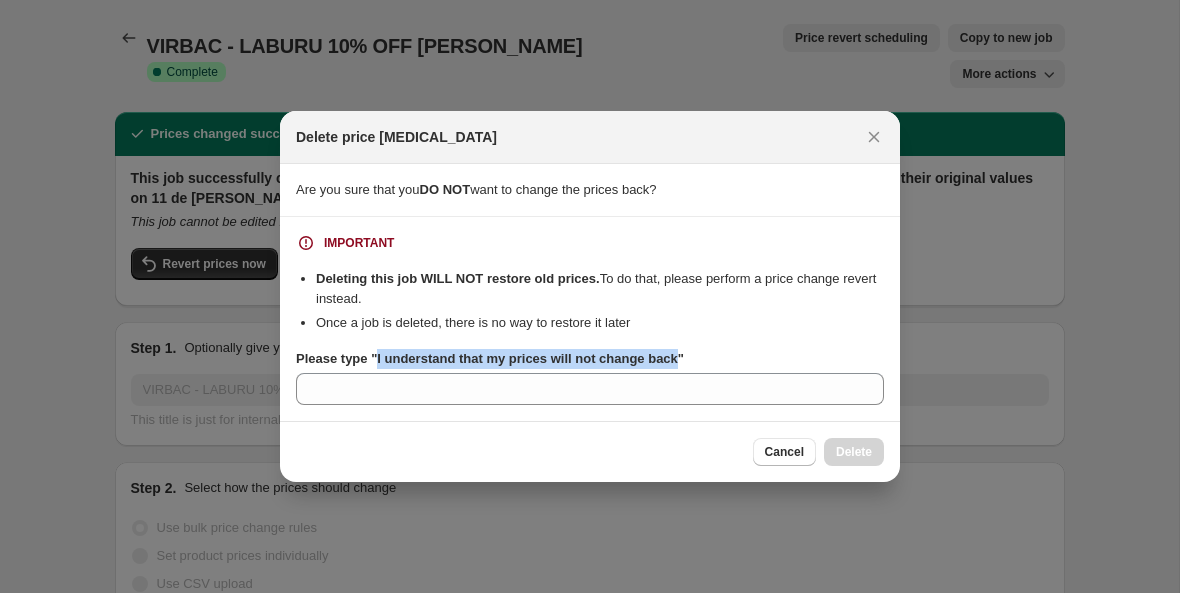 drag, startPoint x: 379, startPoint y: 357, endPoint x: 694, endPoint y: 357, distance: 315 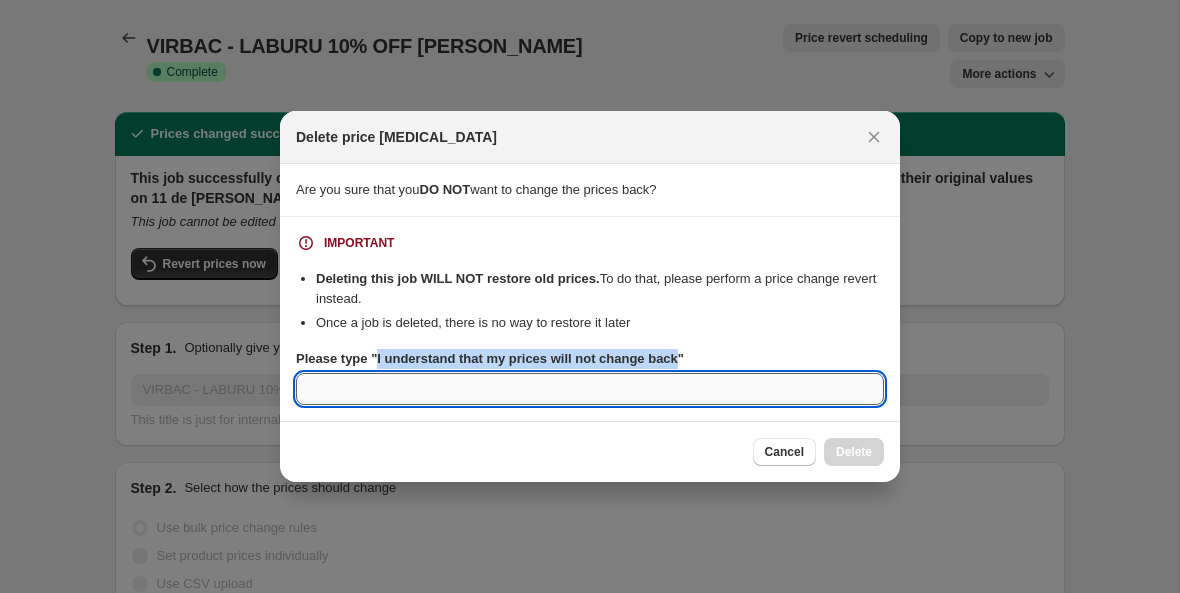 click on "Please type "I understand that my prices will not change back"" at bounding box center [590, 389] 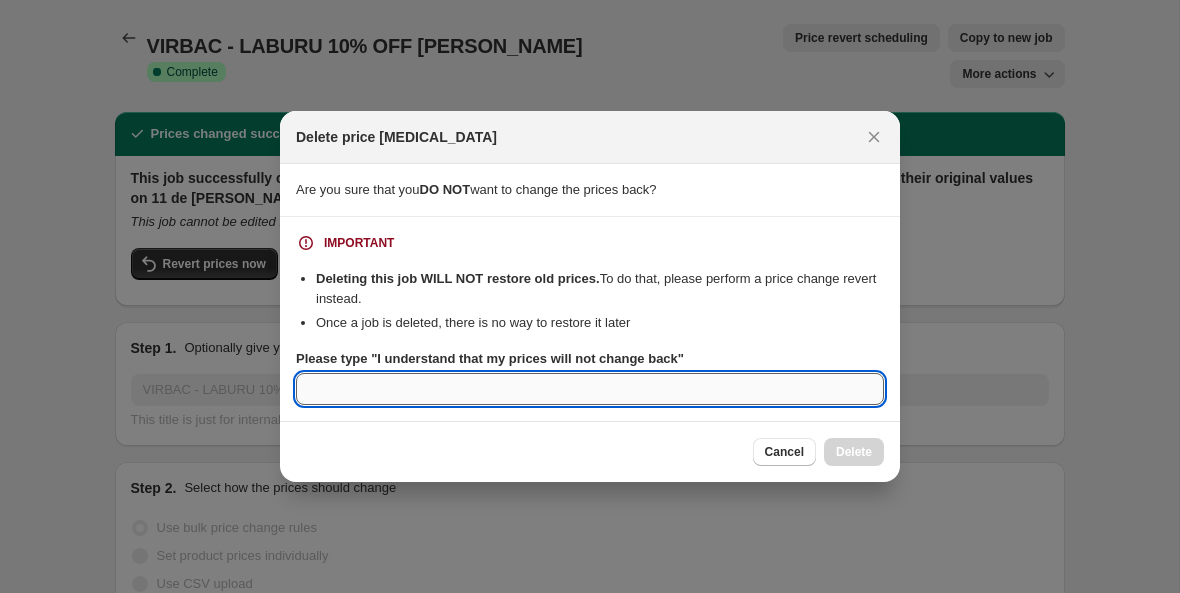 paste on "I understand that my prices will not change back" 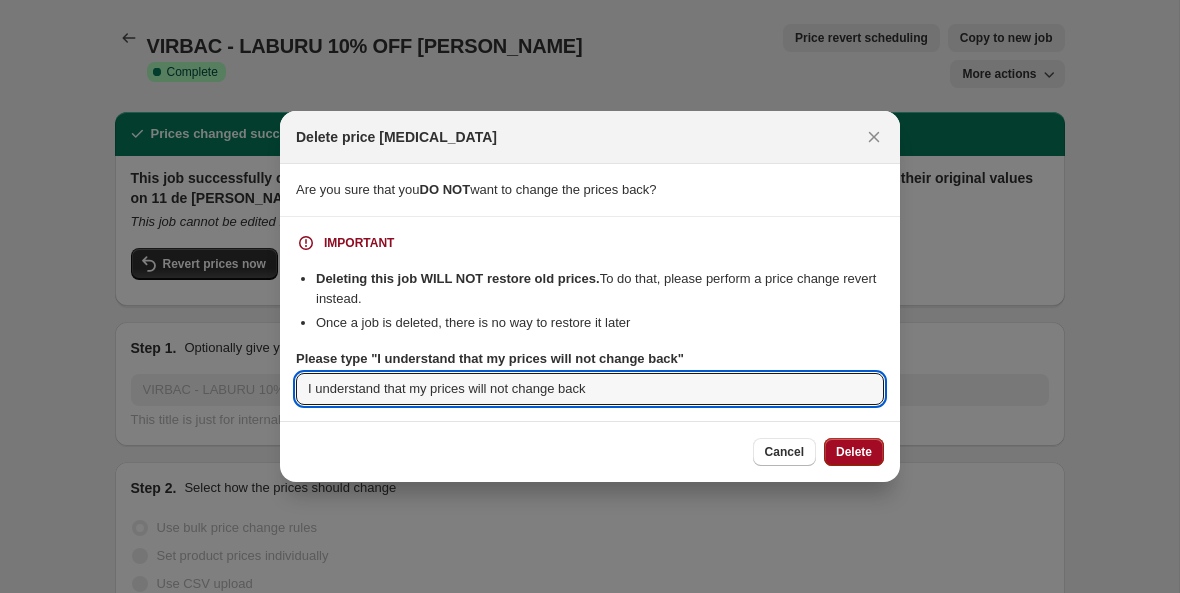 type on "I understand that my prices will not change back" 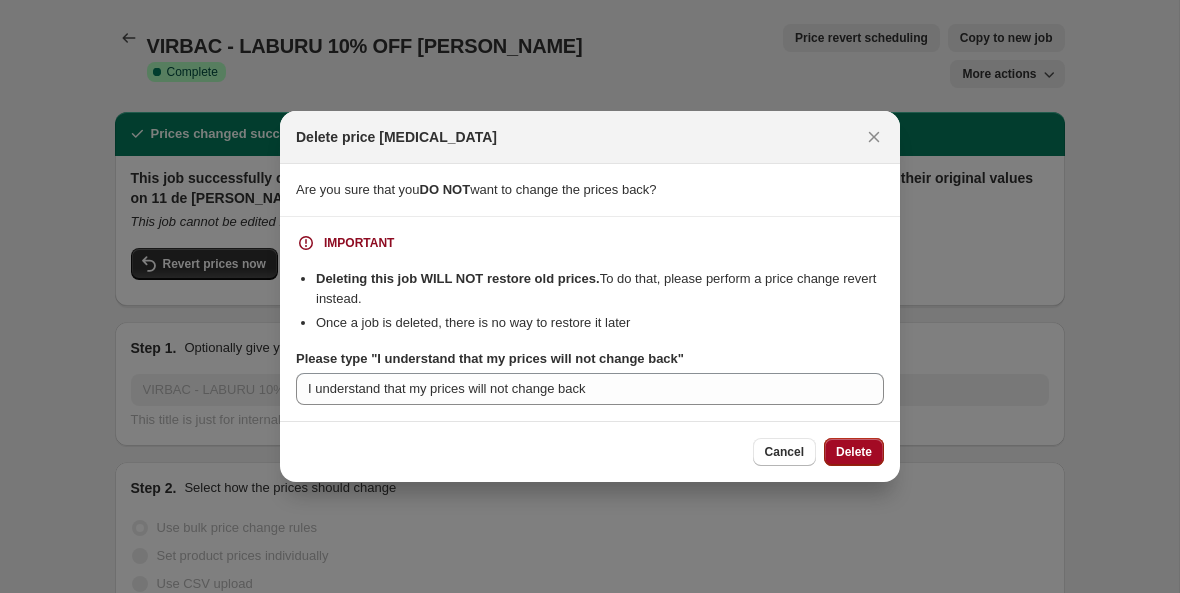 click on "Delete" at bounding box center [854, 452] 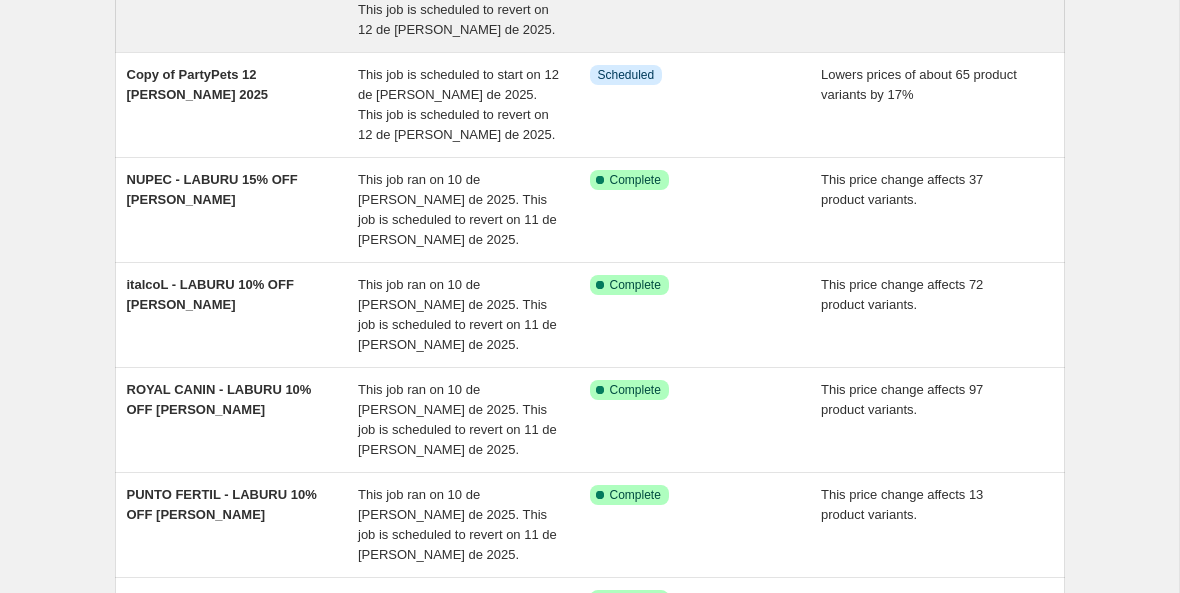 scroll, scrollTop: 240, scrollLeft: 0, axis: vertical 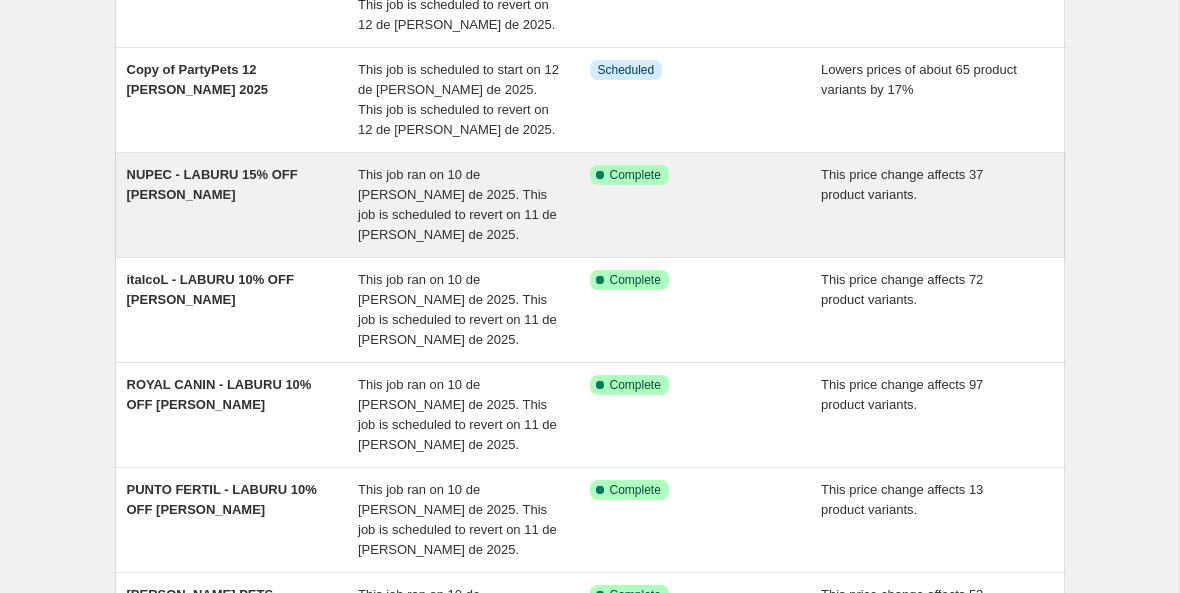 click on "This job ran on 10 de [PERSON_NAME] de 2025. This job is scheduled to revert on 11 de [PERSON_NAME] de 2025." at bounding box center (457, 204) 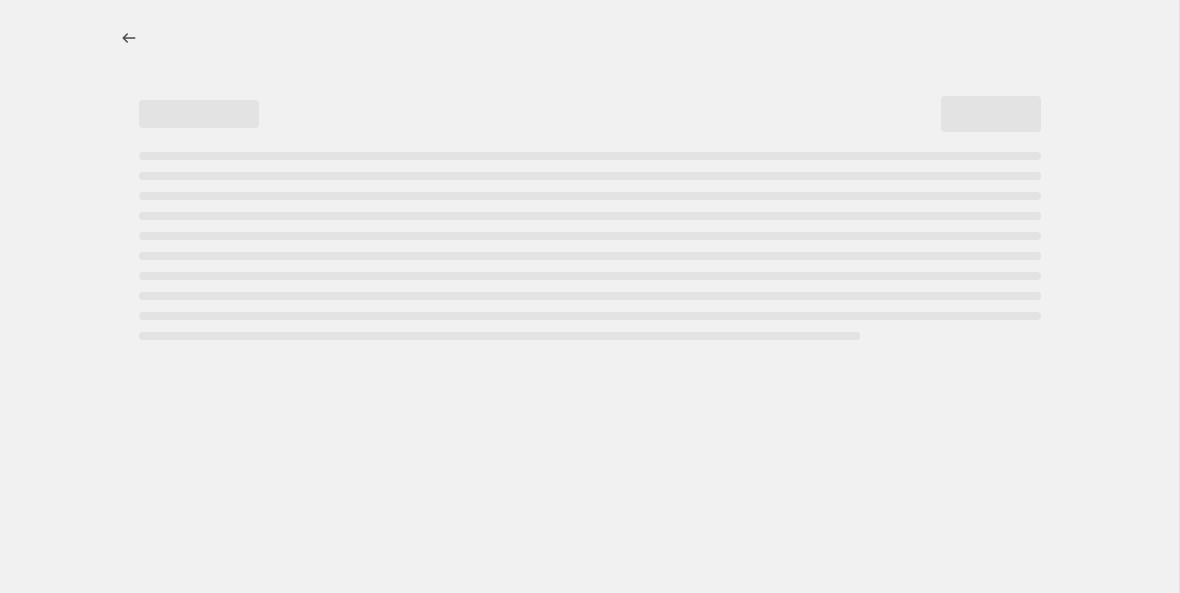 select on "pcap" 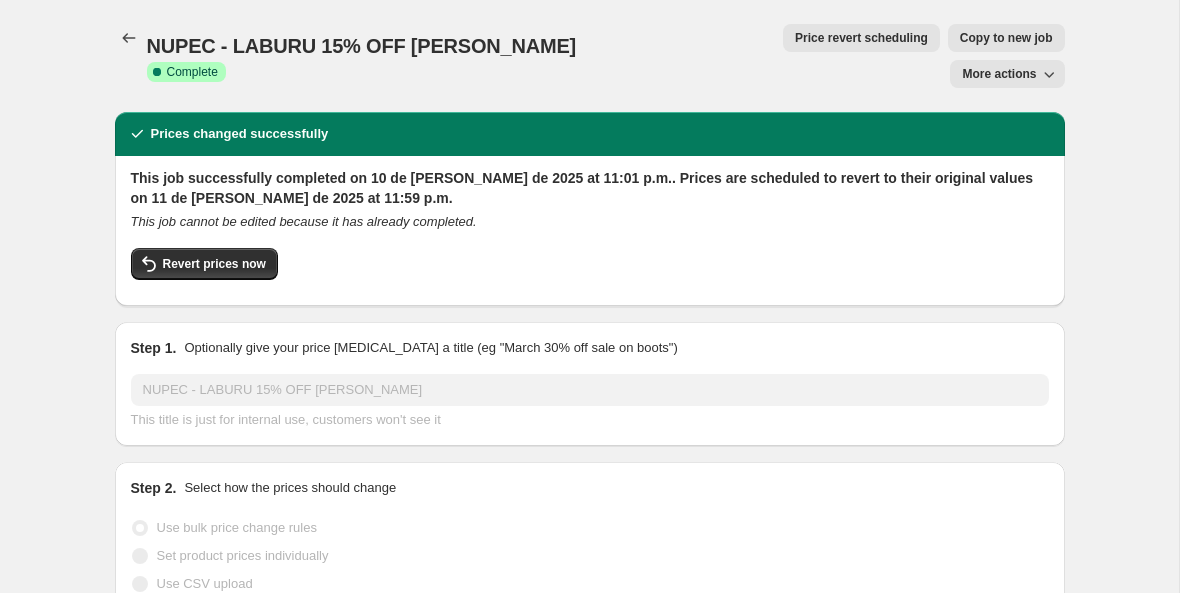 click on "Copy to new job" at bounding box center [1006, 38] 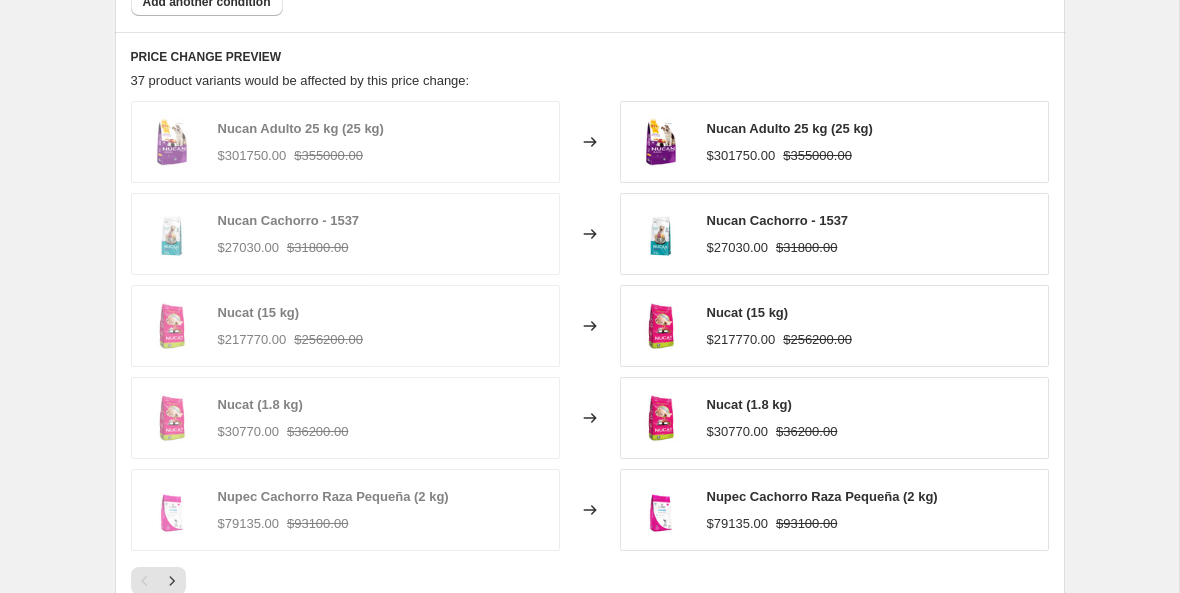 scroll, scrollTop: 1657, scrollLeft: 0, axis: vertical 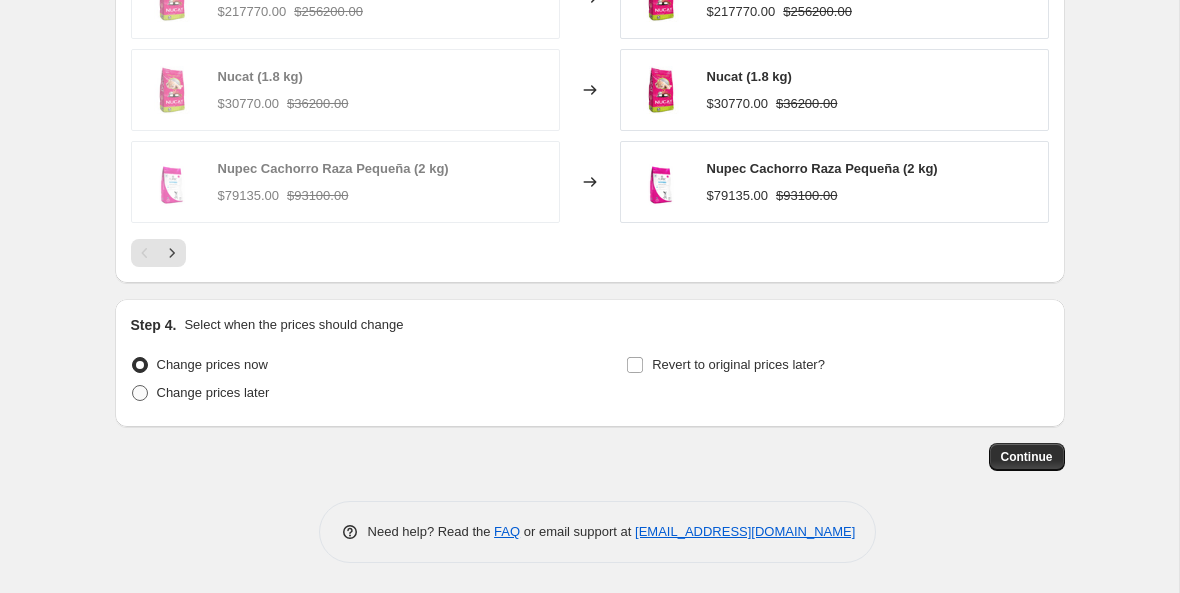 click at bounding box center [140, 393] 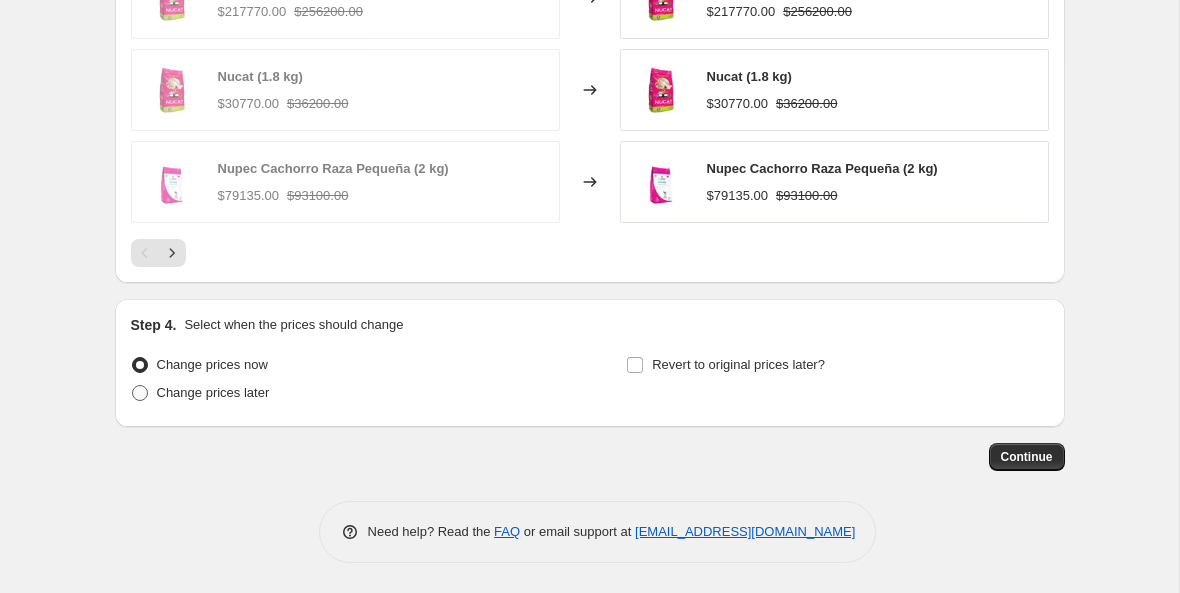 radio on "true" 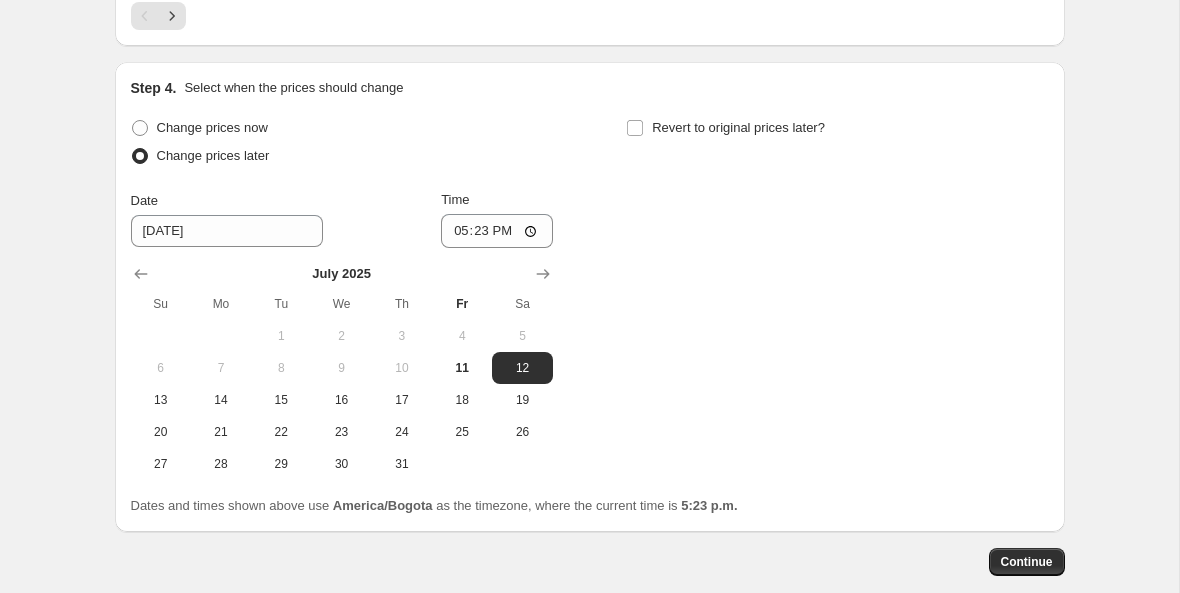 scroll, scrollTop: 1923, scrollLeft: 0, axis: vertical 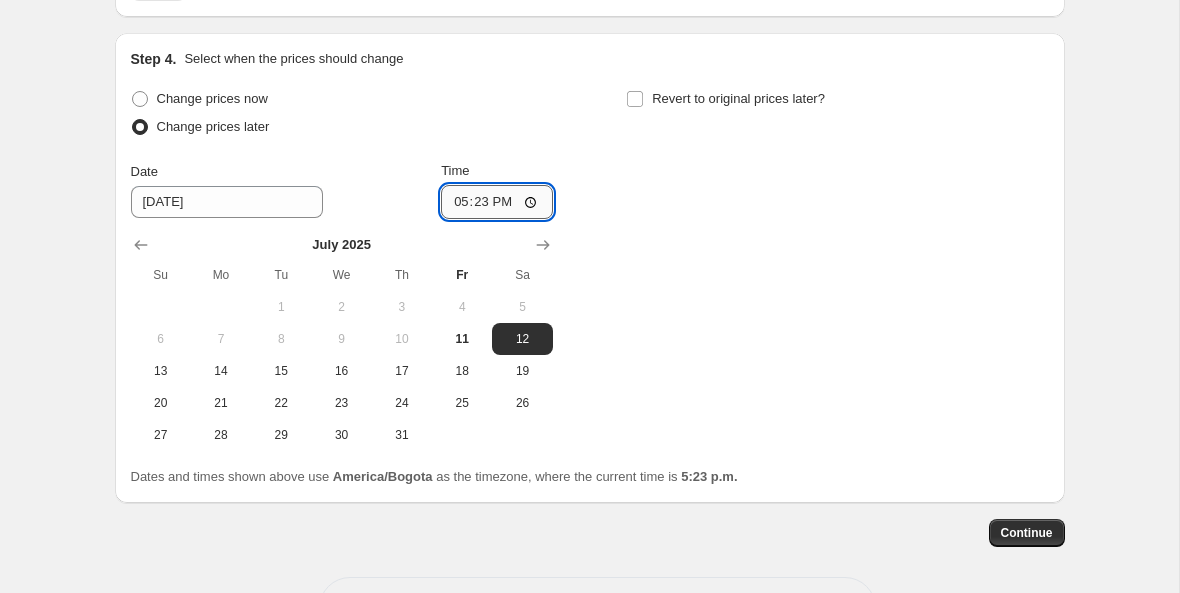 click on "17:23" at bounding box center [497, 202] 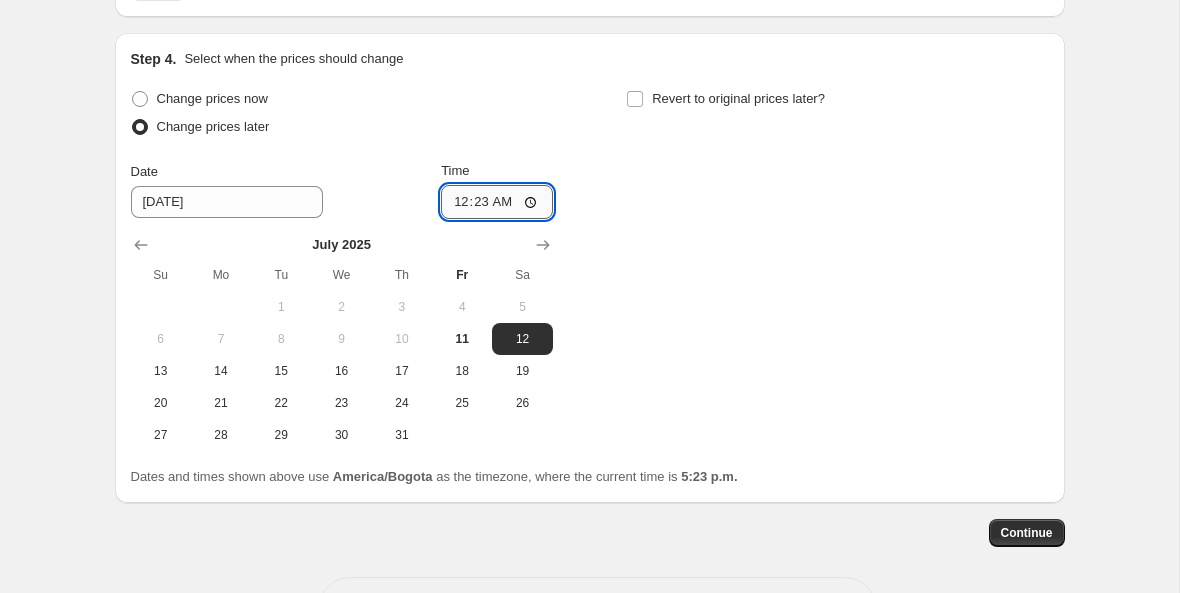 type on "00:00" 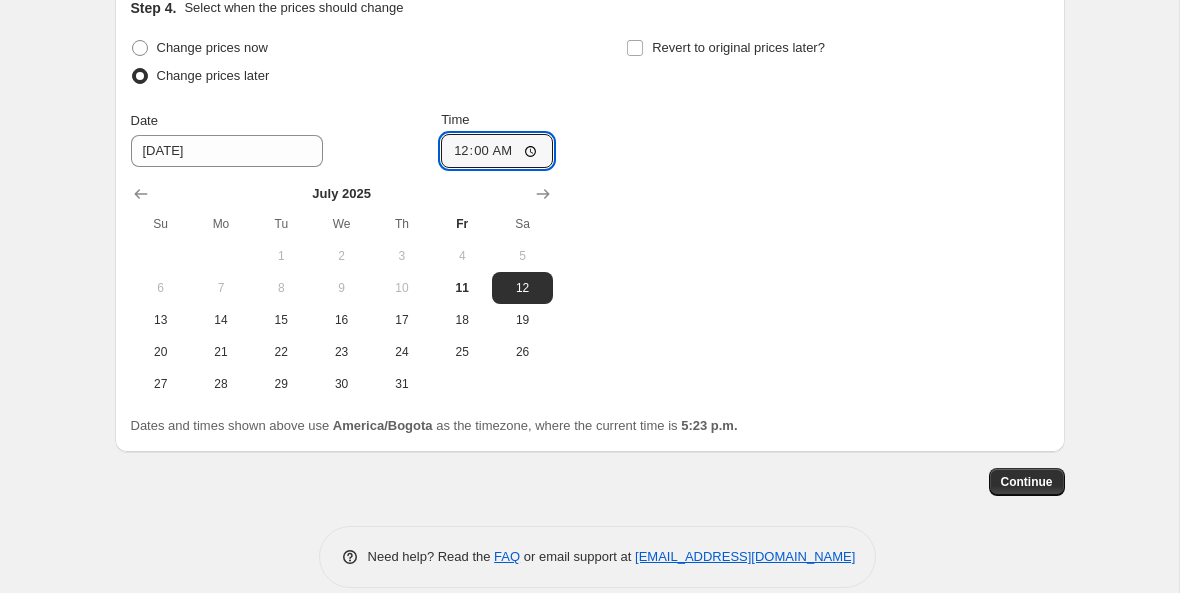 scroll, scrollTop: 1999, scrollLeft: 0, axis: vertical 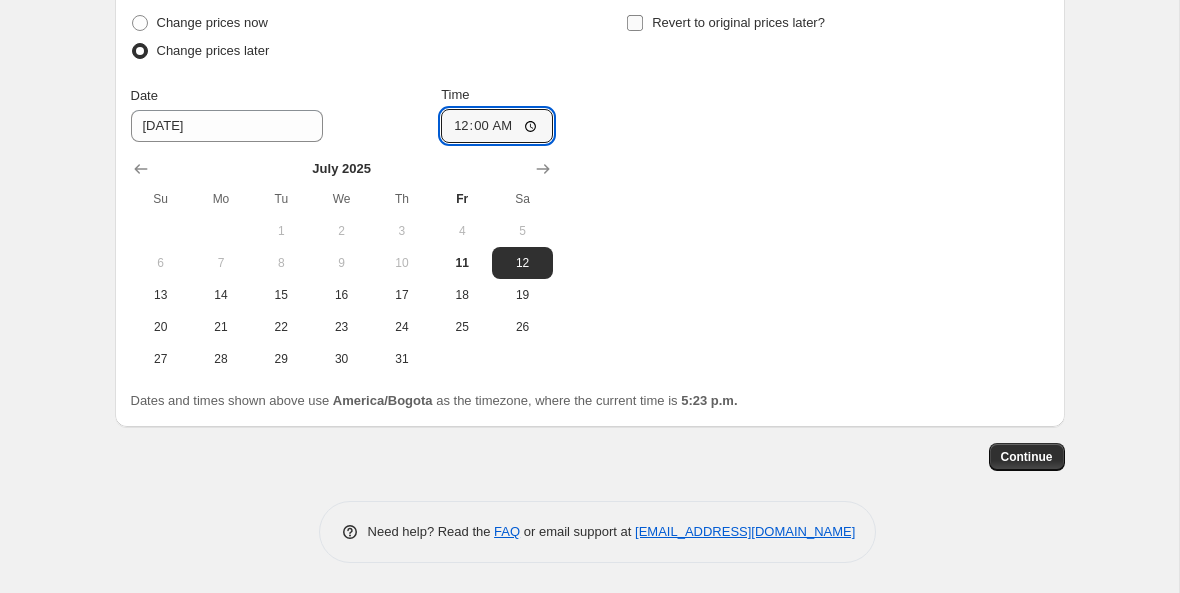 click on "Revert to original prices later?" at bounding box center (635, 23) 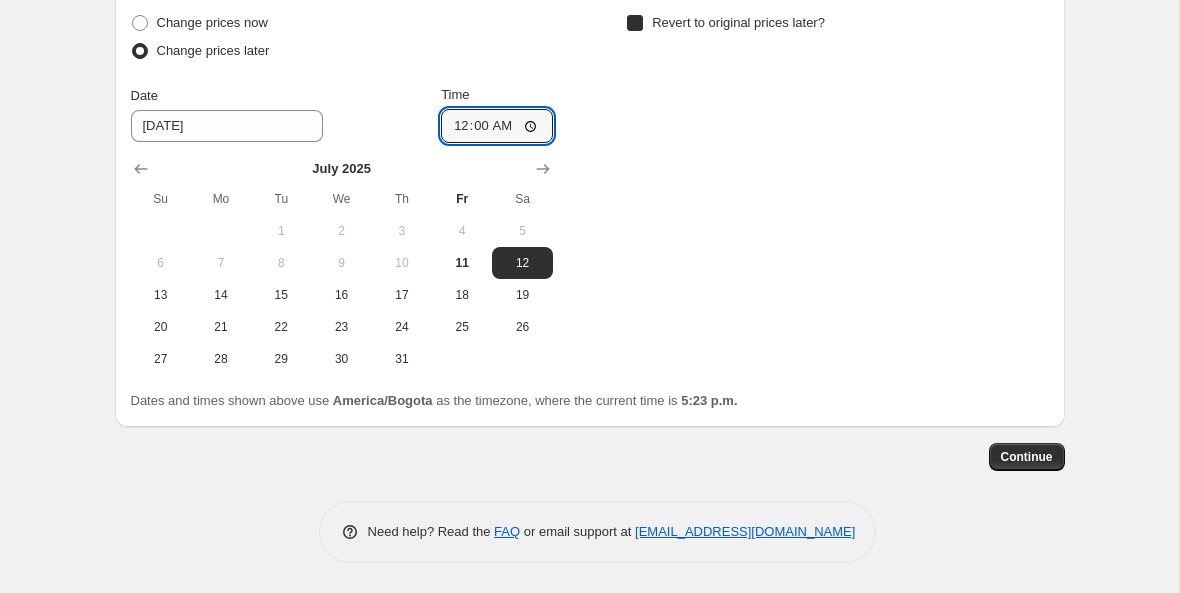 checkbox on "true" 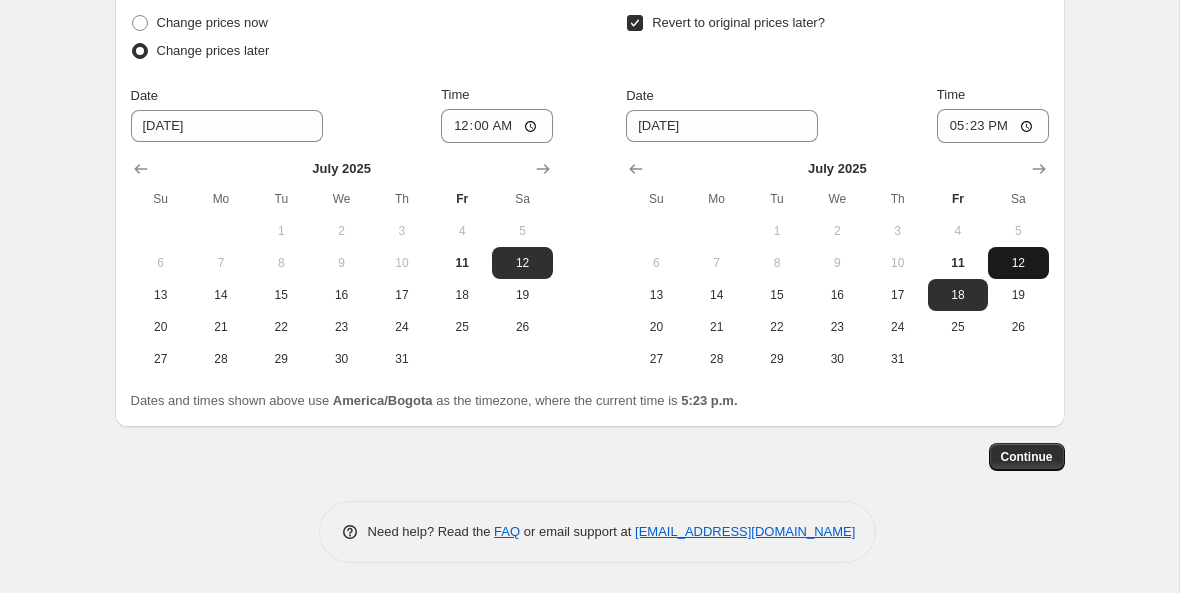 click on "12" at bounding box center [1018, 263] 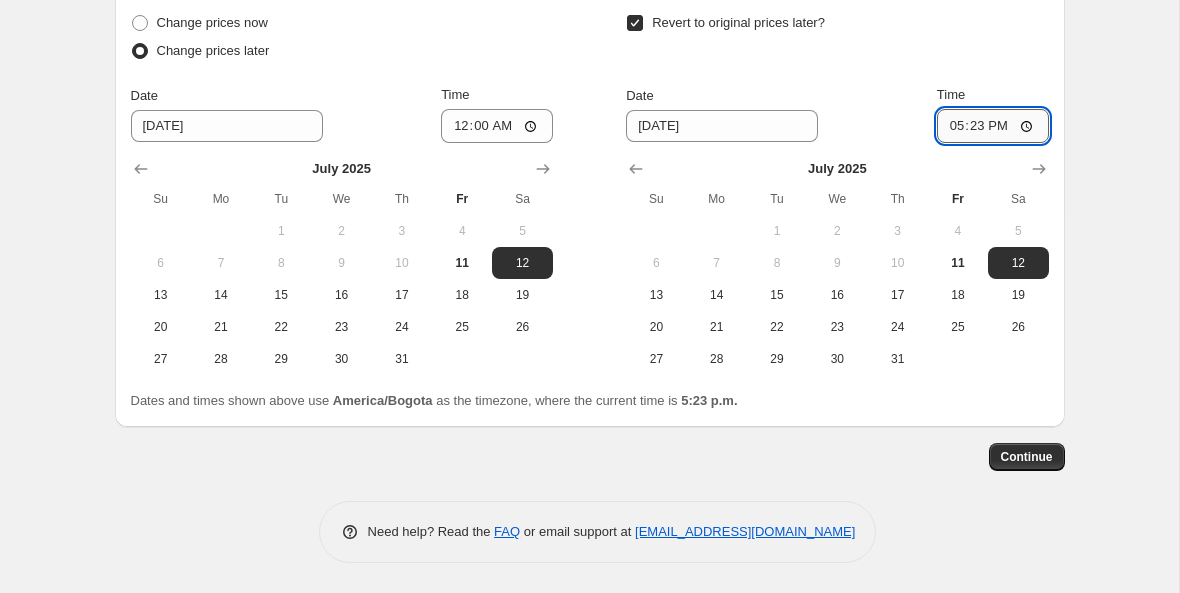 click on "17:23" at bounding box center (993, 126) 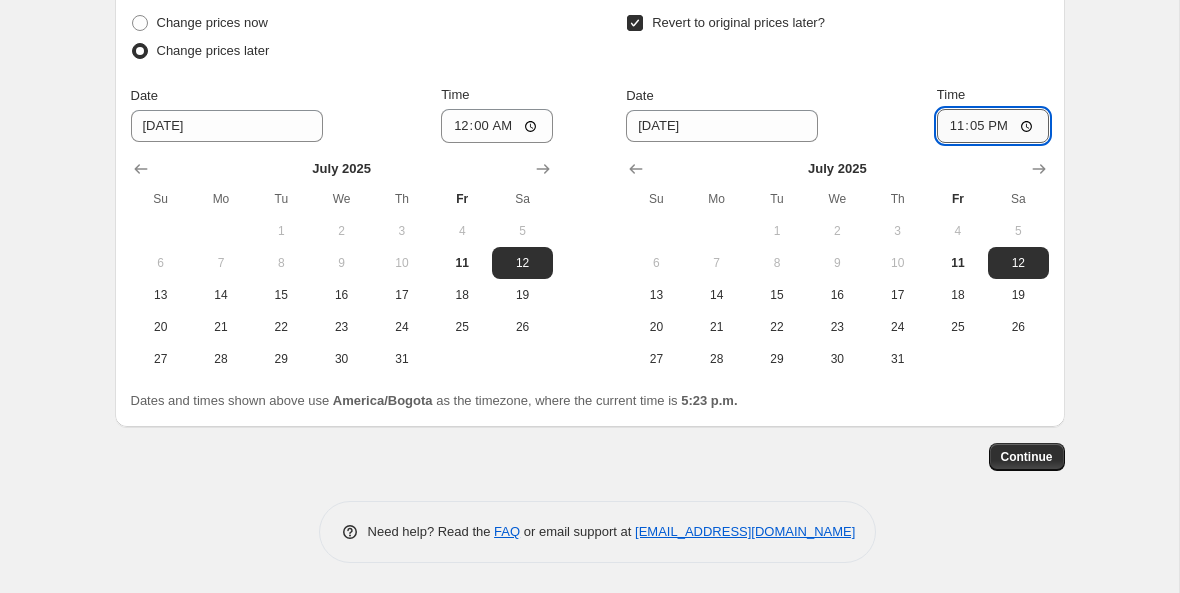 type on "23:59" 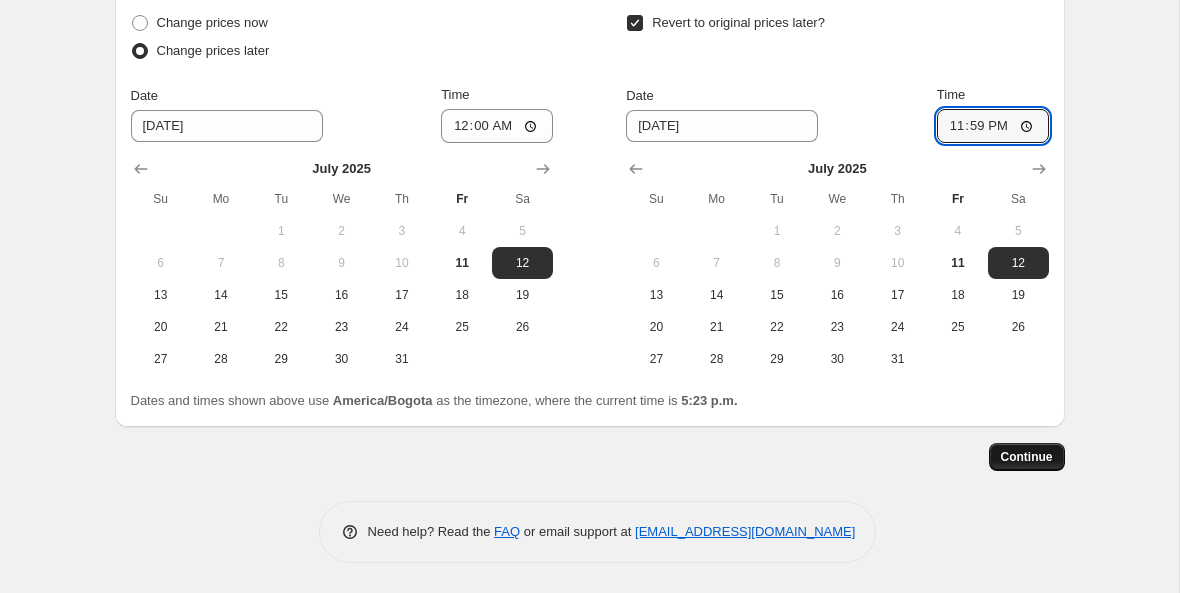 click on "Continue" at bounding box center [1027, 457] 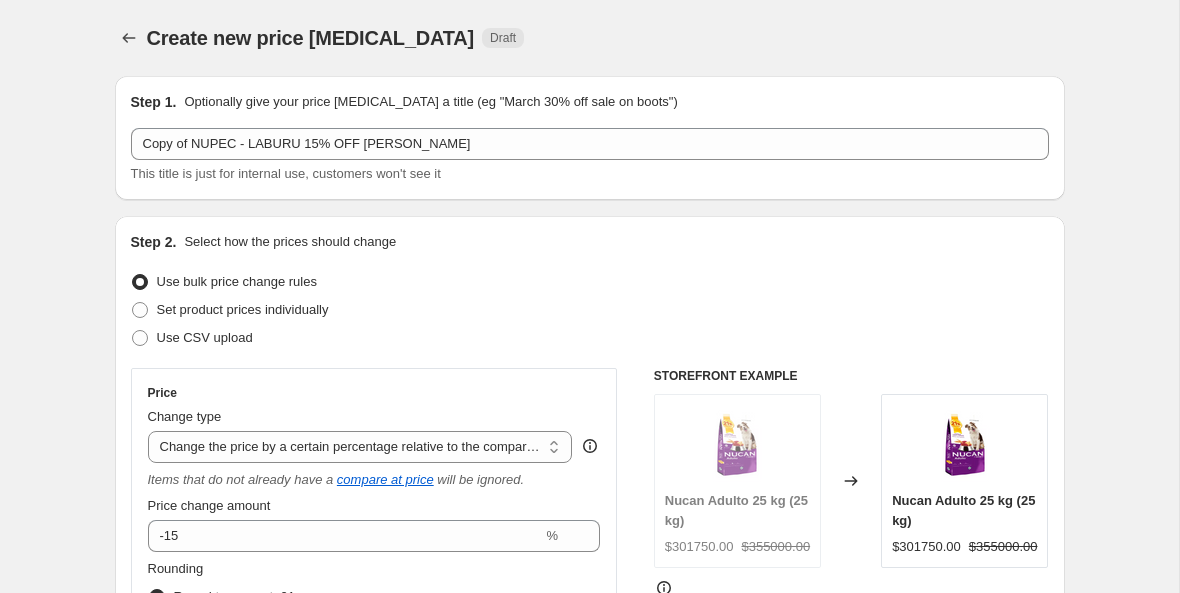 scroll, scrollTop: 1999, scrollLeft: 0, axis: vertical 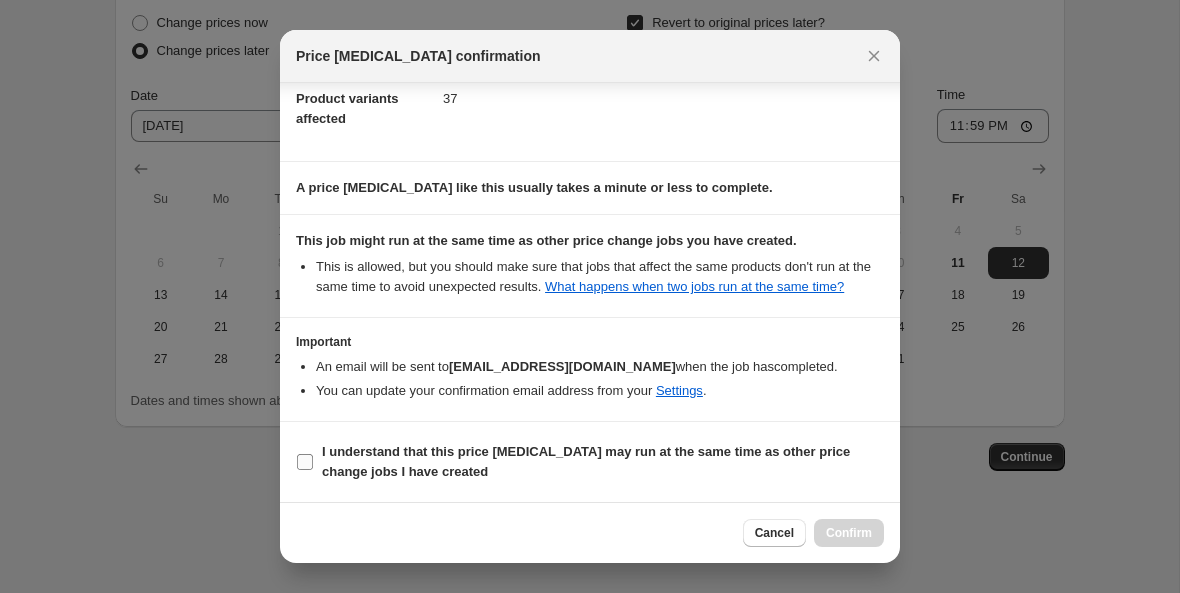 click on "I understand that this price [MEDICAL_DATA] may run at the same time as other price change jobs I have created" at bounding box center [305, 462] 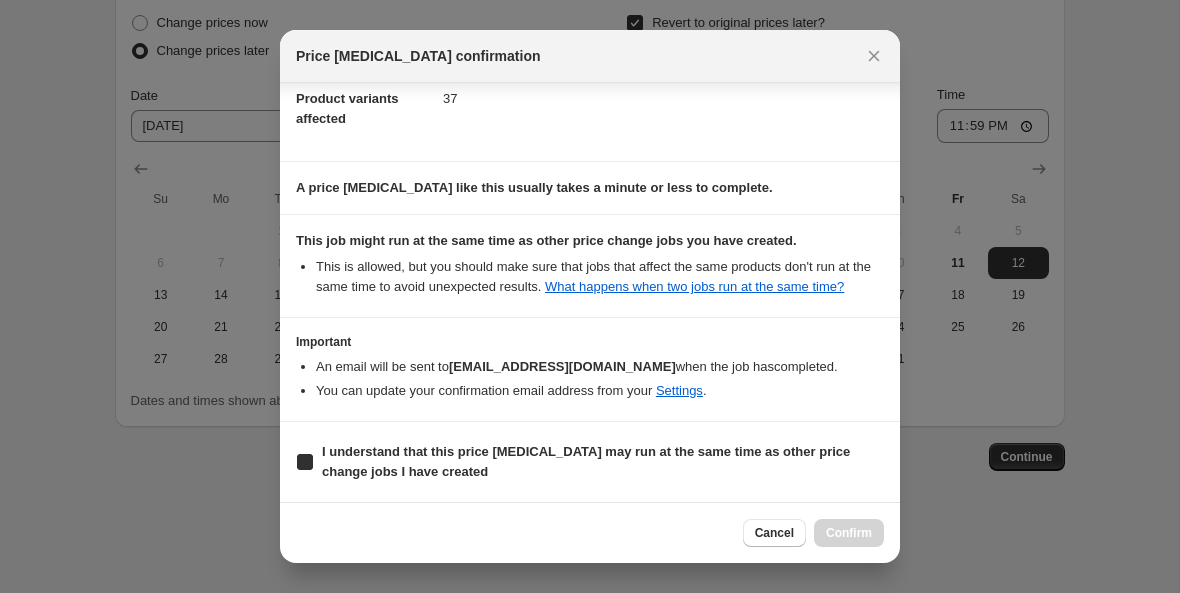 checkbox on "true" 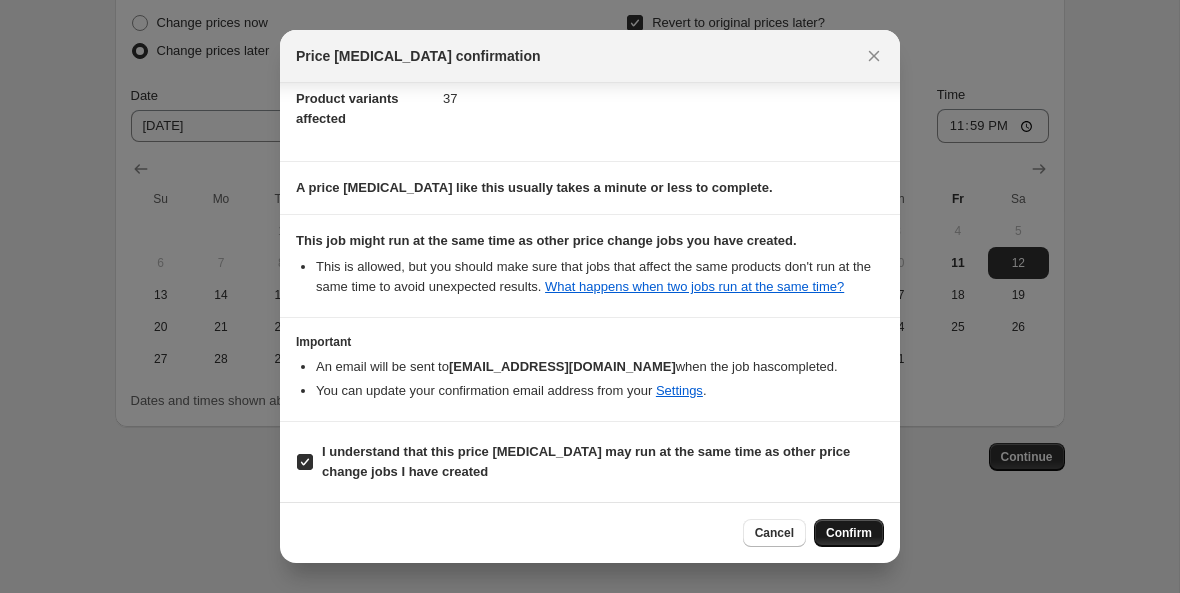 click on "Confirm" at bounding box center (849, 533) 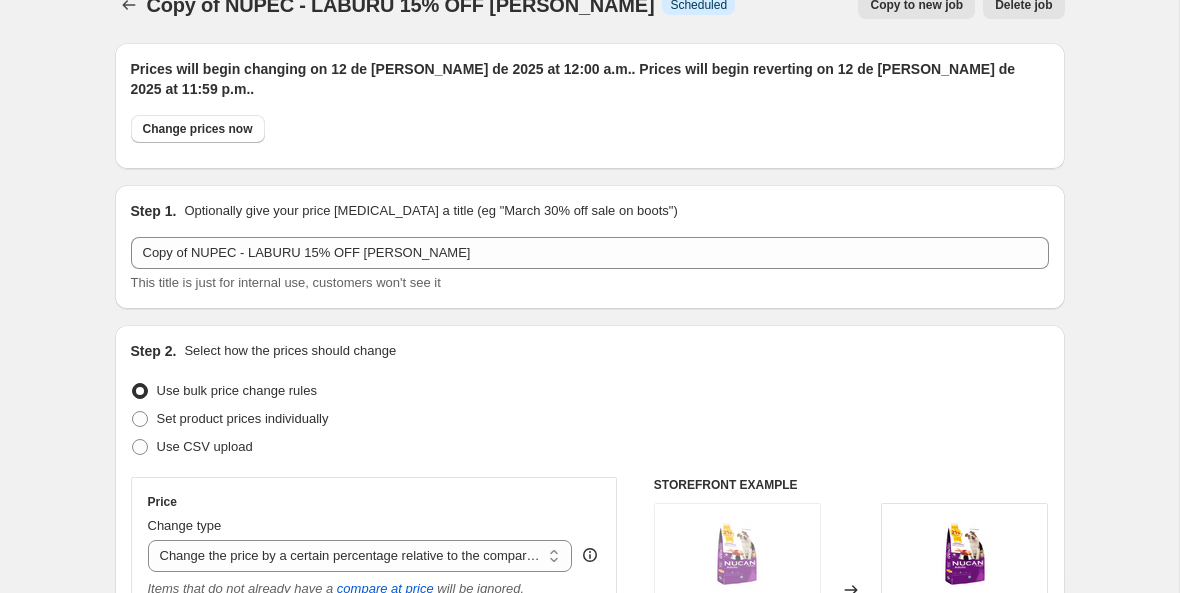 scroll, scrollTop: 0, scrollLeft: 0, axis: both 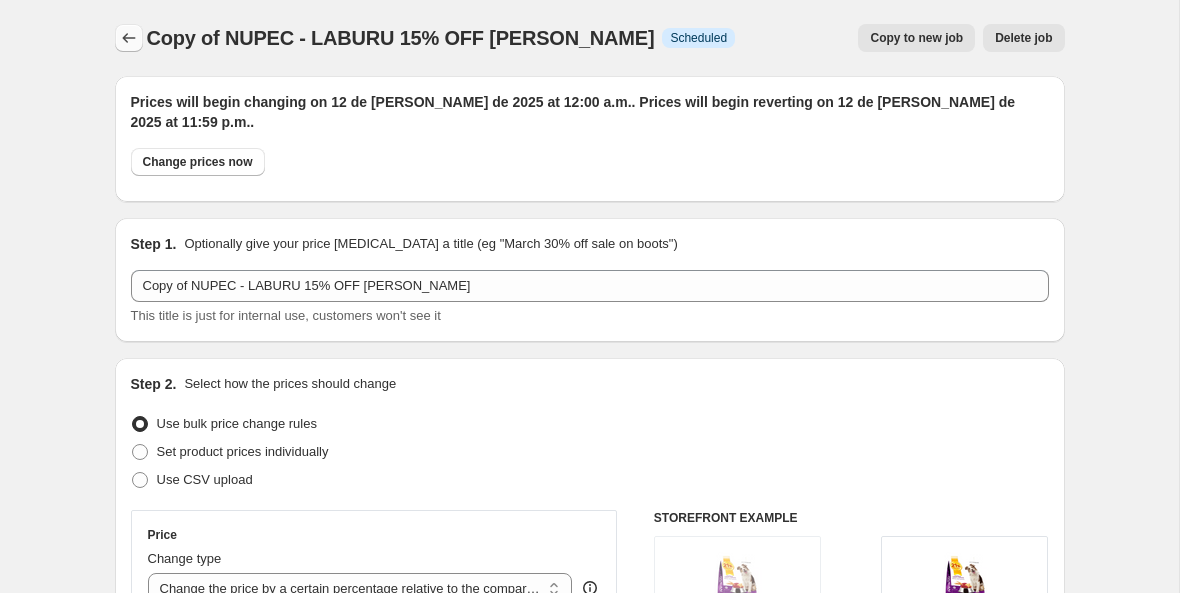 click at bounding box center [129, 38] 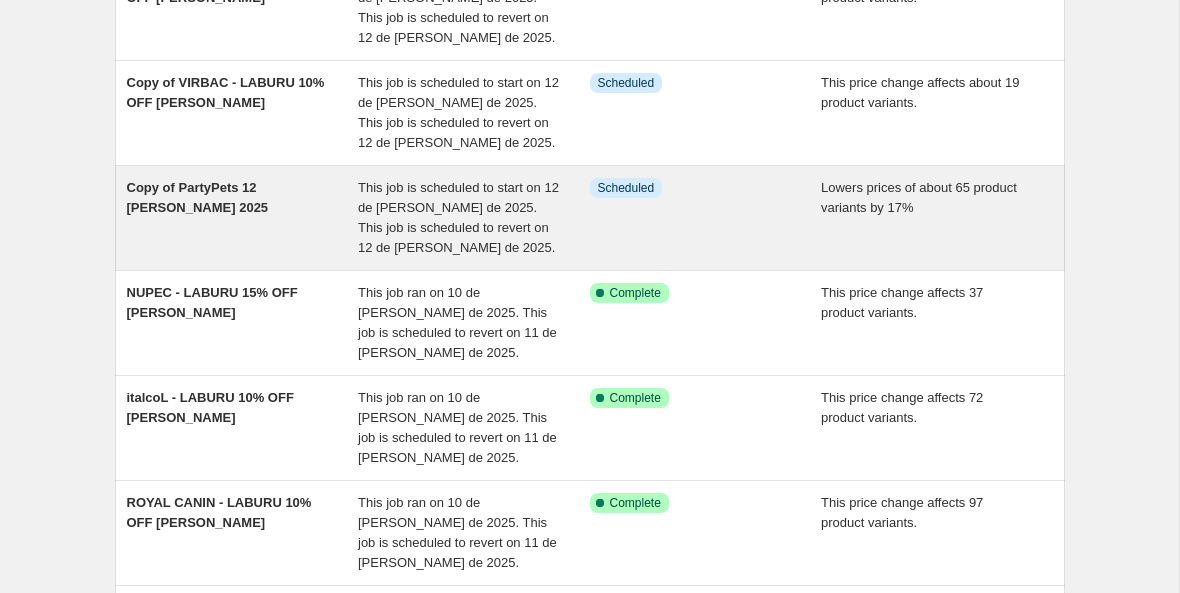 scroll, scrollTop: 235, scrollLeft: 0, axis: vertical 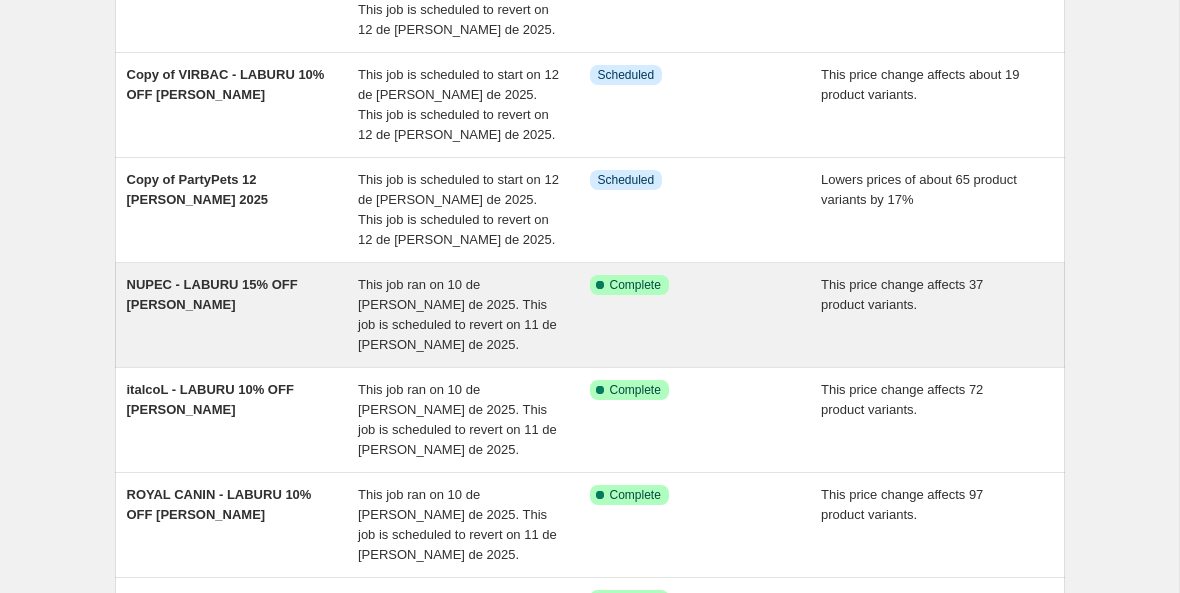 click on "Success Complete Complete" at bounding box center [706, 315] 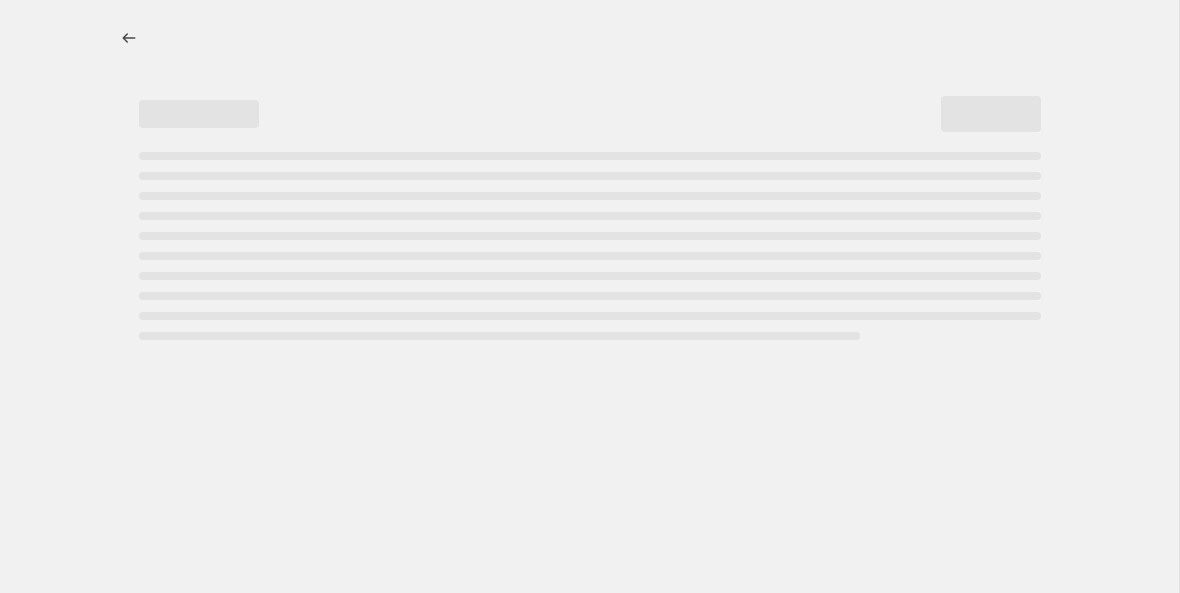 select on "pcap" 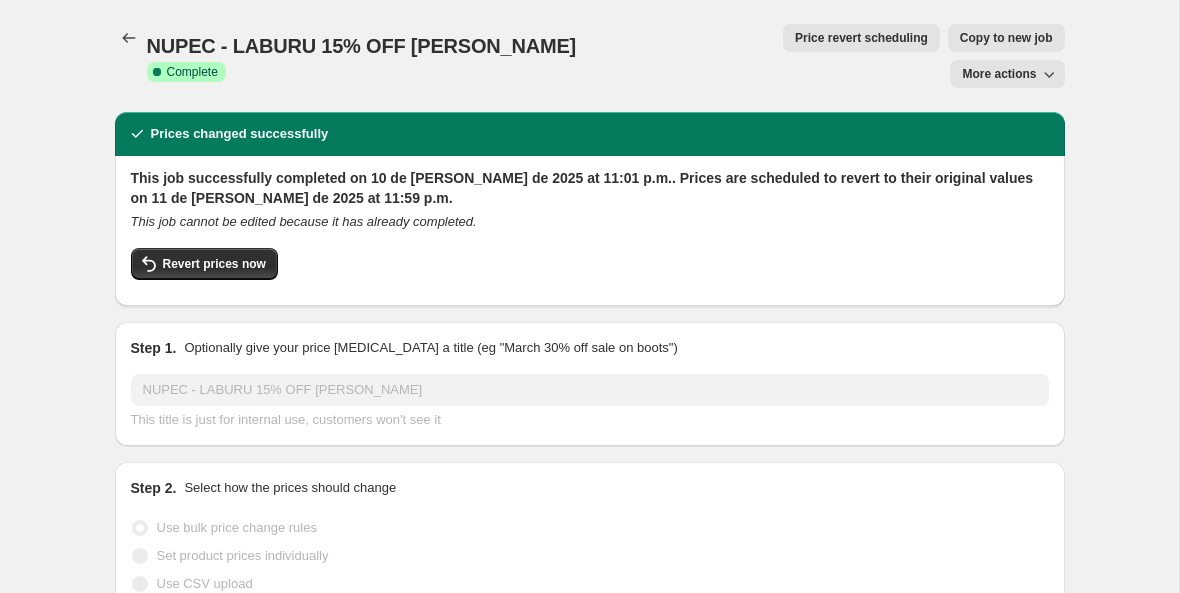 click on "More actions" at bounding box center [999, 74] 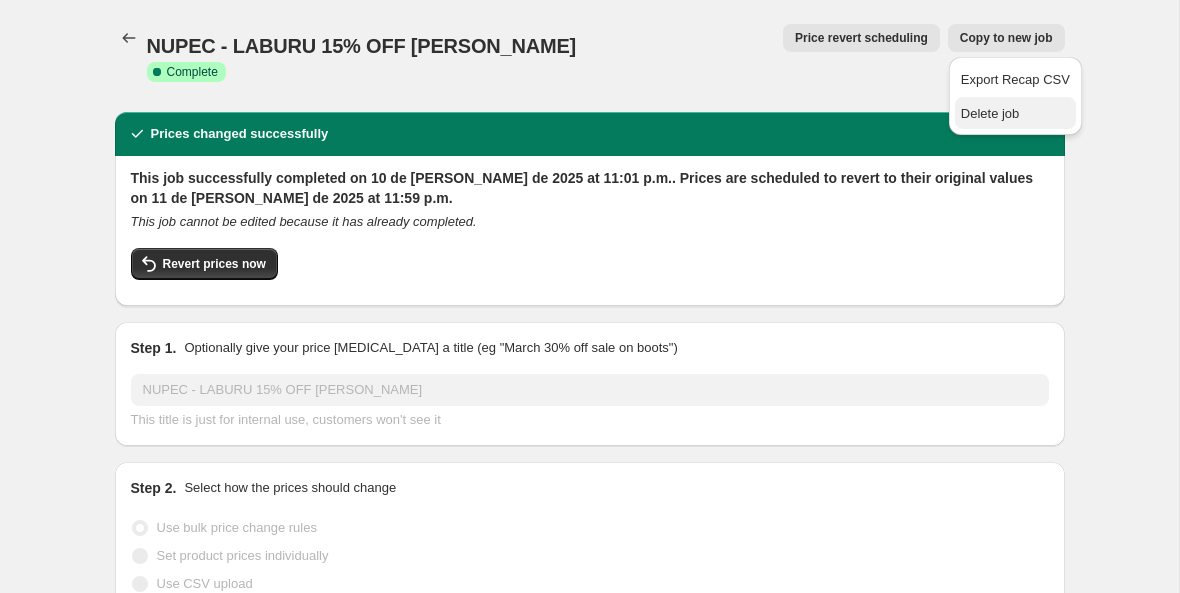 click on "Delete job" at bounding box center [990, 113] 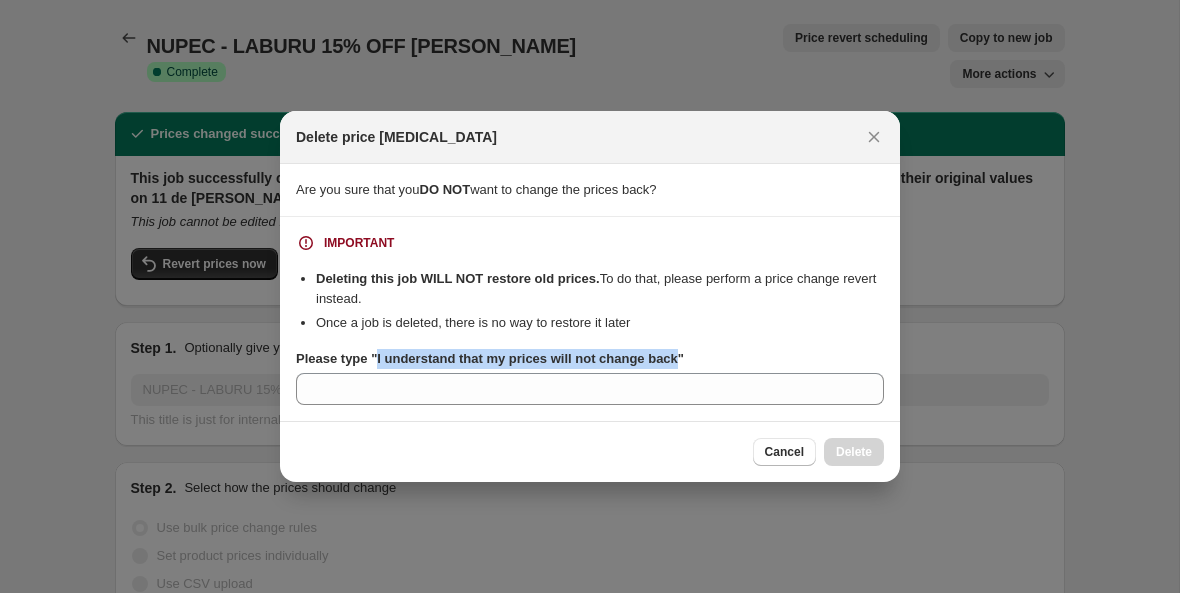 drag, startPoint x: 379, startPoint y: 360, endPoint x: 691, endPoint y: 357, distance: 312.01443 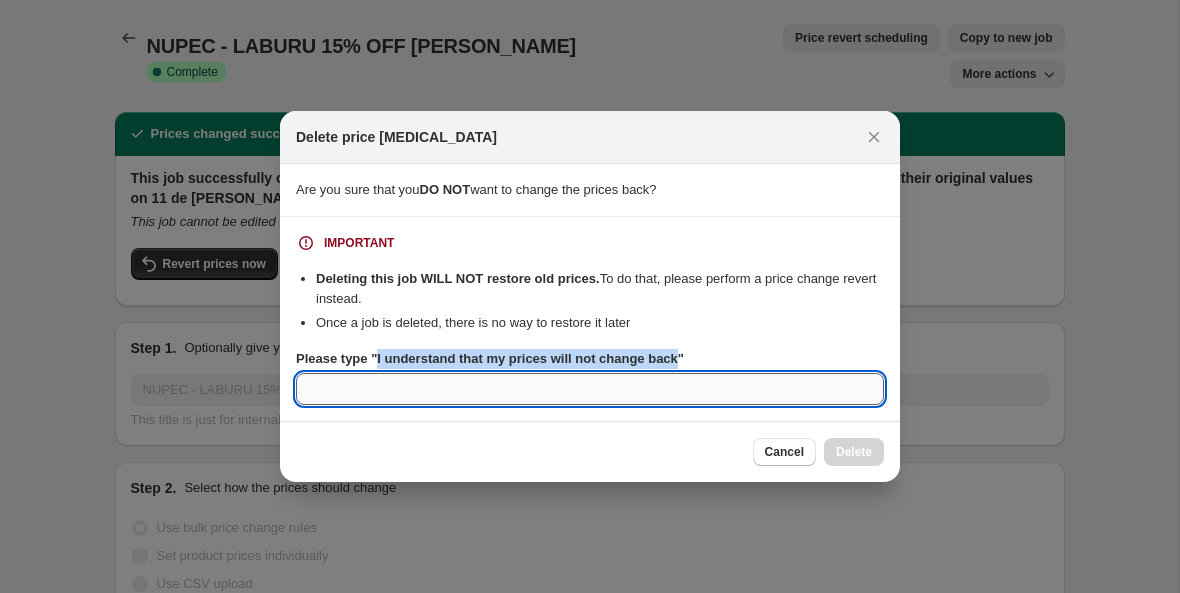 click on "Please type "I understand that my prices will not change back"" at bounding box center (590, 389) 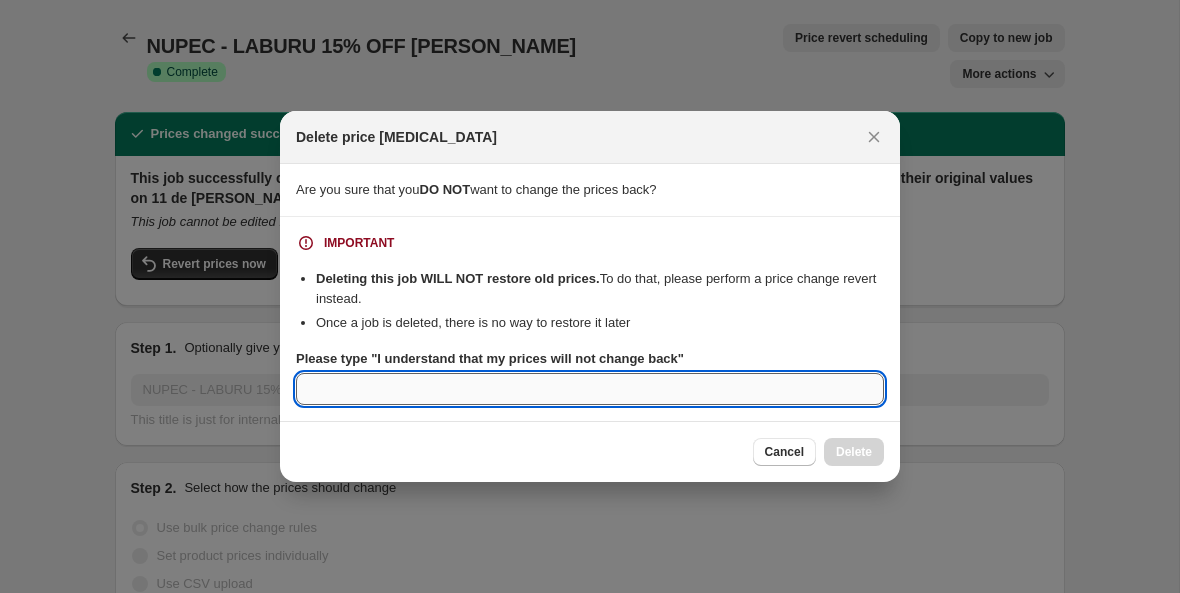 paste on "I understand that my prices will not change back" 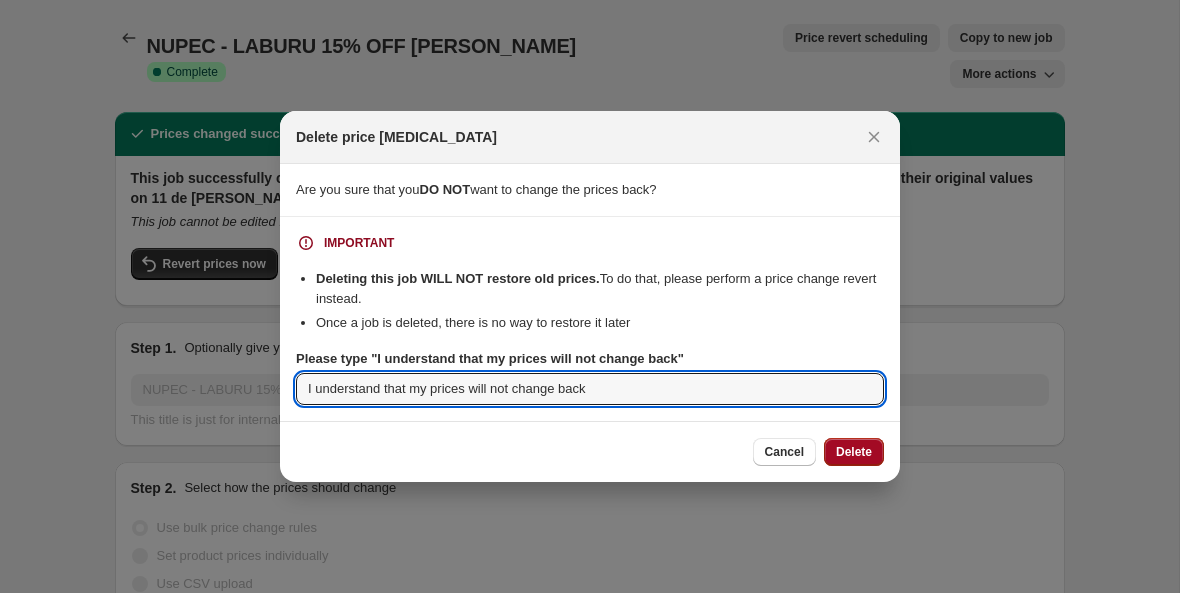 type on "I understand that my prices will not change back" 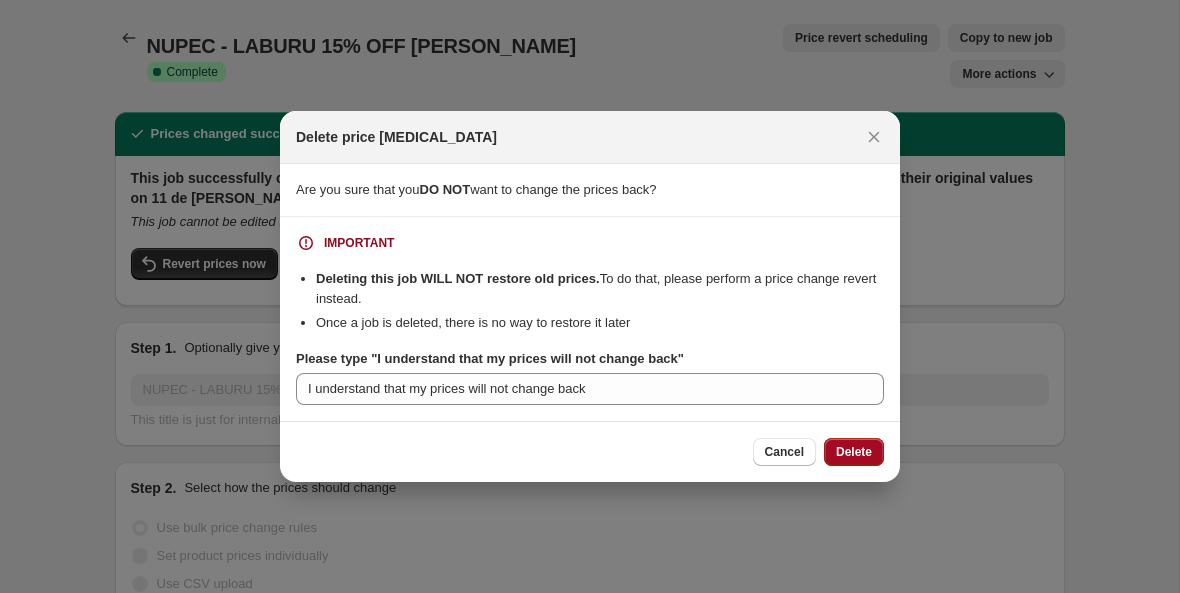 click on "Delete" at bounding box center (854, 452) 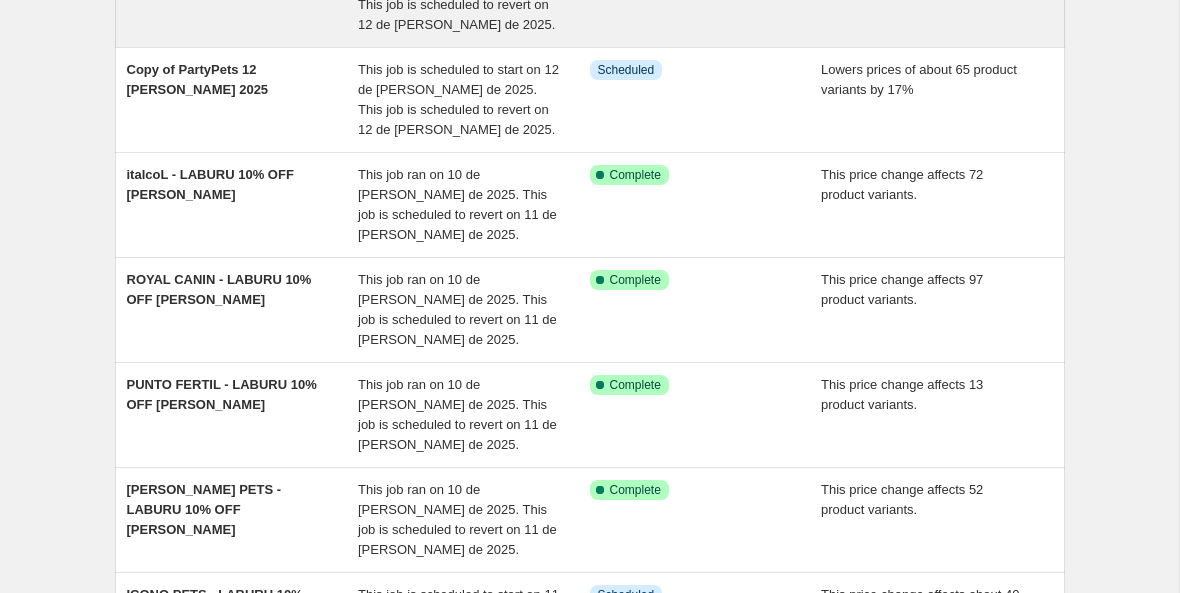 scroll, scrollTop: 349, scrollLeft: 0, axis: vertical 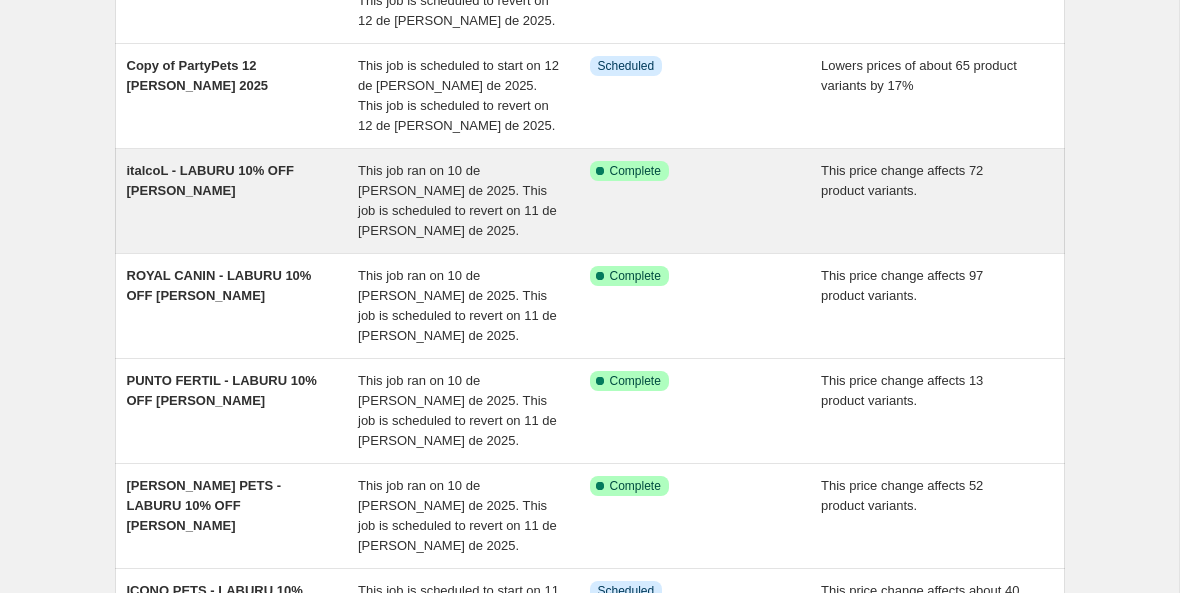 click on "This job ran on 10 de [PERSON_NAME] de 2025. This job is scheduled to revert on 11 de [PERSON_NAME] de 2025." at bounding box center (474, 201) 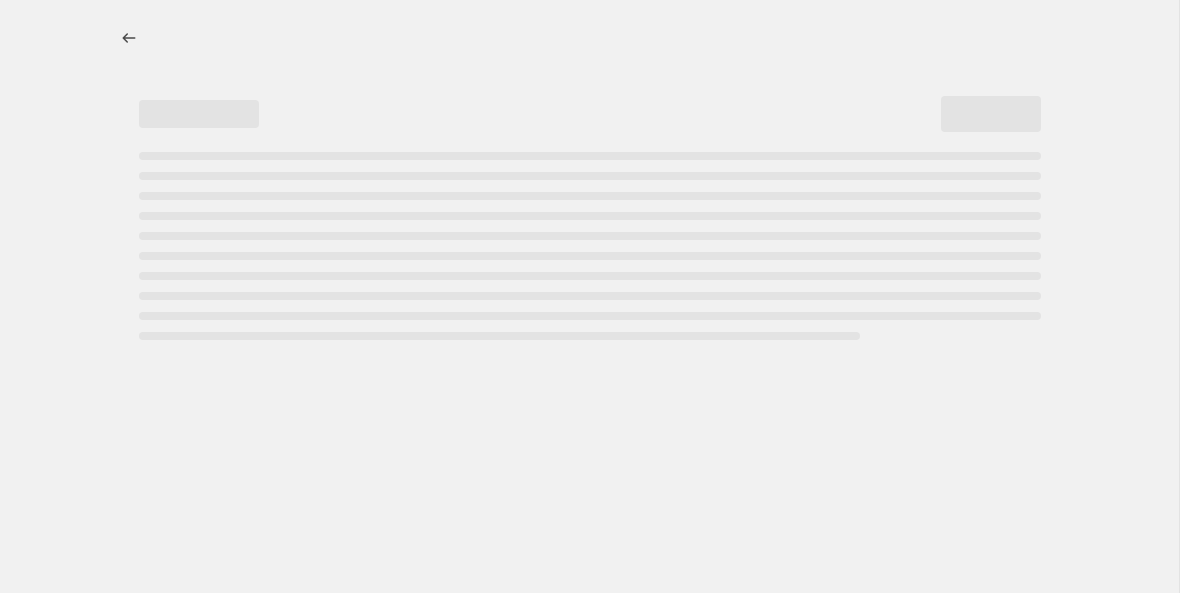 select on "pcap" 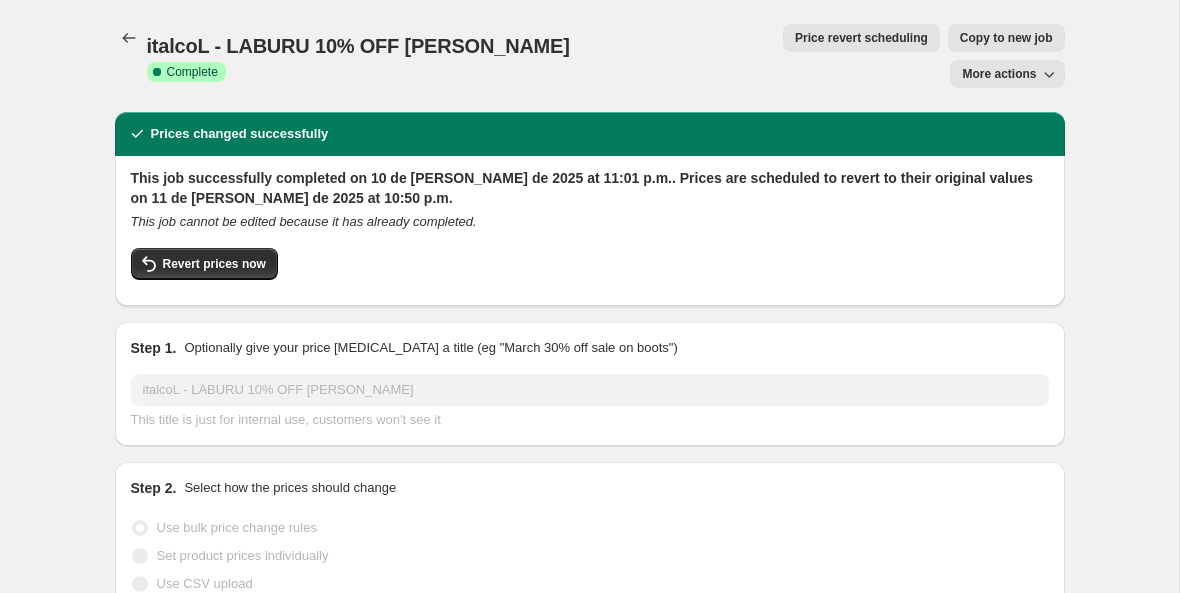 click on "Copy to new job" at bounding box center (1006, 38) 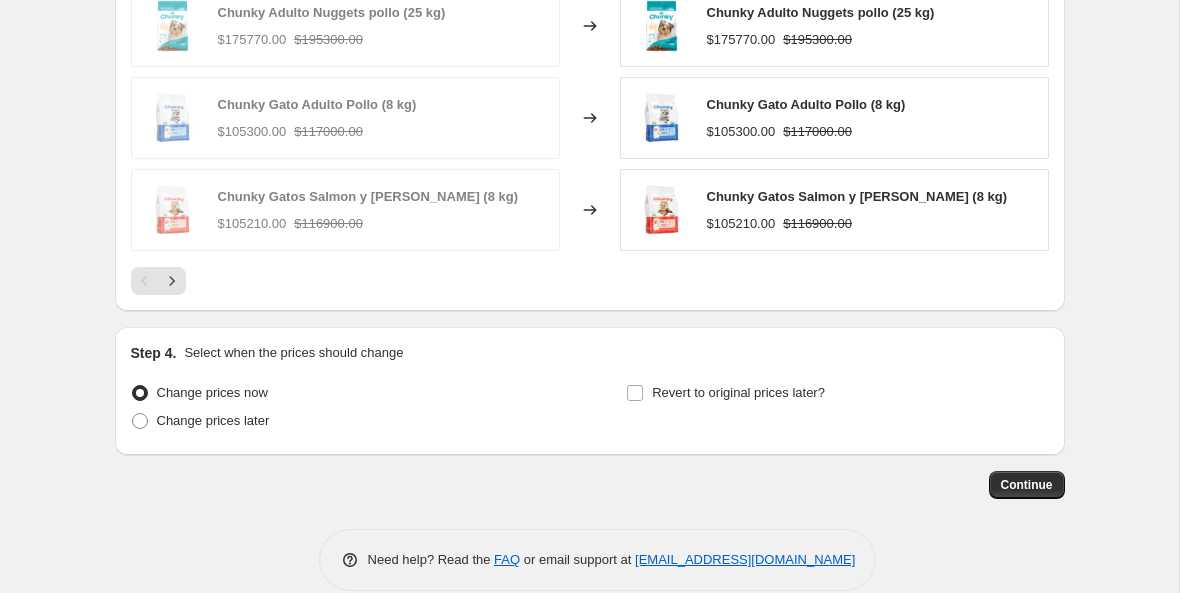 scroll, scrollTop: 1657, scrollLeft: 0, axis: vertical 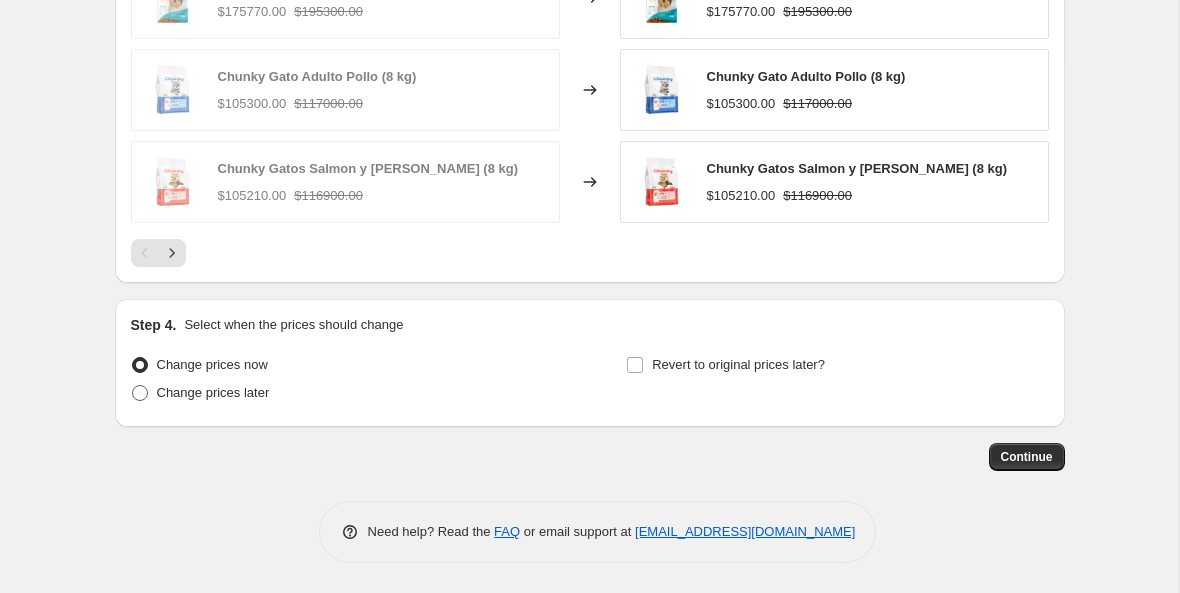 click on "Change prices later" at bounding box center (213, 392) 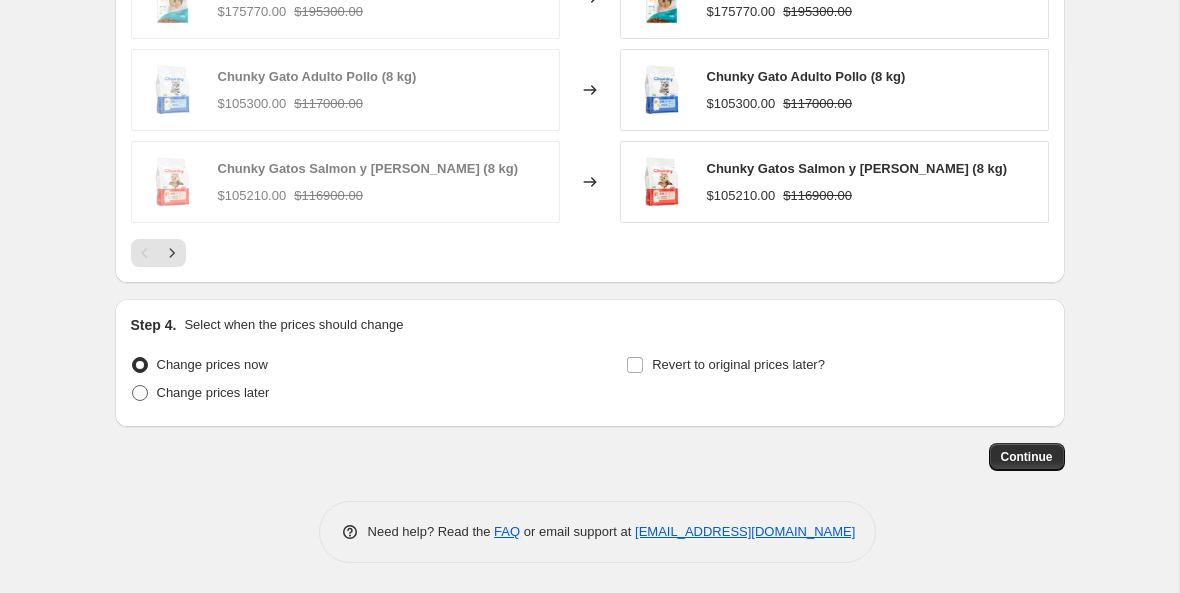 radio on "true" 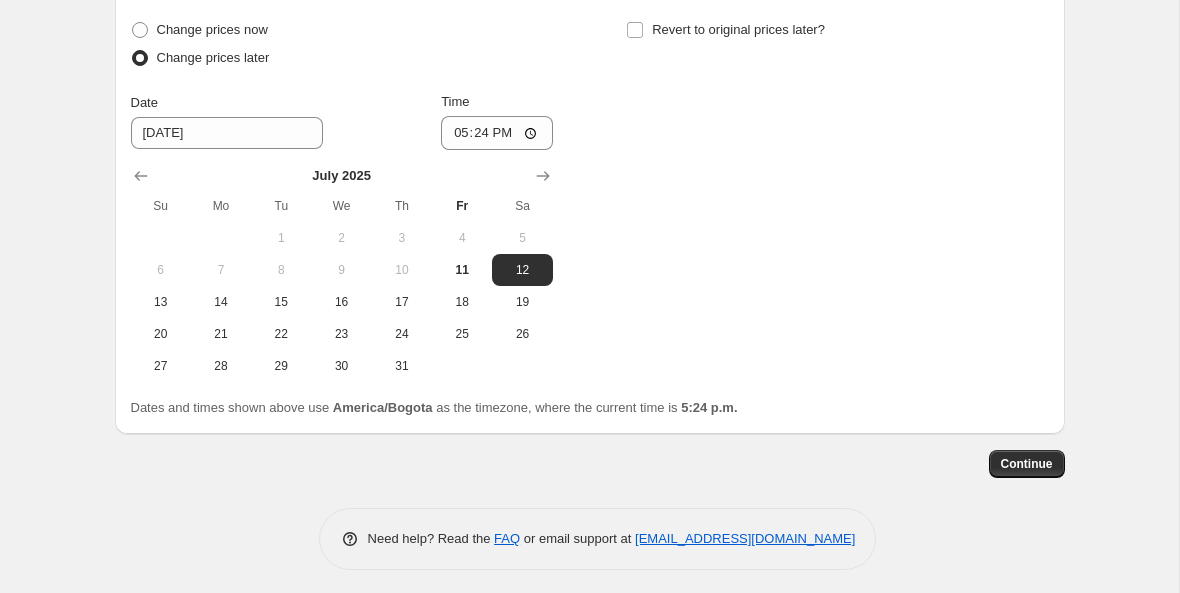 scroll, scrollTop: 1994, scrollLeft: 0, axis: vertical 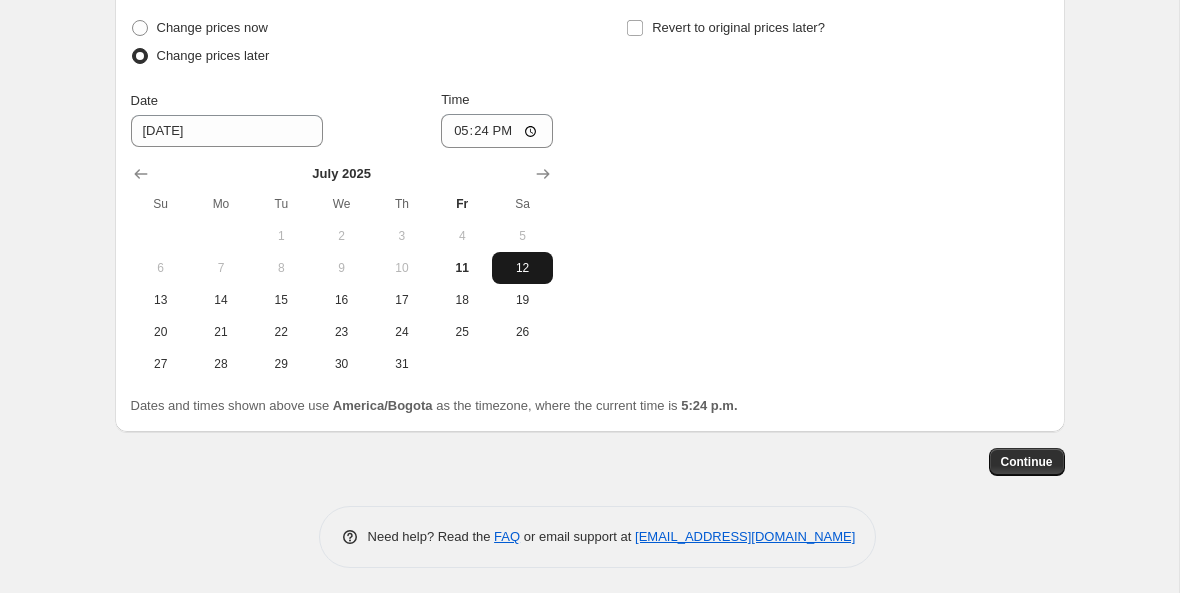 click on "12" at bounding box center [522, 268] 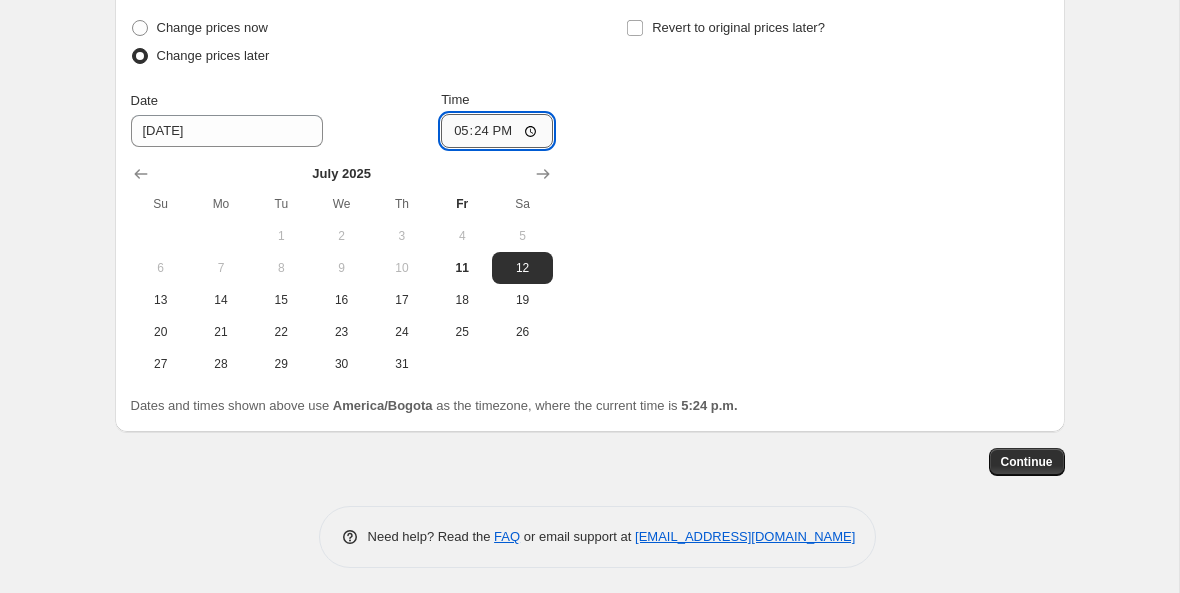 click on "17:24" at bounding box center [497, 131] 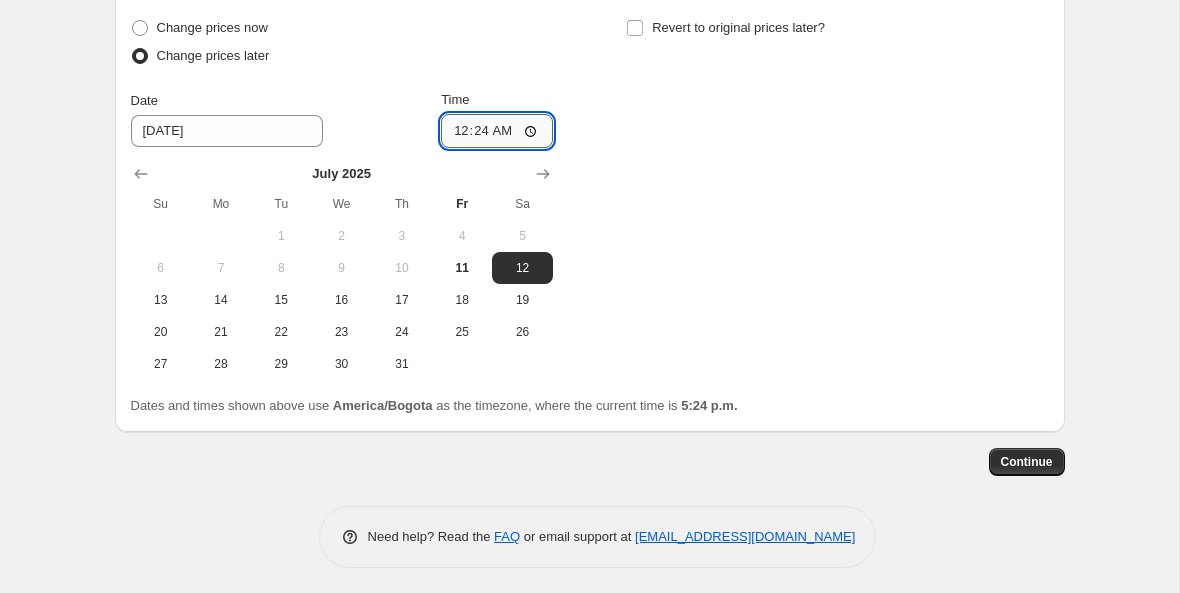type on "00:00" 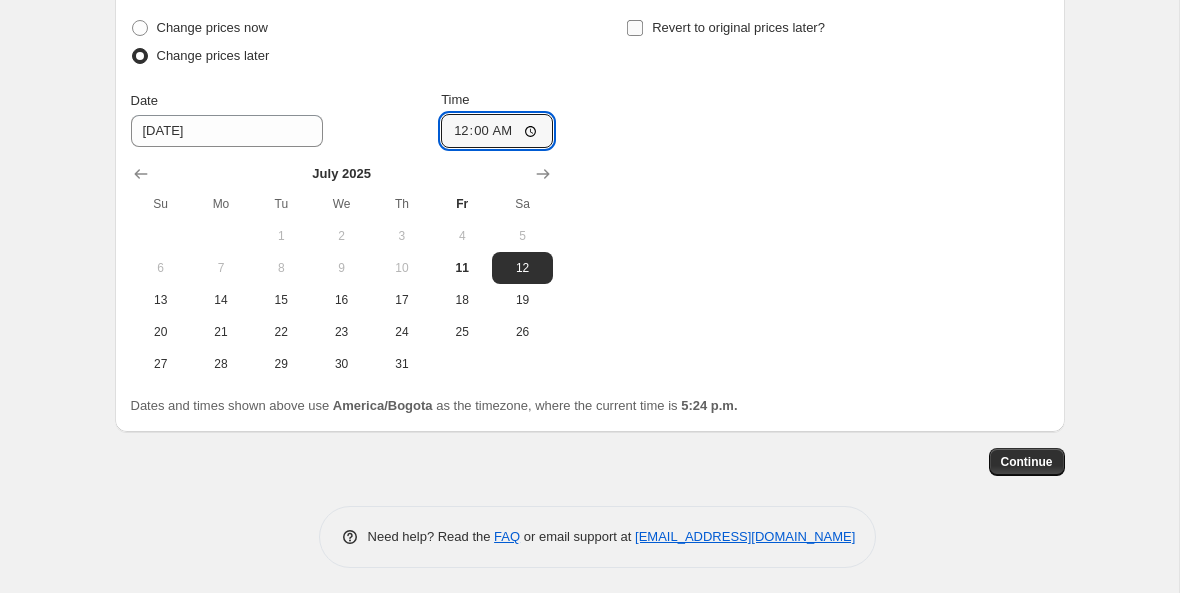 click on "Revert to original prices later?" at bounding box center [635, 28] 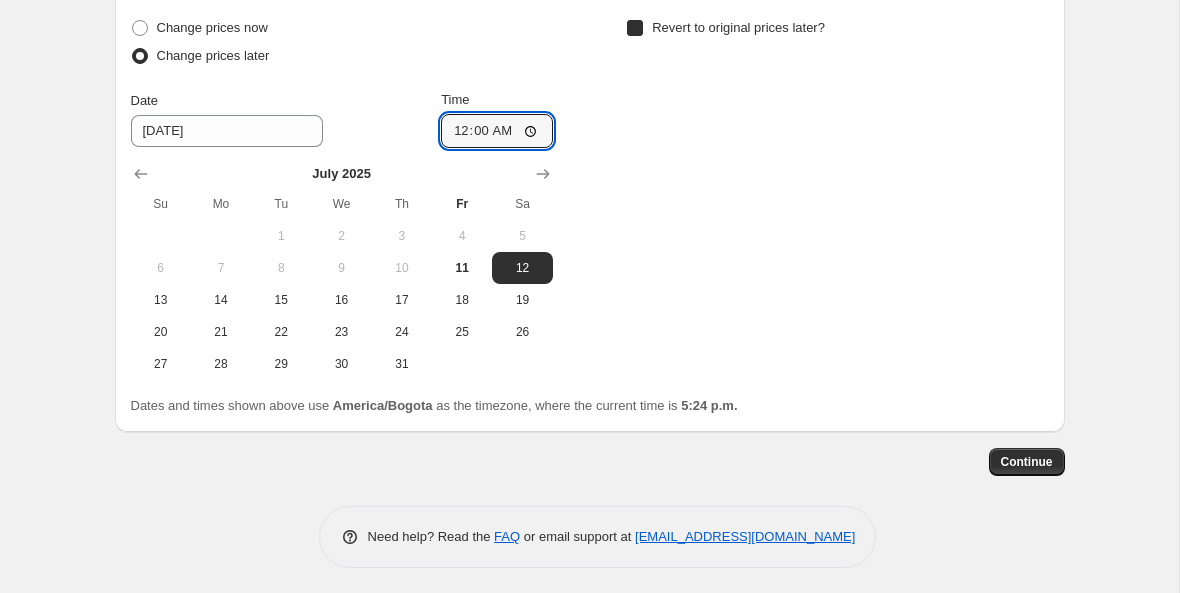 checkbox on "true" 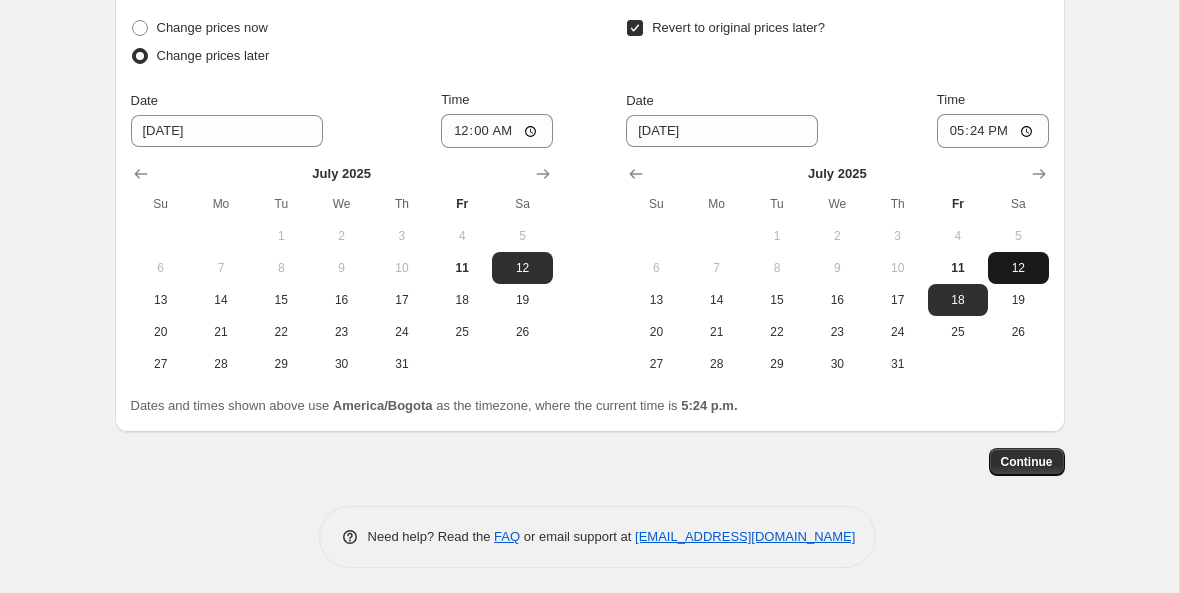 click on "12" at bounding box center (1018, 268) 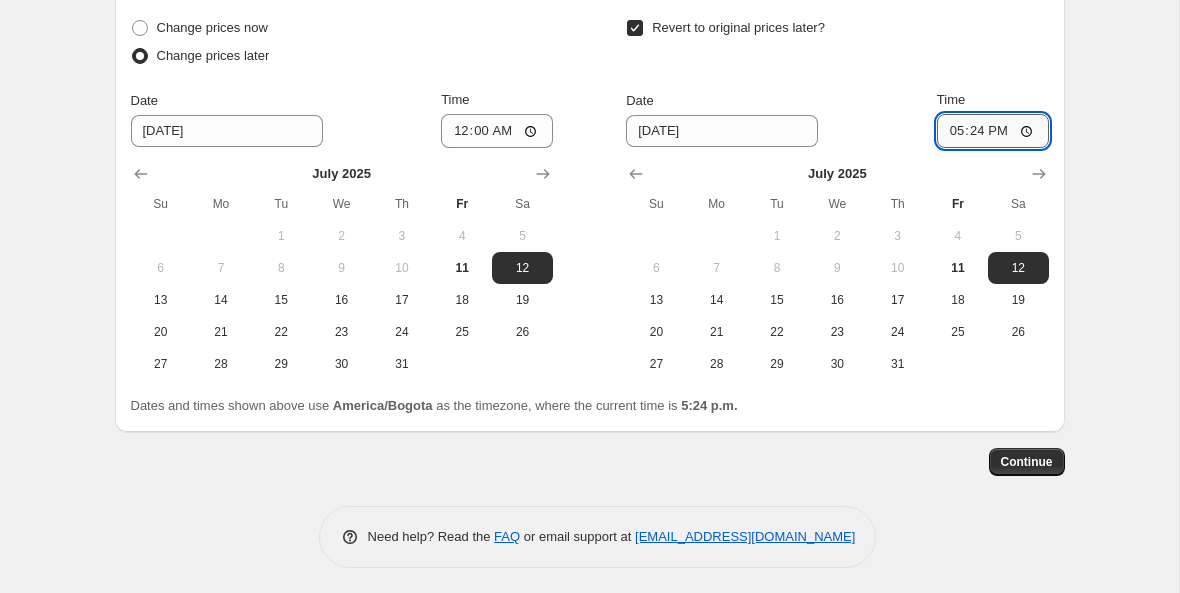 click on "17:24" at bounding box center [993, 131] 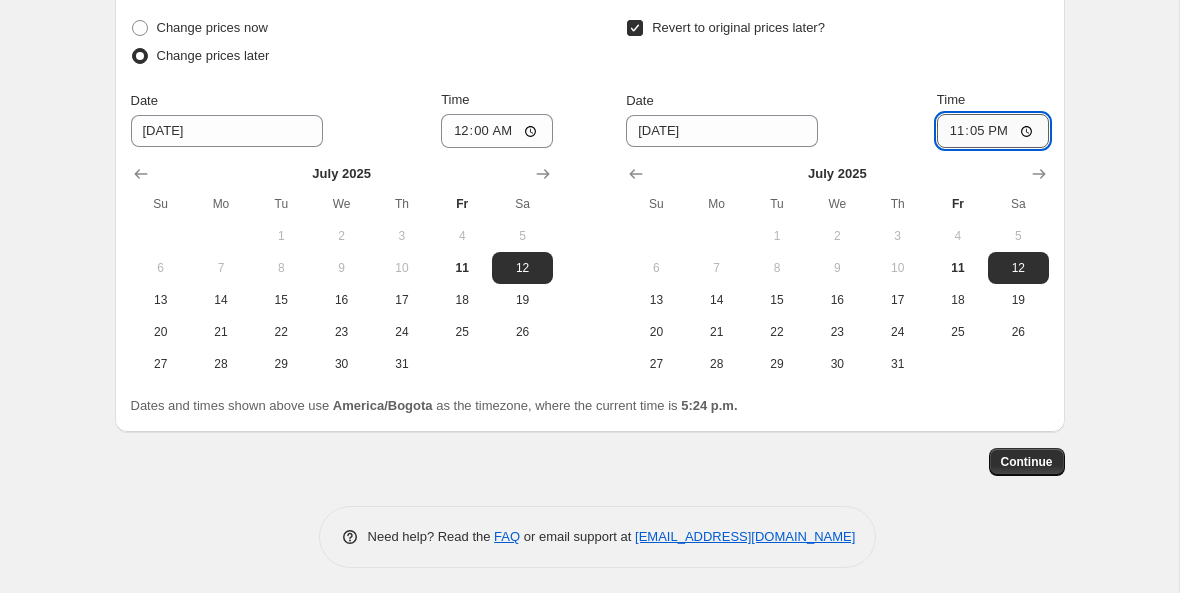 type on "23:59" 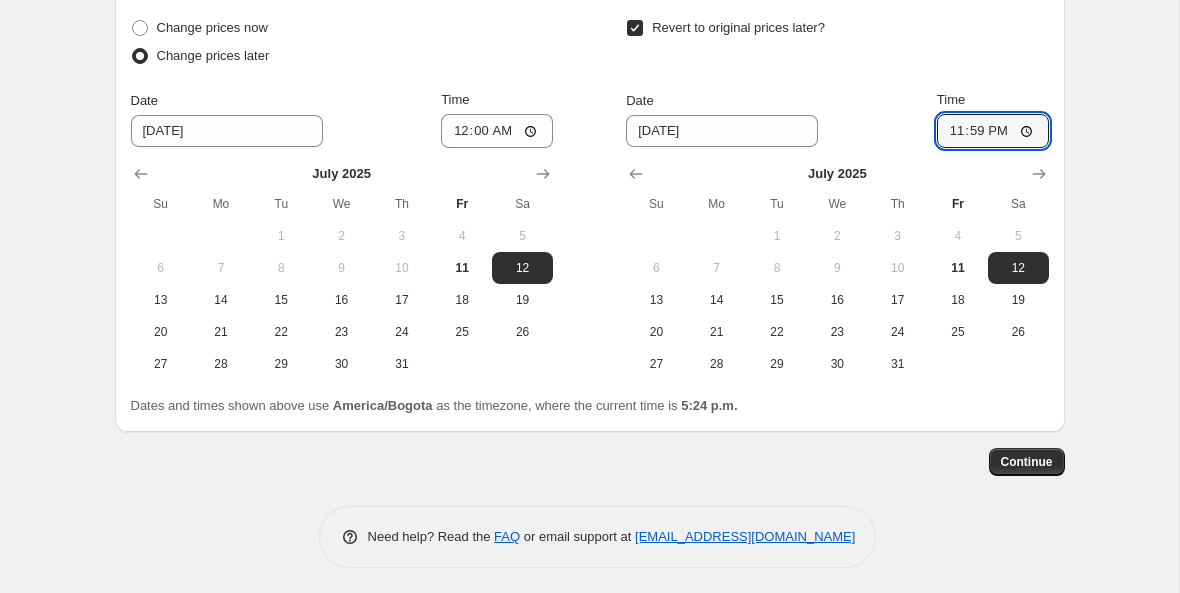 click on "Revert to original prices later? Date [DATE] Time 23:59 [DATE] Su Mo Tu We Th Fr Sa 1 2 3 4 5 6 7 8 9 10 11 12 13 14 15 16 17 18 19 20 21 22 23 24 25 26 27 28 29 30 31" at bounding box center (837, 197) 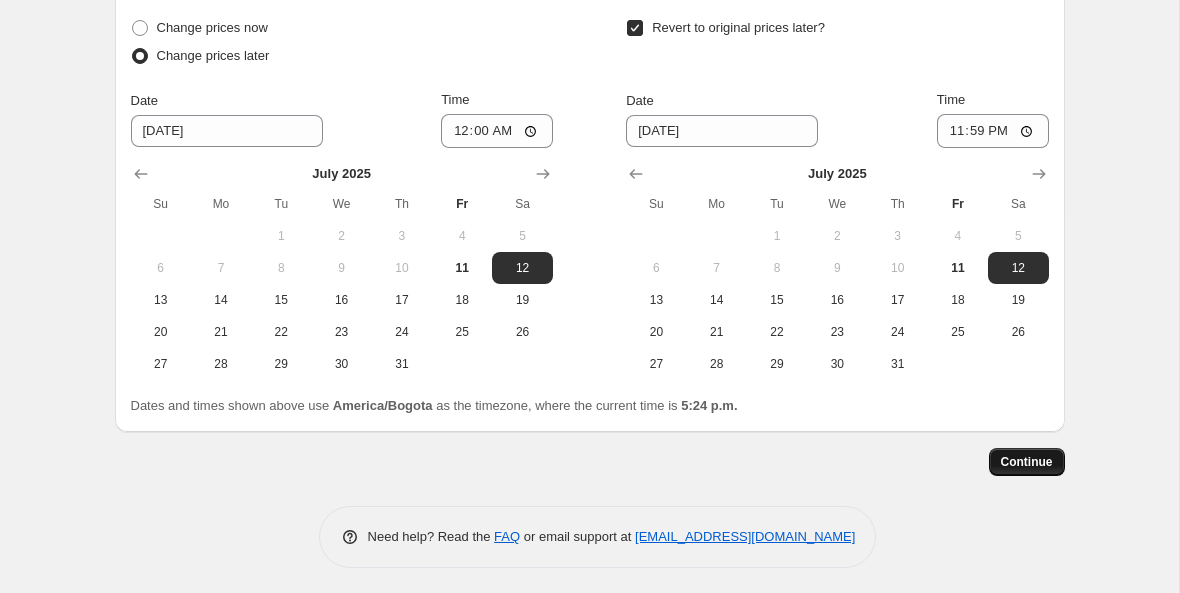 click on "Continue" at bounding box center (1027, 462) 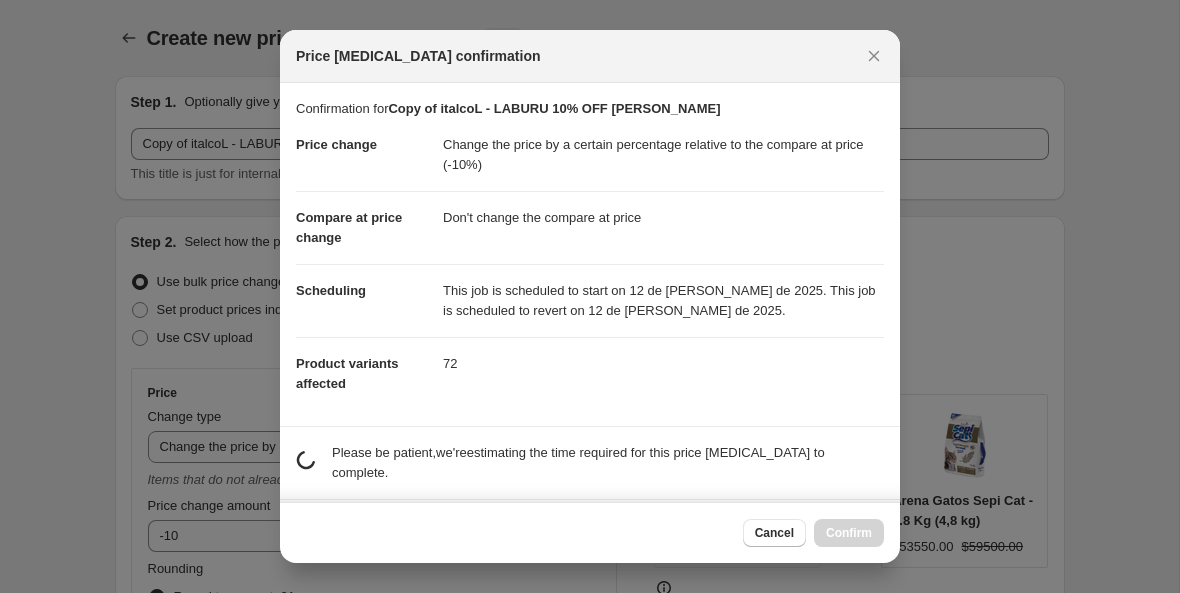 scroll, scrollTop: 1994, scrollLeft: 0, axis: vertical 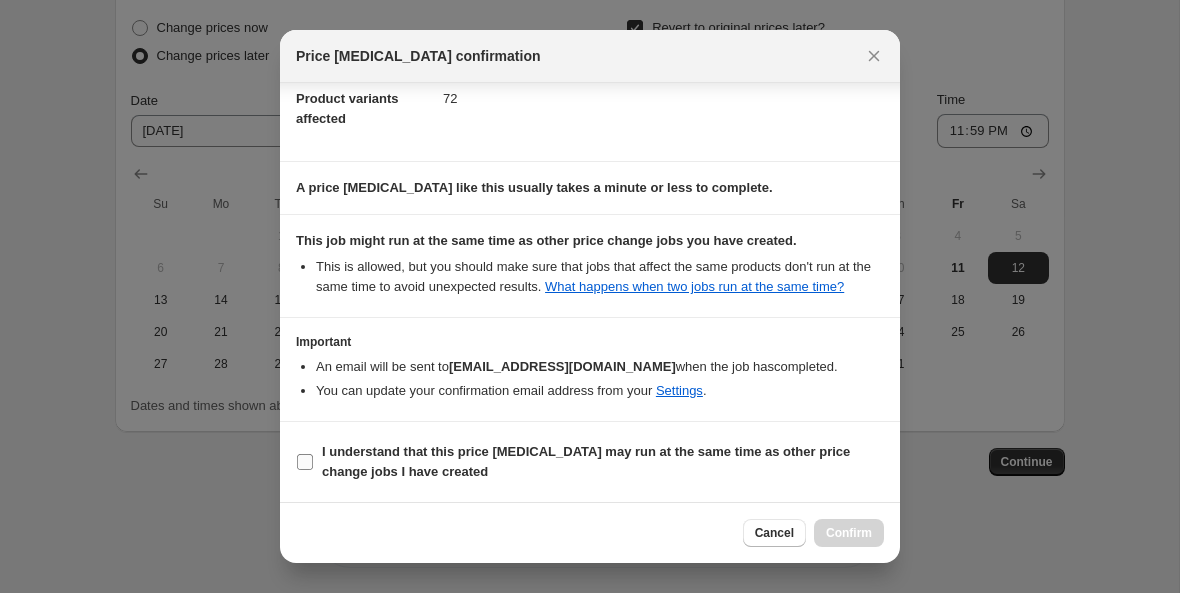 click on "I understand that this price [MEDICAL_DATA] may run at the same time as other price change jobs I have created" at bounding box center (305, 462) 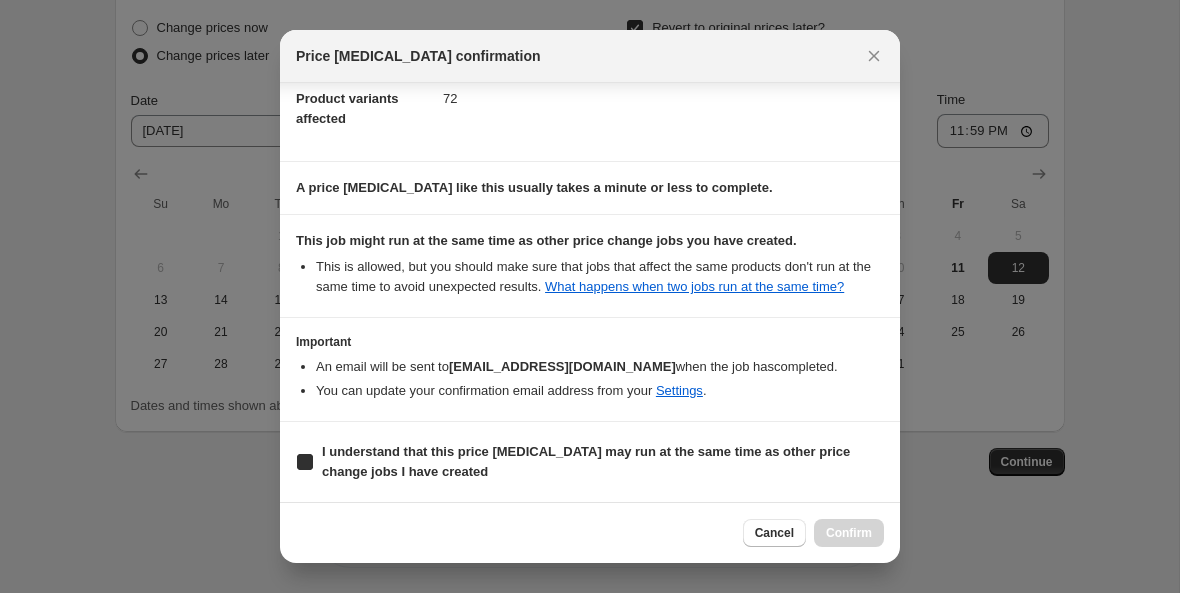 checkbox on "true" 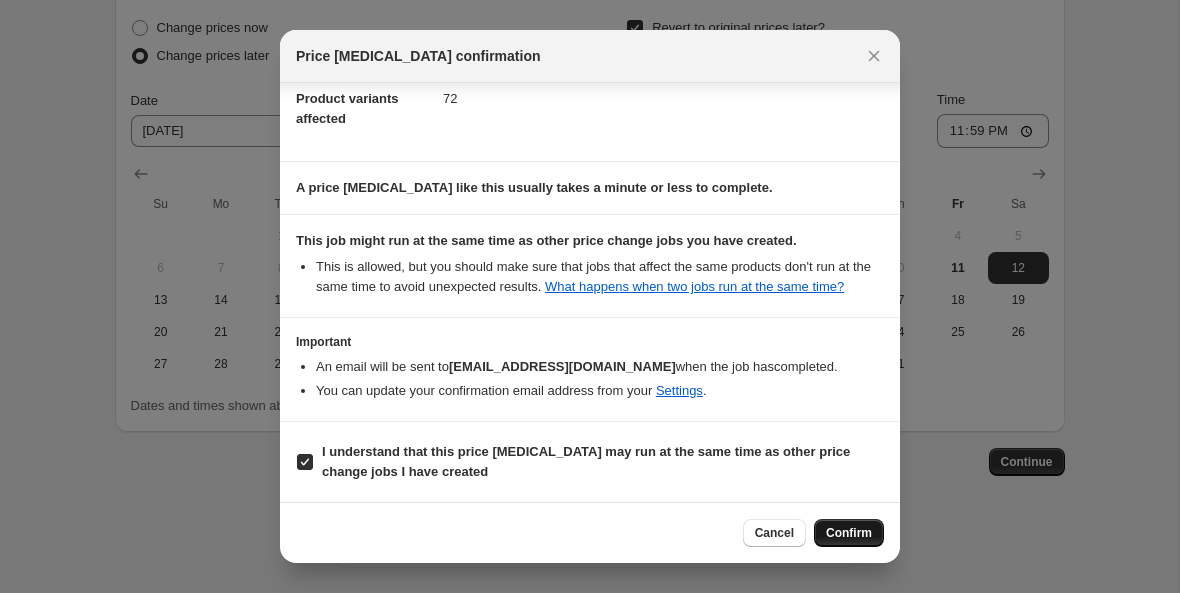 click on "Confirm" at bounding box center (849, 533) 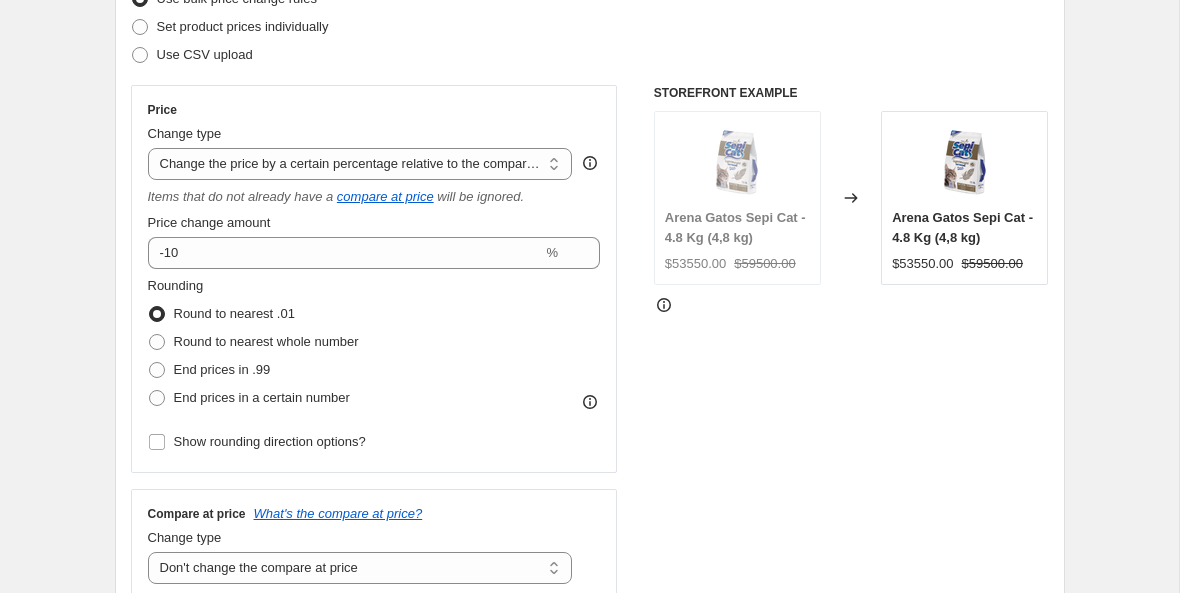 scroll, scrollTop: 0, scrollLeft: 0, axis: both 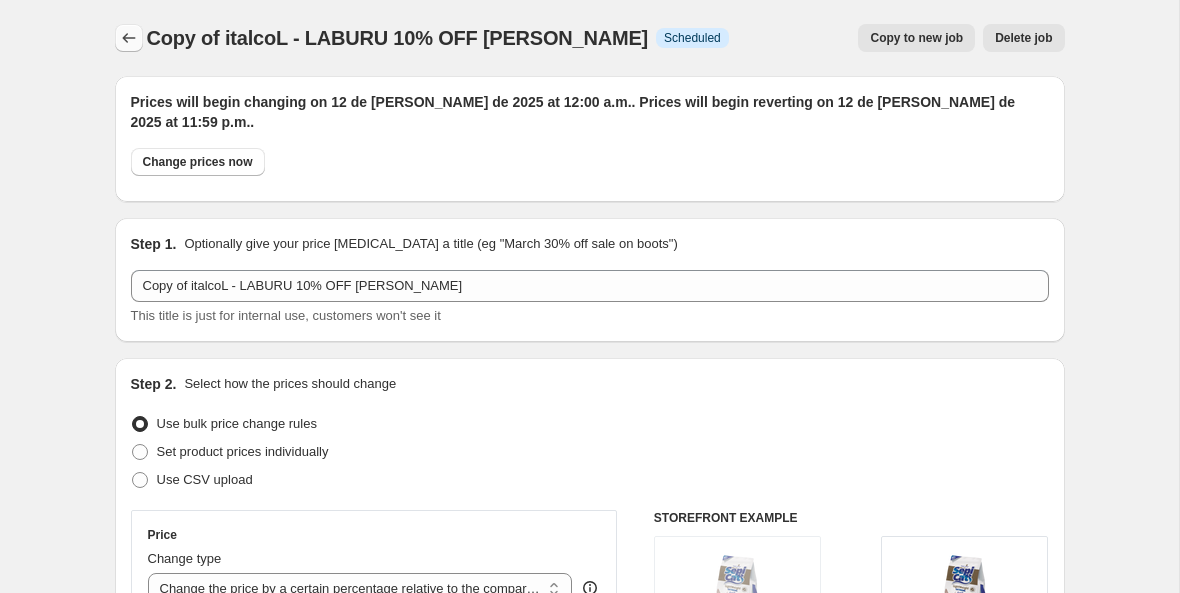 click 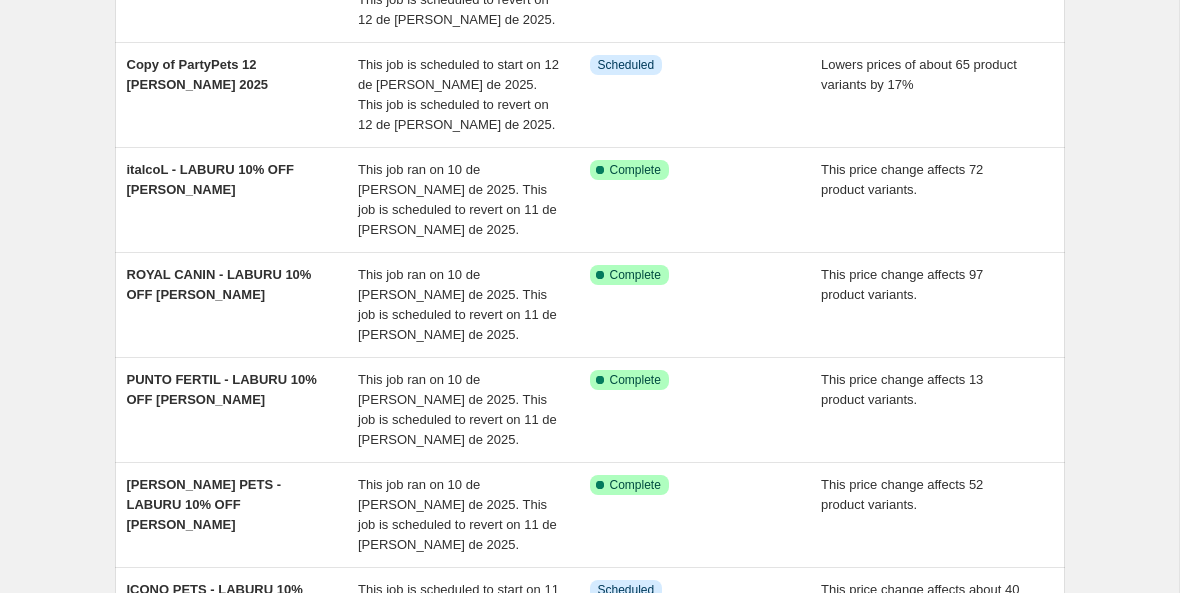 scroll, scrollTop: 487, scrollLeft: 0, axis: vertical 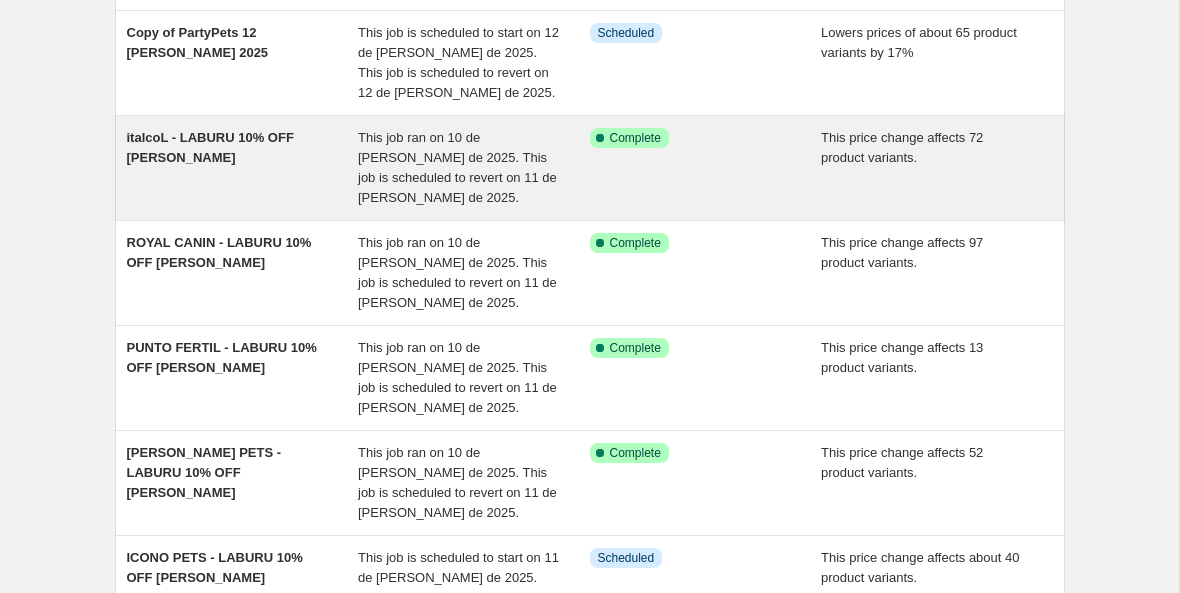 click on "Success Complete Complete" at bounding box center [691, 138] 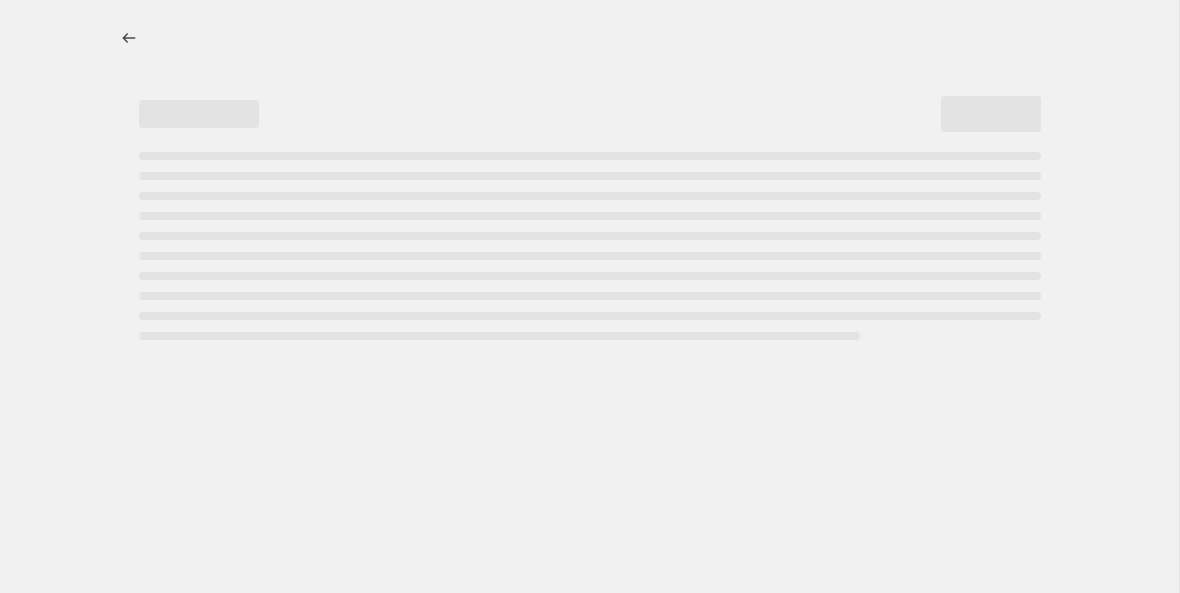 scroll, scrollTop: 0, scrollLeft: 0, axis: both 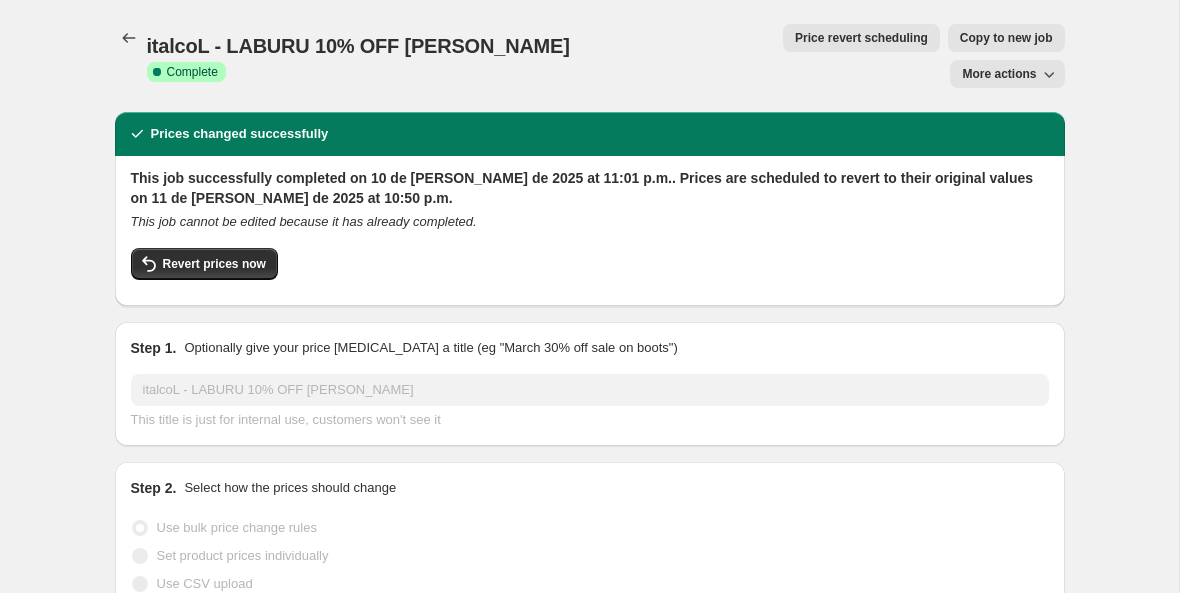 click 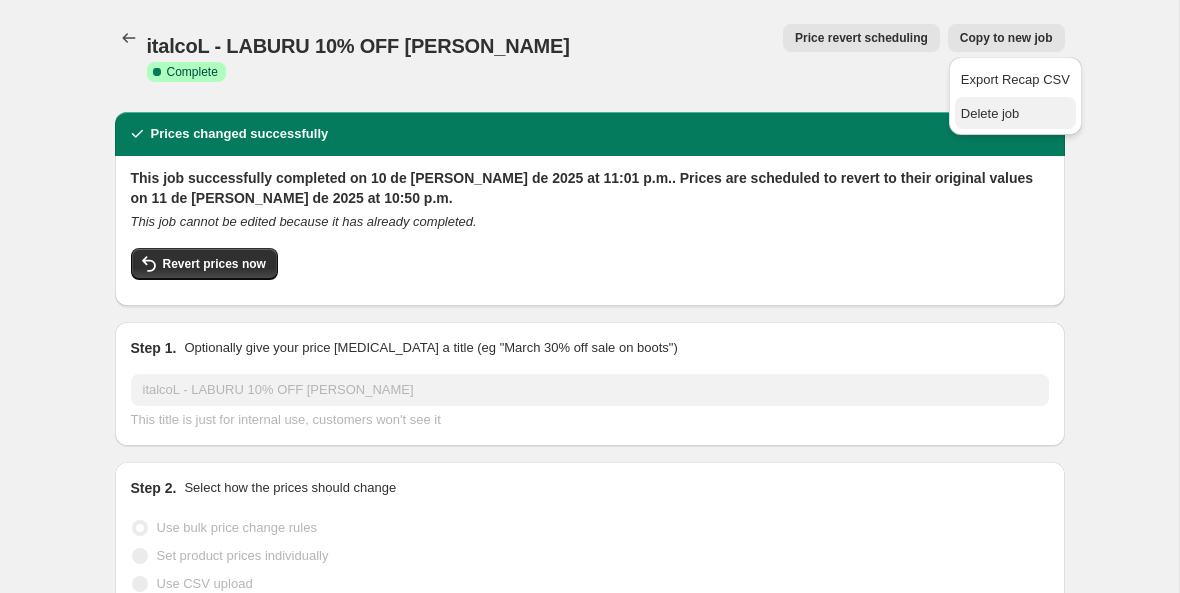 click on "Delete job" at bounding box center [990, 113] 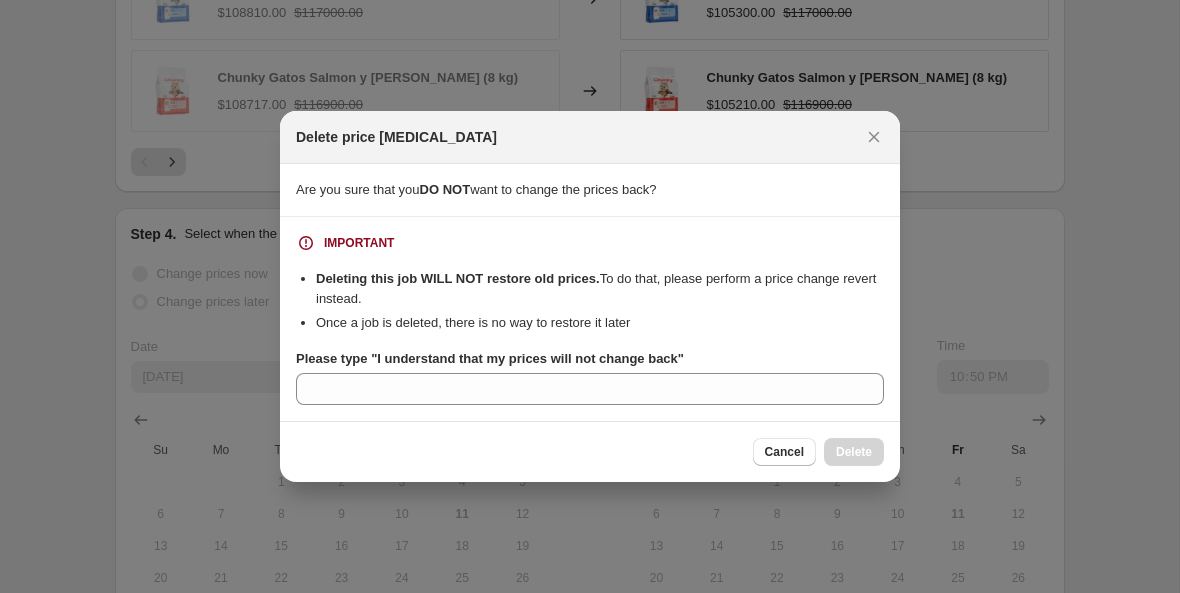 scroll, scrollTop: 0, scrollLeft: 0, axis: both 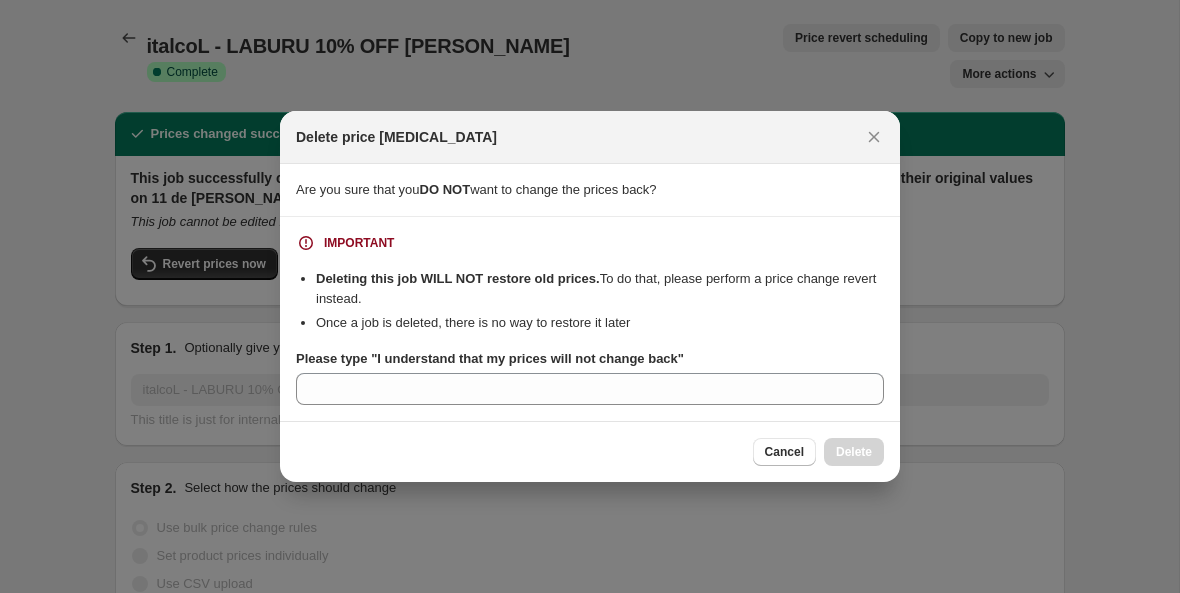 click on "Please type "I understand that my prices will not change back"" at bounding box center [490, 358] 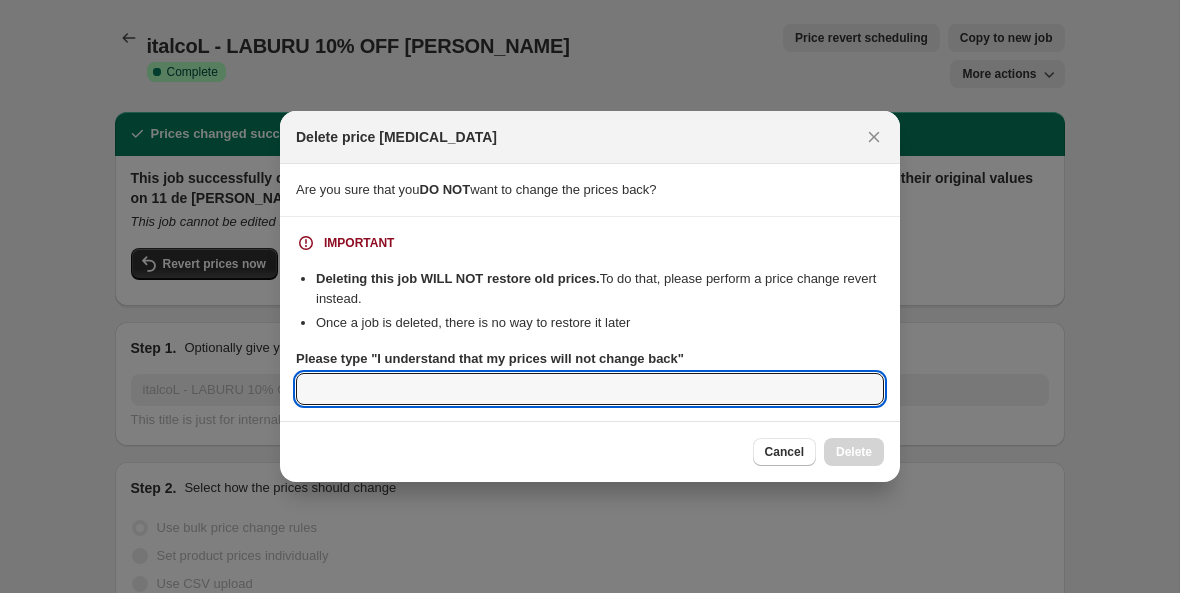 click on "Please type "I understand that my prices will not change back"" at bounding box center (590, 389) 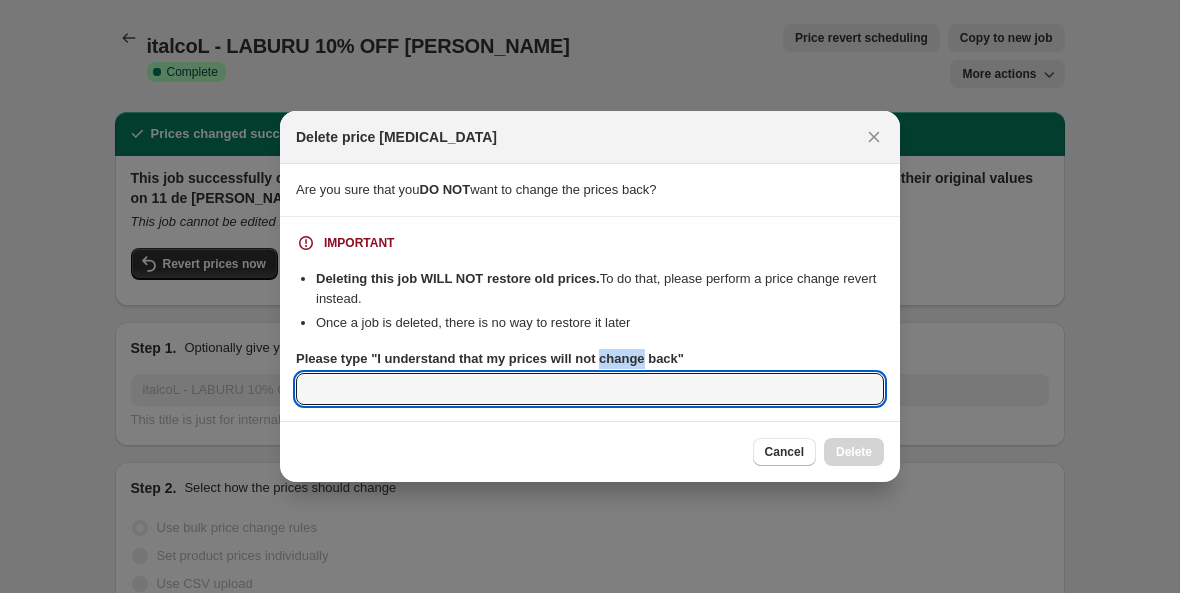 click on "Please type "I understand that my prices will not change back"" at bounding box center (490, 358) 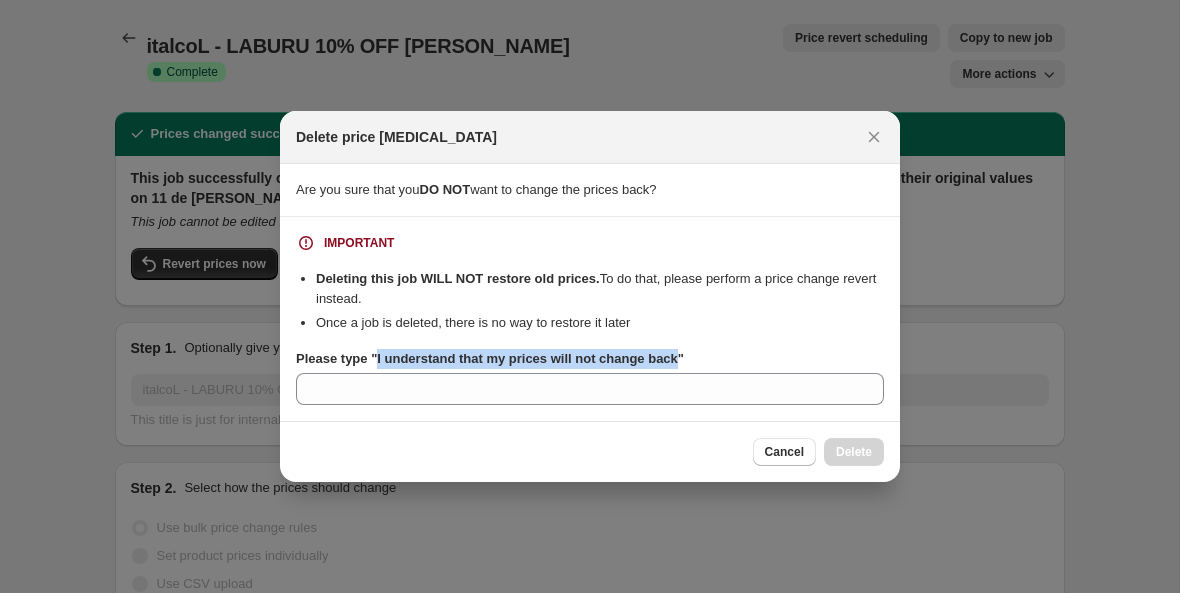 drag, startPoint x: 381, startPoint y: 360, endPoint x: 692, endPoint y: 358, distance: 311.00644 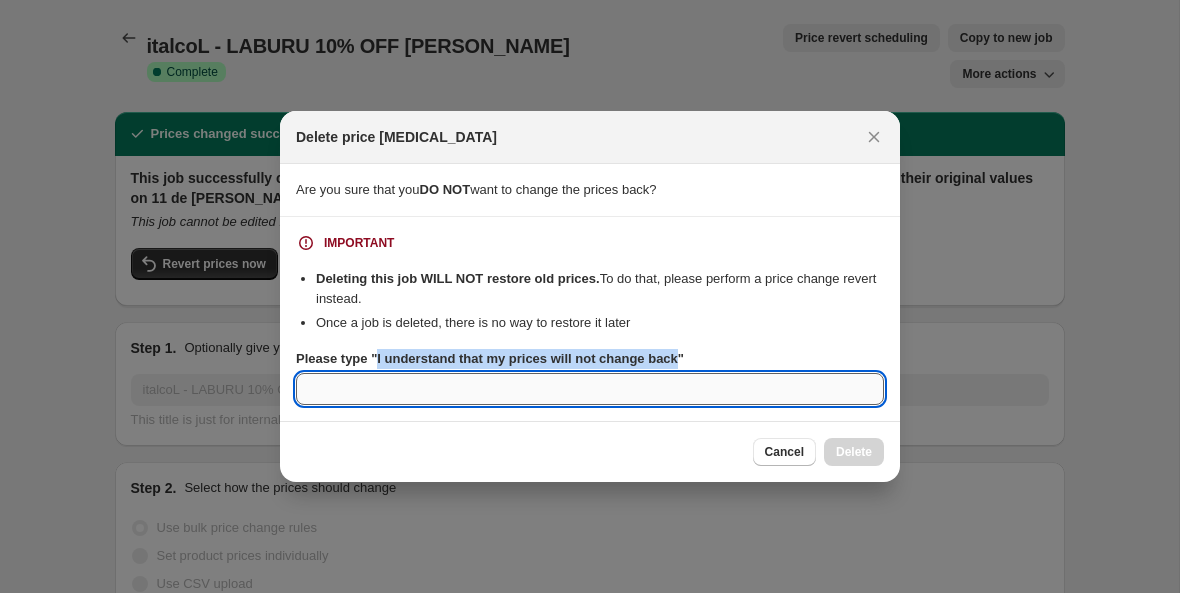 click on "Please type "I understand that my prices will not change back"" at bounding box center [590, 389] 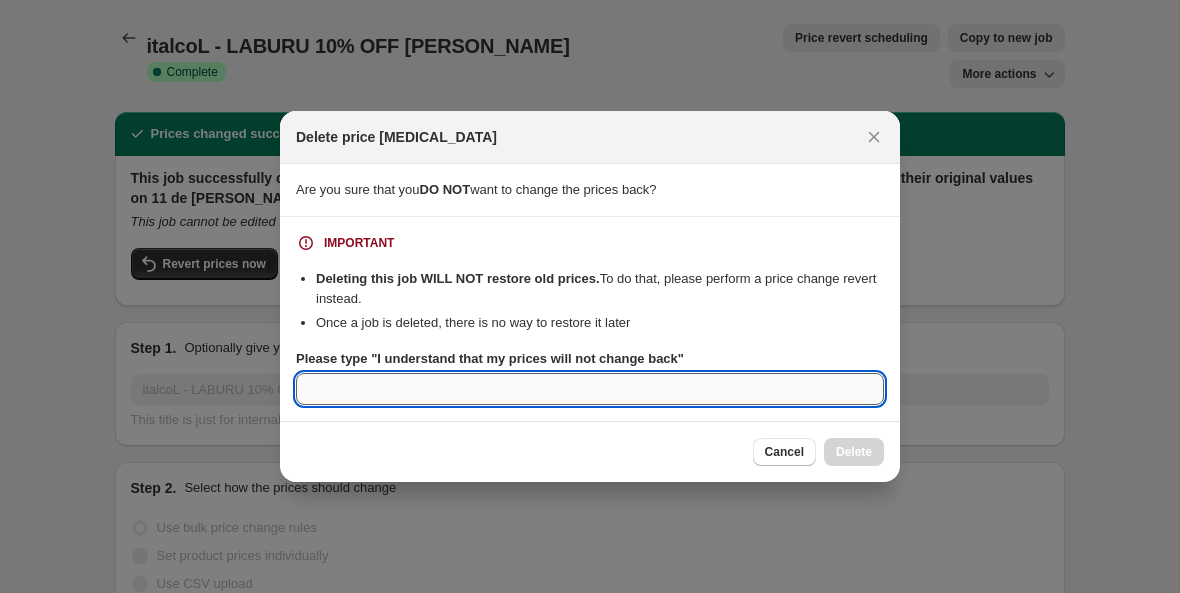 paste on "I understand that my prices will not change back" 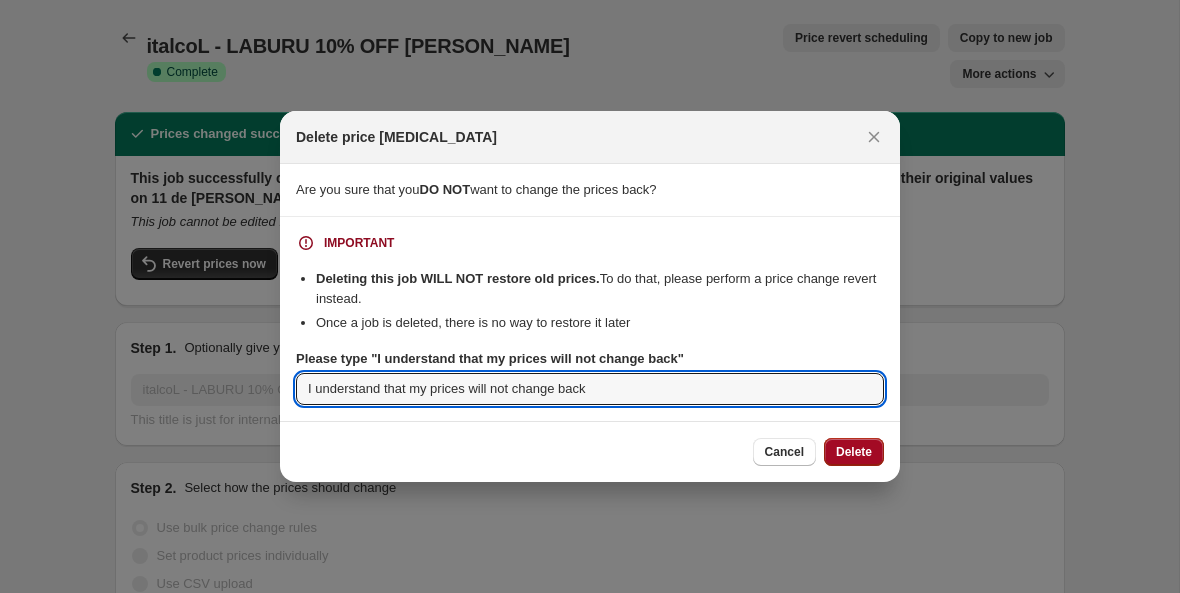 type on "I understand that my prices will not change back" 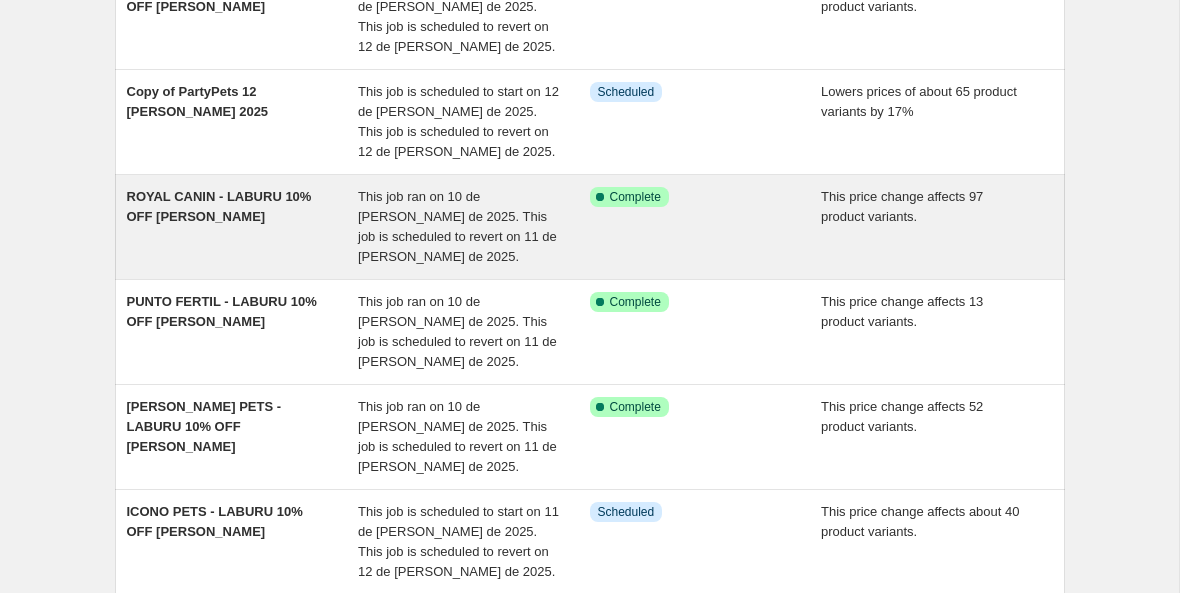 scroll, scrollTop: 466, scrollLeft: 0, axis: vertical 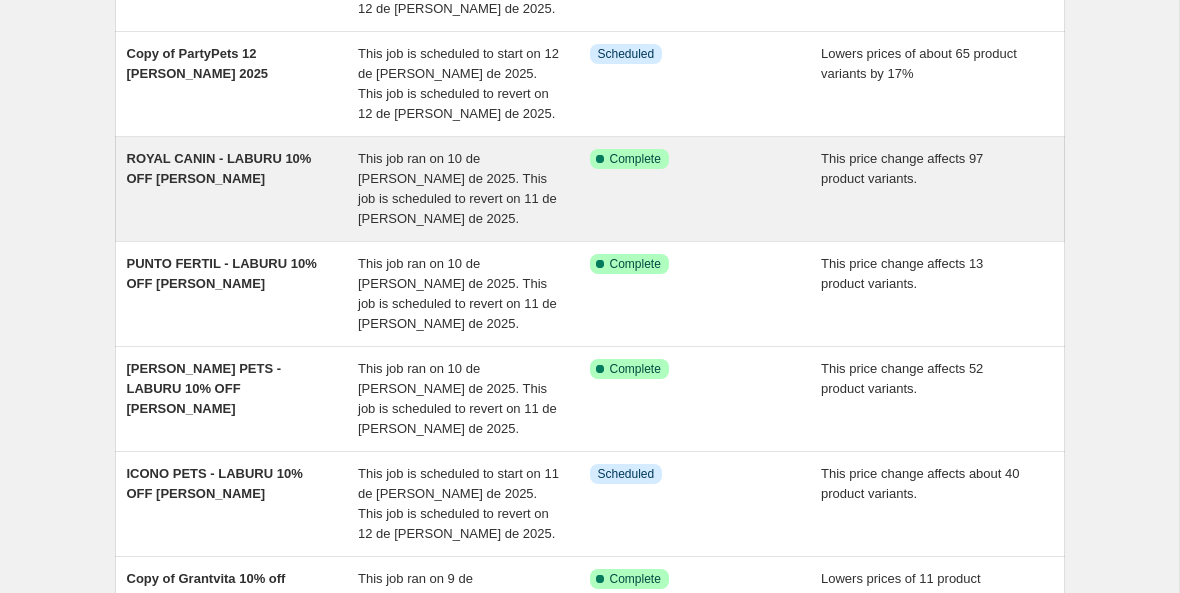 click on "This job ran on 10 de [PERSON_NAME] de 2025. This job is scheduled to revert on 11 de [PERSON_NAME] de 2025." at bounding box center [474, 189] 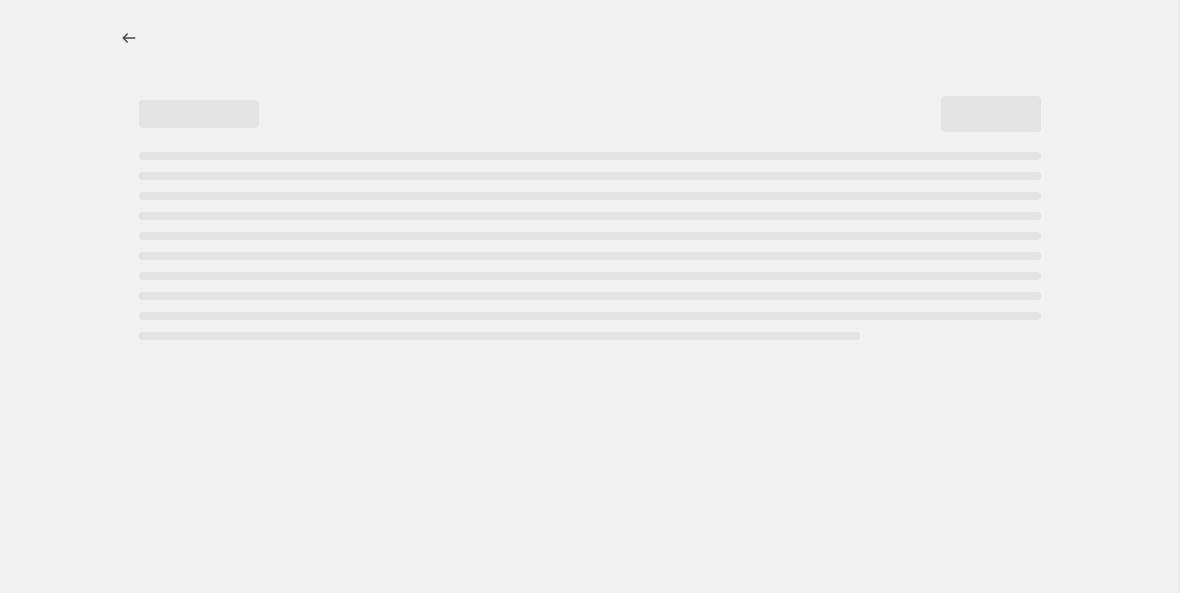 scroll, scrollTop: 0, scrollLeft: 0, axis: both 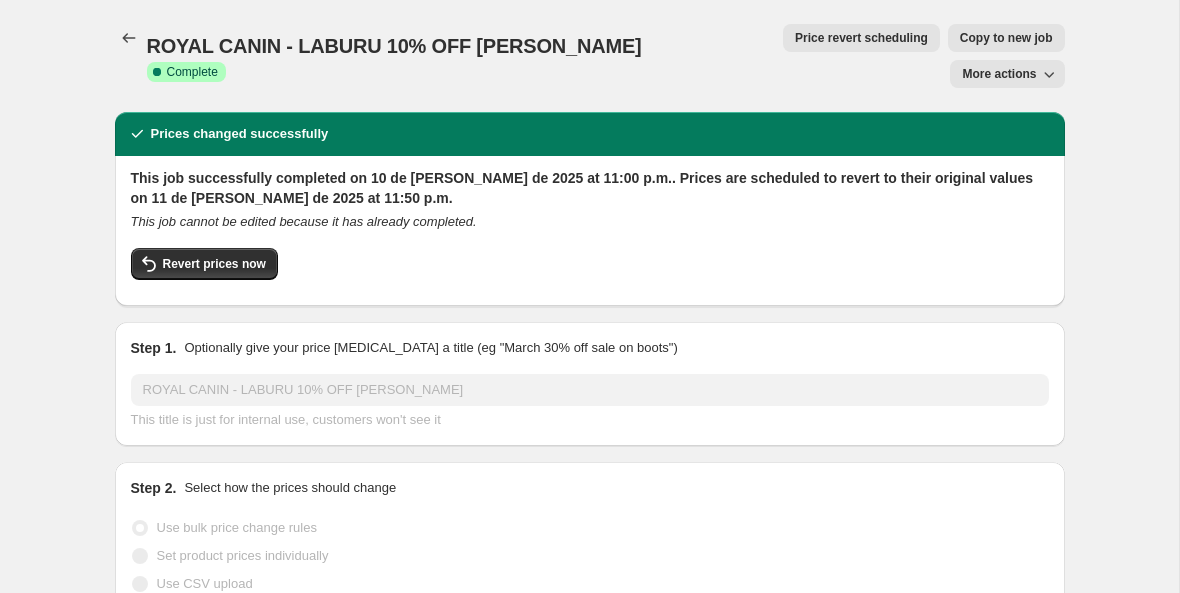 click on "Copy to new job" at bounding box center (1006, 38) 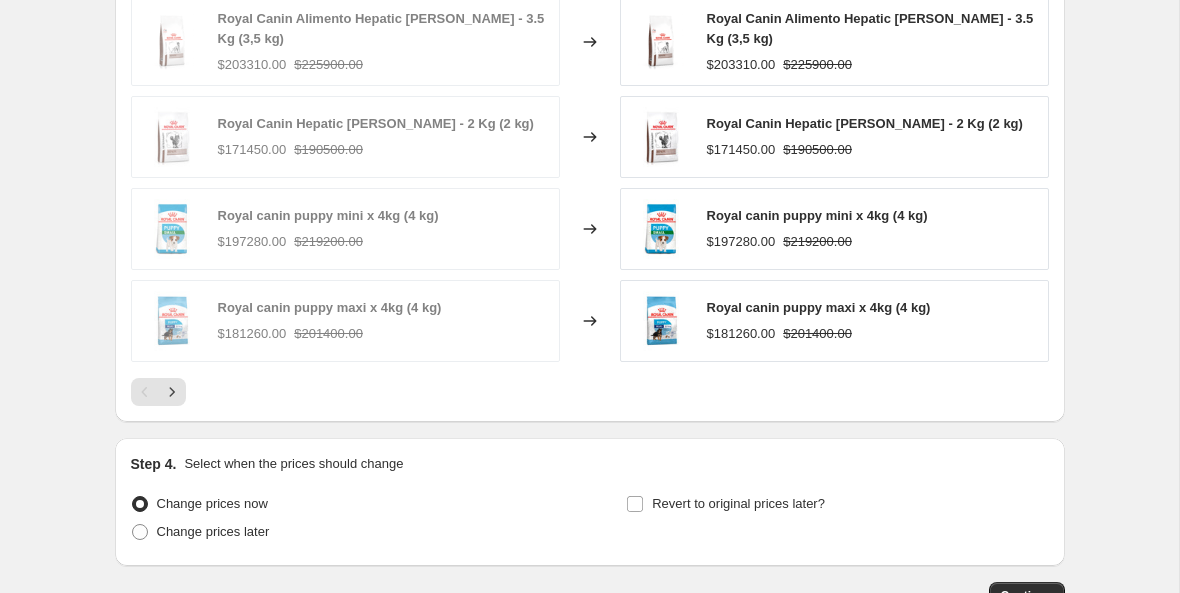 scroll, scrollTop: 1670, scrollLeft: 0, axis: vertical 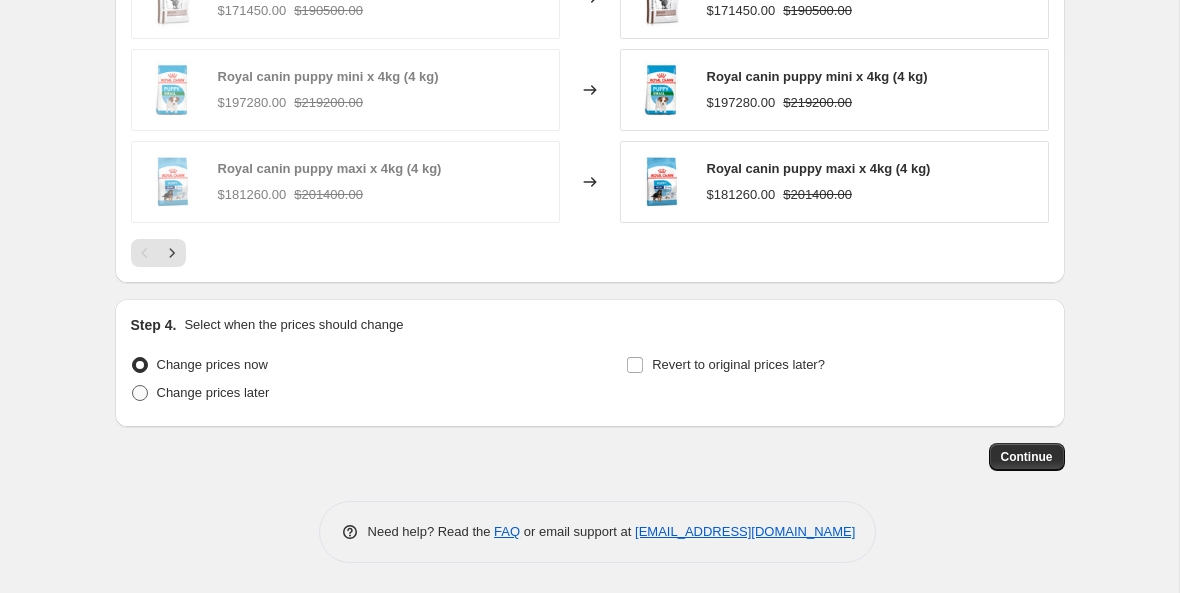 click on "Change prices later" at bounding box center (213, 392) 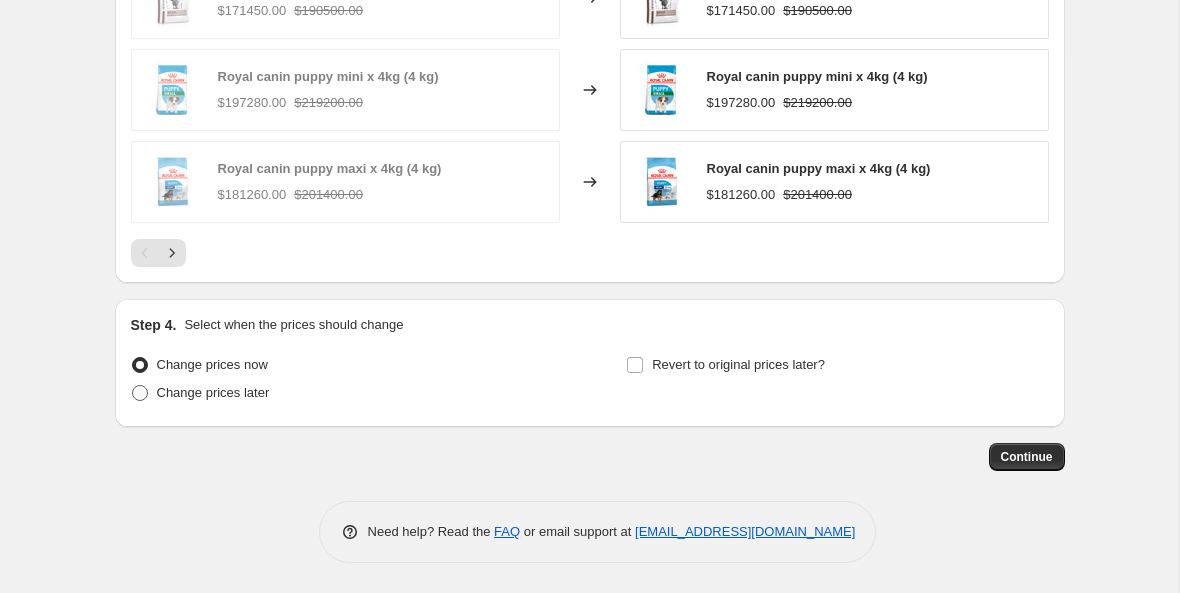 radio on "true" 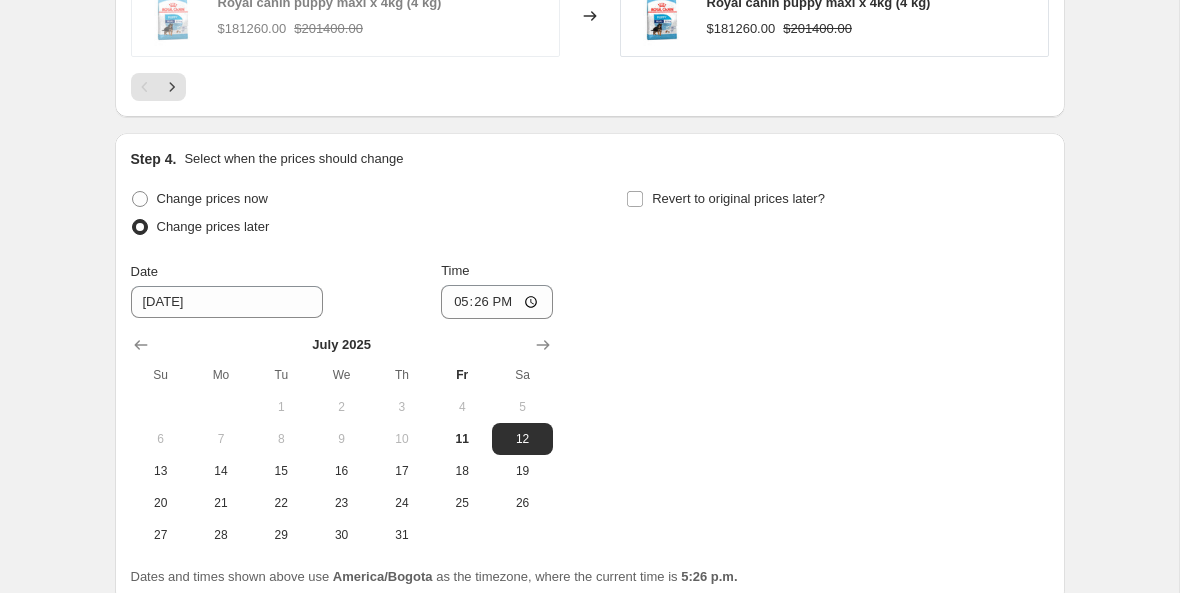 scroll, scrollTop: 1849, scrollLeft: 0, axis: vertical 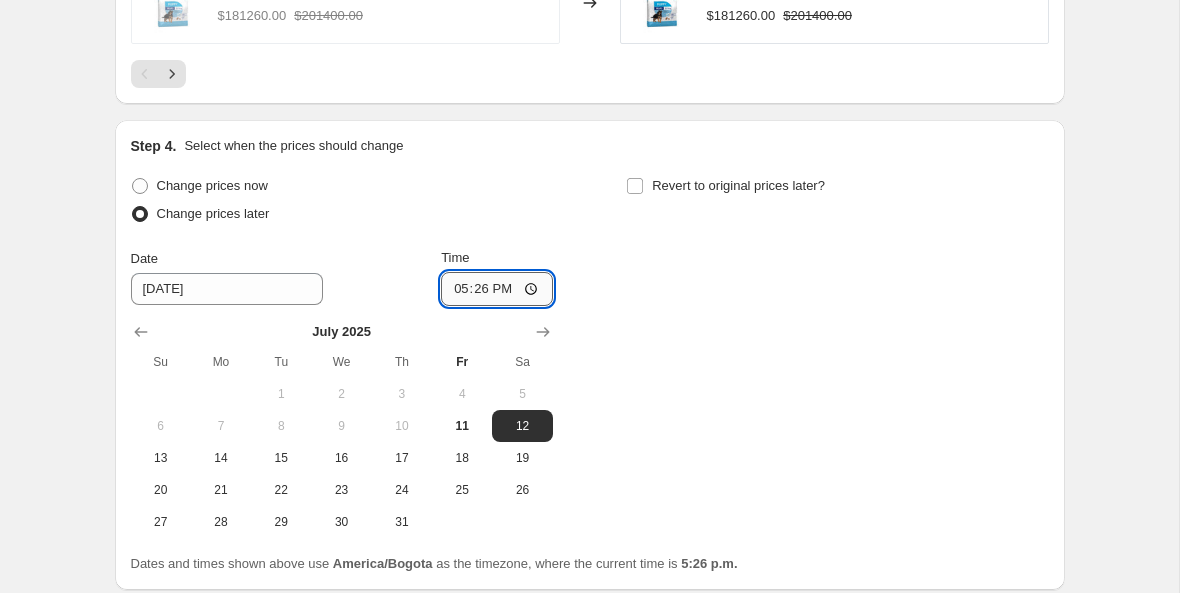 click on "17:26" at bounding box center (497, 289) 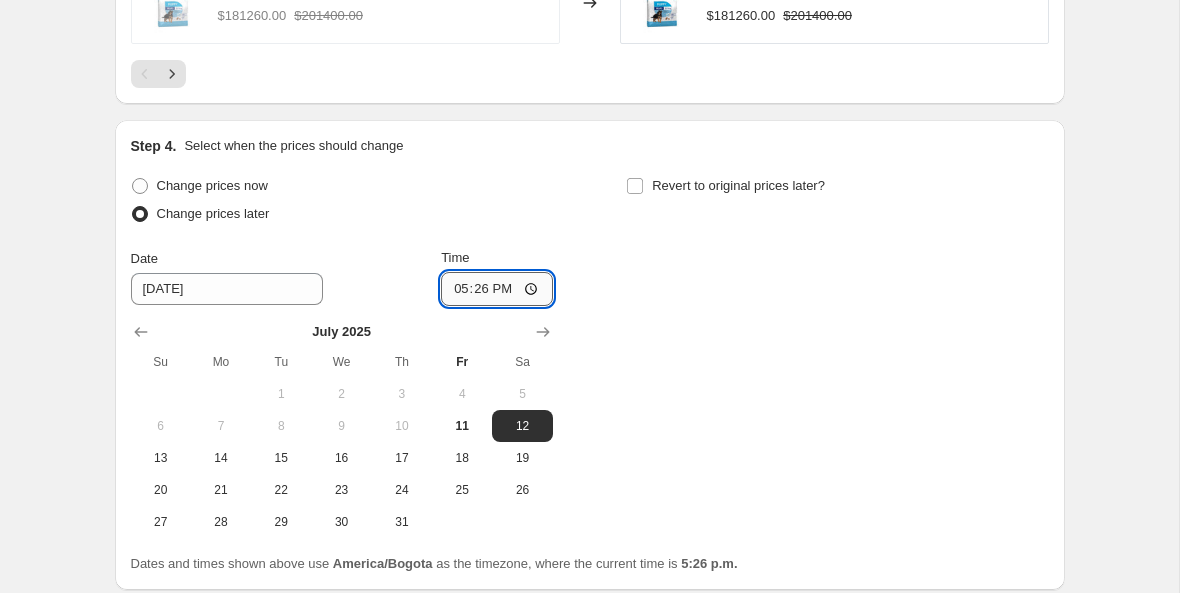 click on "17:26" at bounding box center [497, 289] 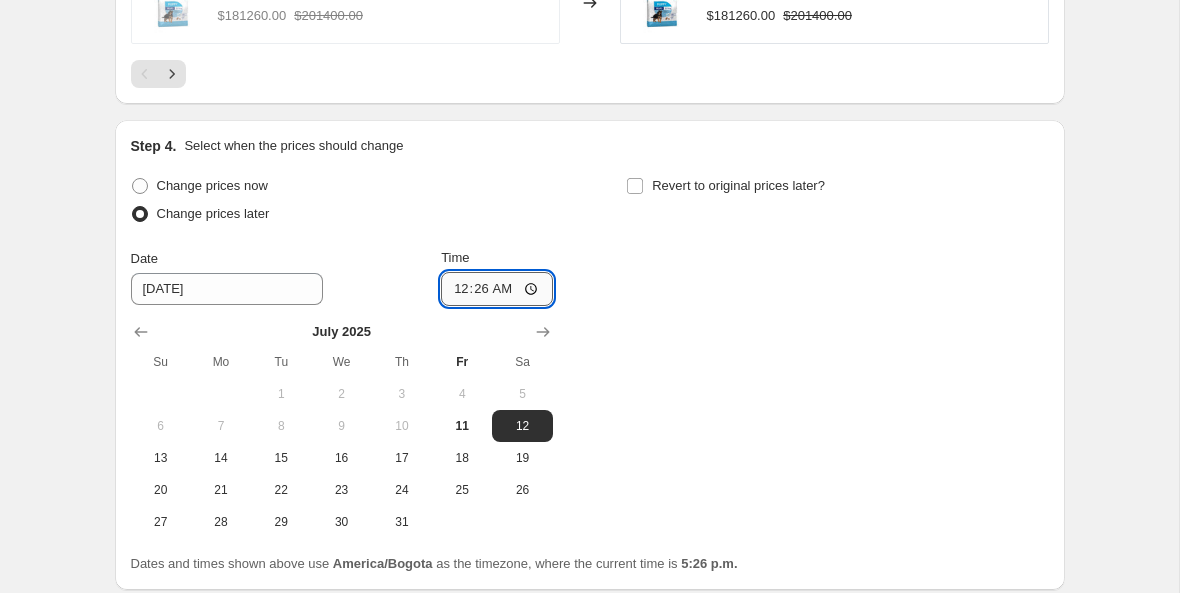 type on "00:00" 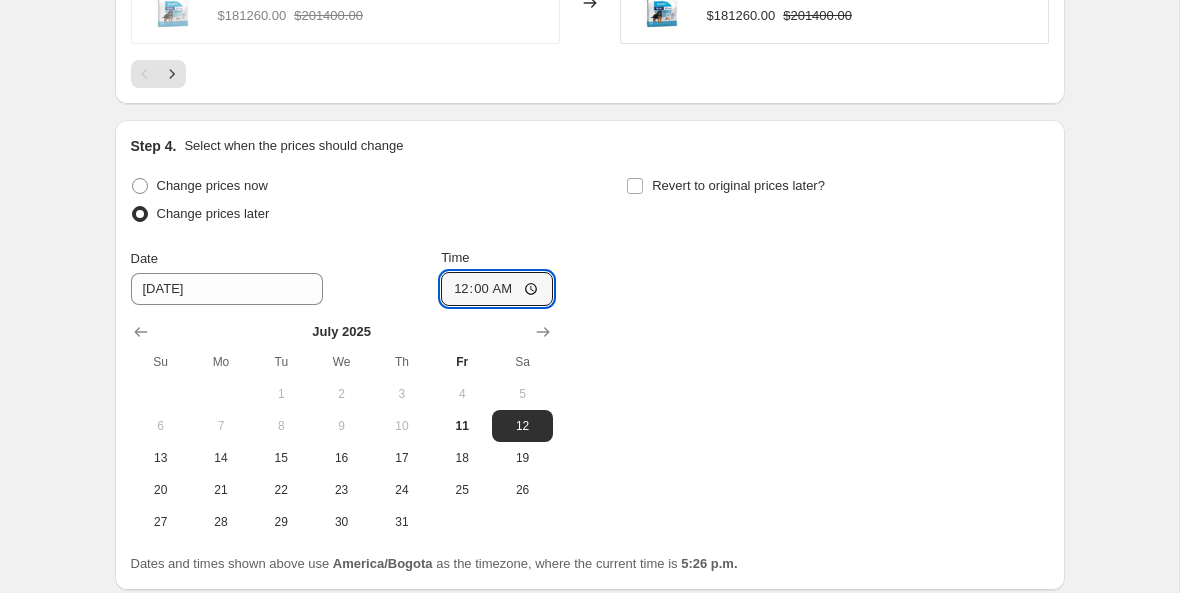 scroll, scrollTop: 2012, scrollLeft: 0, axis: vertical 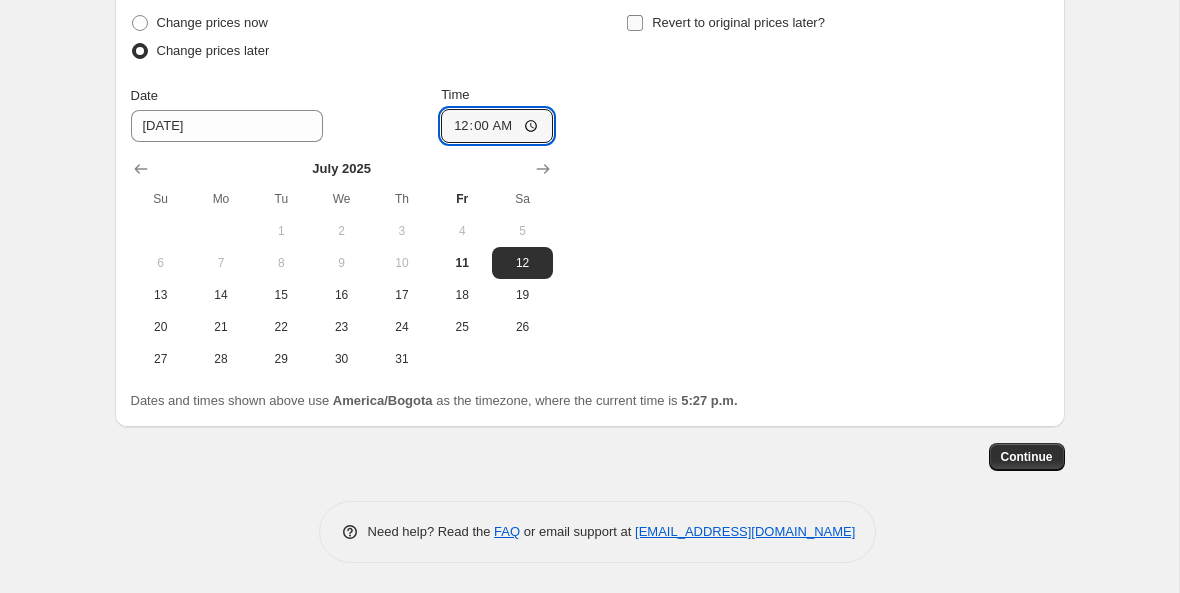 click at bounding box center (635, 23) 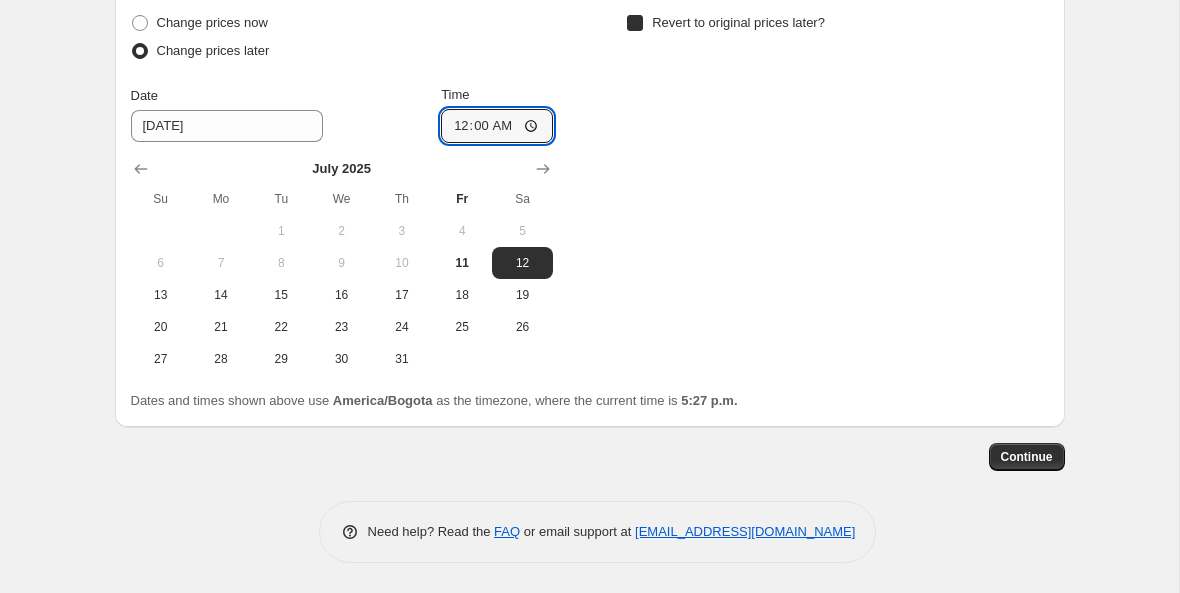 checkbox on "true" 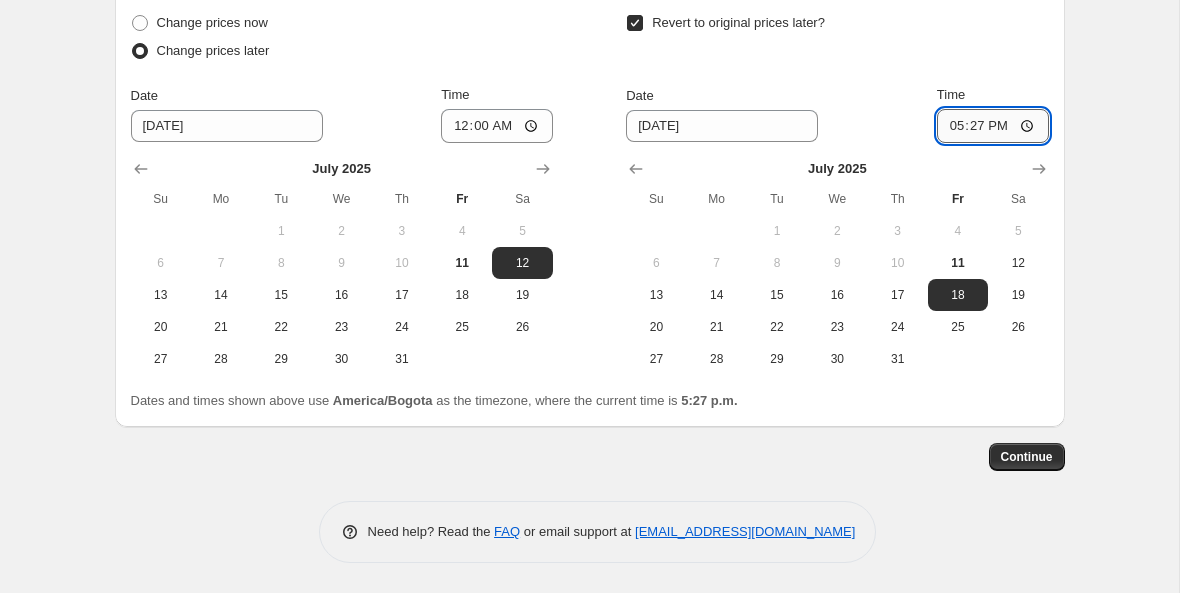 click on "17:27" at bounding box center (993, 126) 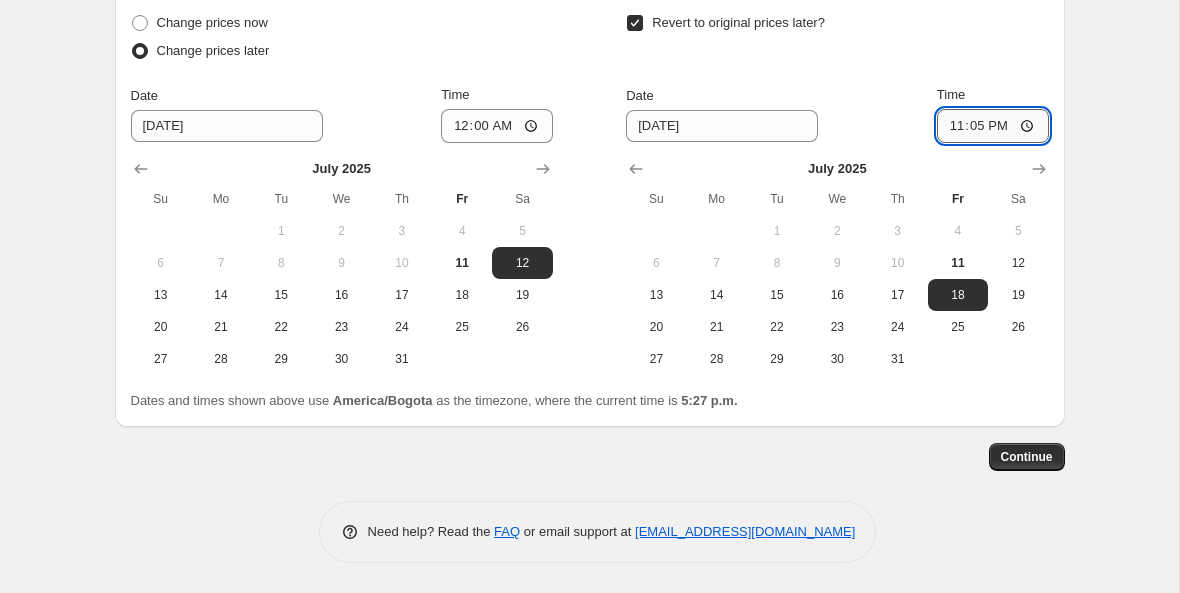 type on "23:59" 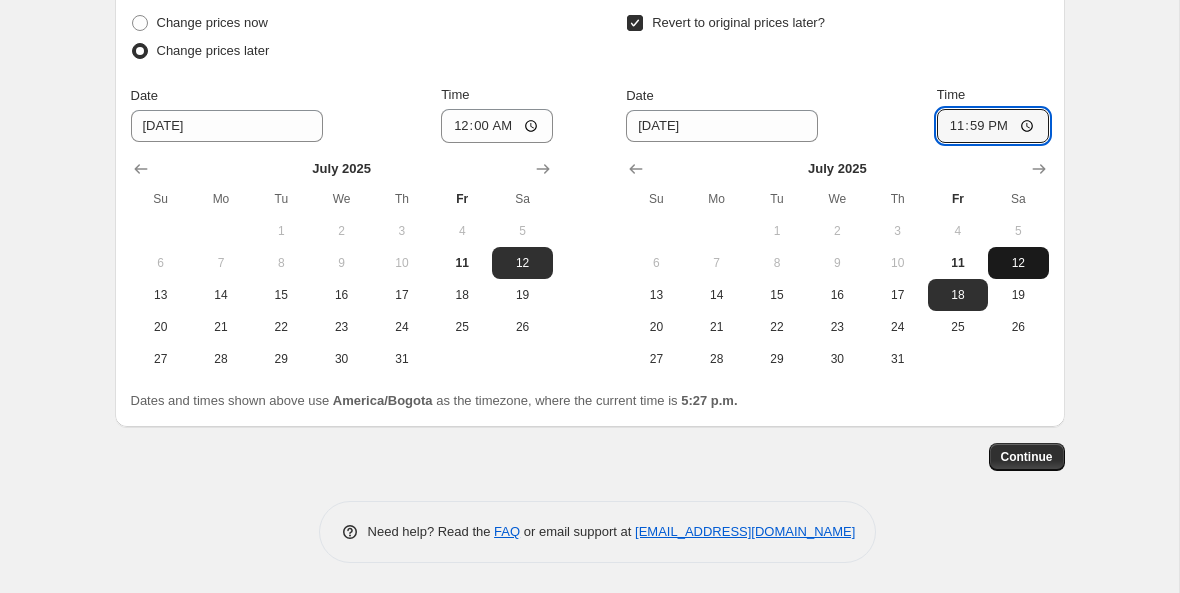 click on "12" at bounding box center (1018, 263) 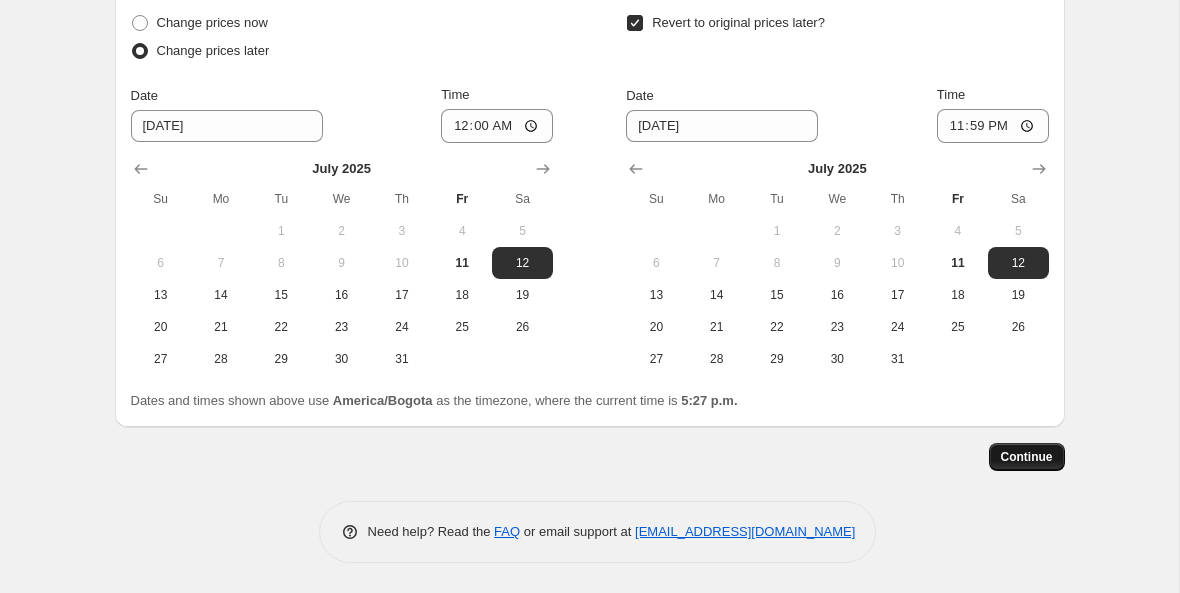 click on "Continue" at bounding box center [1027, 457] 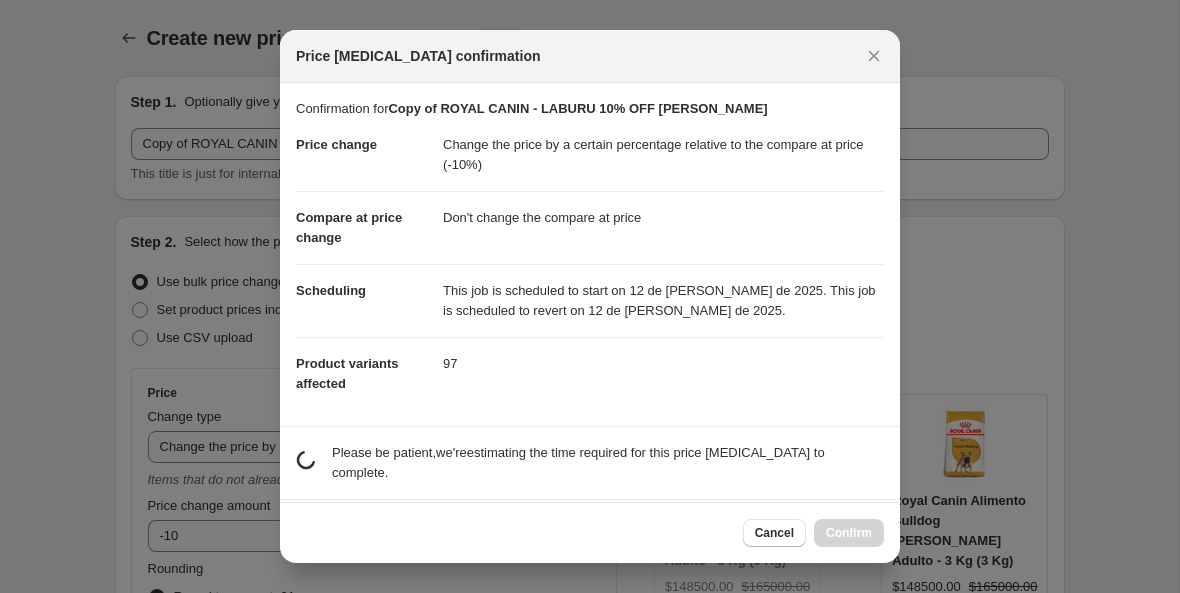 scroll, scrollTop: 0, scrollLeft: 0, axis: both 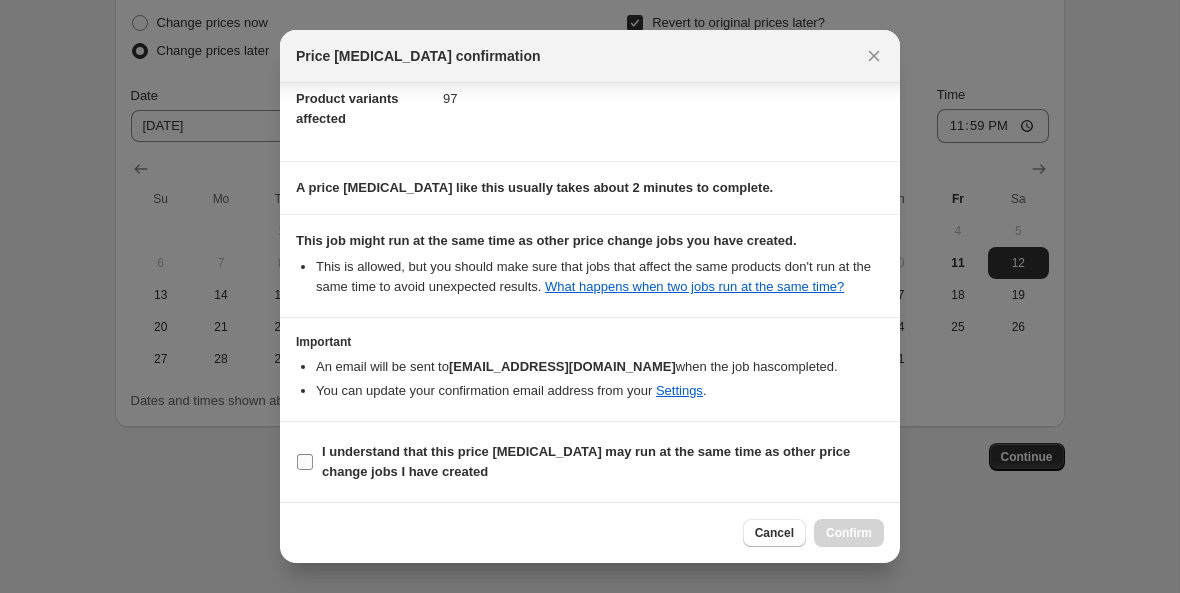 click on "I understand that this price [MEDICAL_DATA] may run at the same time as other price change jobs I have created" at bounding box center [305, 462] 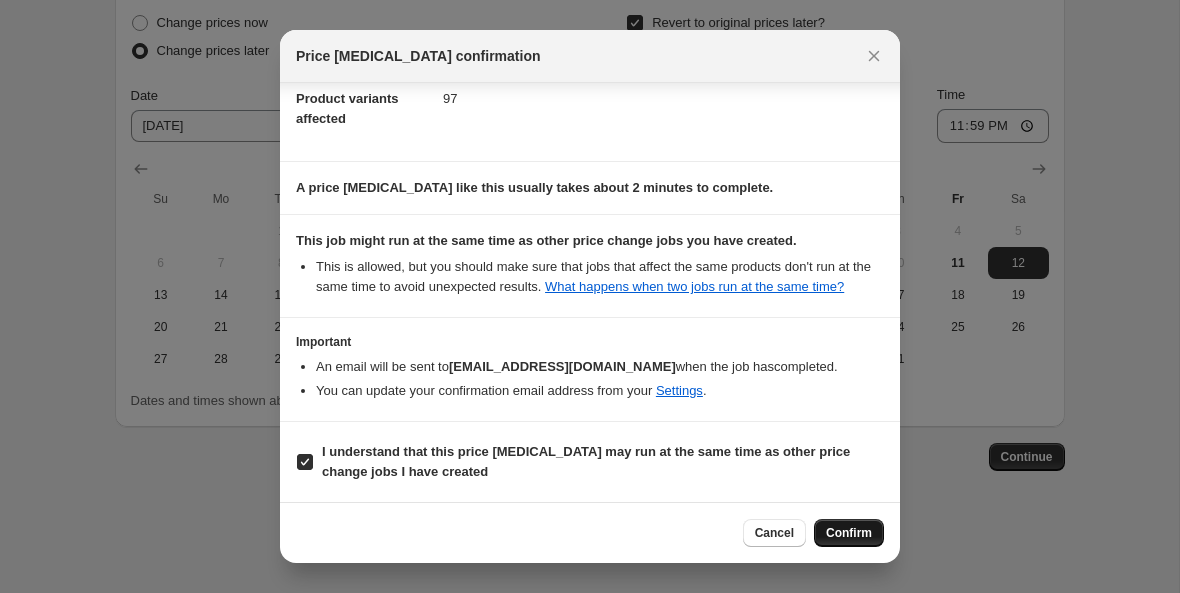 click on "Confirm" at bounding box center (849, 533) 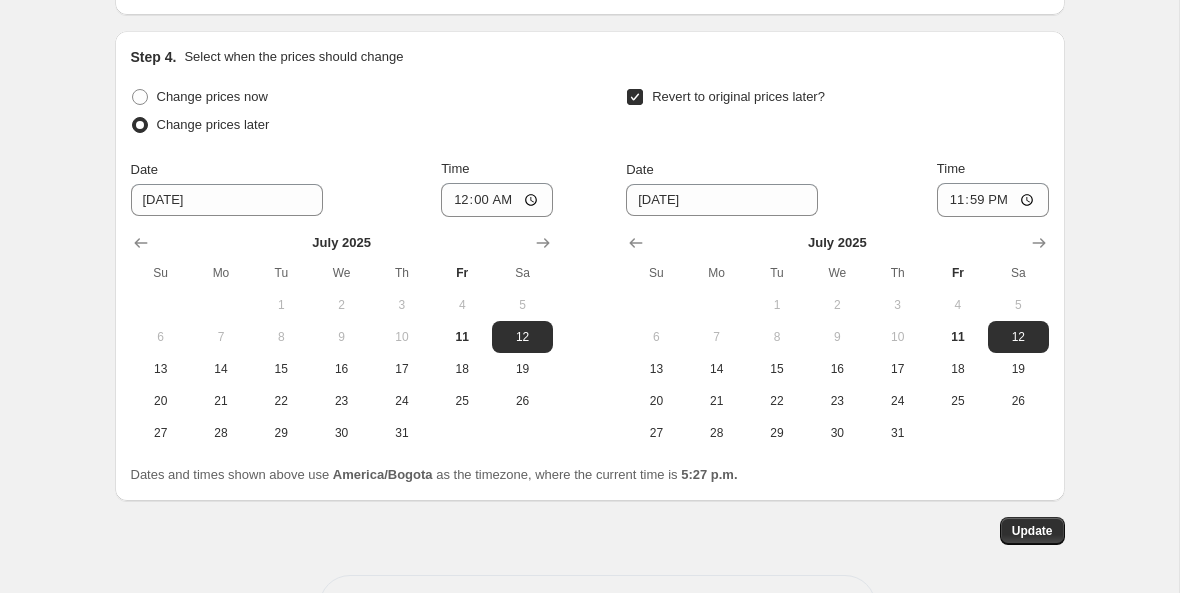 scroll, scrollTop: 2134, scrollLeft: 0, axis: vertical 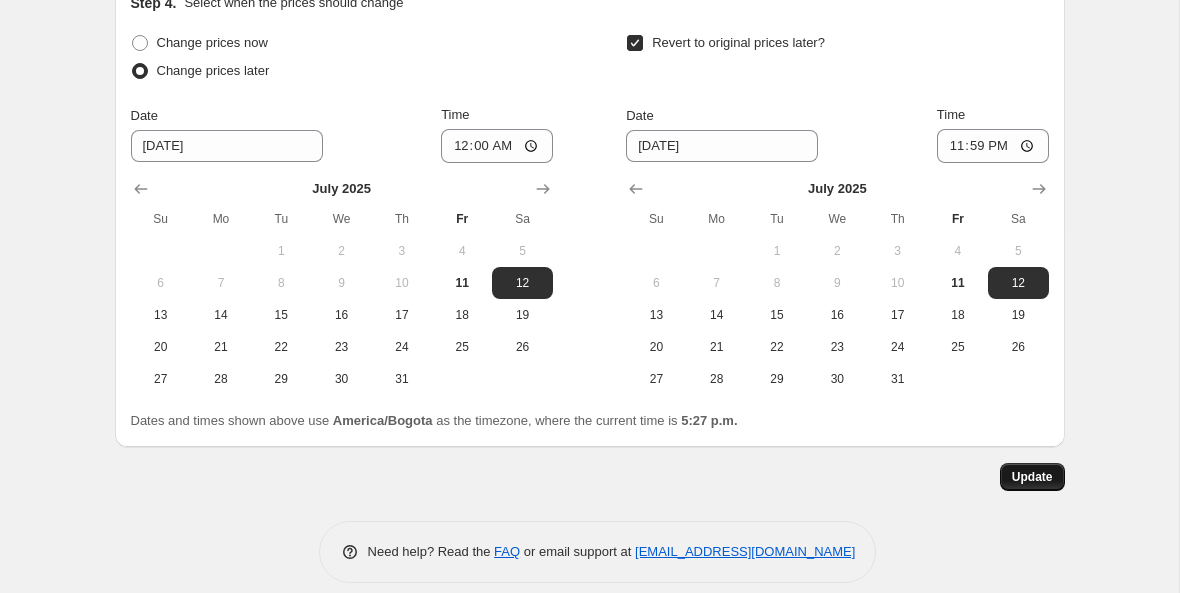 click on "Update" at bounding box center (1032, 477) 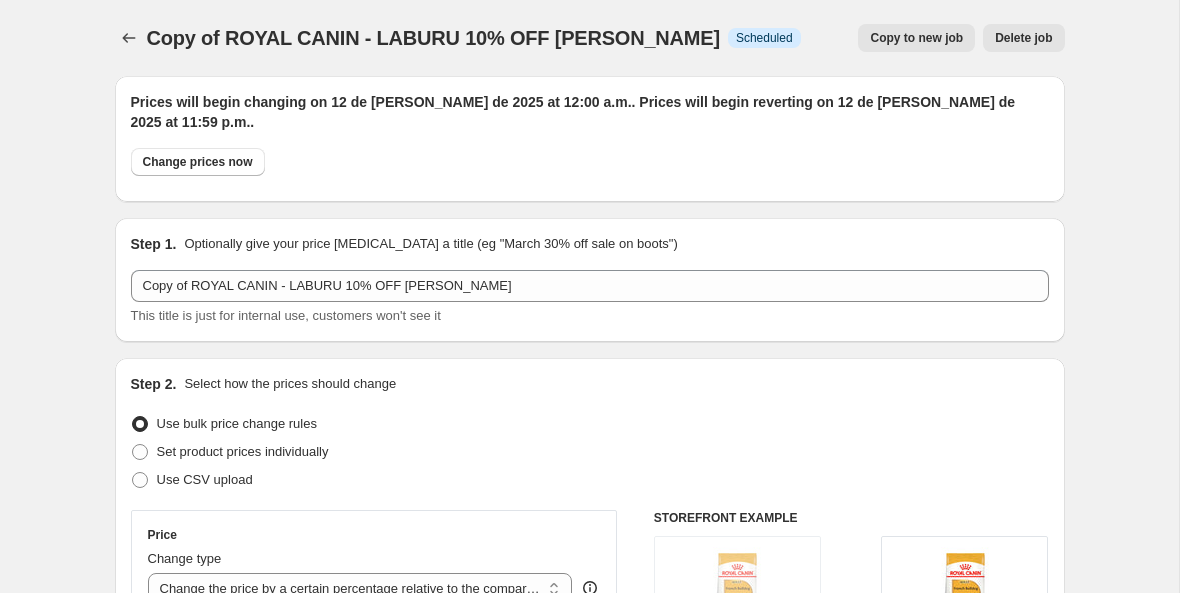 scroll, scrollTop: 2134, scrollLeft: 0, axis: vertical 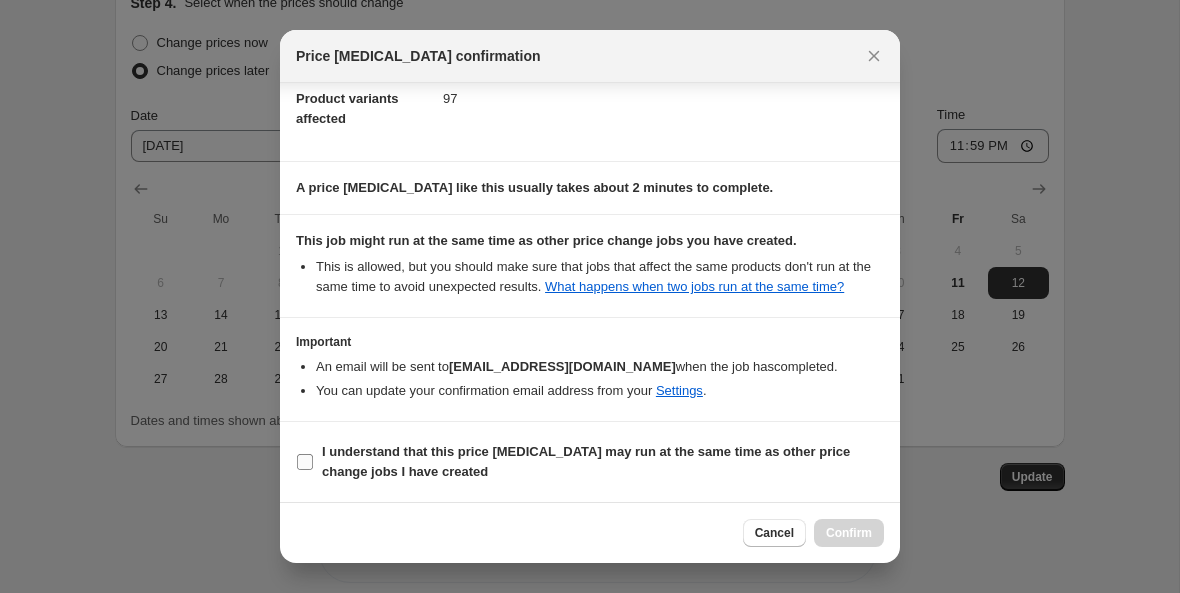 click on "I understand that this price [MEDICAL_DATA] may run at the same time as other price change jobs I have created" at bounding box center (305, 462) 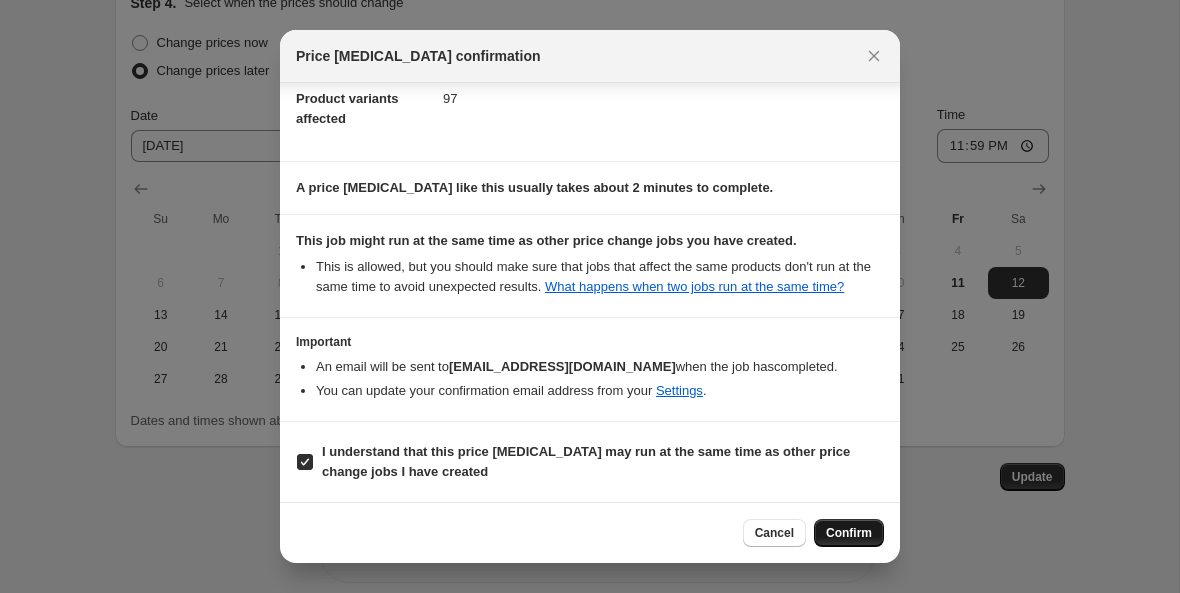 click on "Confirm" at bounding box center [849, 533] 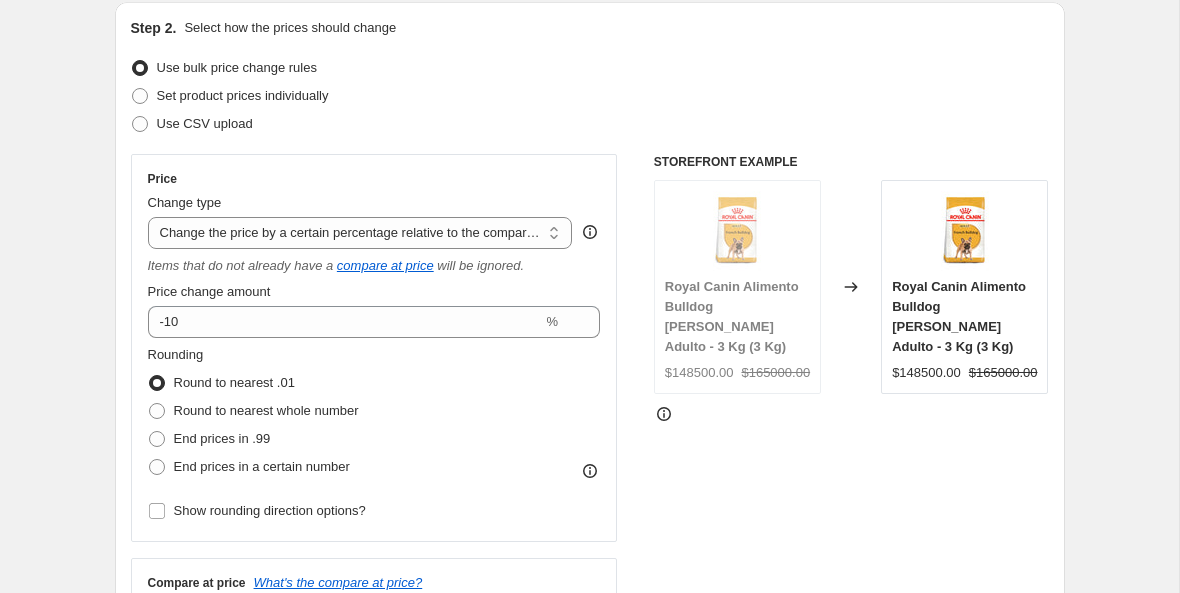 scroll, scrollTop: 0, scrollLeft: 0, axis: both 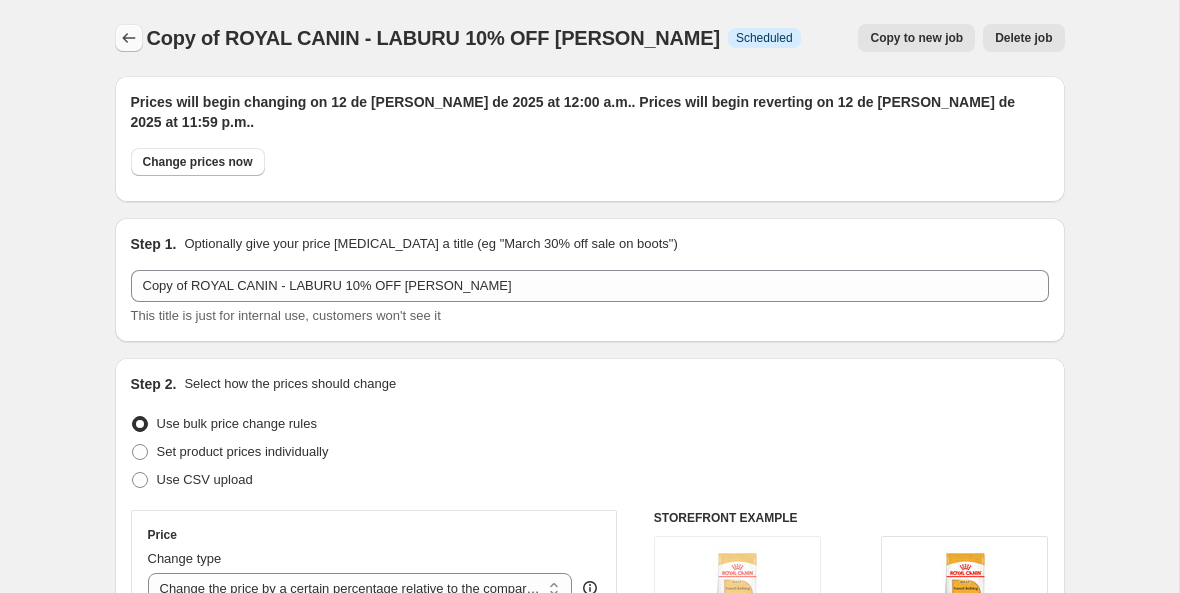 click 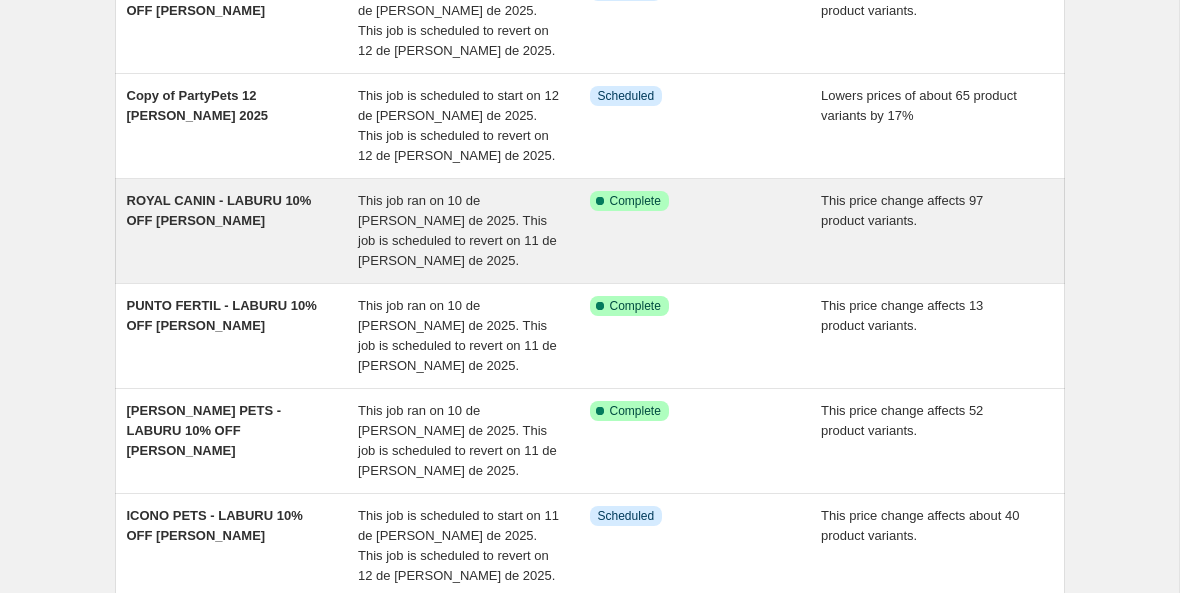 scroll, scrollTop: 557, scrollLeft: 0, axis: vertical 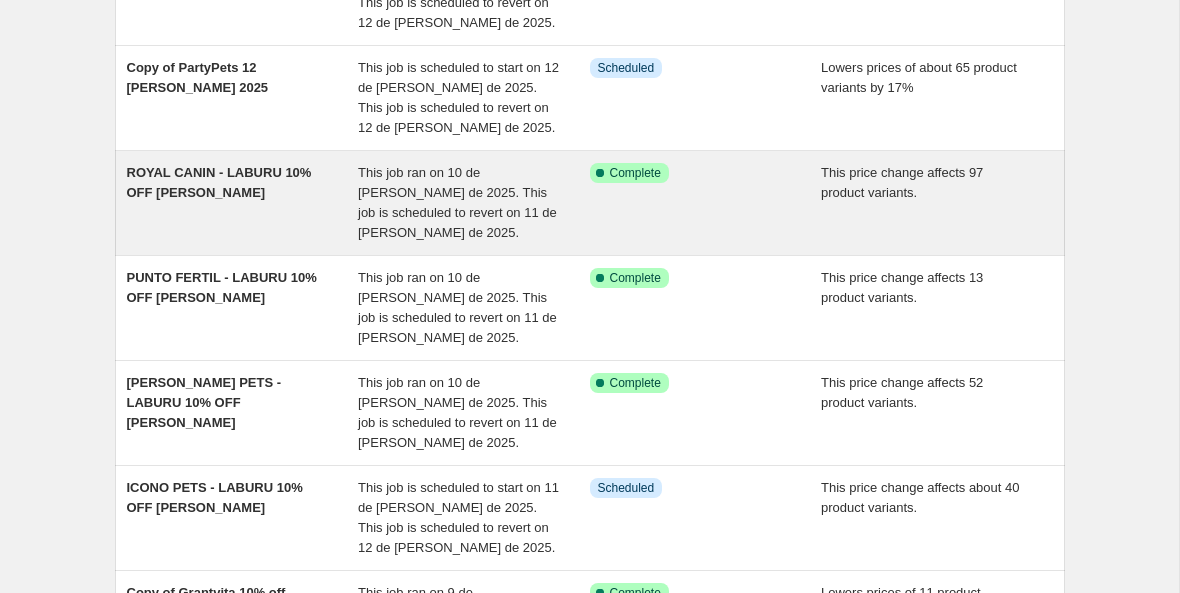 click on "Success Complete Complete" at bounding box center [706, 203] 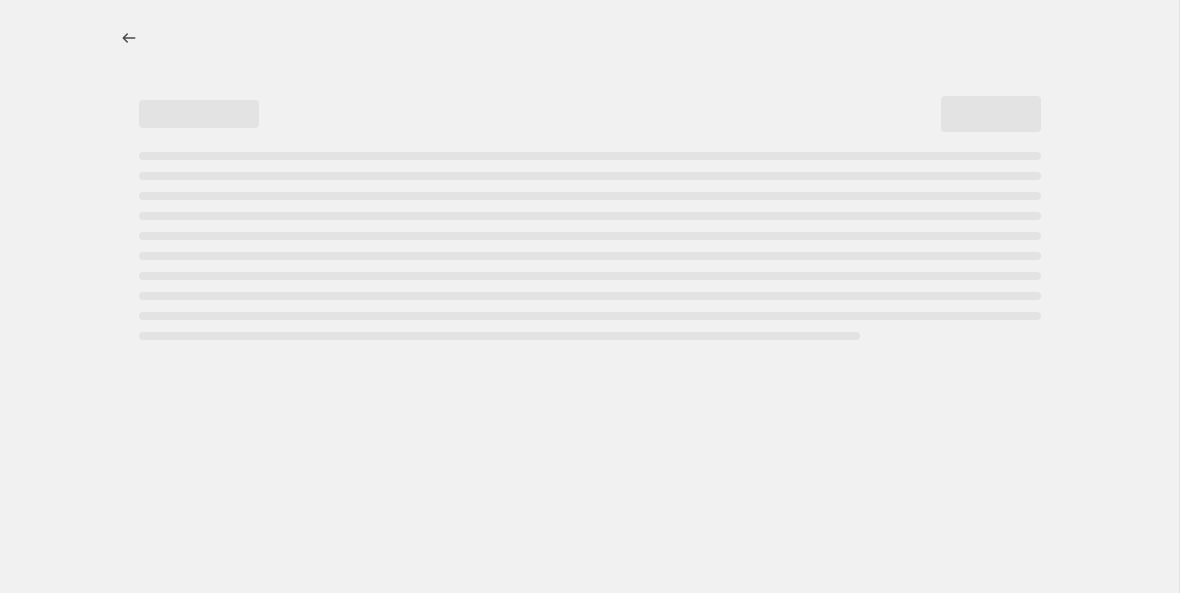 select on "pcap" 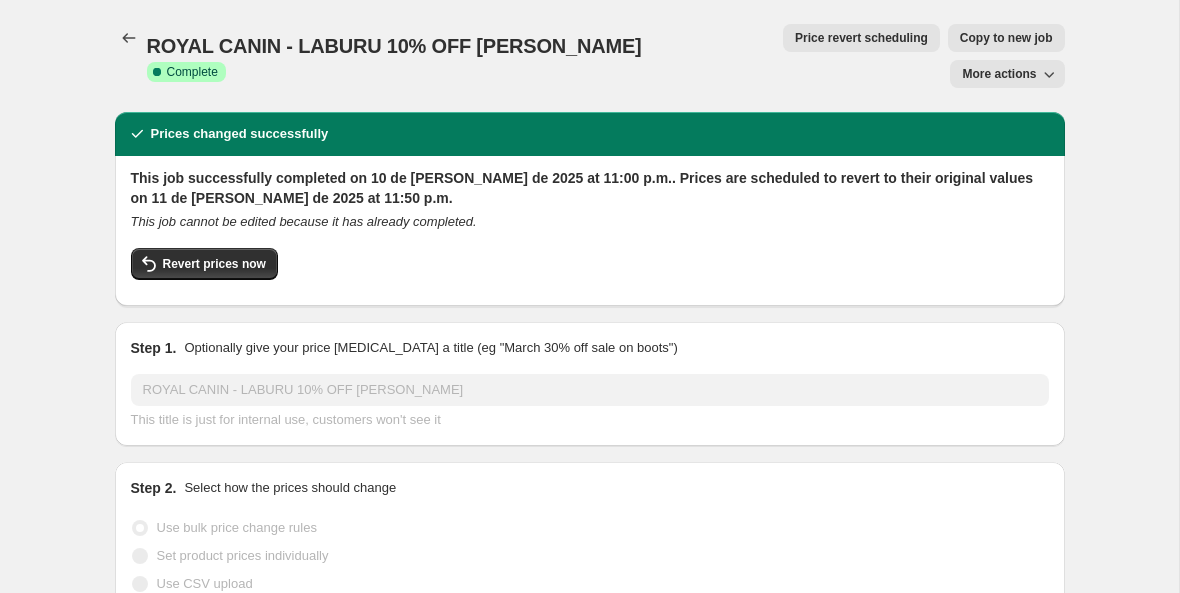 click on "More actions" at bounding box center [999, 74] 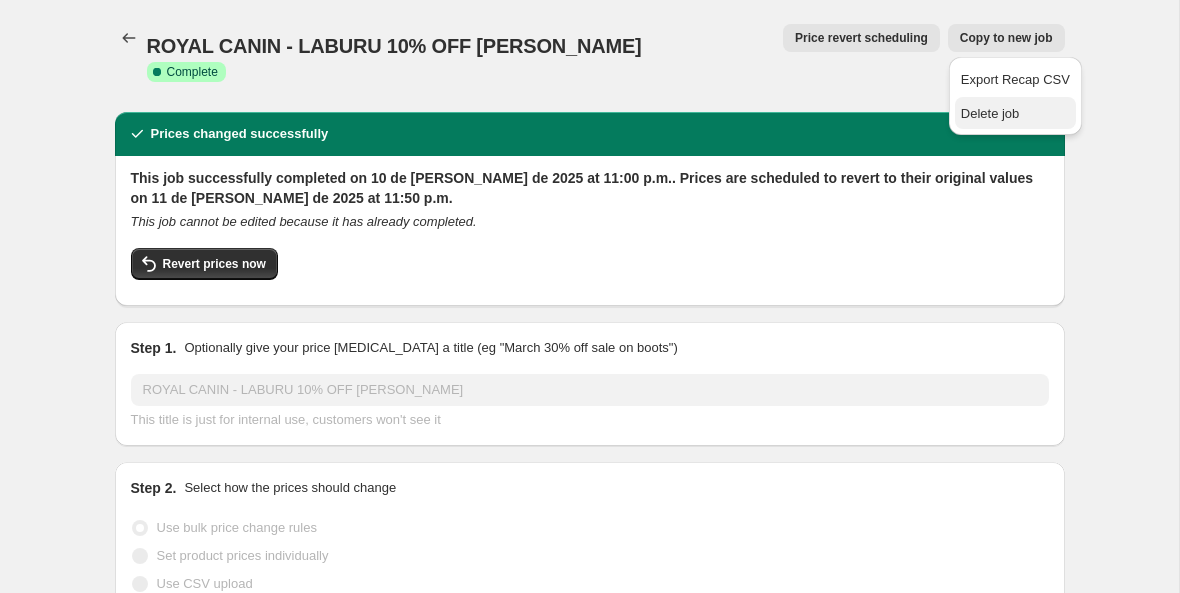 click on "Delete job" at bounding box center (1015, 114) 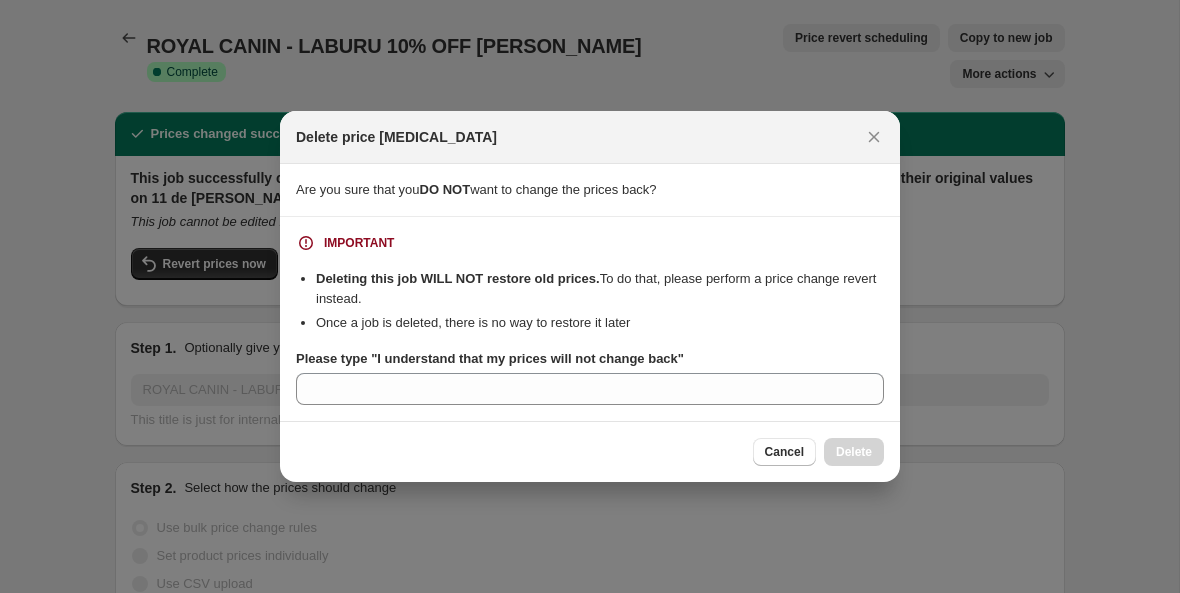 click on "Please type "I understand that my prices will not change back"" at bounding box center [490, 358] 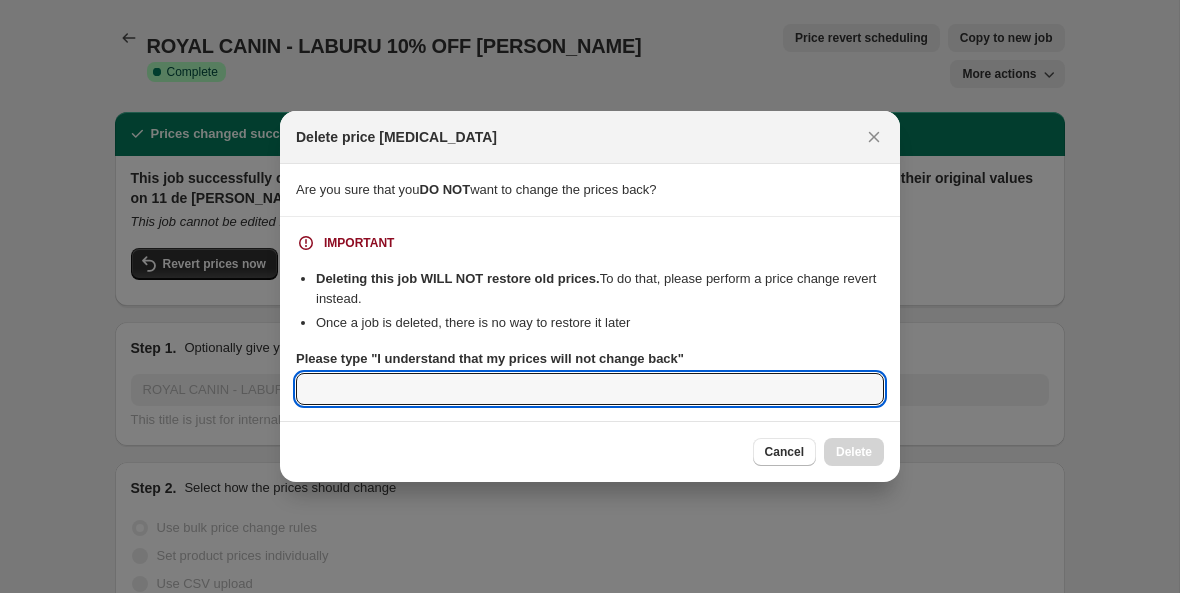 click on "Please type "I understand that my prices will not change back"" at bounding box center [590, 389] 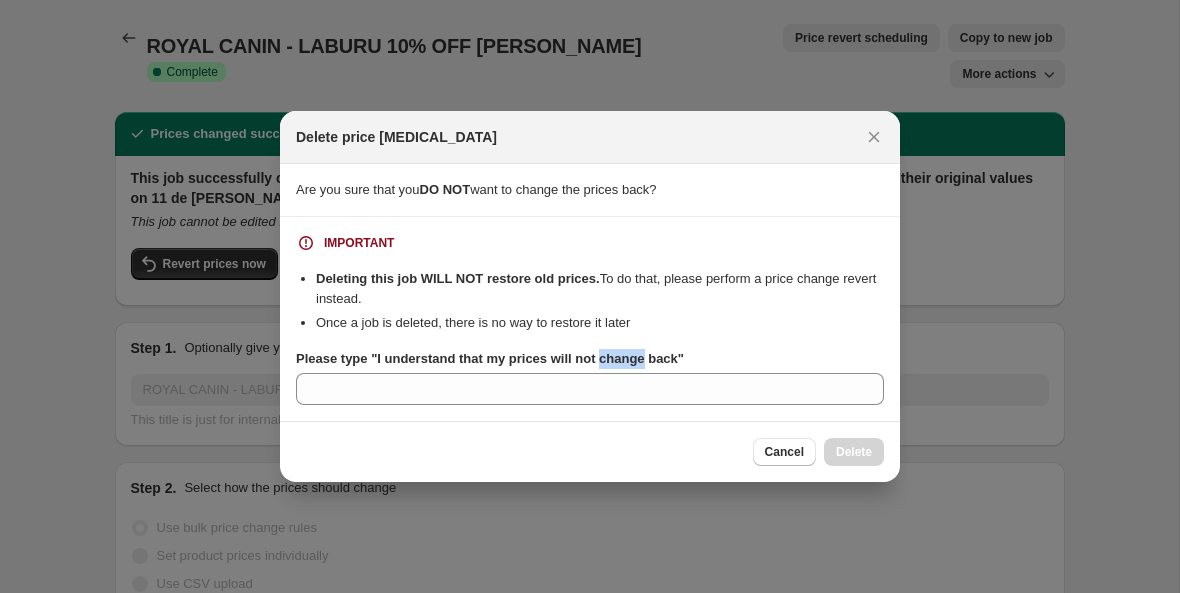 click on "Please type "I understand that my prices will not change back"" at bounding box center [490, 358] 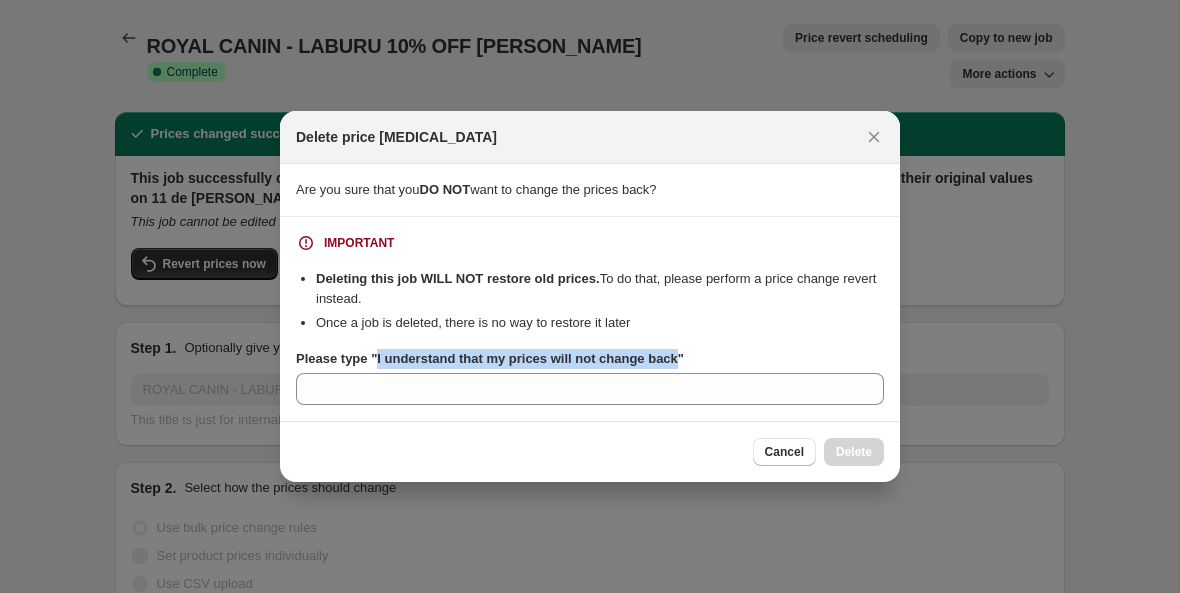 drag, startPoint x: 381, startPoint y: 360, endPoint x: 693, endPoint y: 354, distance: 312.05768 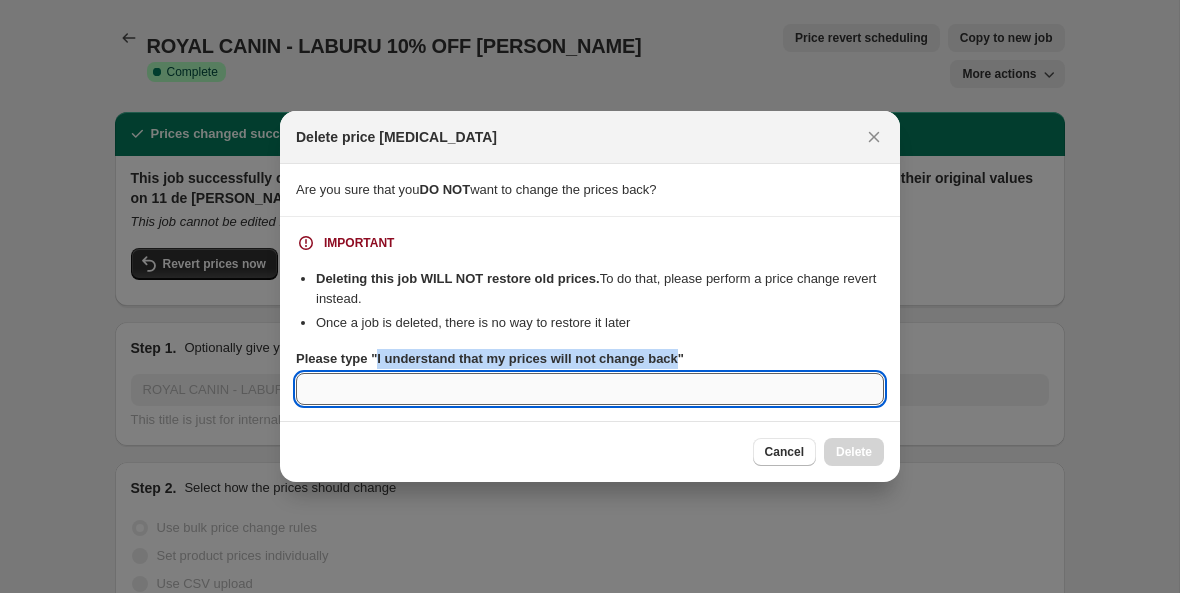 click on "Please type "I understand that my prices will not change back"" at bounding box center (590, 389) 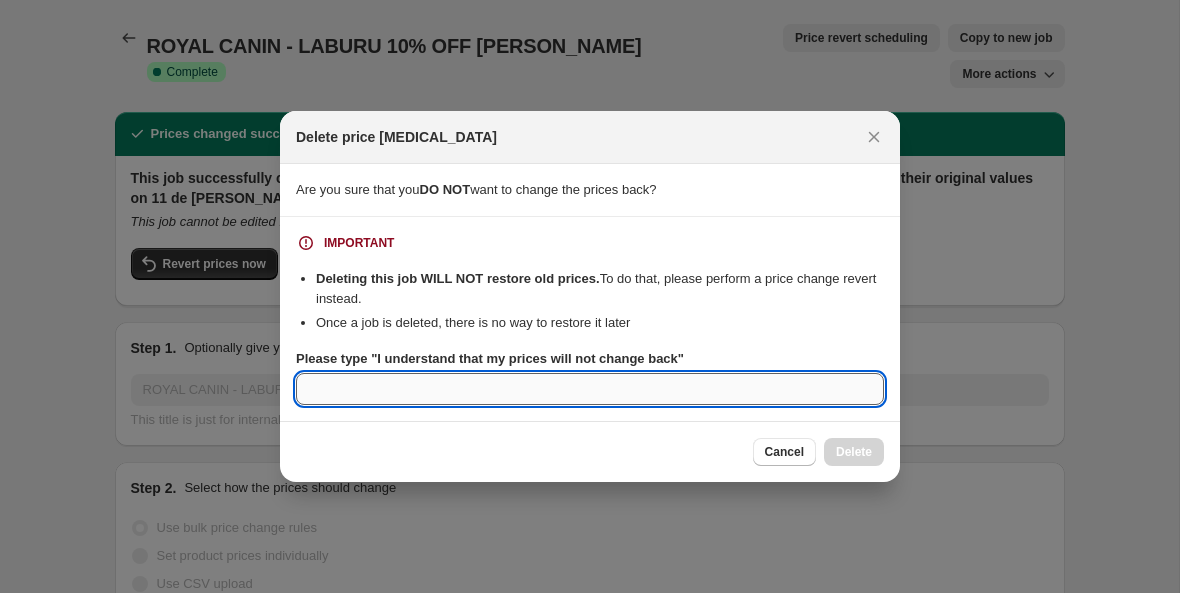 paste on "I understand that my prices will not change back" 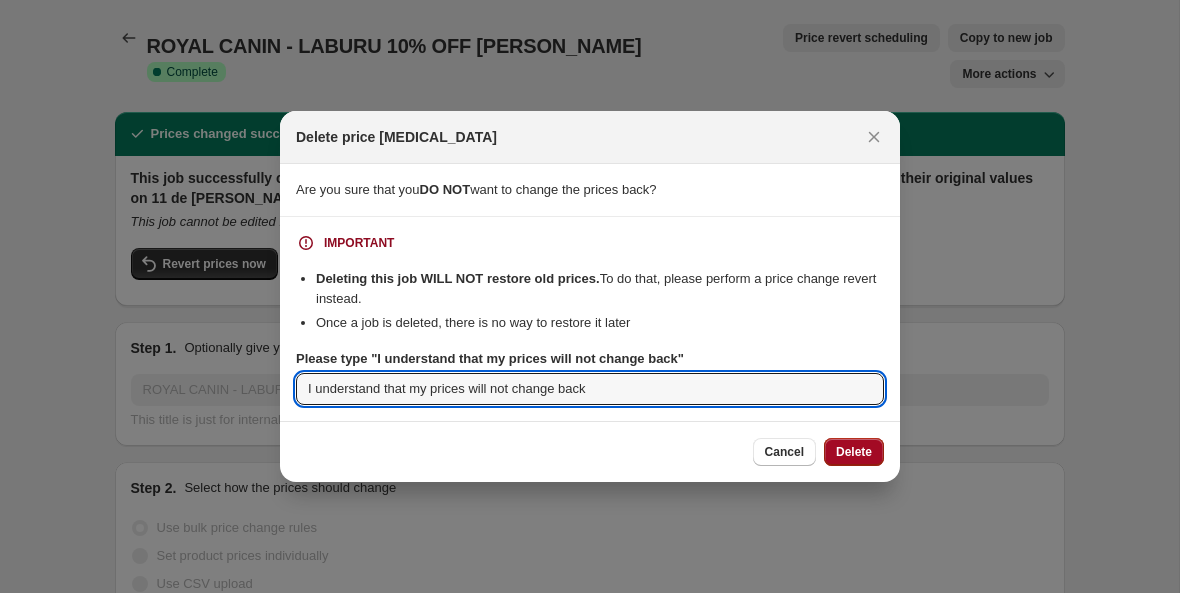 type on "I understand that my prices will not change back" 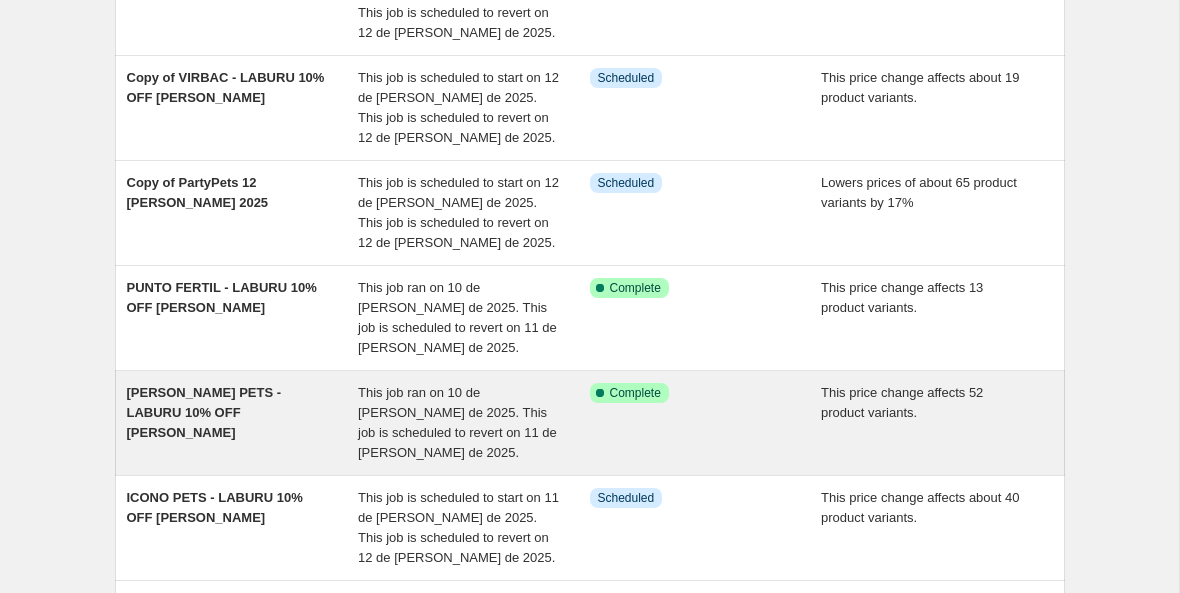 scroll, scrollTop: 485, scrollLeft: 0, axis: vertical 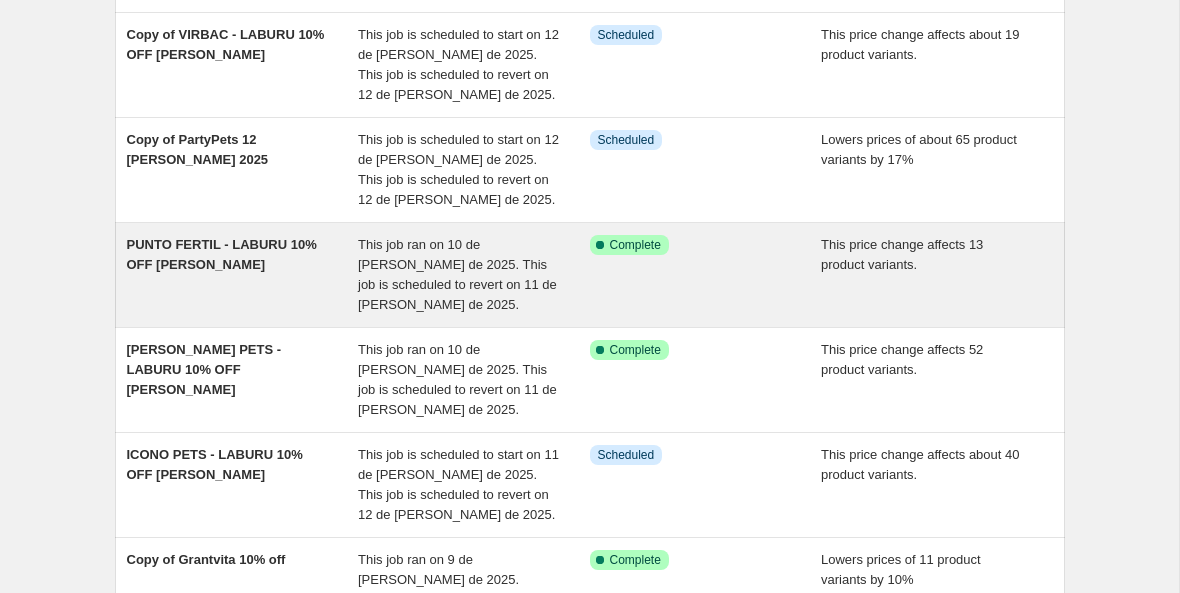 click on "This job ran on 10 de [PERSON_NAME] de 2025. This job is scheduled to revert on 11 de [PERSON_NAME] de 2025." at bounding box center [474, 275] 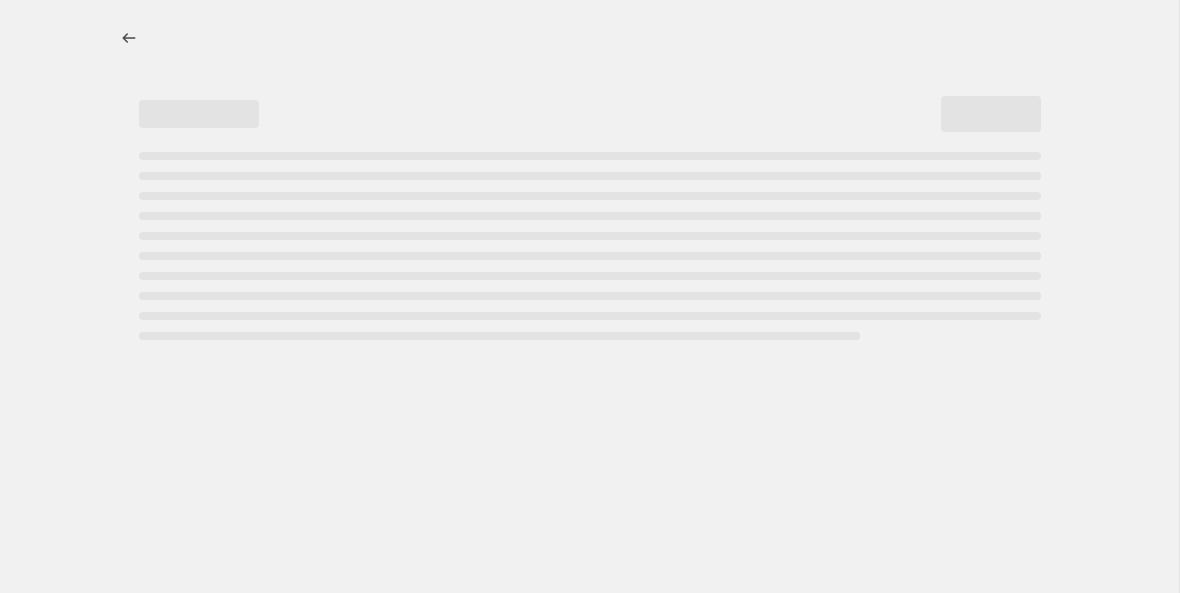 select on "pcap" 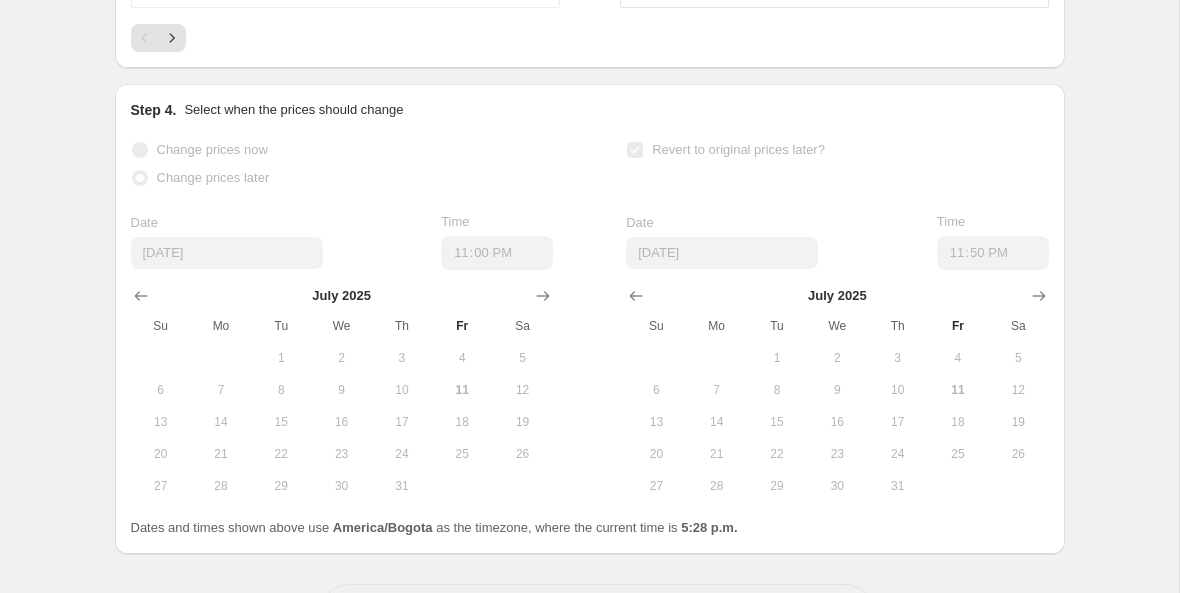 scroll, scrollTop: 2172, scrollLeft: 0, axis: vertical 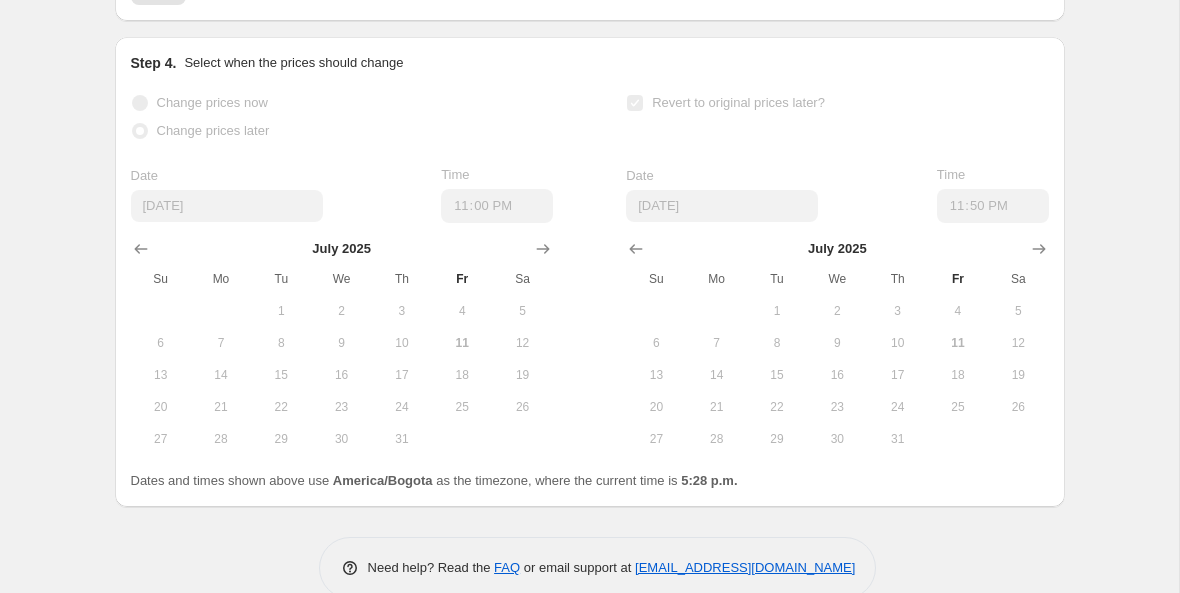 click on "[DATE] Su Mo Tu We Th Fr Sa 1 2 3 4 5 6 7 8 9 10 11 12 13 14 15 16 17 18 19 20 21 22 23 24 25 26 27 28 29 30 31" at bounding box center [334, 339] 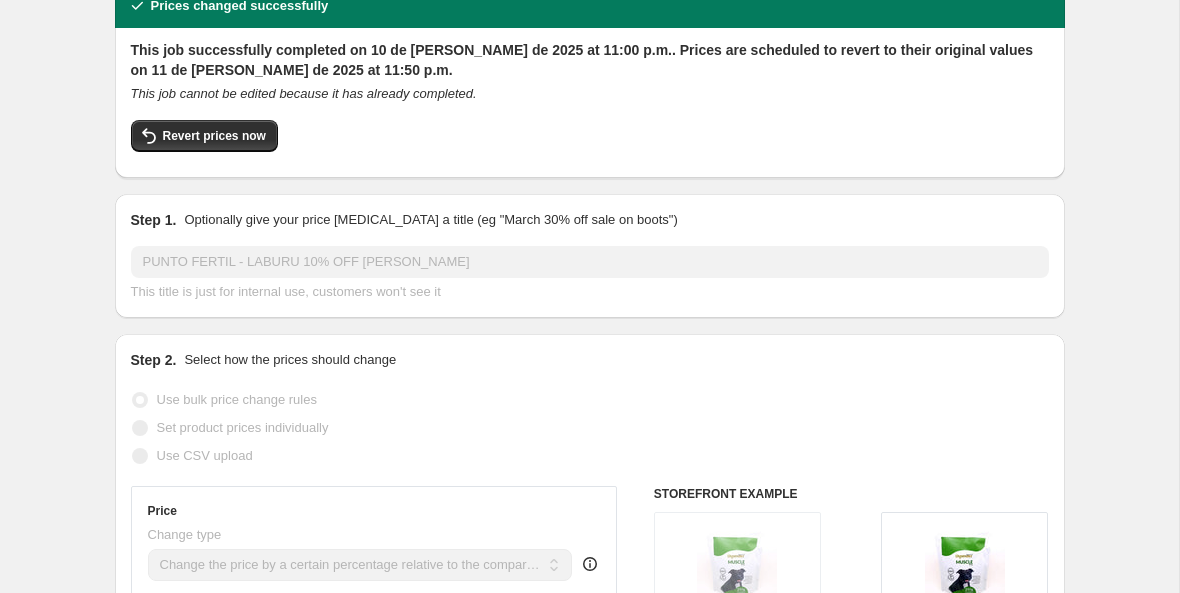 scroll, scrollTop: 0, scrollLeft: 0, axis: both 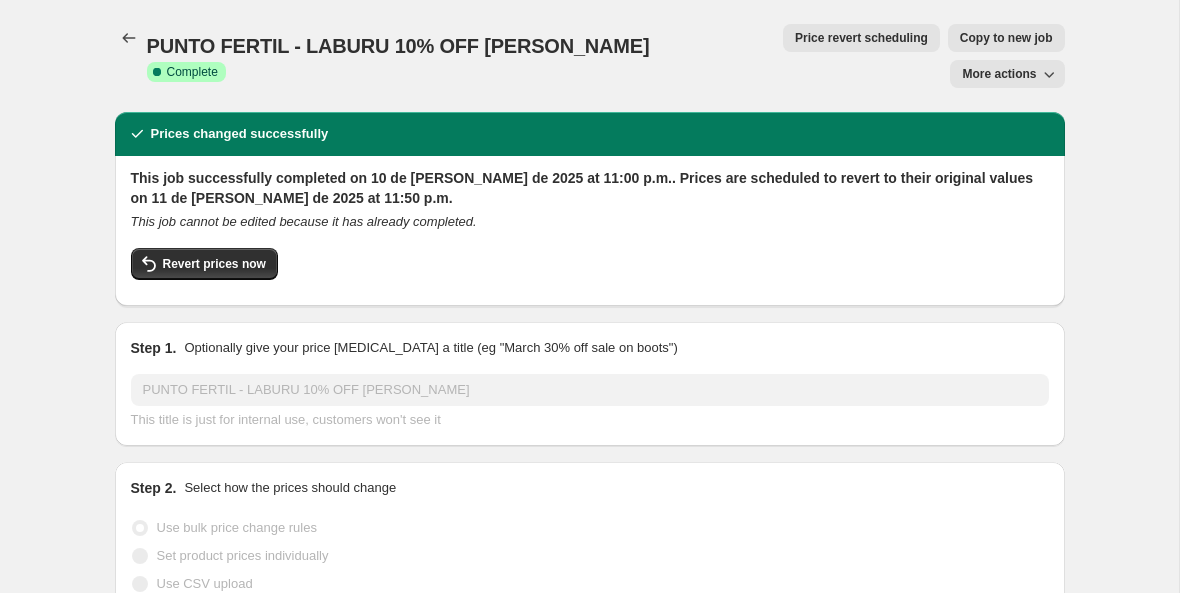 click on "Copy to new job" at bounding box center (1006, 38) 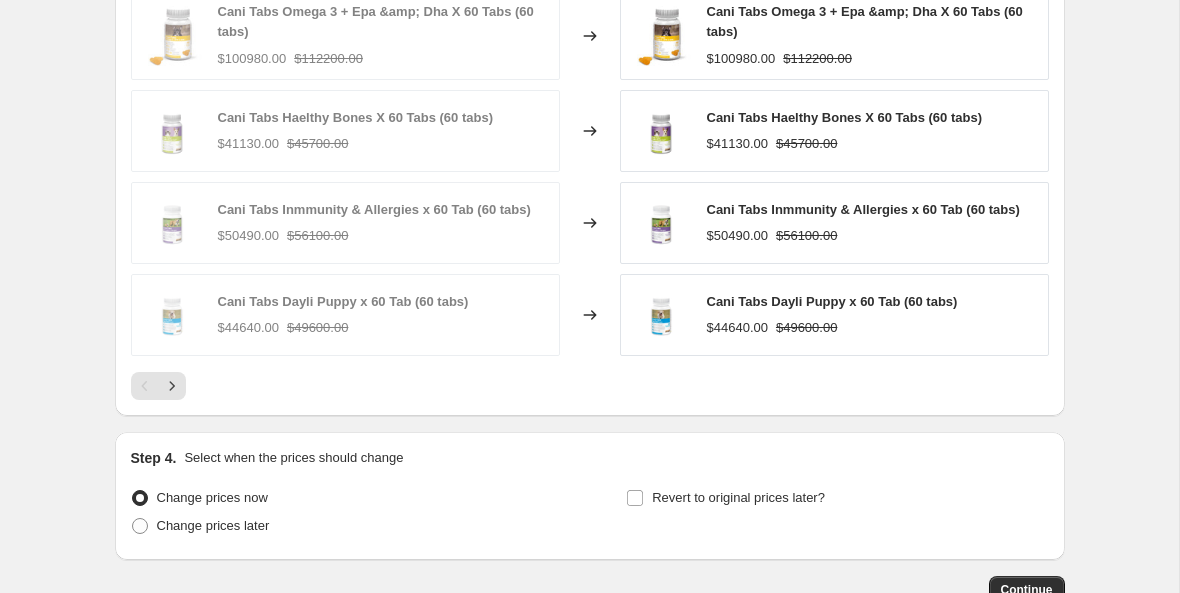 scroll, scrollTop: 1664, scrollLeft: 0, axis: vertical 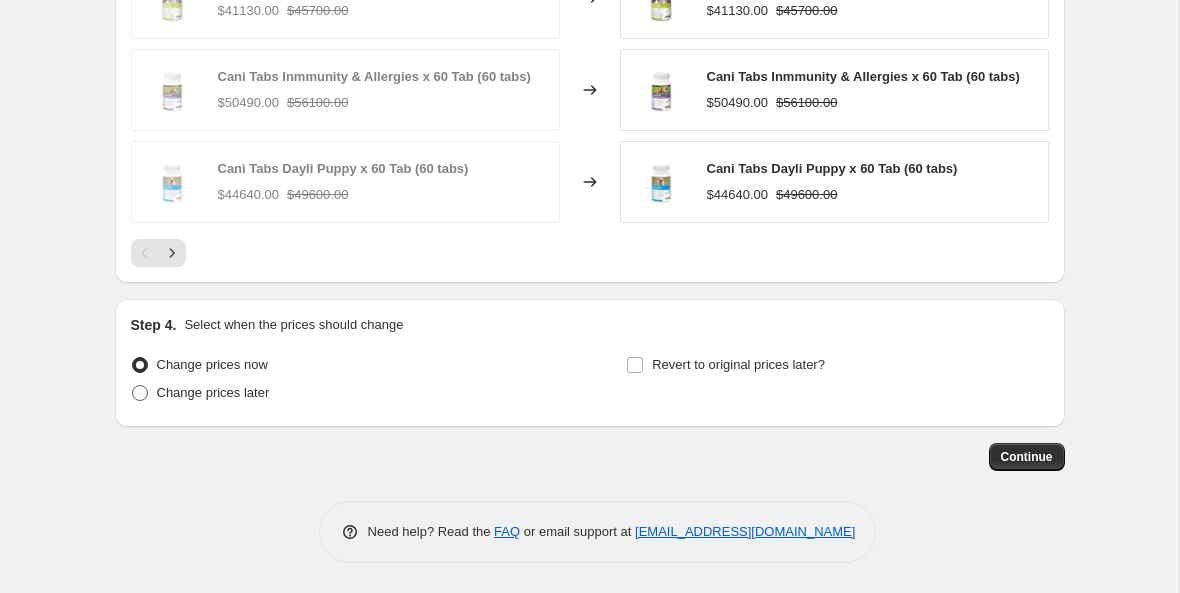 click on "Change prices later" at bounding box center (213, 392) 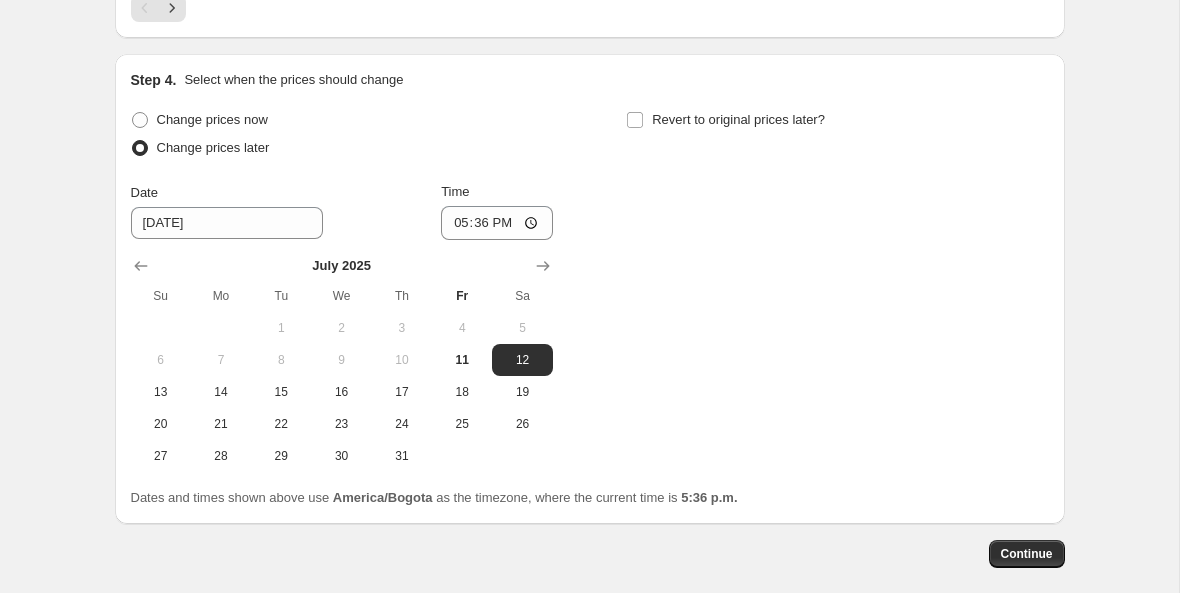 scroll, scrollTop: 1915, scrollLeft: 0, axis: vertical 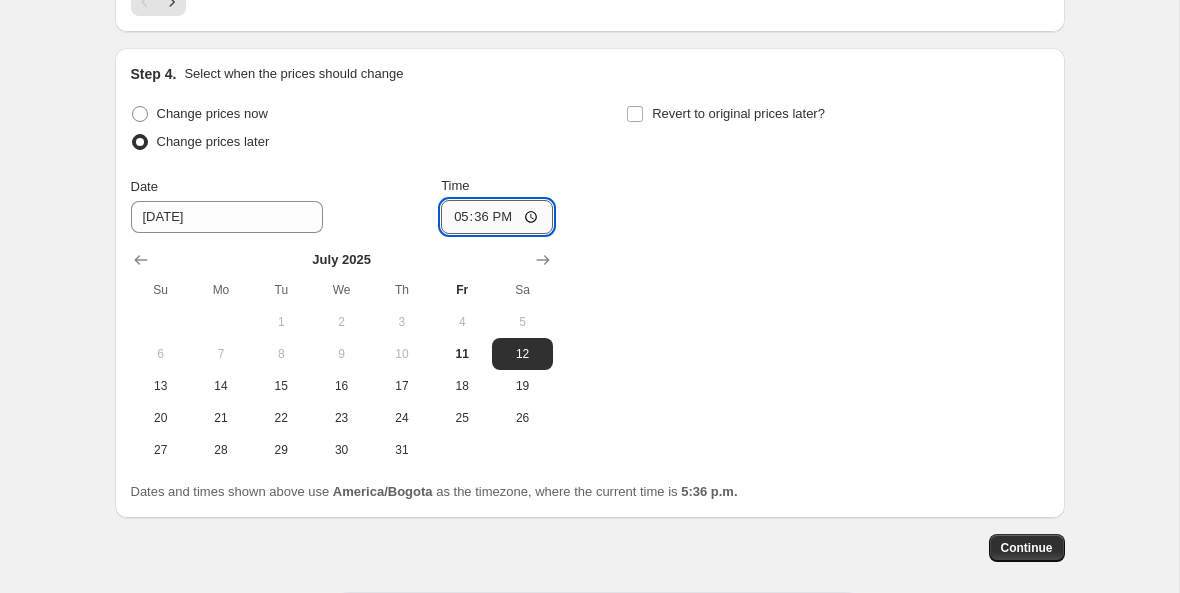 click on "17:36" at bounding box center (497, 217) 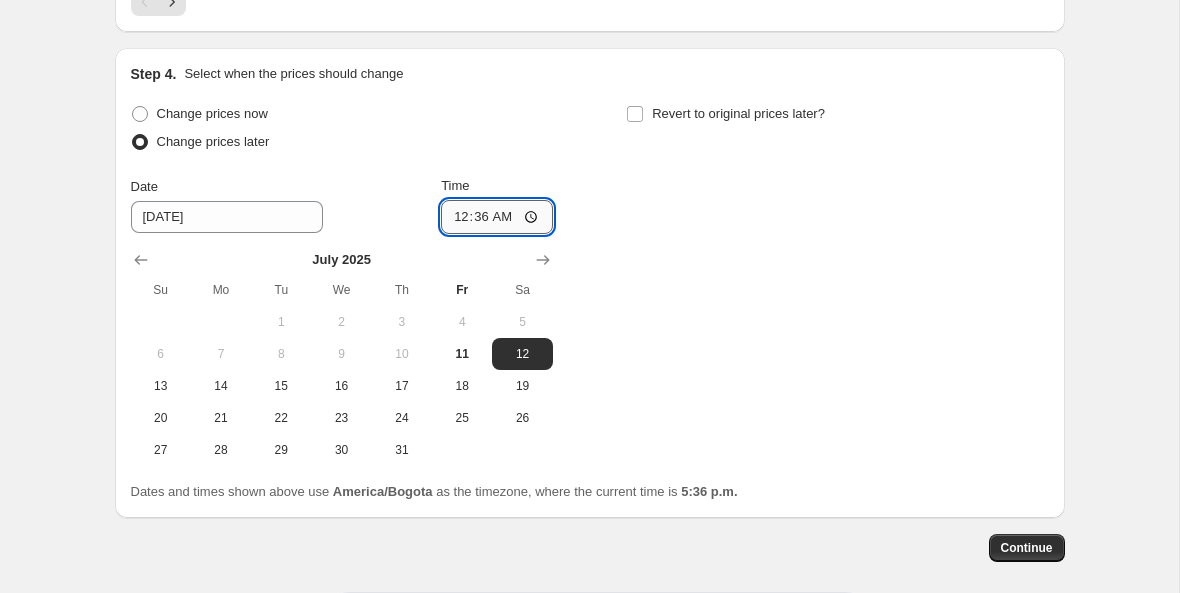 type on "00:00" 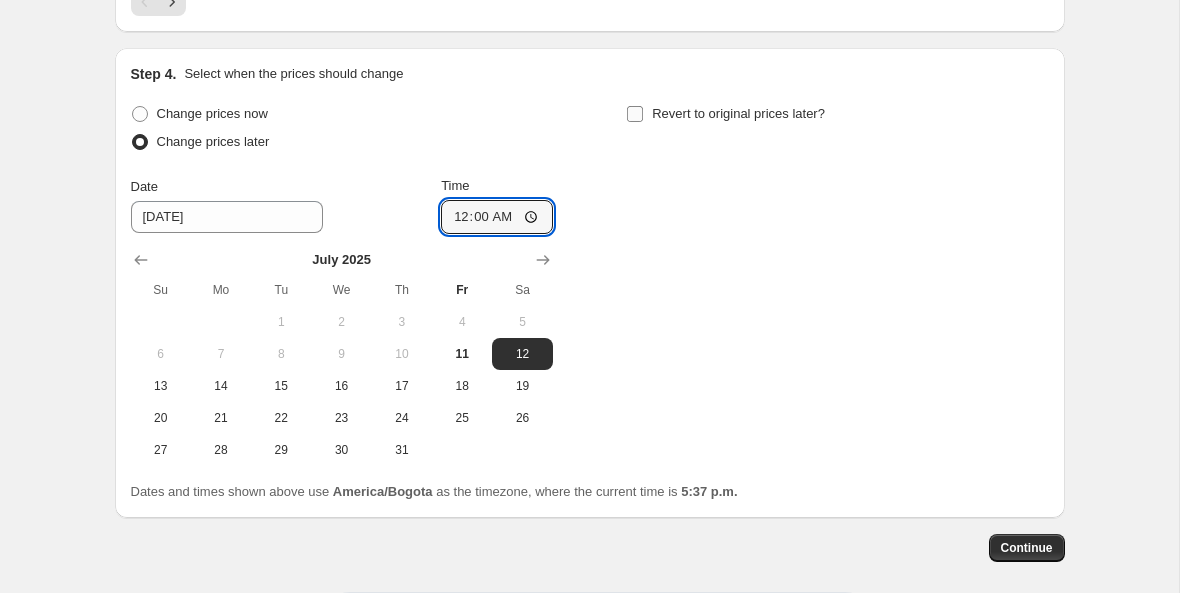 click on "Revert to original prices later?" at bounding box center (635, 114) 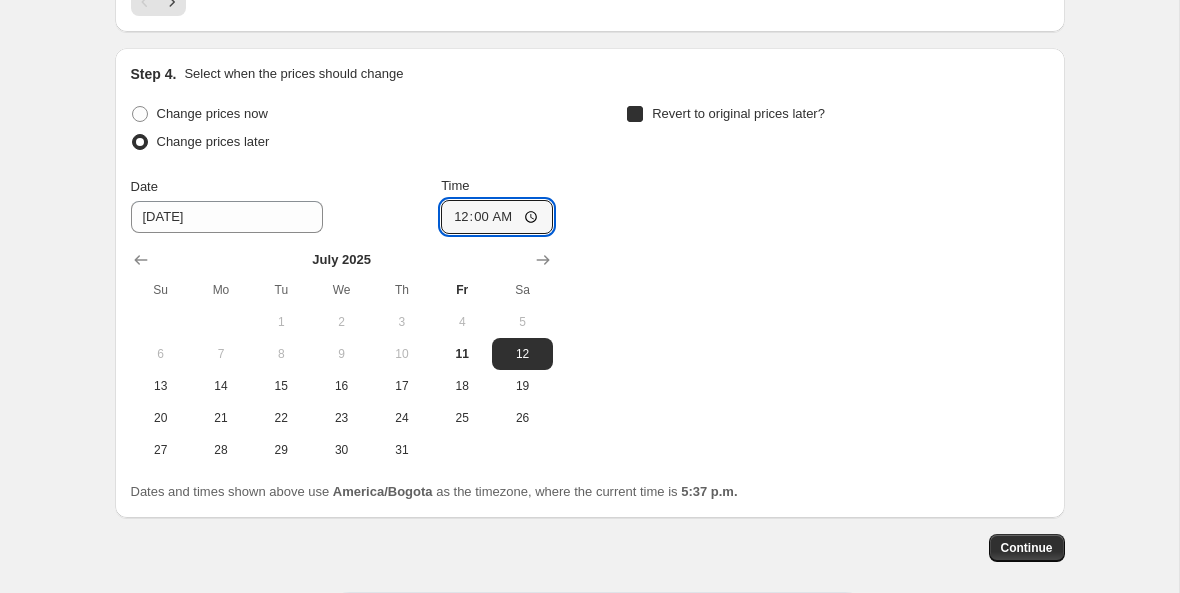 checkbox on "true" 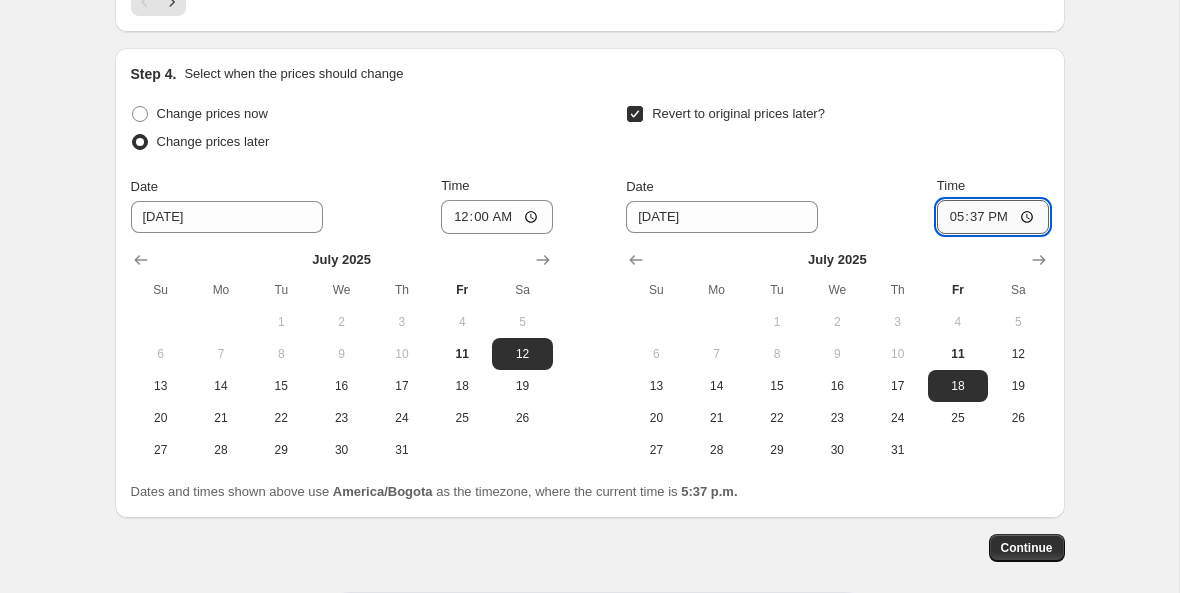 click on "17:37" at bounding box center [993, 217] 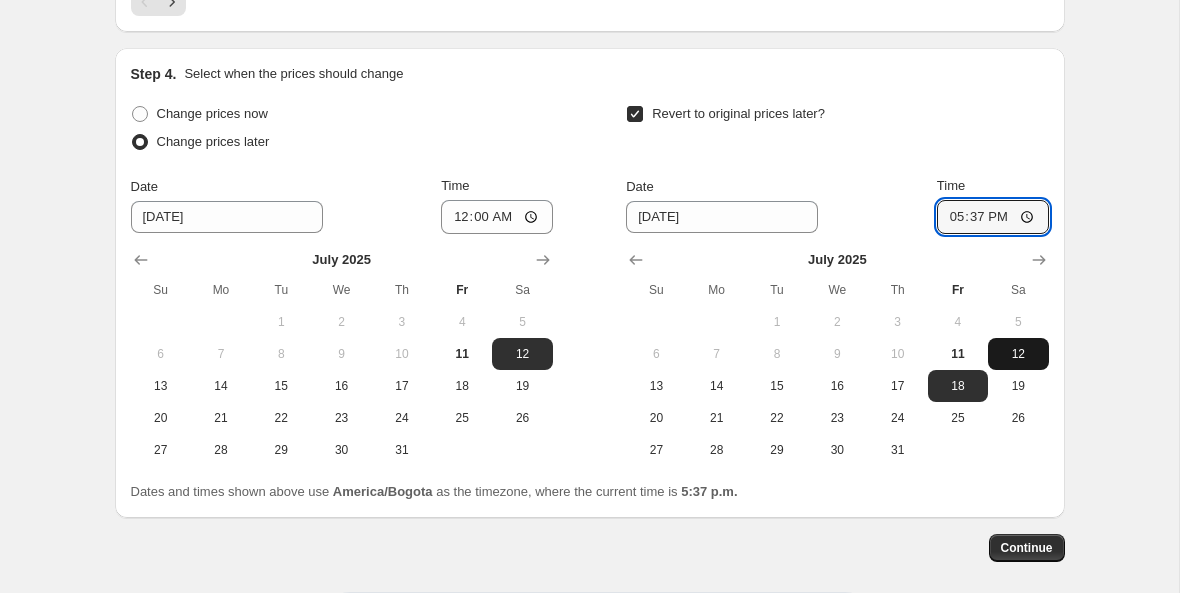 click on "12" at bounding box center [1018, 354] 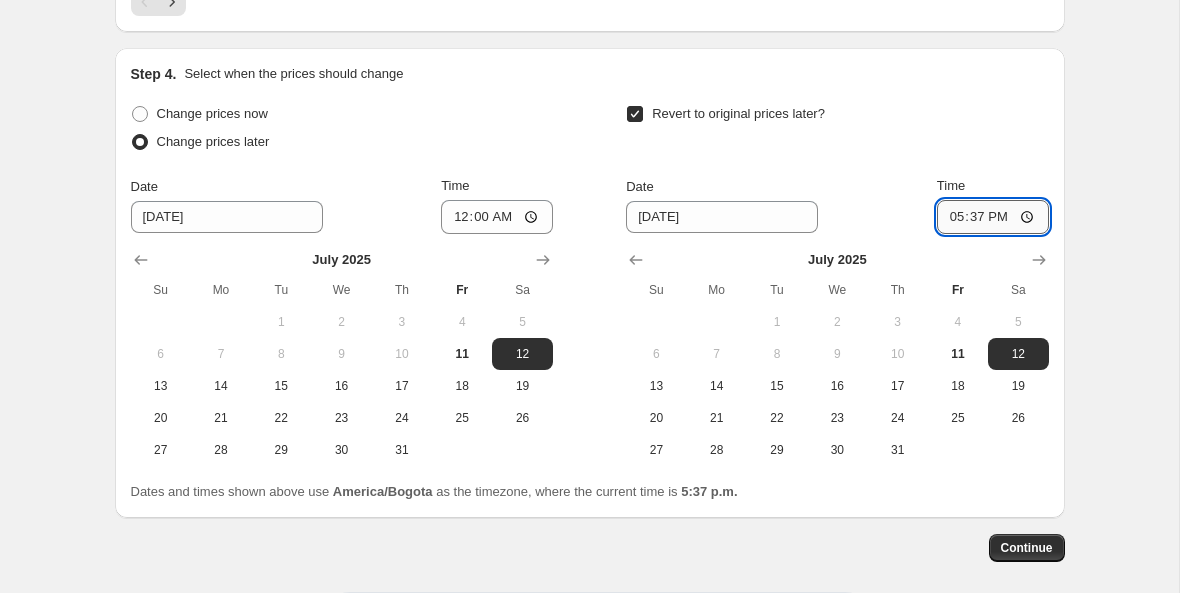 click on "17:37" at bounding box center [993, 217] 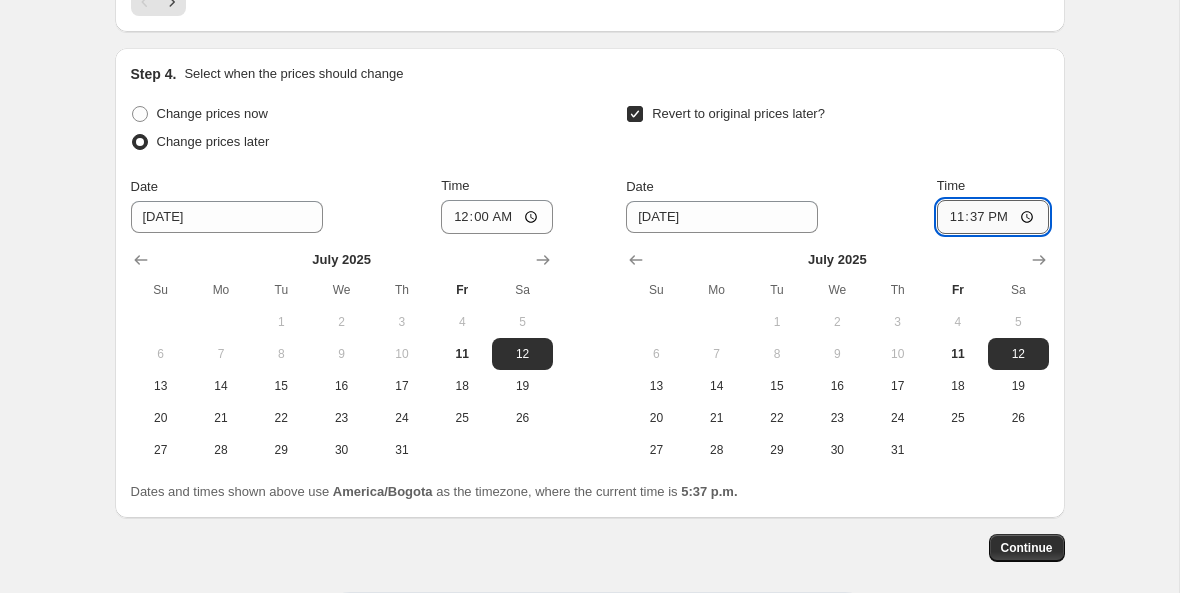 type on "23:04" 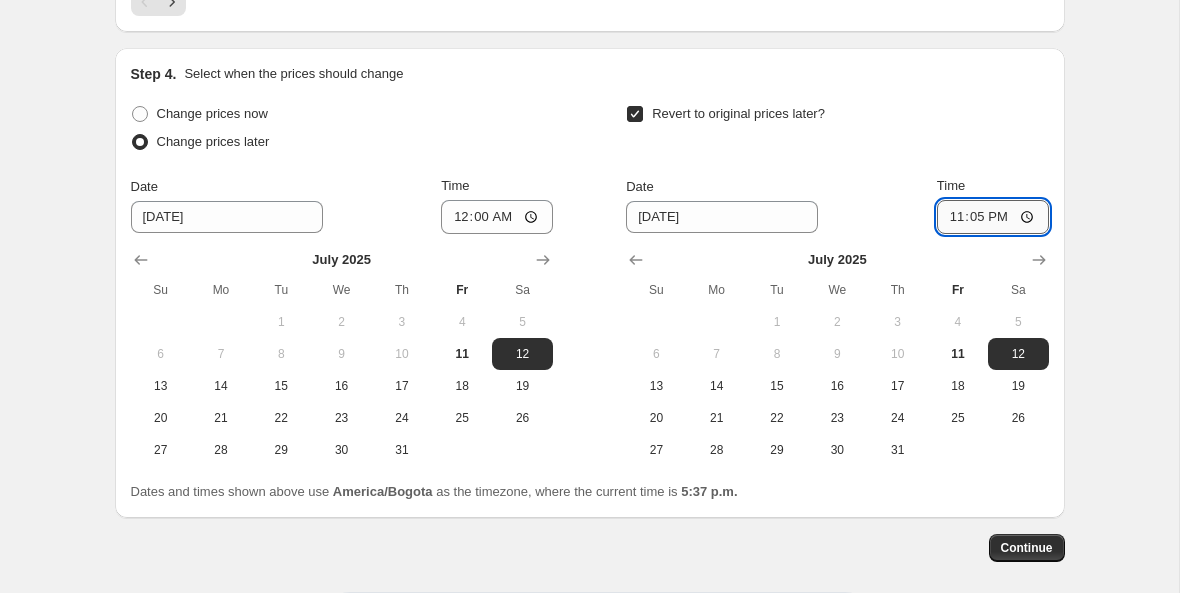 type on "23:59" 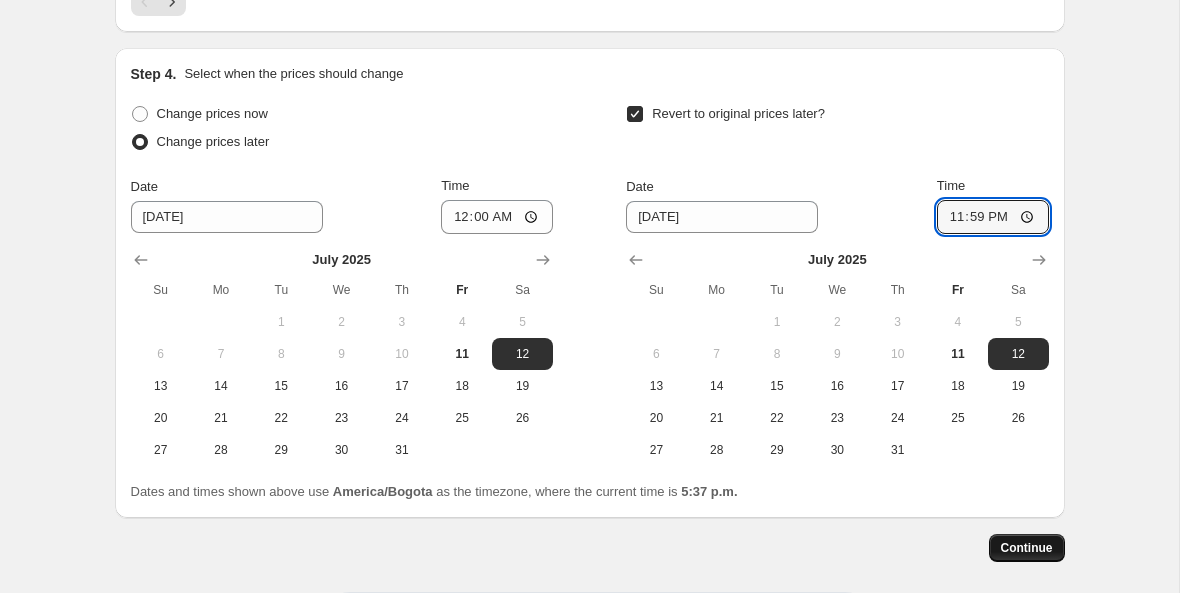 click on "Continue" at bounding box center [1027, 548] 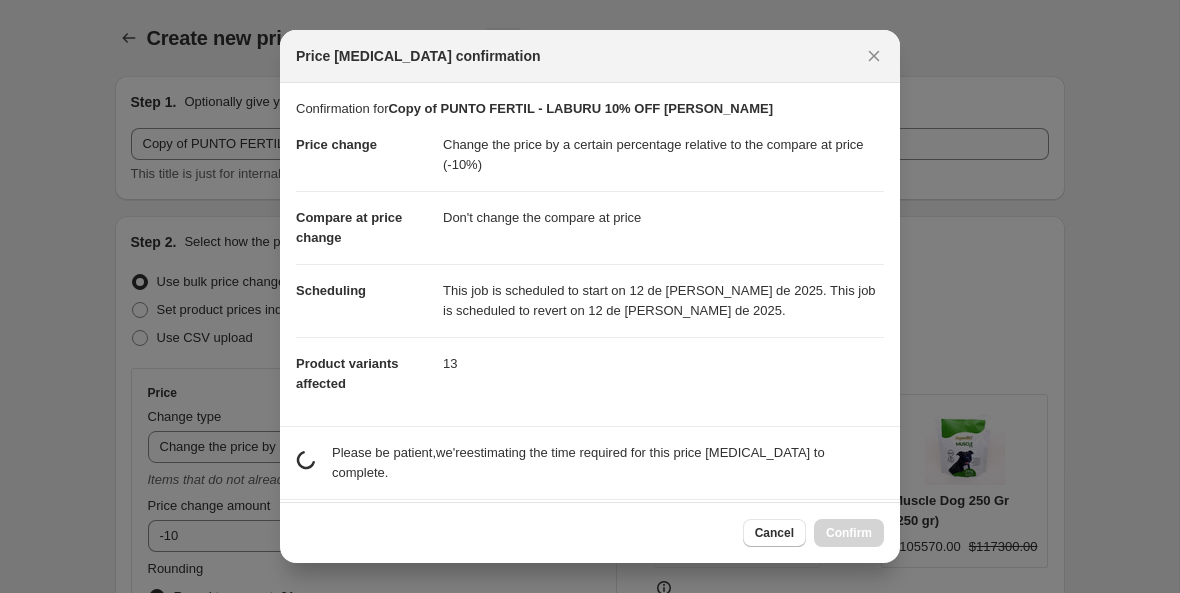 scroll, scrollTop: 0, scrollLeft: 0, axis: both 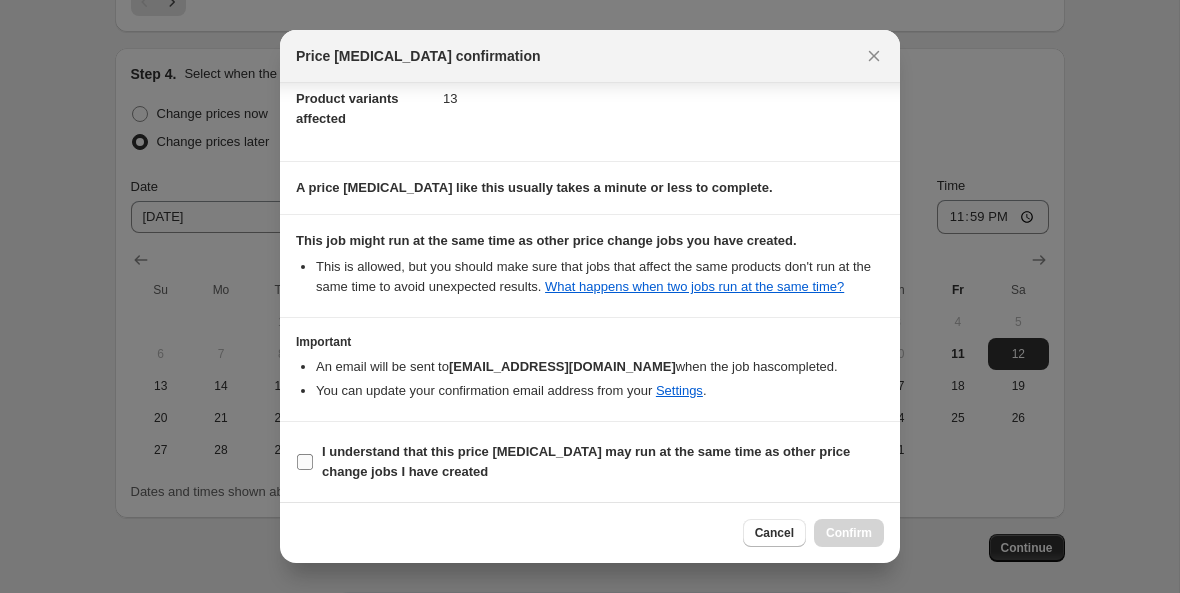 click on "I understand that this price [MEDICAL_DATA] may run at the same time as other price change jobs I have created" at bounding box center [305, 462] 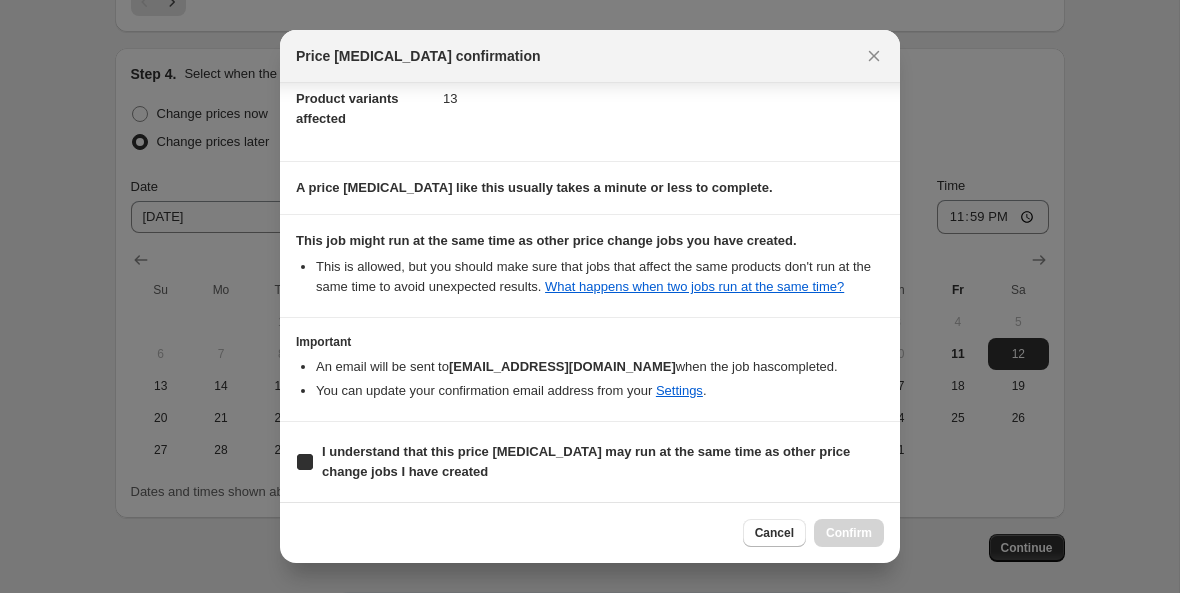 checkbox on "true" 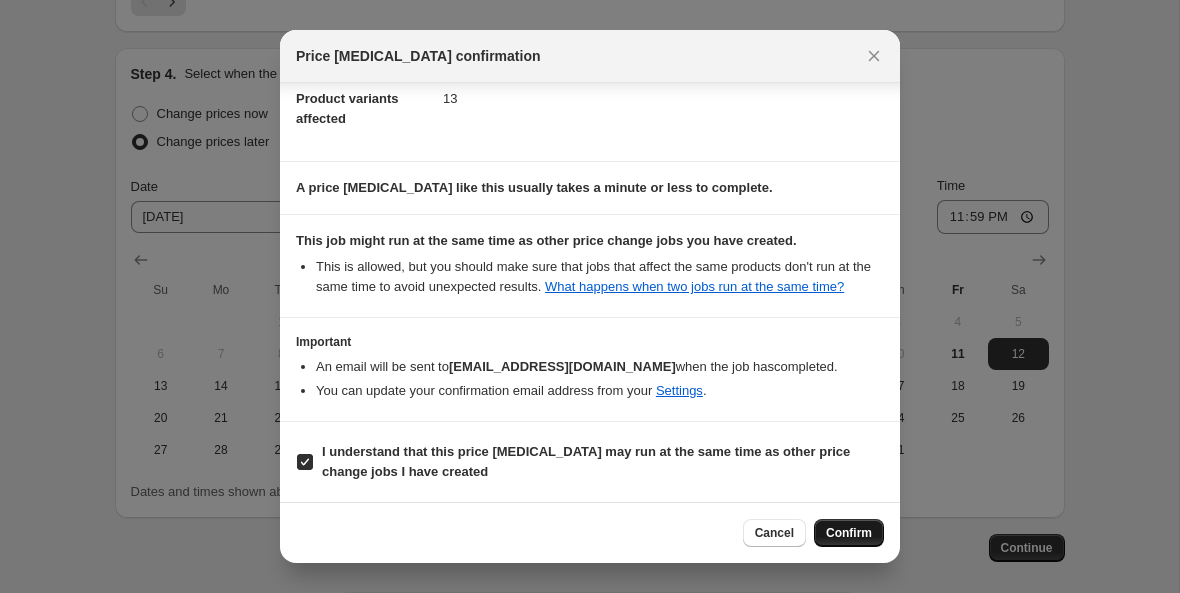 click on "Confirm" at bounding box center (849, 533) 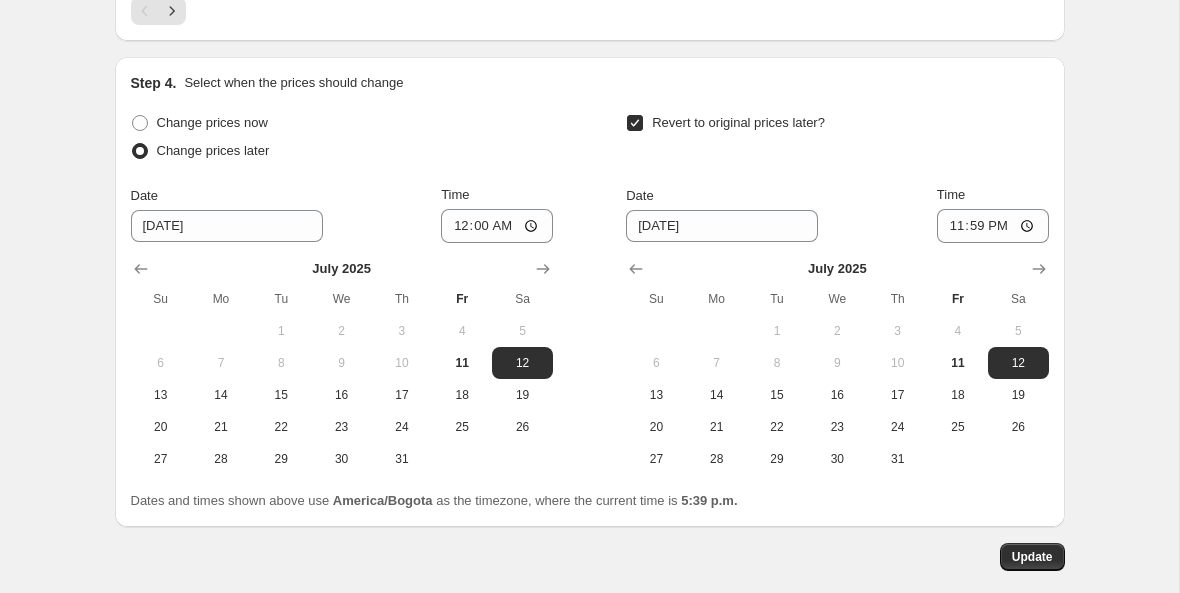 scroll, scrollTop: 2077, scrollLeft: 0, axis: vertical 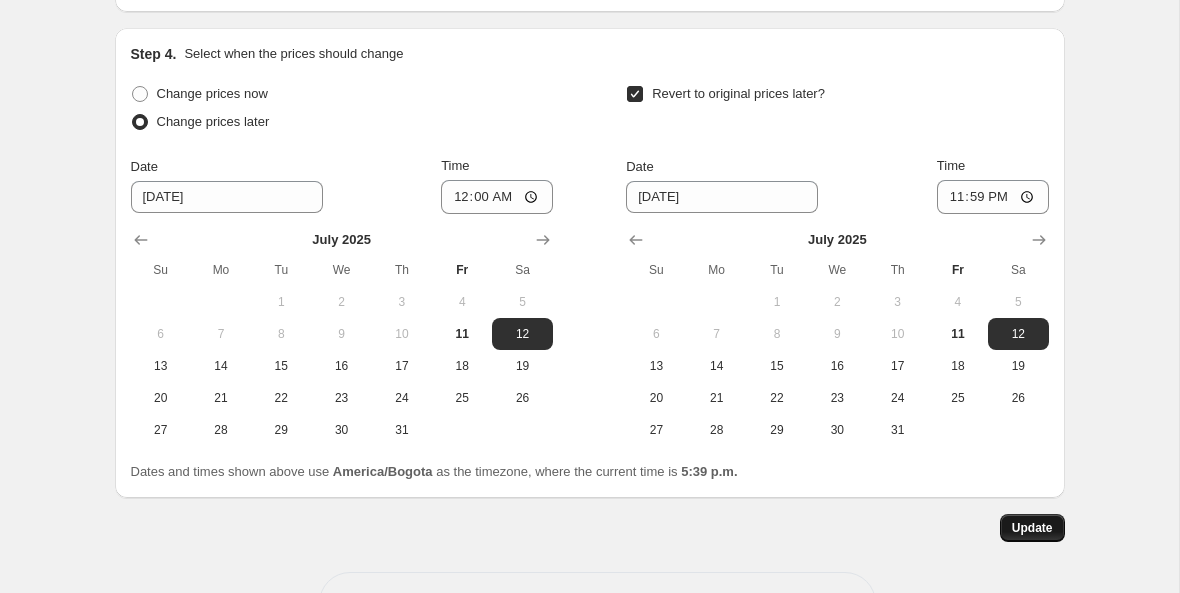 click on "Update" at bounding box center (1032, 528) 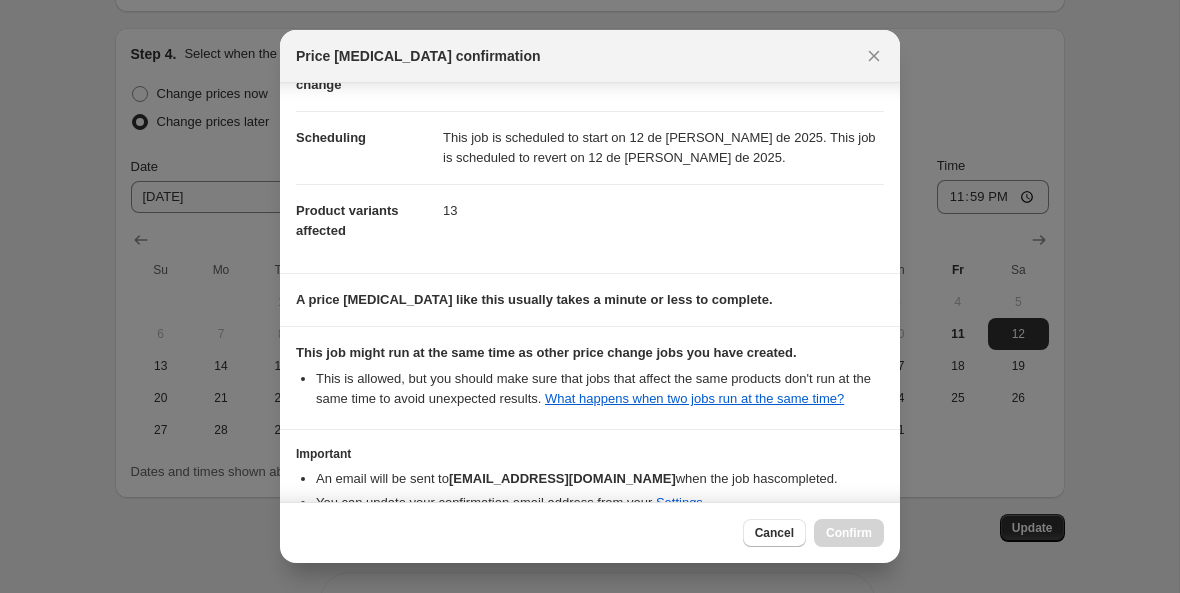 scroll, scrollTop: 285, scrollLeft: 0, axis: vertical 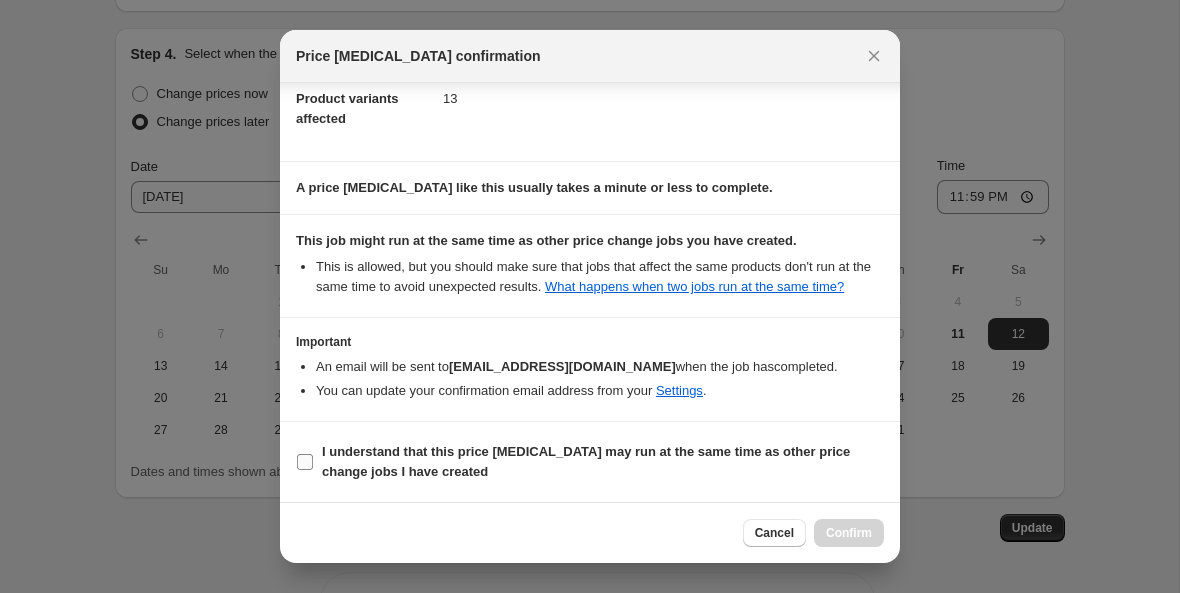 click on "I understand that this price [MEDICAL_DATA] may run at the same time as other price change jobs I have created" at bounding box center [305, 462] 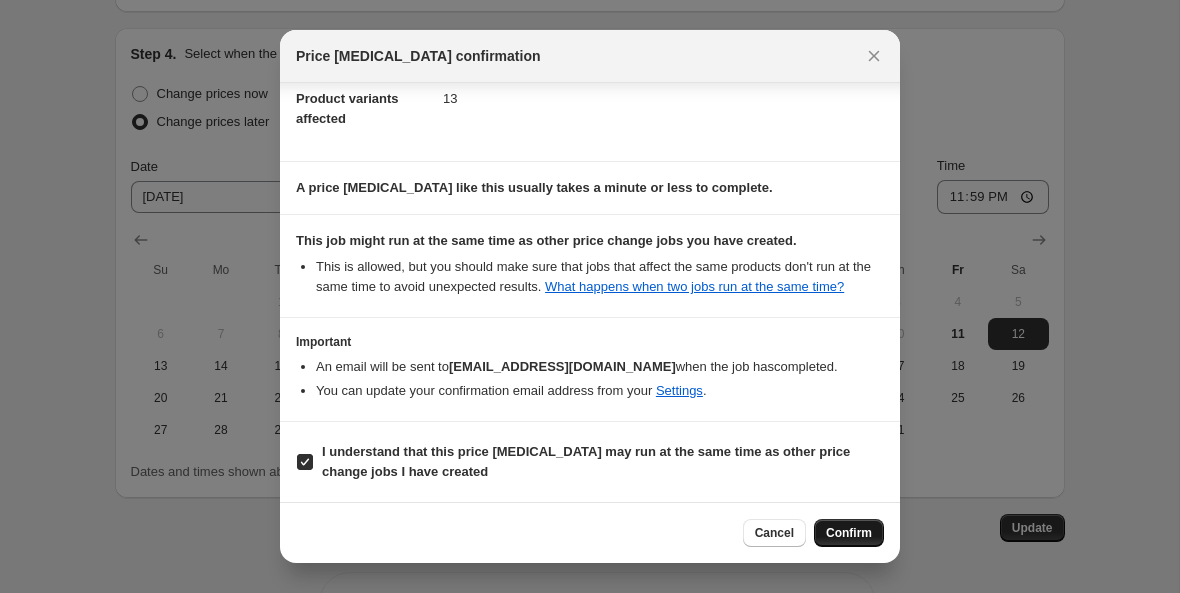 click on "Confirm" at bounding box center [849, 533] 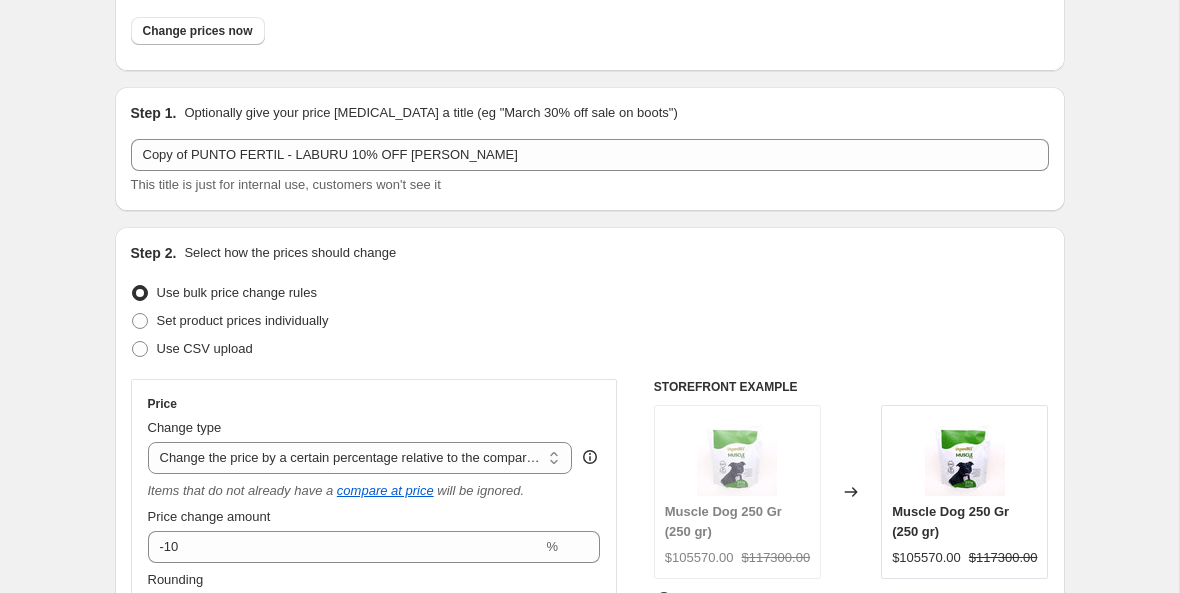 scroll, scrollTop: 0, scrollLeft: 0, axis: both 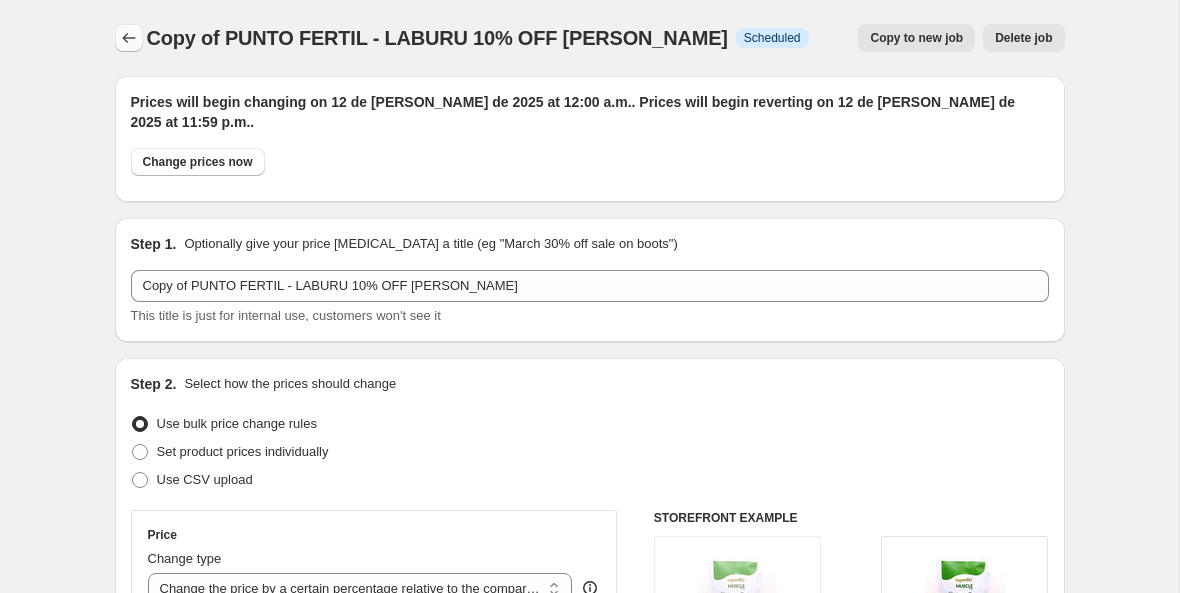 click 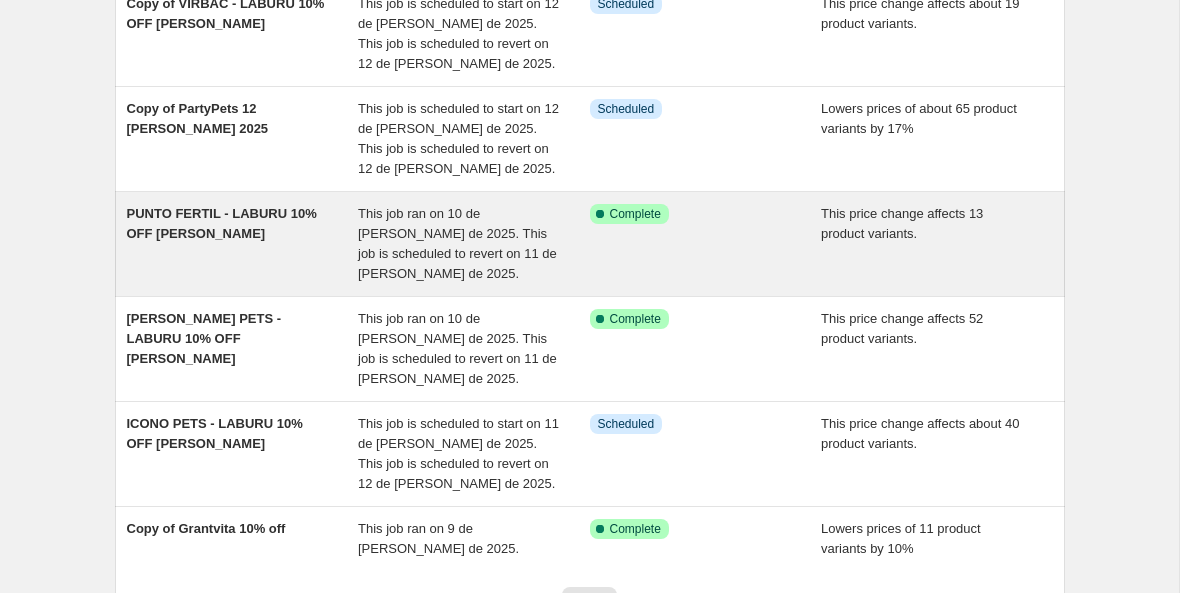 scroll, scrollTop: 623, scrollLeft: 0, axis: vertical 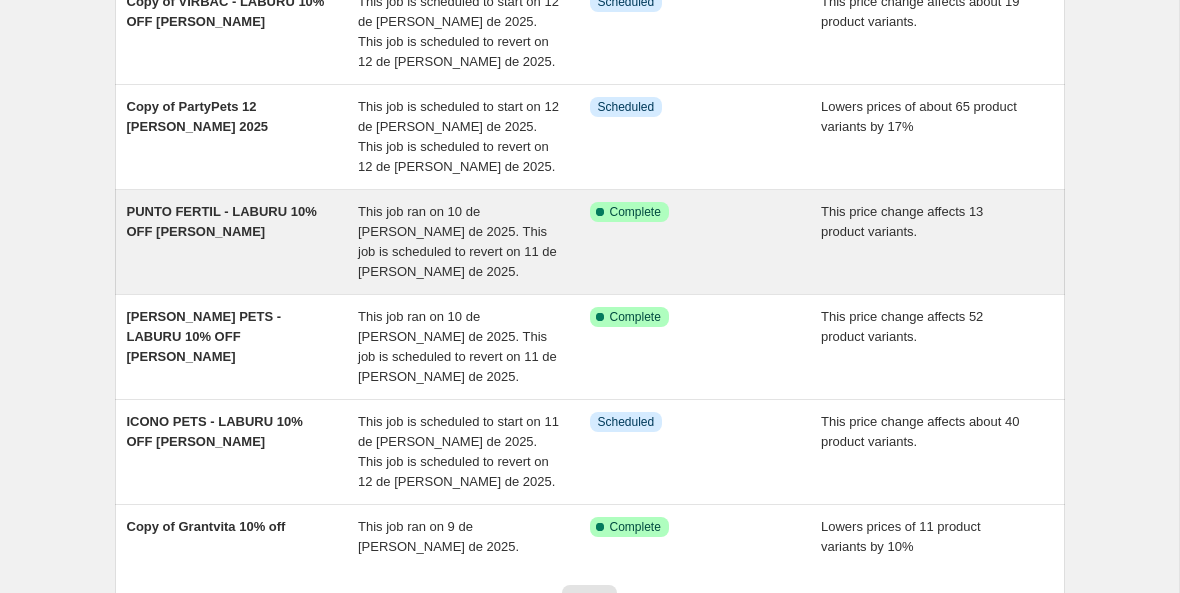 click on "Success Complete Complete" at bounding box center [706, 242] 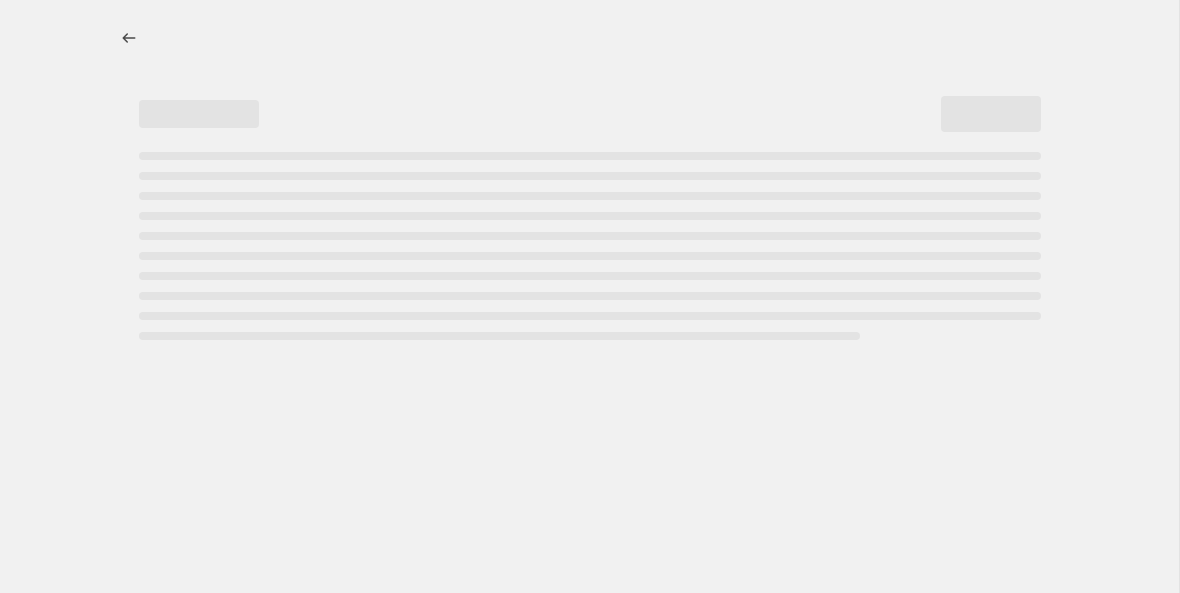 select on "pcap" 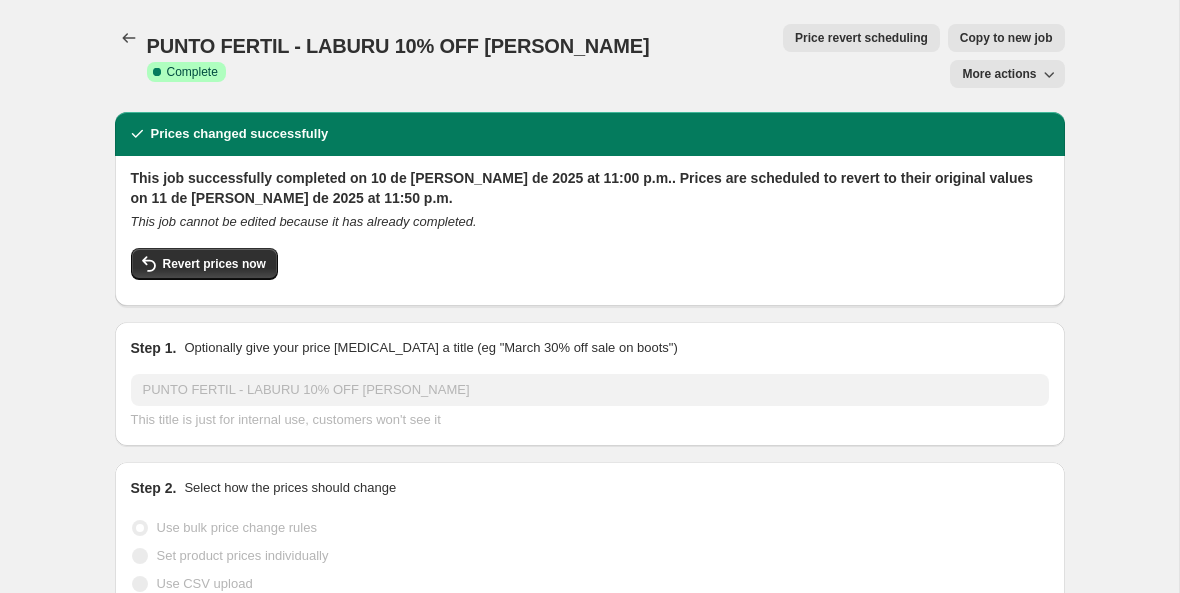 click 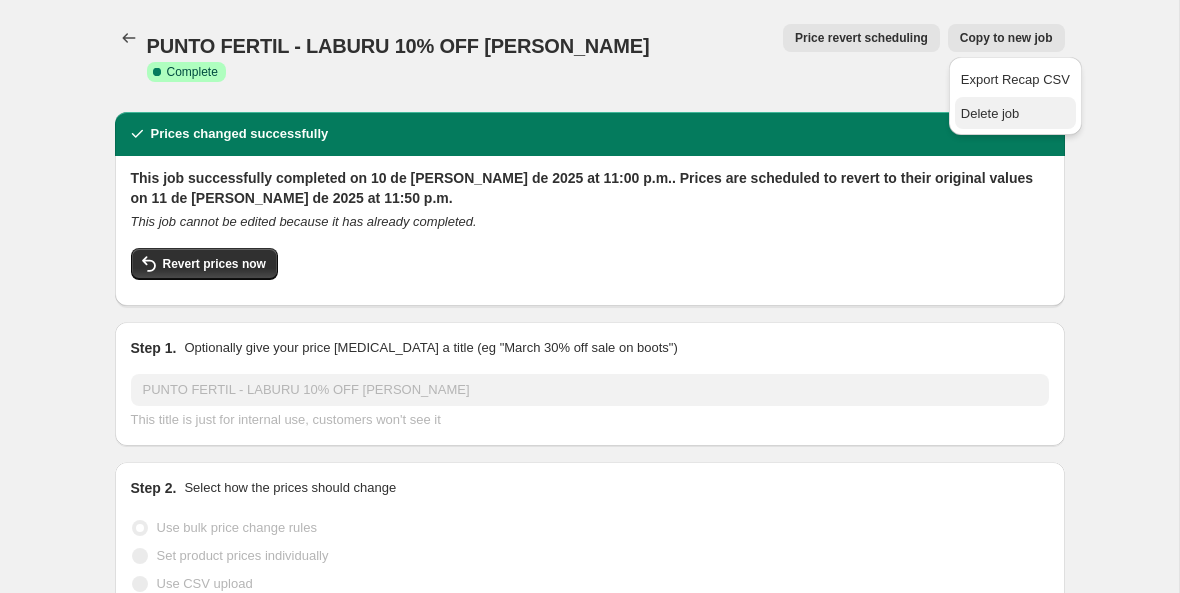 click on "Delete job" at bounding box center [990, 113] 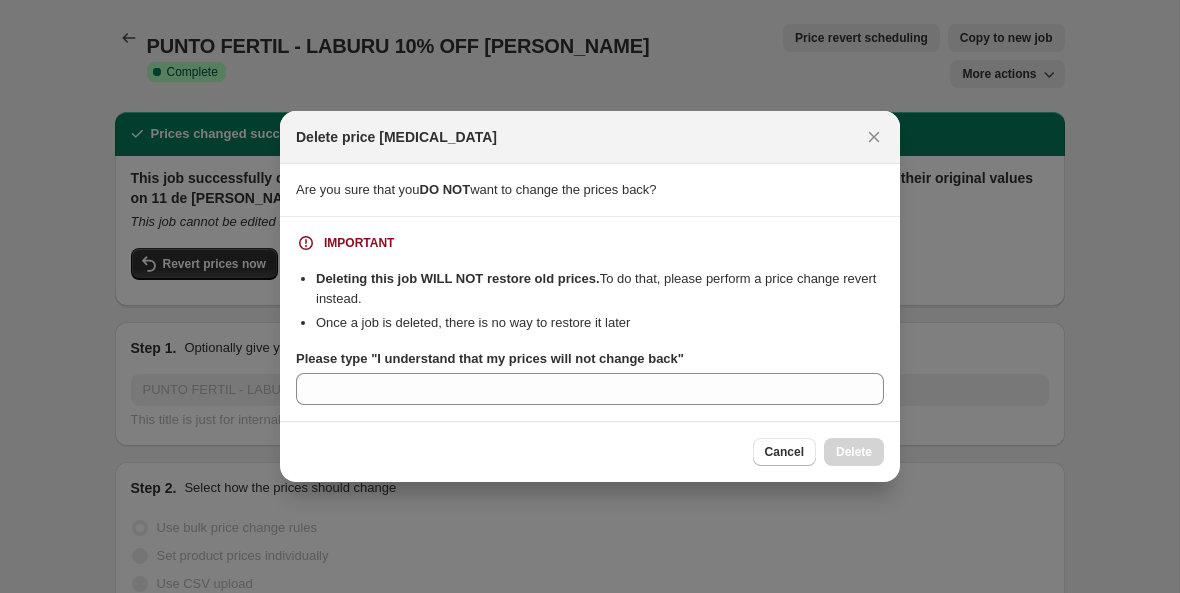 click on "Please type "I understand that my prices will not change back"" at bounding box center [490, 358] 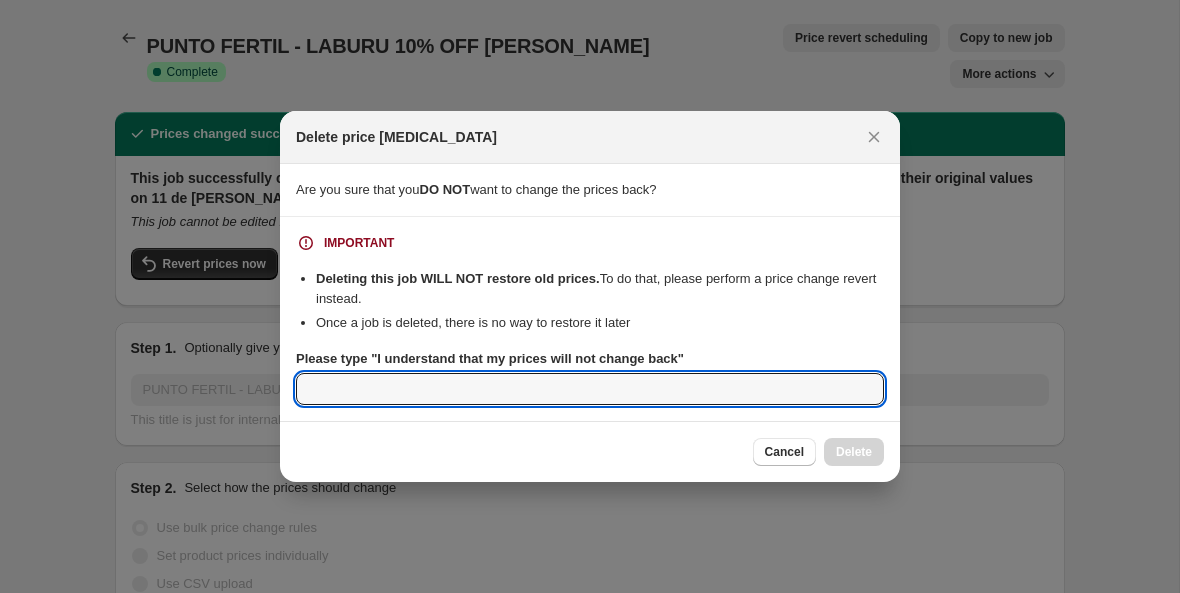 click on "Please type "I understand that my prices will not change back"" at bounding box center [590, 389] 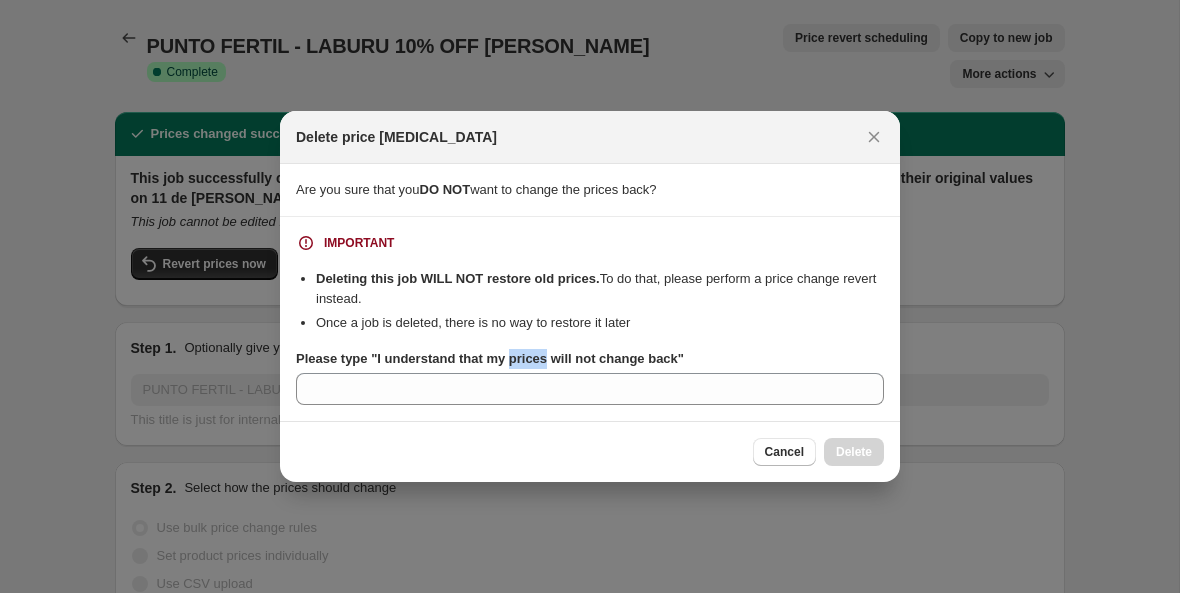 click on "Please type "I understand that my prices will not change back"" at bounding box center [490, 358] 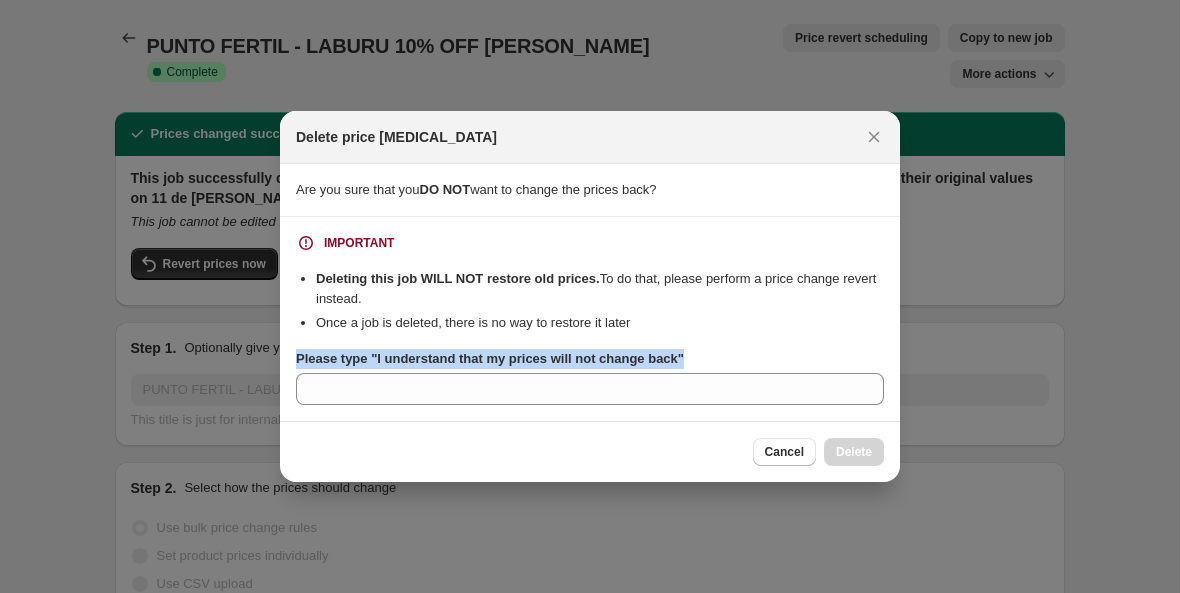 click on "Please type "I understand that my prices will not change back"" at bounding box center (490, 358) 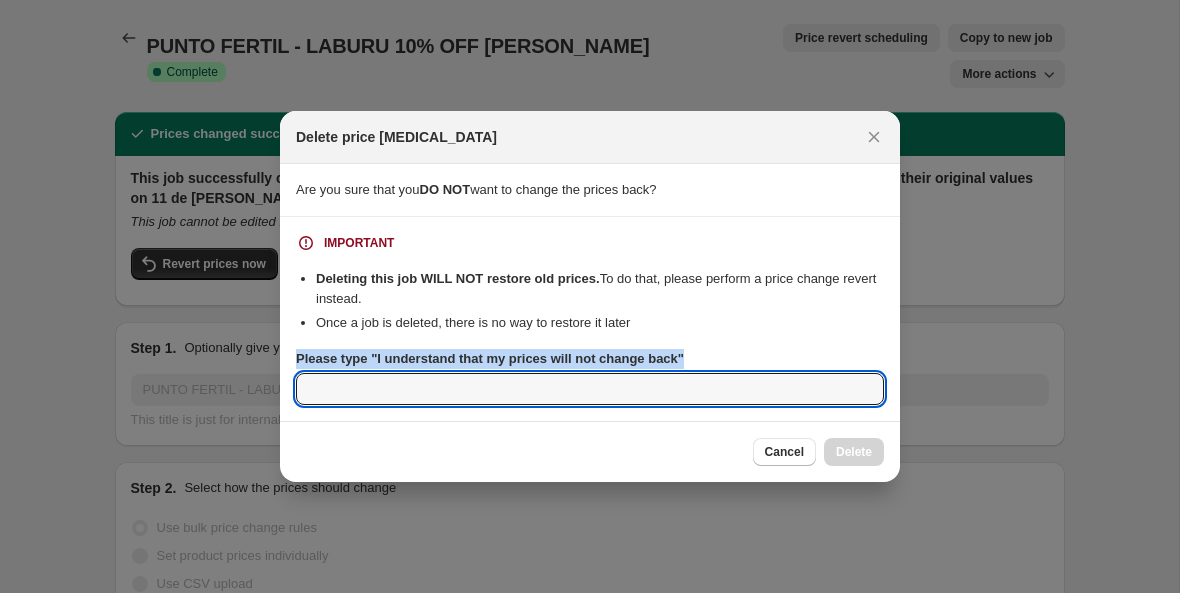 click on "Please type "I understand that my prices will not change back"" at bounding box center [590, 389] 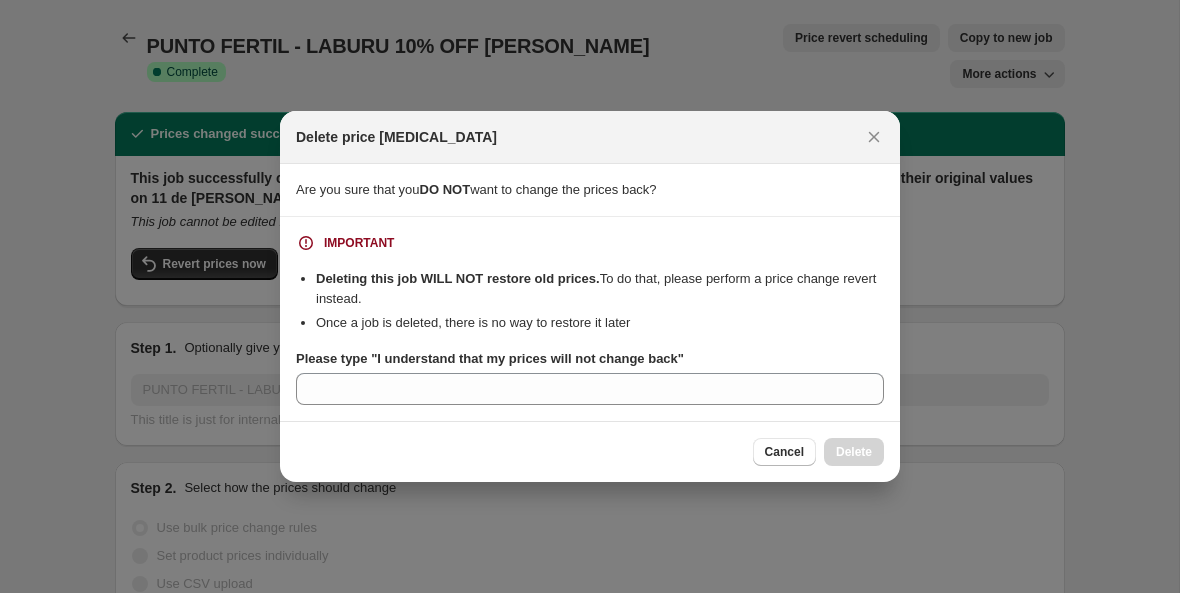 drag, startPoint x: 383, startPoint y: 361, endPoint x: 426, endPoint y: 359, distance: 43.046486 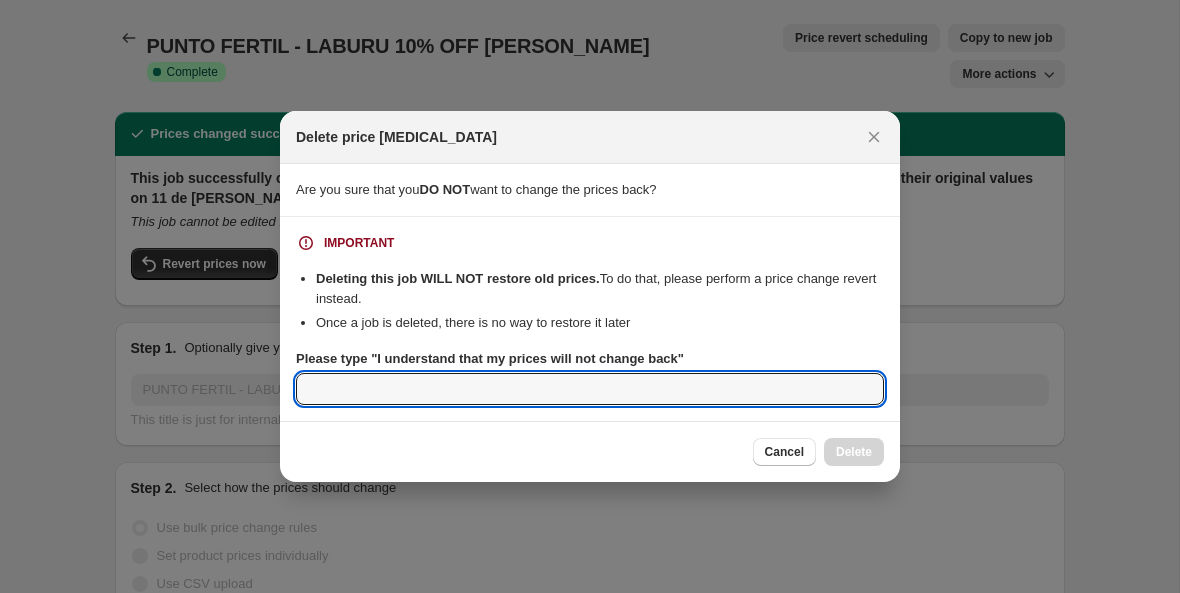 click on "Please type "I understand that my prices will not change back"" at bounding box center [590, 389] 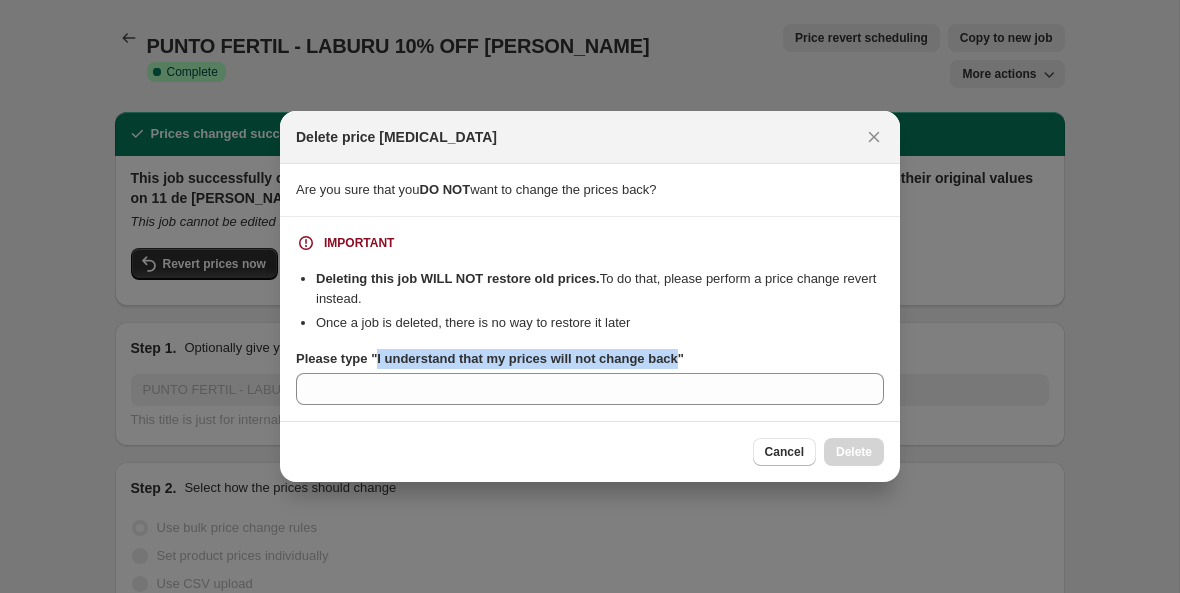drag, startPoint x: 381, startPoint y: 359, endPoint x: 693, endPoint y: 360, distance: 312.00162 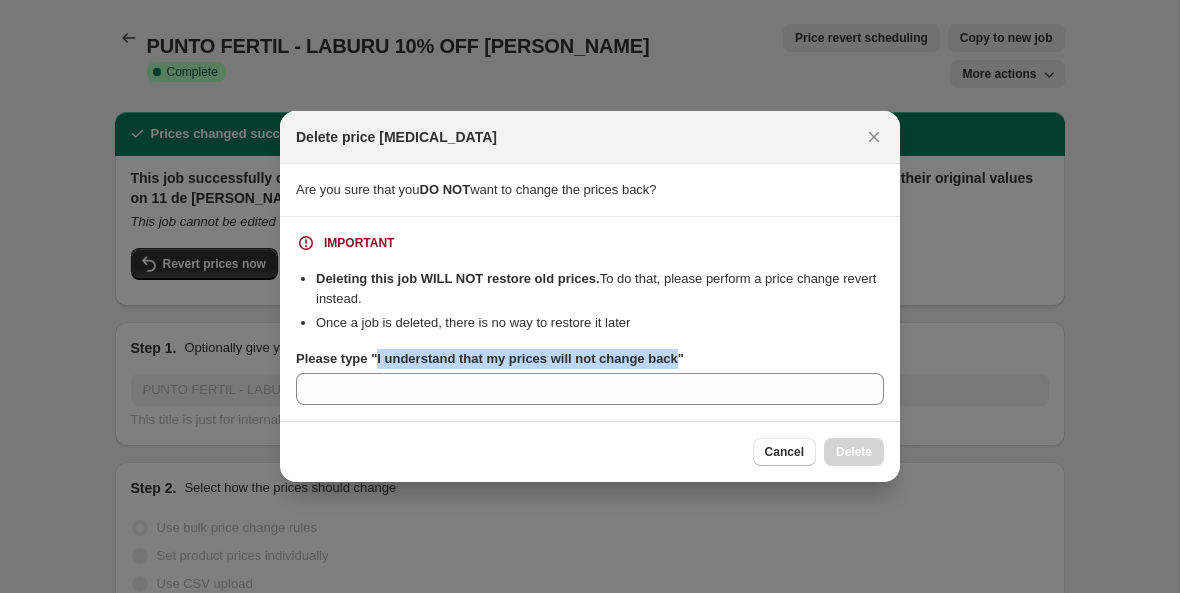 copy on "I understand that my prices will not change back" 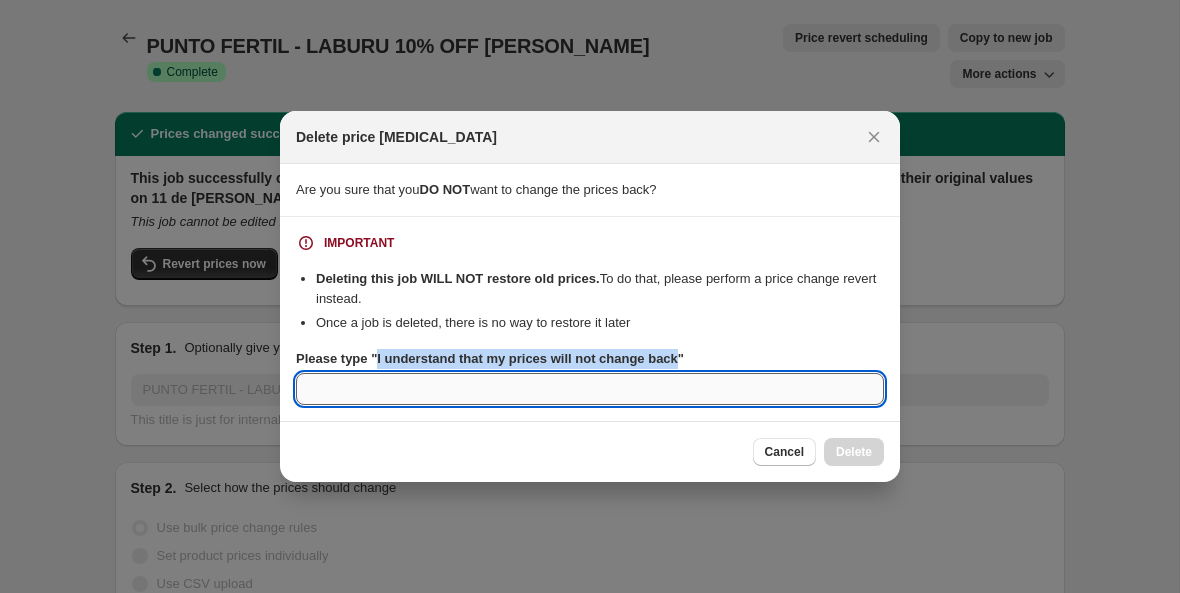 click on "Please type "I understand that my prices will not change back"" at bounding box center (590, 389) 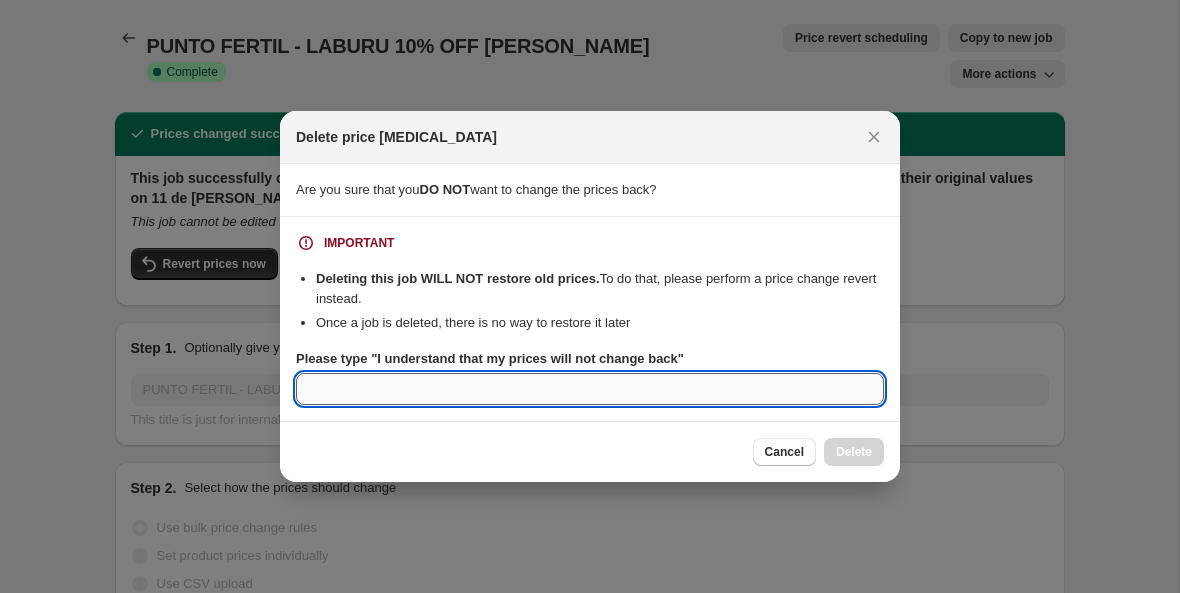 paste on "I understand that my prices will not change back" 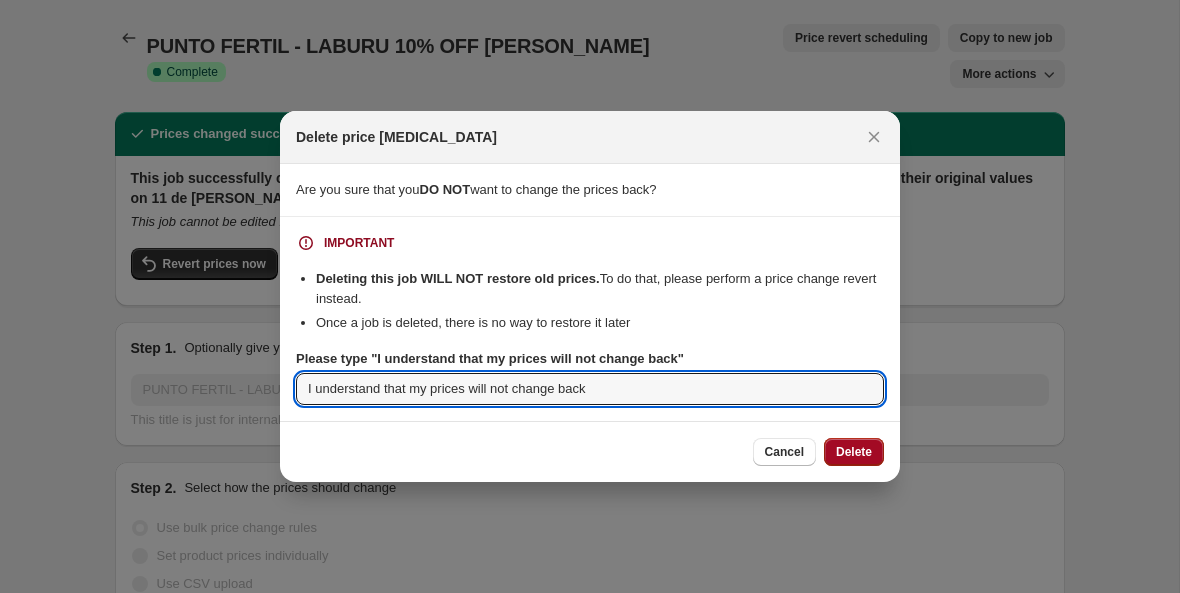type on "I understand that my prices will not change back" 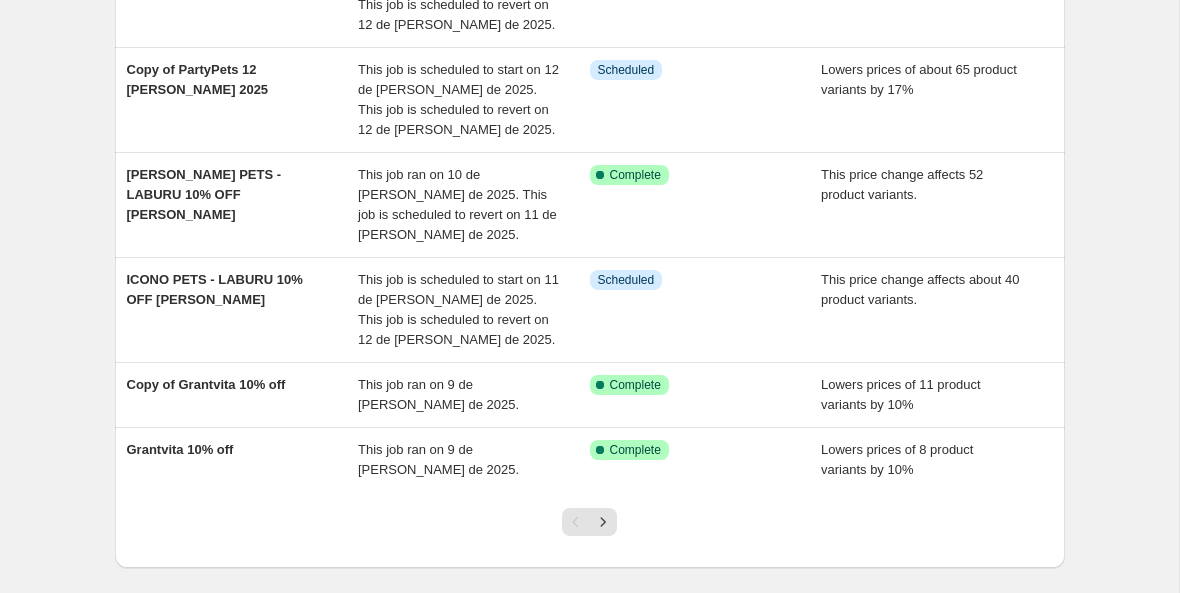 scroll, scrollTop: 642, scrollLeft: 0, axis: vertical 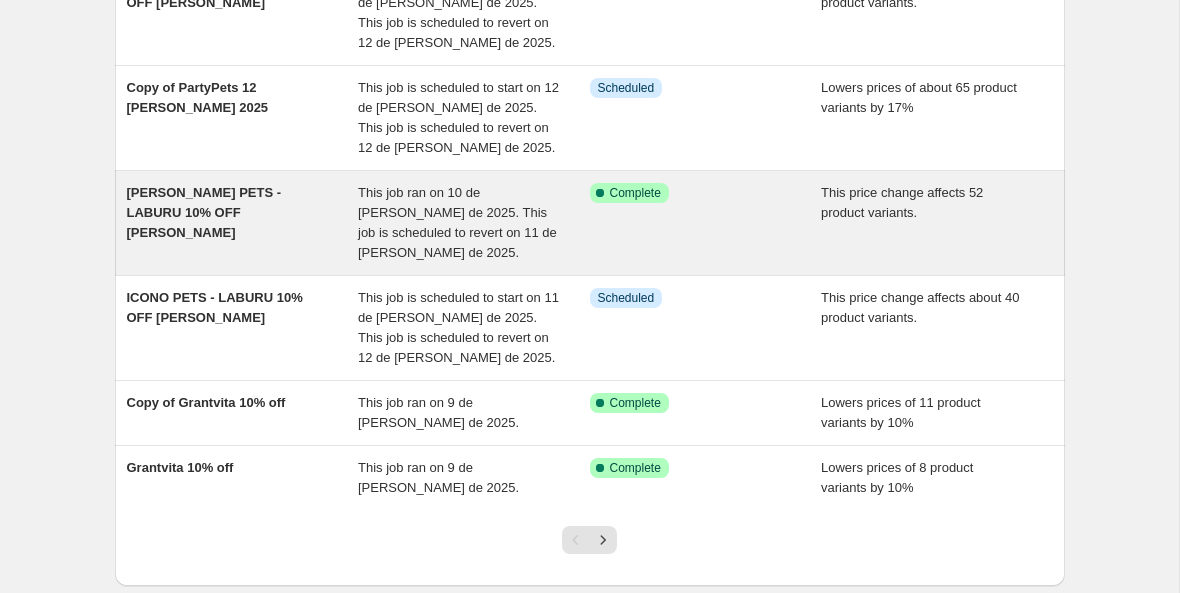 click on "This job ran on 10 de [PERSON_NAME] de 2025. This job is scheduled to revert on 11 de [PERSON_NAME] de 2025." at bounding box center (474, 223) 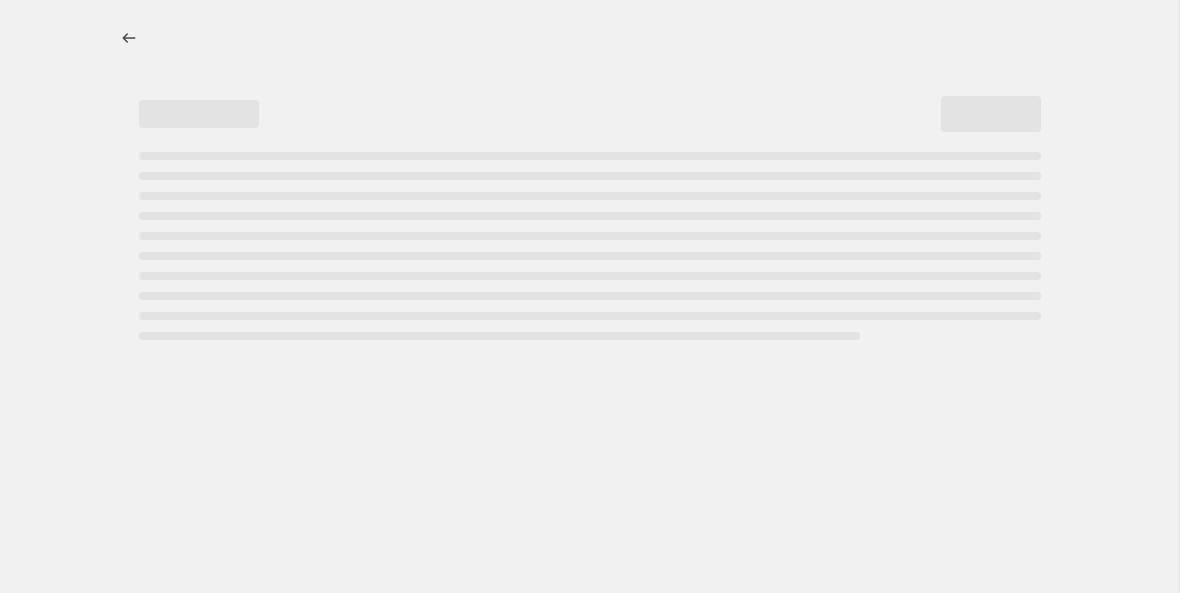 select on "pcap" 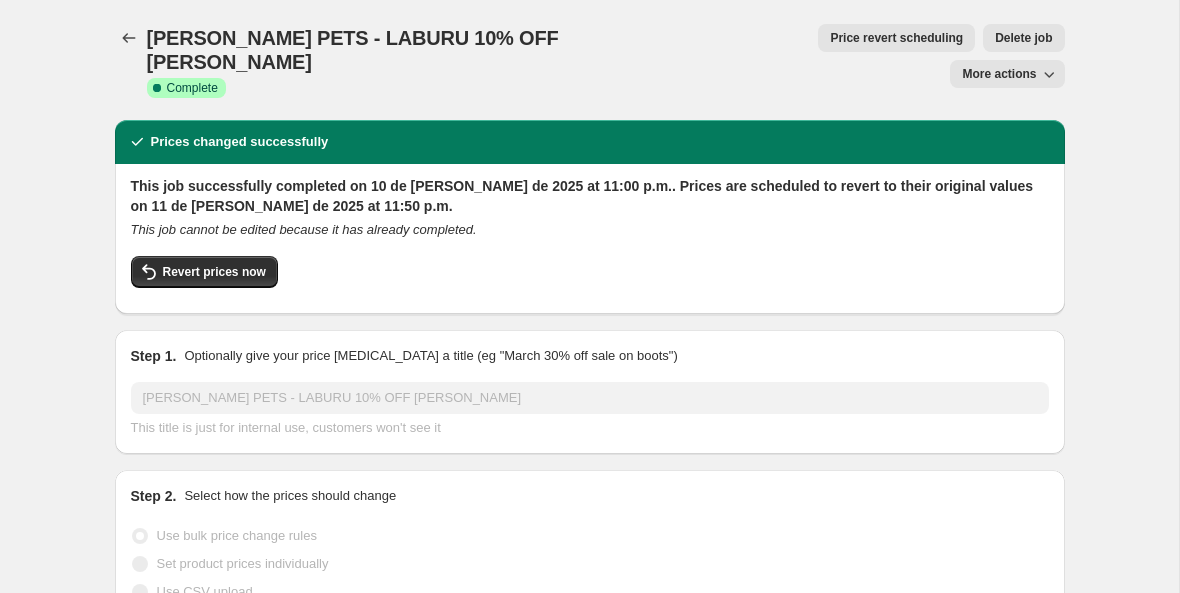 click on "More actions" at bounding box center (999, 74) 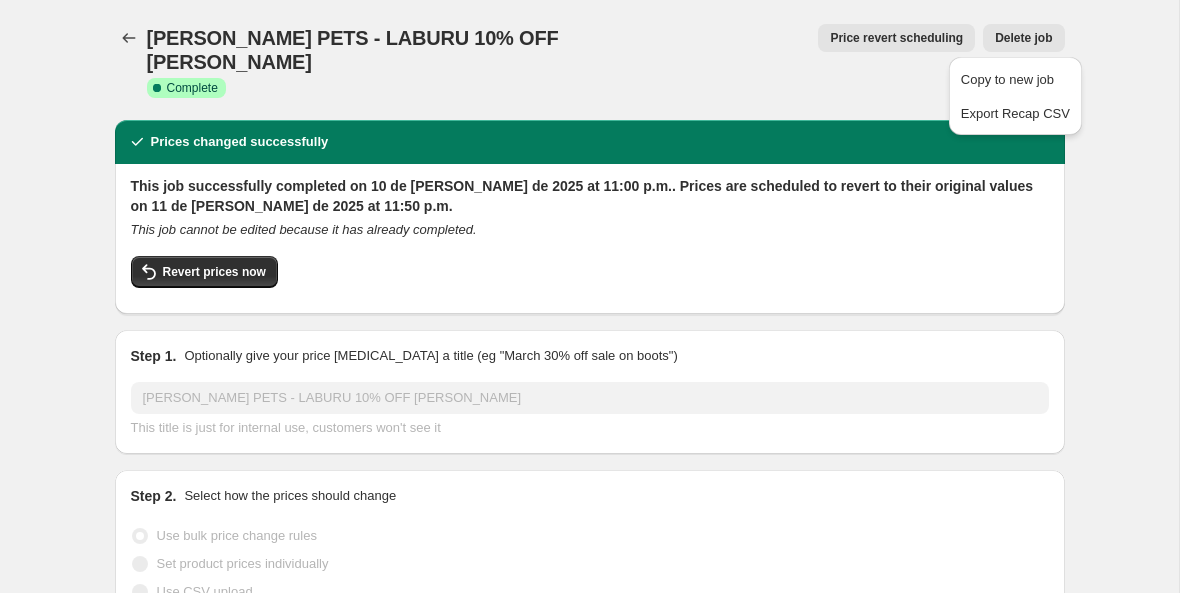 click on "[PERSON_NAME] PETS - LABURU 10% OFF [PERSON_NAME]. This page is ready [PERSON_NAME] PETS - LABURU 10% OFF [PERSON_NAME] Success Complete Complete Price revert scheduling Copy to new job Export Recap CSV Delete job More actions Price revert scheduling Delete job More actions" at bounding box center [590, 60] 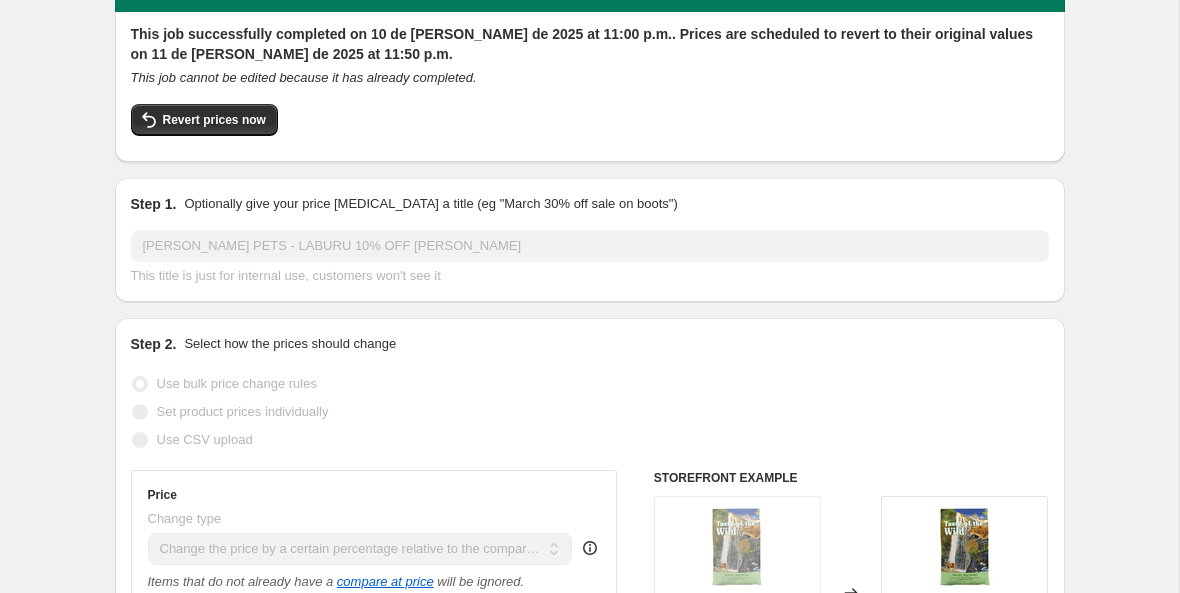scroll, scrollTop: 0, scrollLeft: 0, axis: both 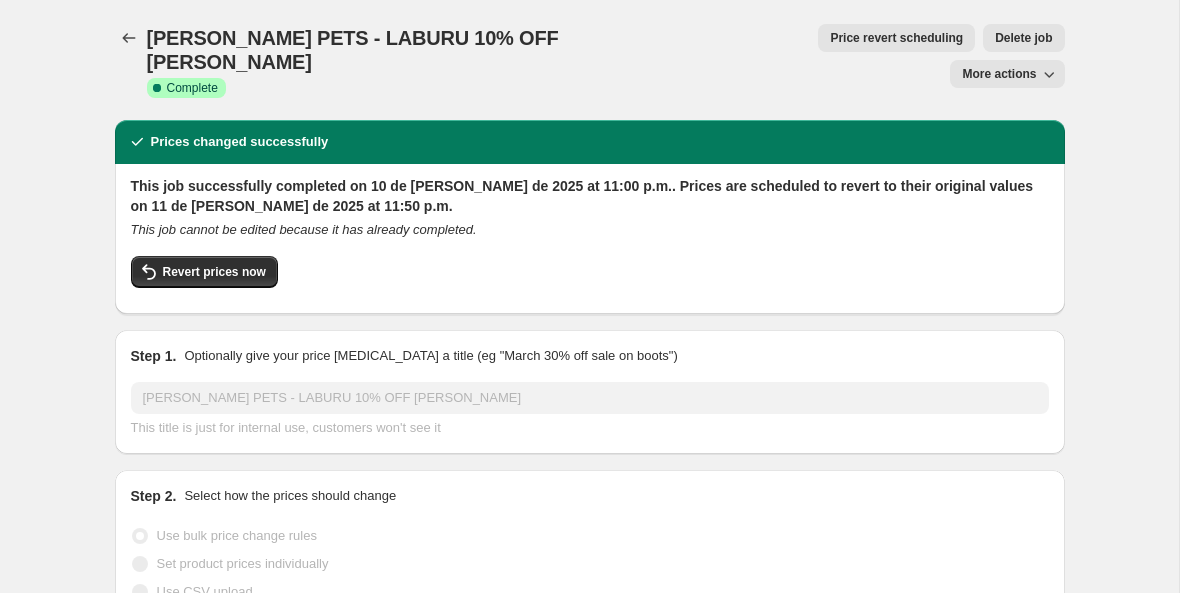 click on "More actions" at bounding box center (999, 74) 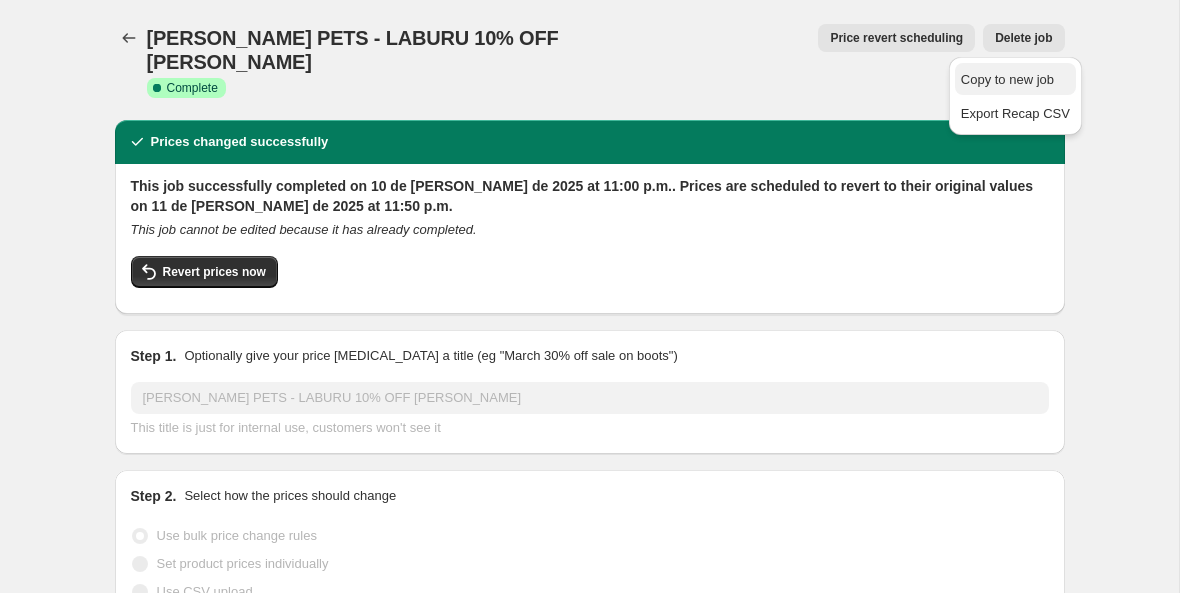 click on "Copy to new job" at bounding box center (1015, 80) 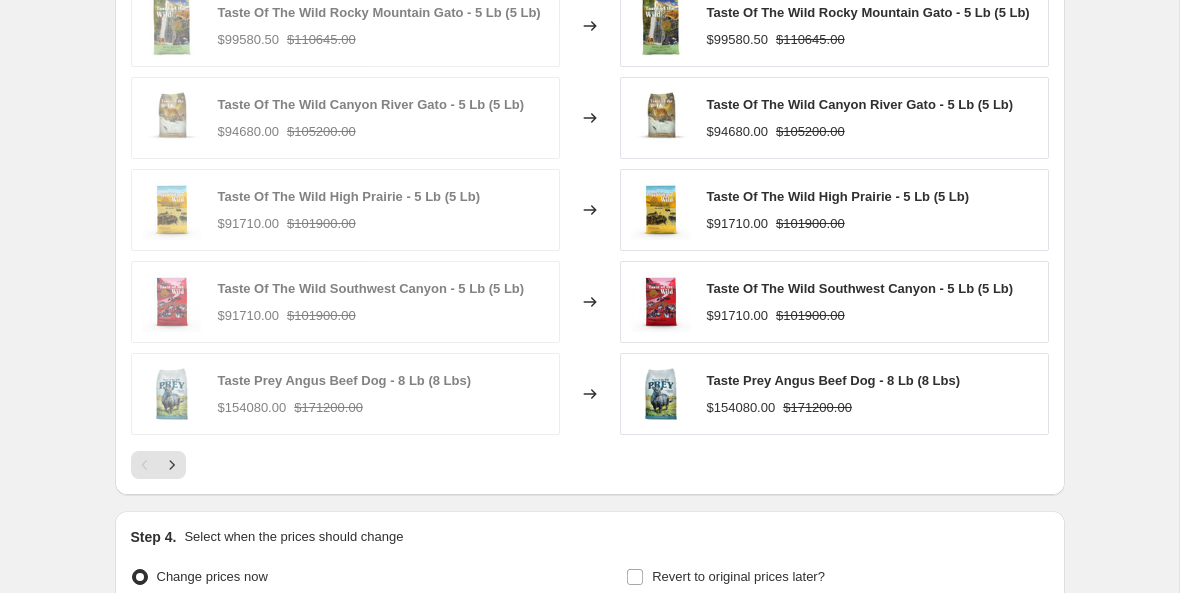 scroll, scrollTop: 1664, scrollLeft: 0, axis: vertical 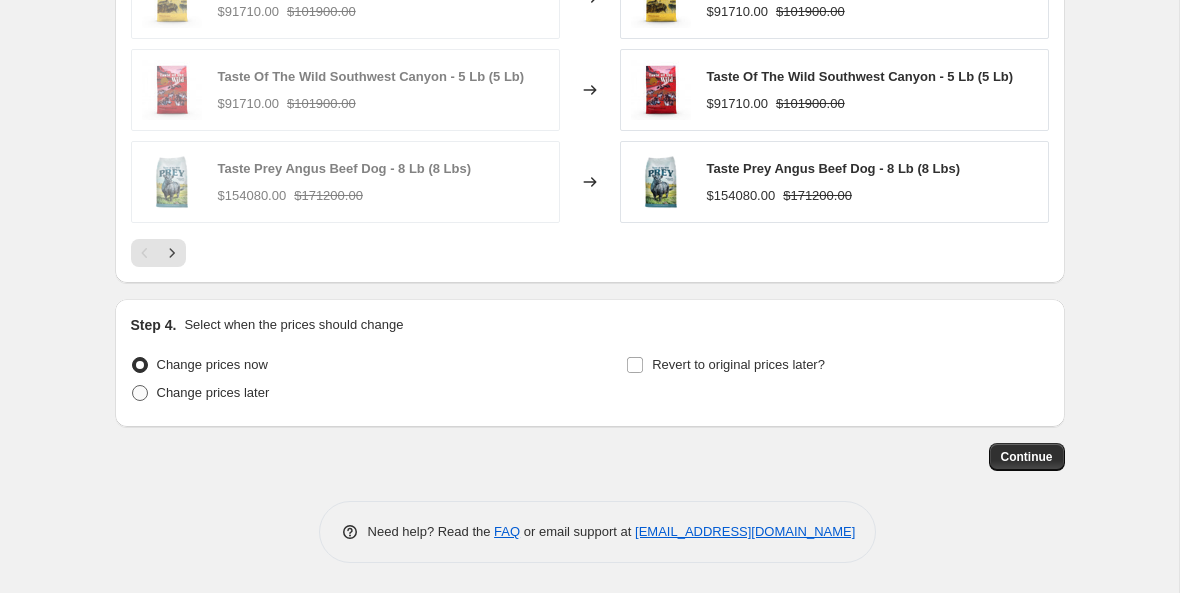 click on "Change prices later" at bounding box center (200, 393) 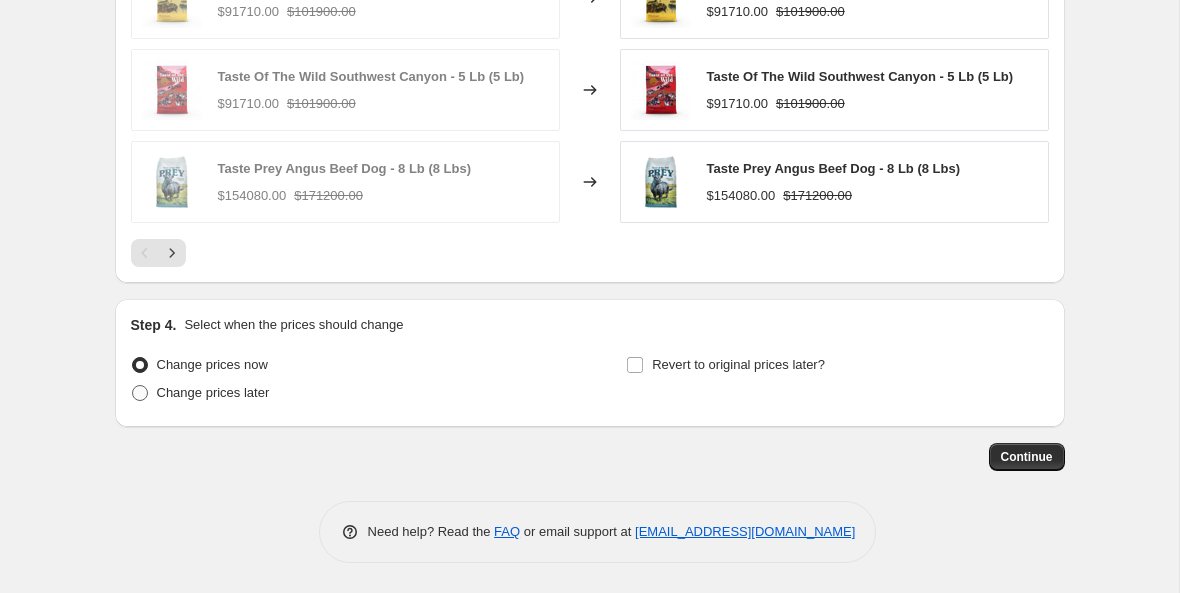 radio on "true" 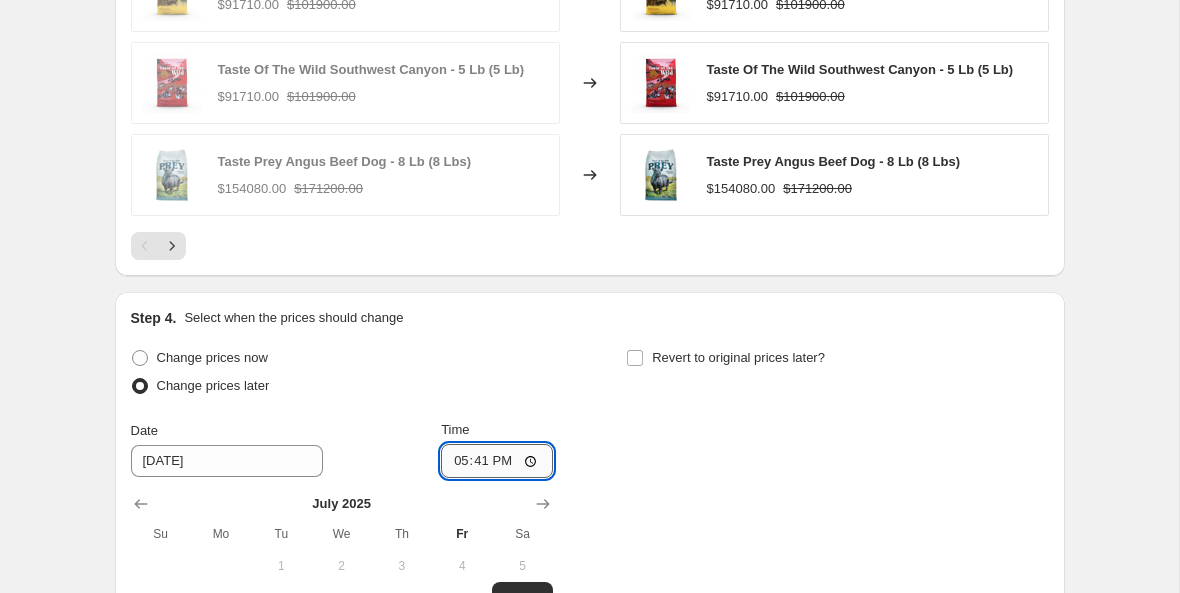 click on "17:41" at bounding box center [497, 461] 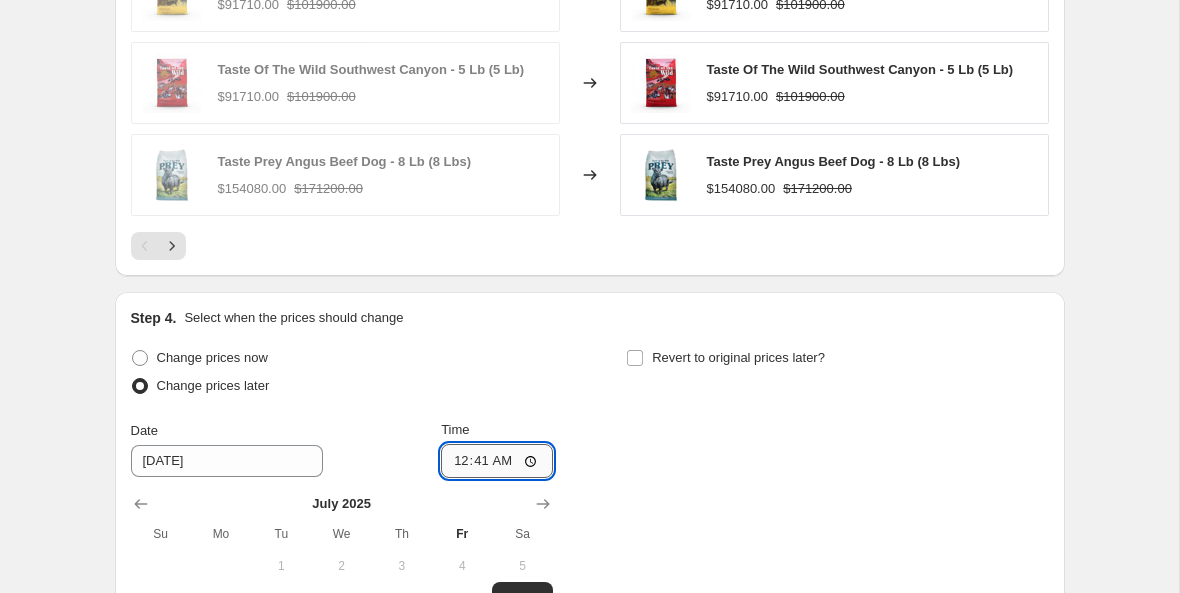 type on "00:00" 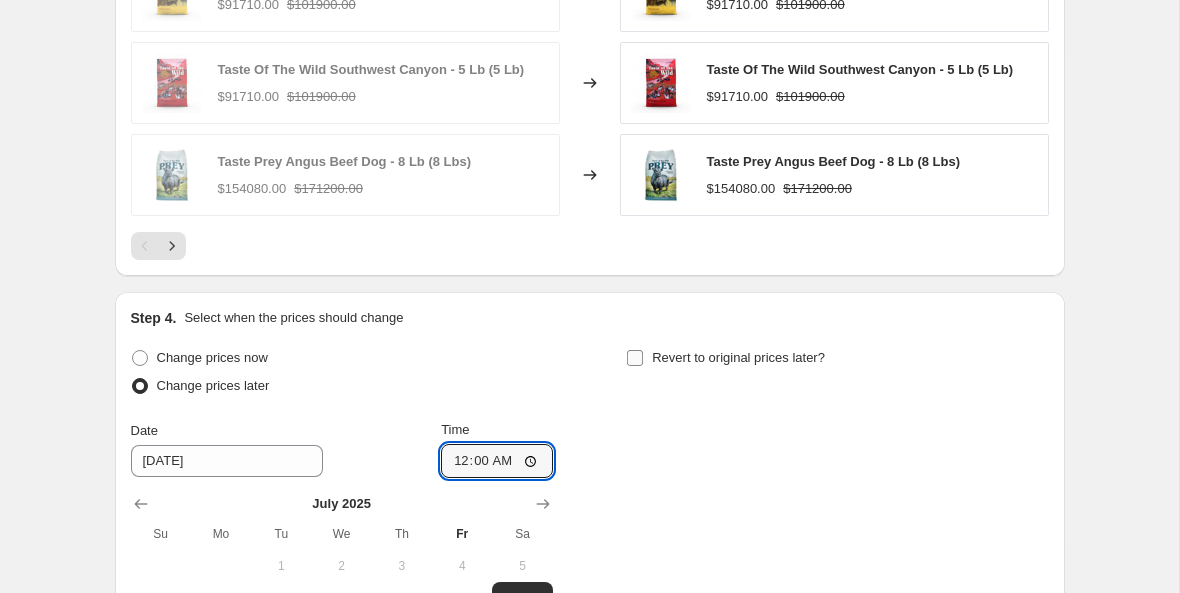click on "Revert to original prices later?" at bounding box center [635, 358] 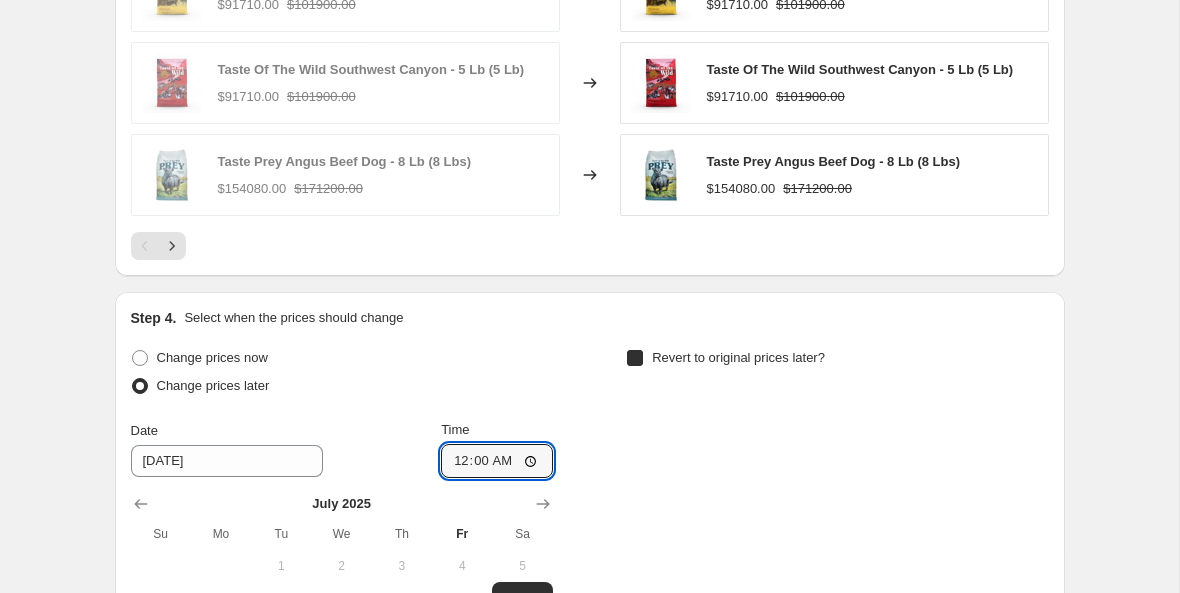 checkbox on "true" 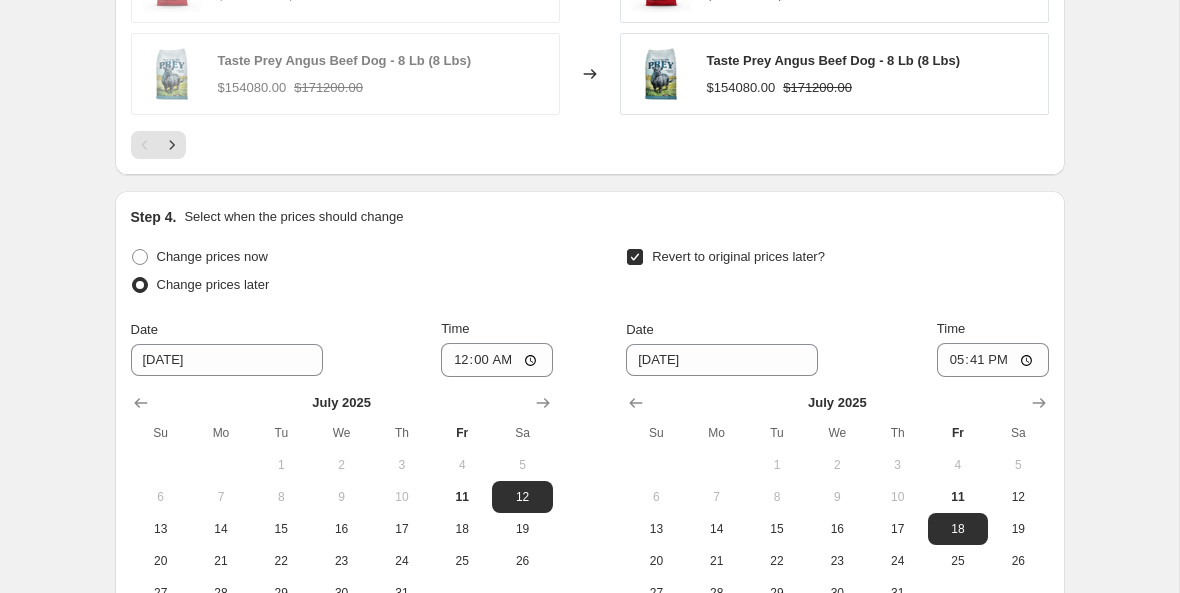 scroll, scrollTop: 1780, scrollLeft: 0, axis: vertical 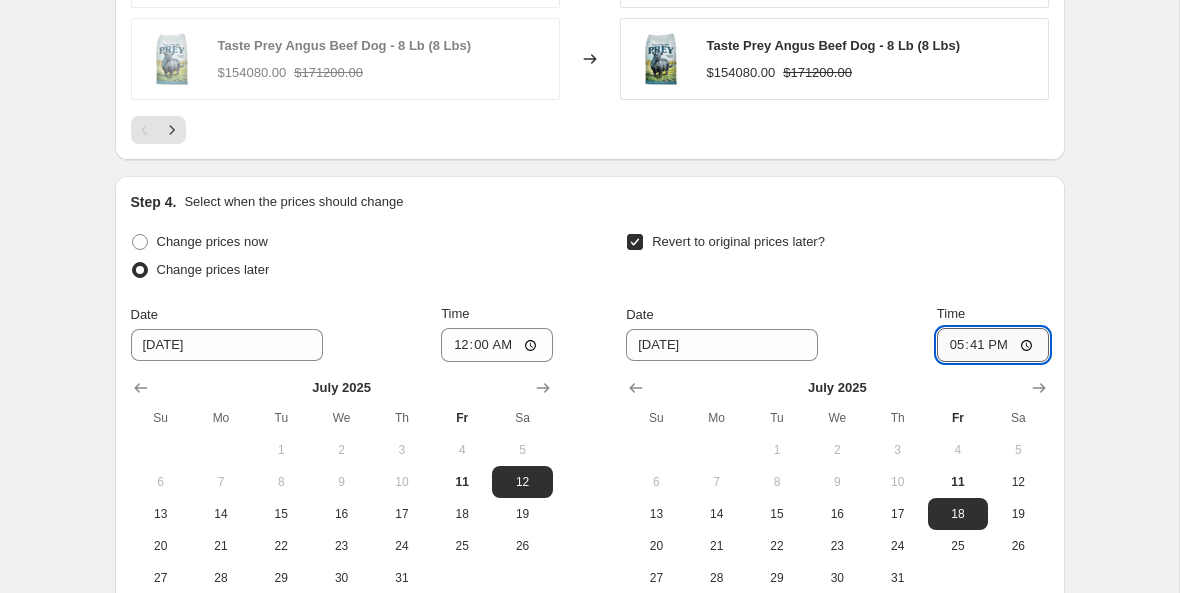 click on "17:41" at bounding box center [993, 345] 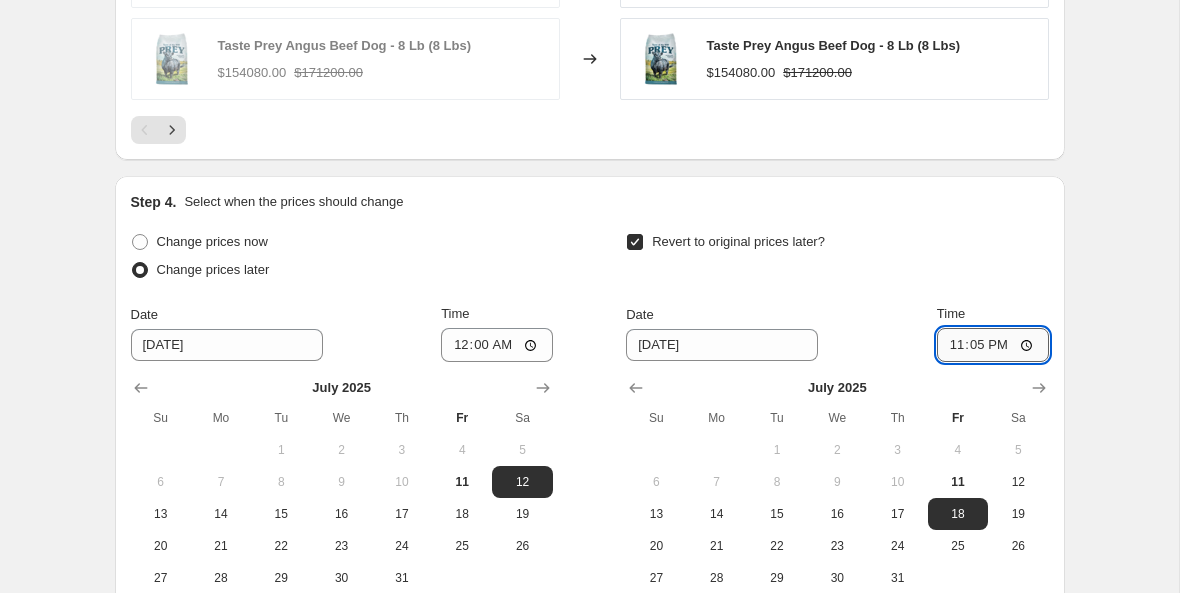 type on "23:59" 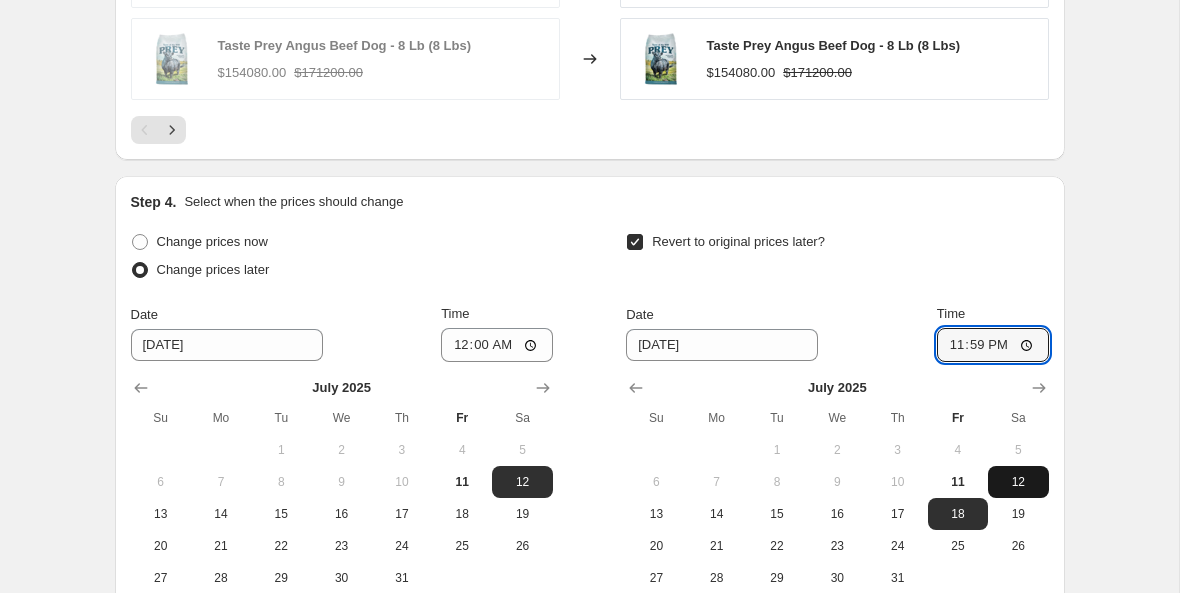 click on "12" at bounding box center (1018, 482) 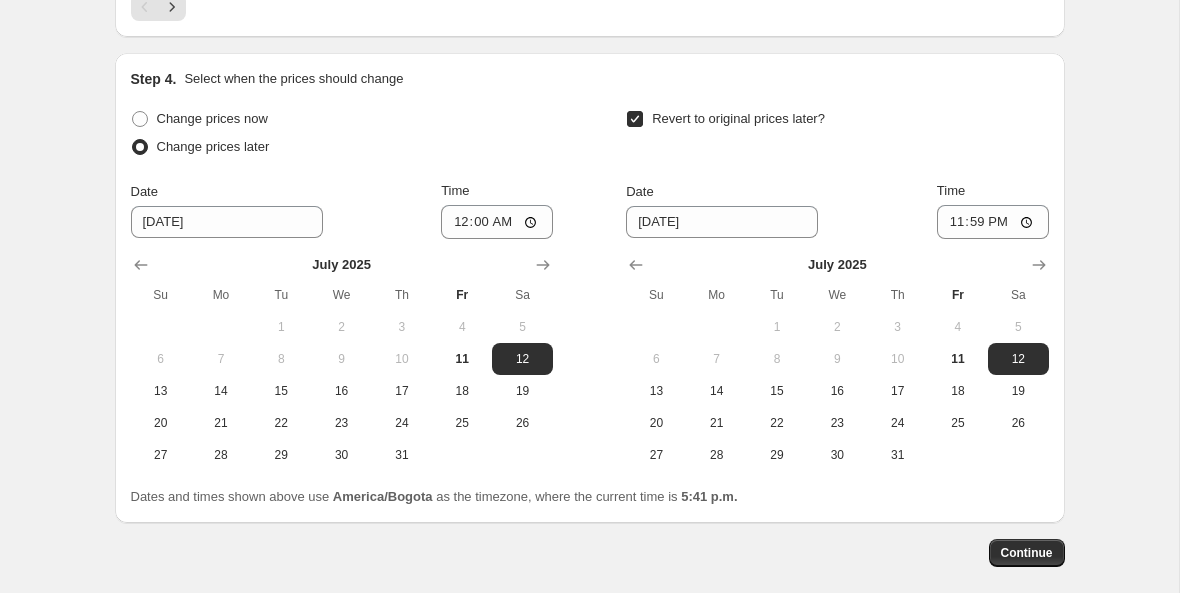 scroll, scrollTop: 2006, scrollLeft: 0, axis: vertical 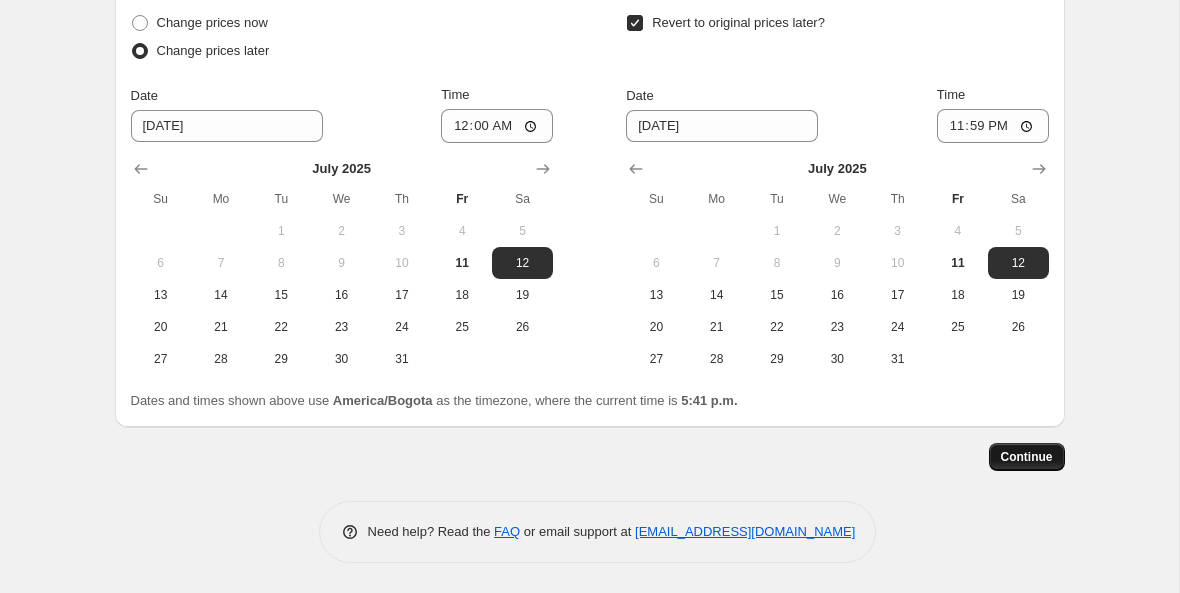 click on "Continue" at bounding box center (1027, 457) 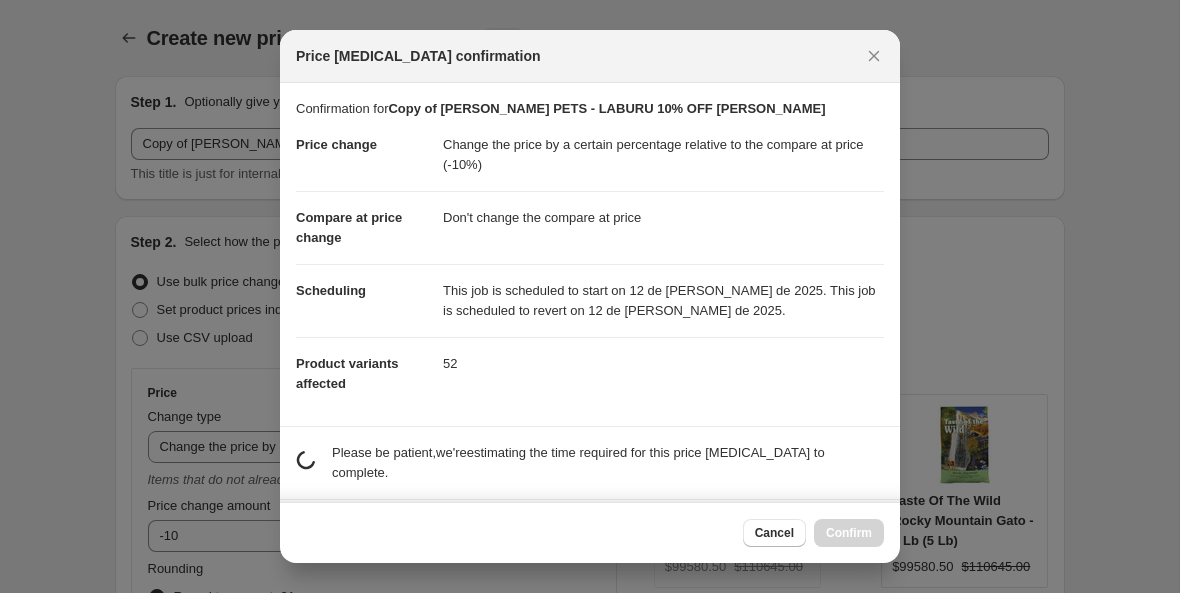 scroll, scrollTop: 0, scrollLeft: 0, axis: both 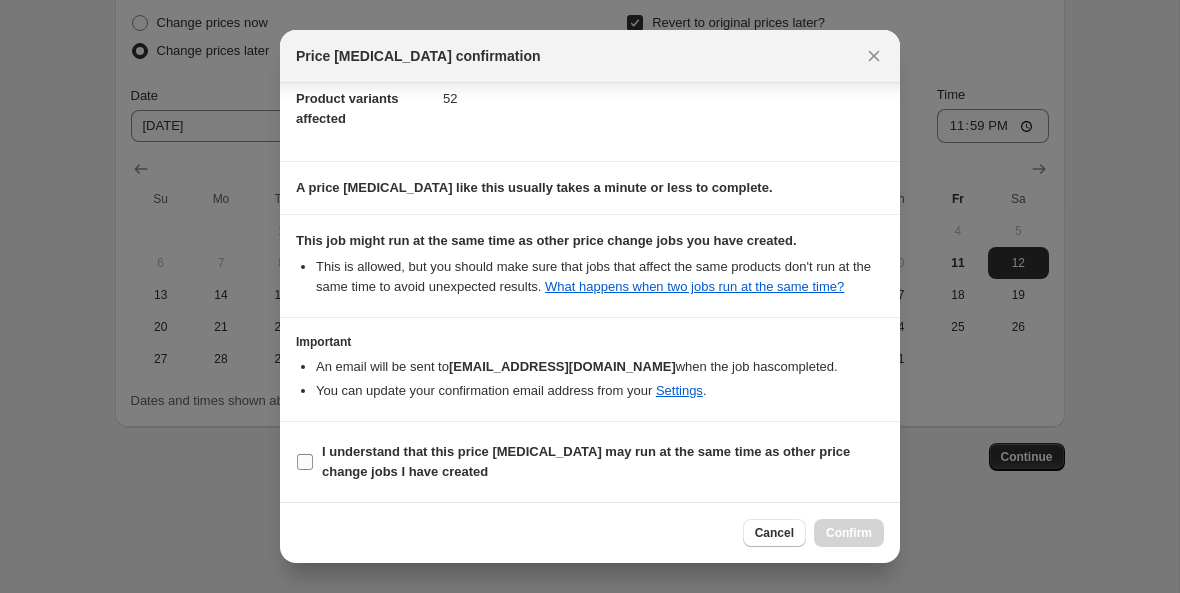click on "I understand that this price [MEDICAL_DATA] may run at the same time as other price change jobs I have created" at bounding box center [305, 462] 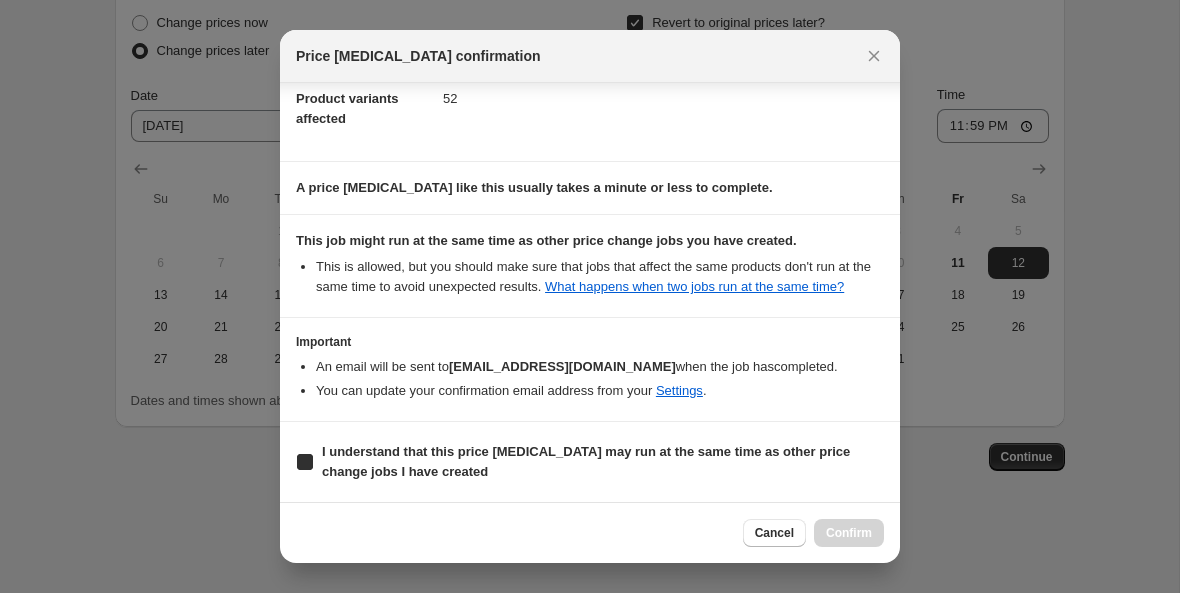checkbox on "true" 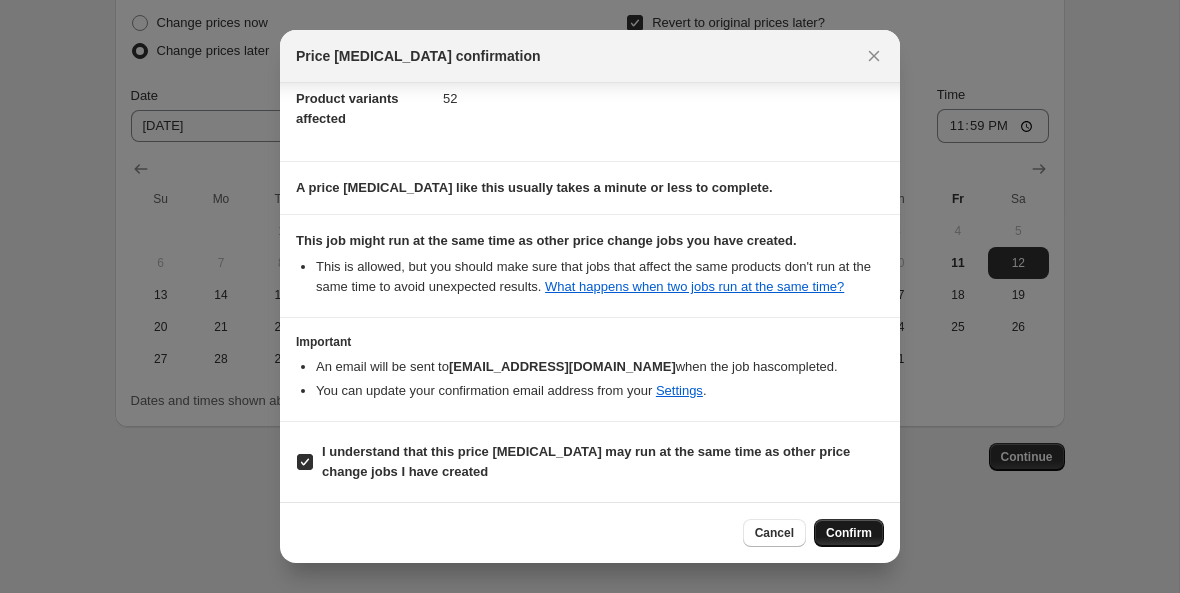 click on "Confirm" at bounding box center [849, 533] 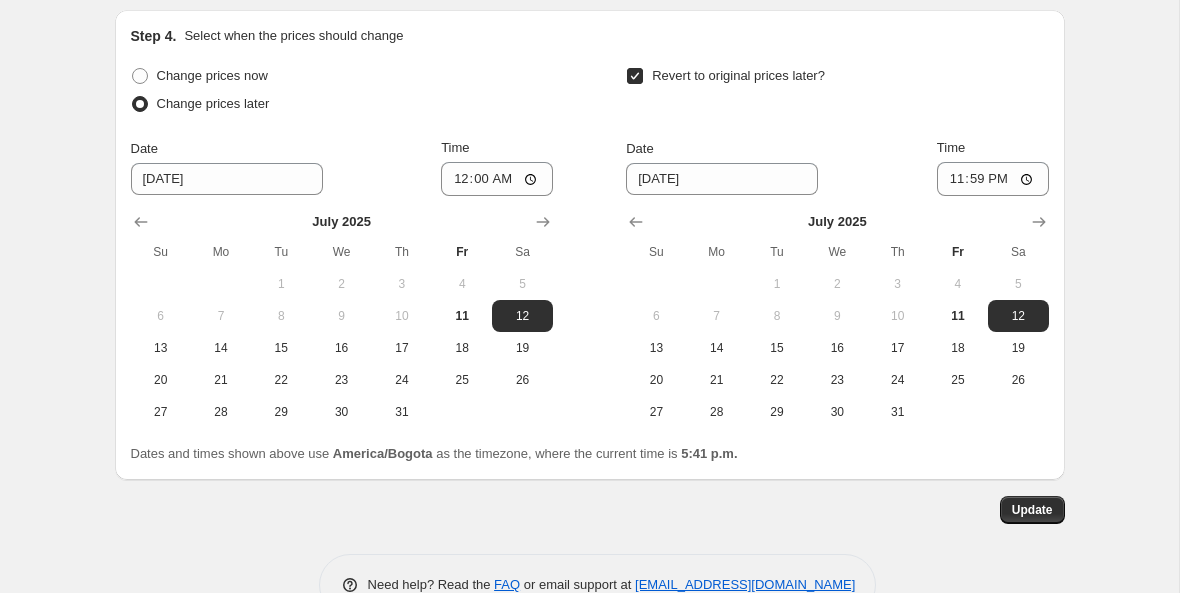 scroll, scrollTop: 2128, scrollLeft: 0, axis: vertical 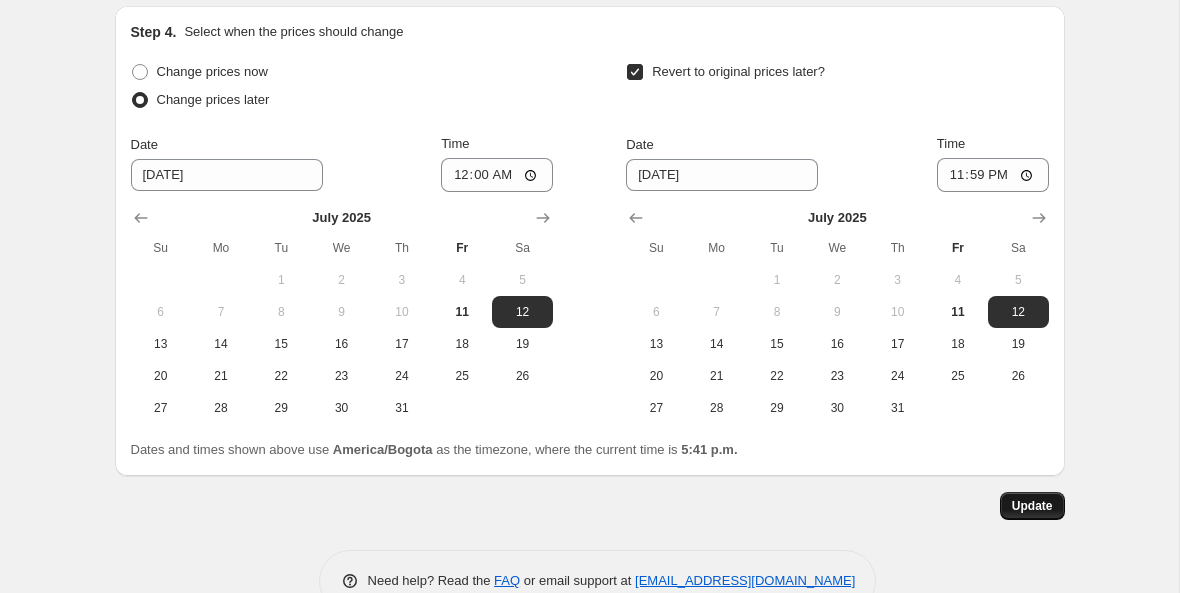 click on "Update" at bounding box center (1032, 506) 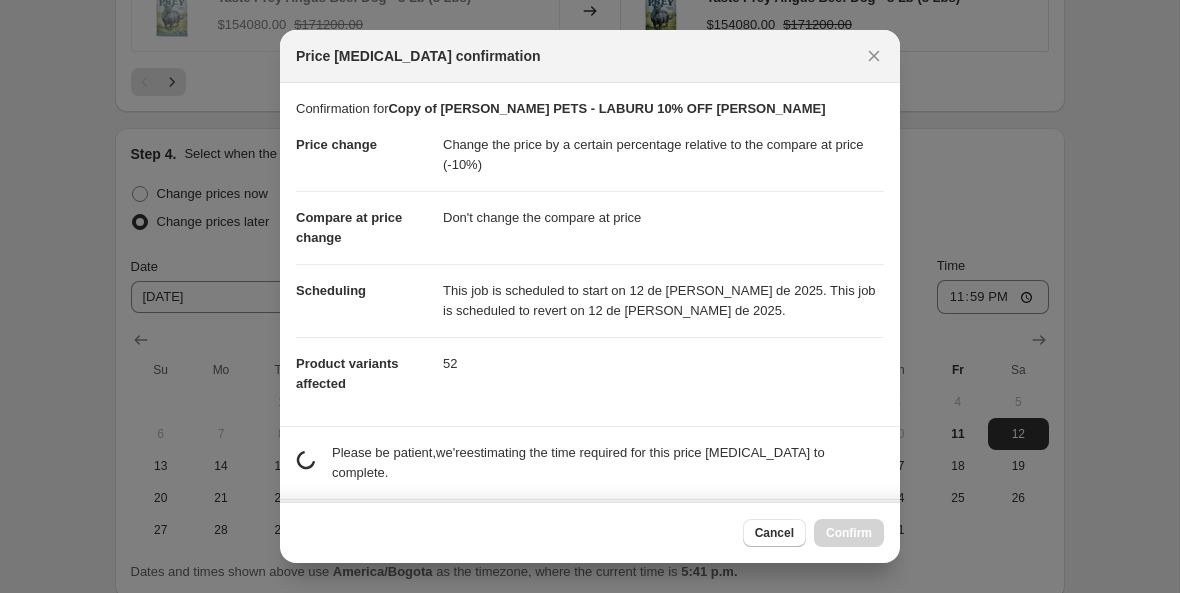 scroll, scrollTop: 2128, scrollLeft: 0, axis: vertical 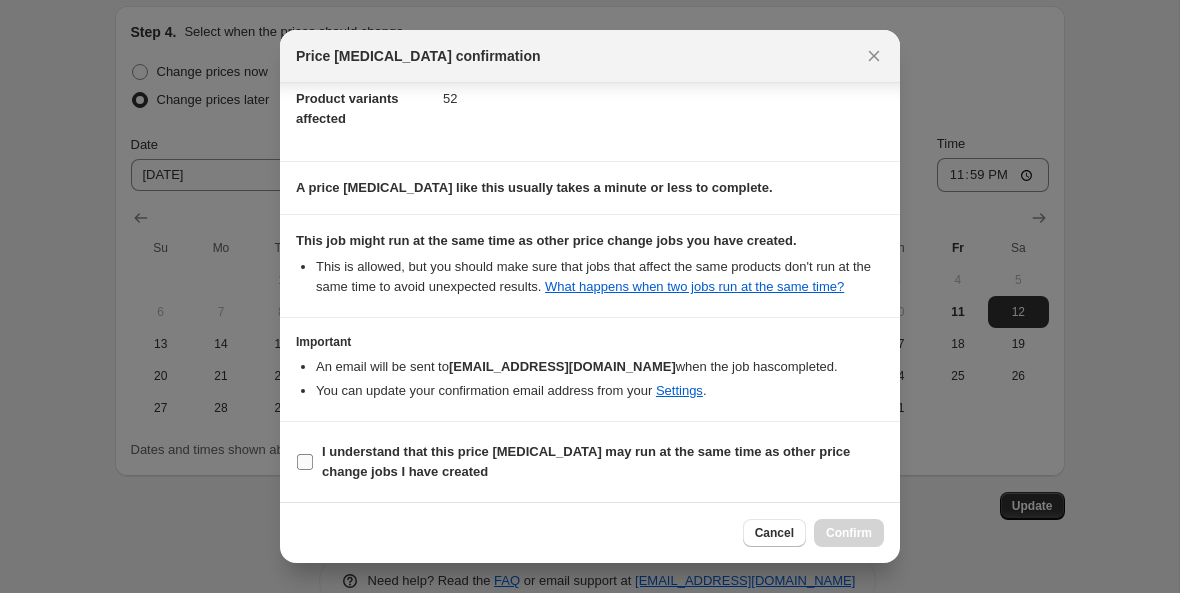 click on "I understand that this price [MEDICAL_DATA] may run at the same time as other price change jobs I have created" at bounding box center [305, 462] 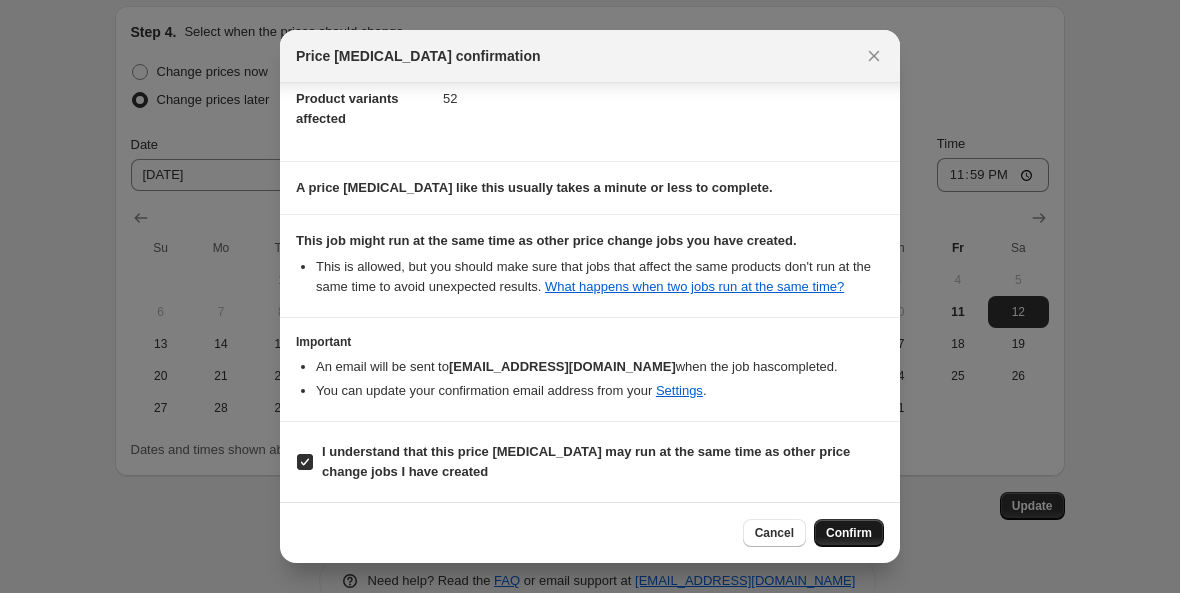 click on "Confirm" at bounding box center (849, 533) 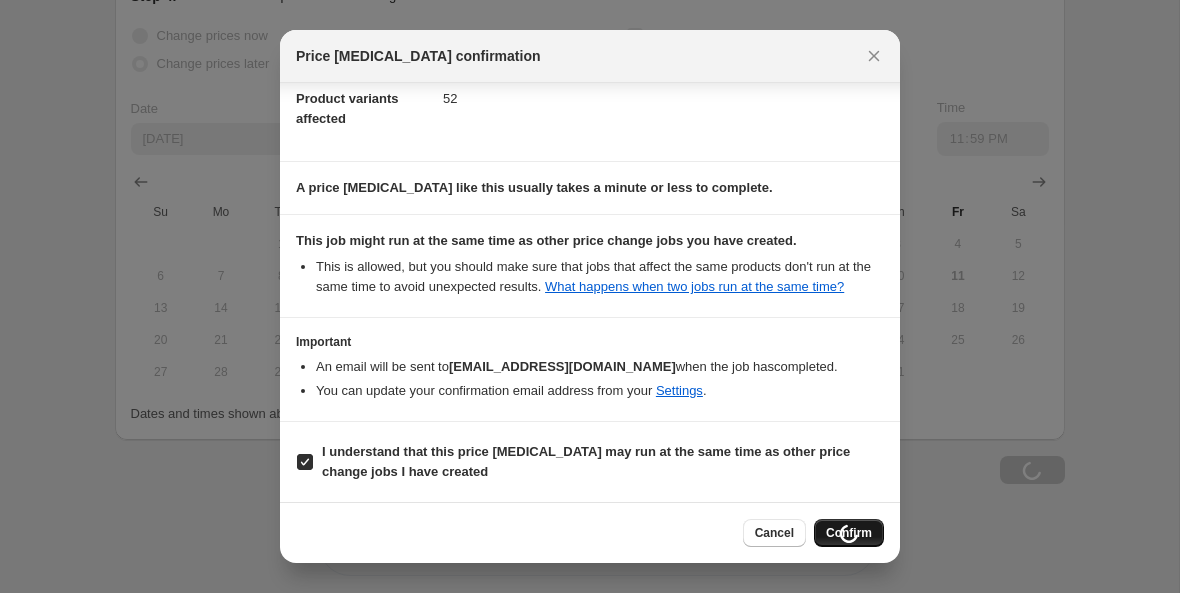 scroll, scrollTop: 2128, scrollLeft: 0, axis: vertical 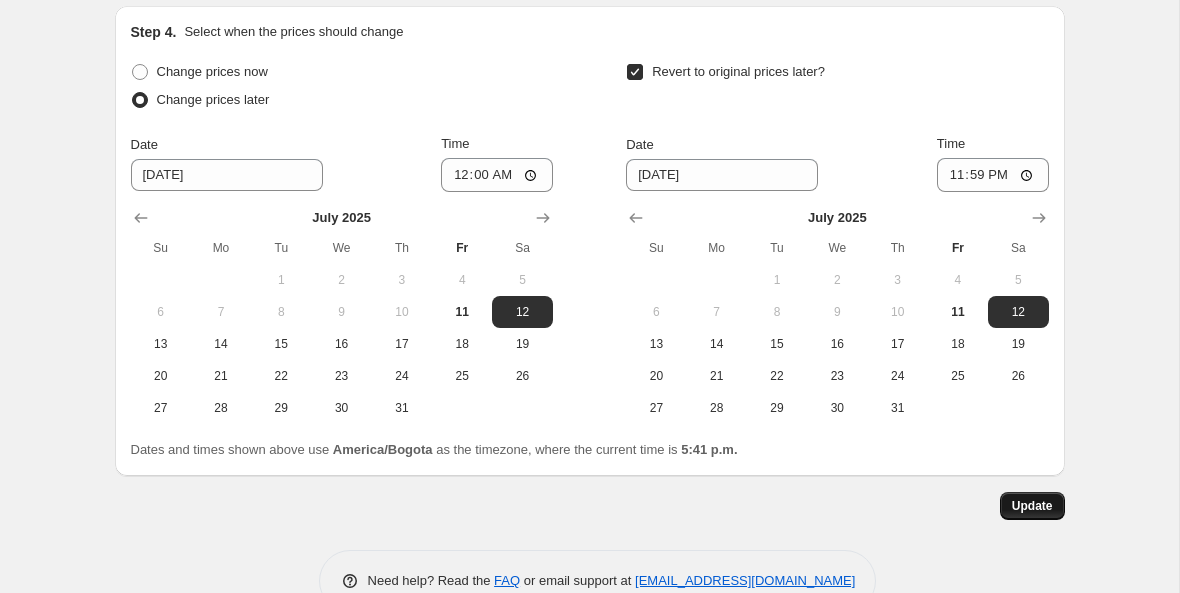 click on "Update" at bounding box center (1032, 506) 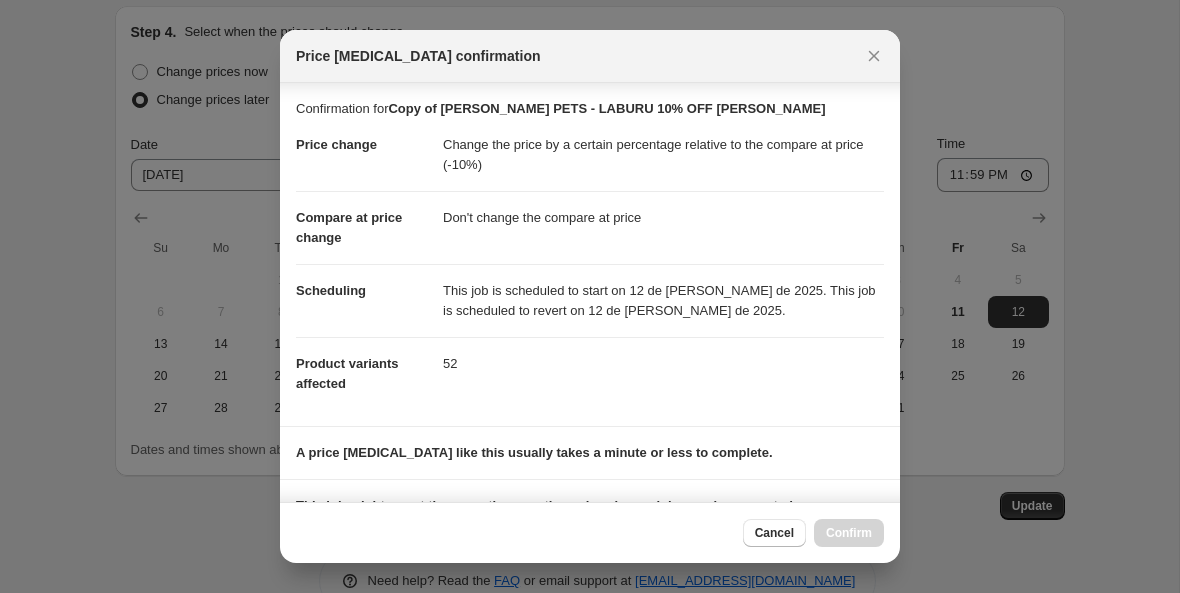 scroll, scrollTop: 285, scrollLeft: 0, axis: vertical 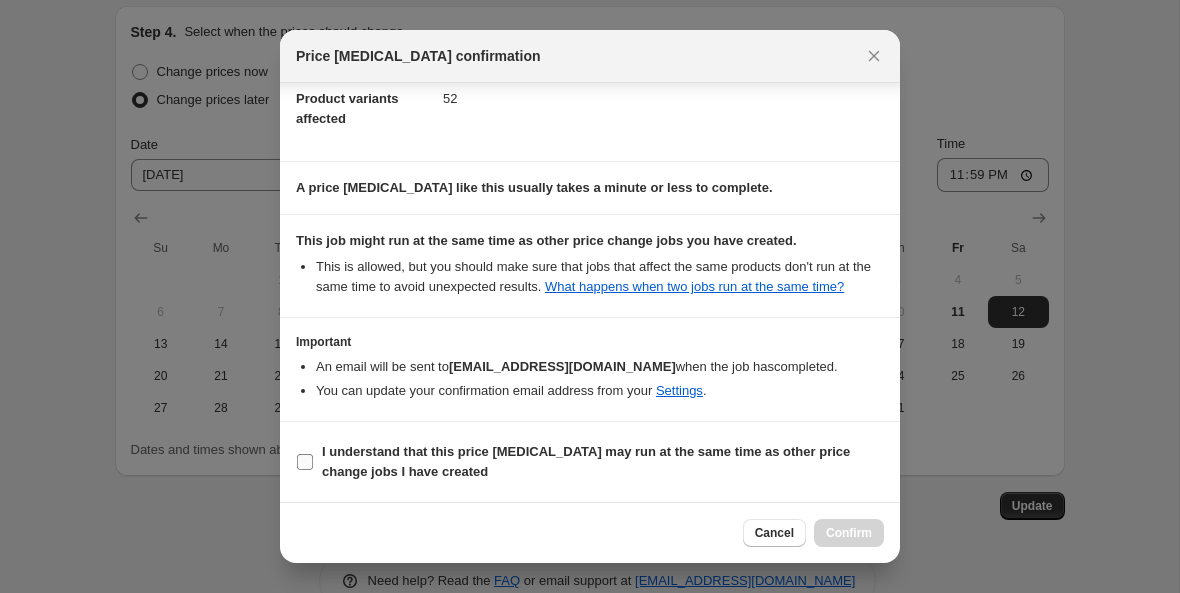 click at bounding box center (305, 462) 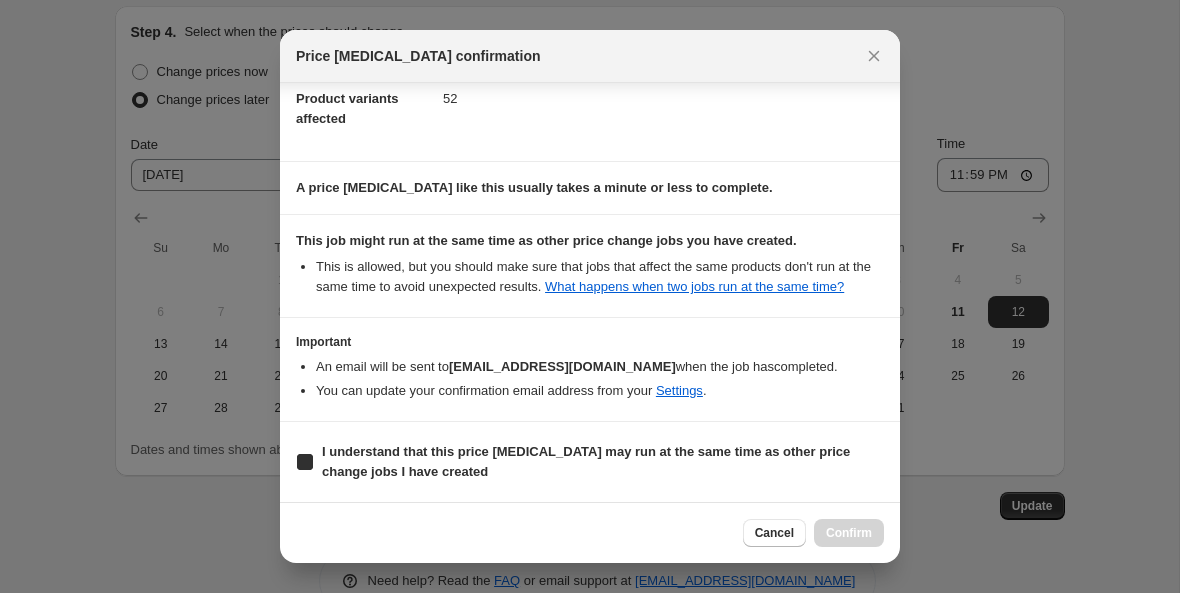 checkbox on "true" 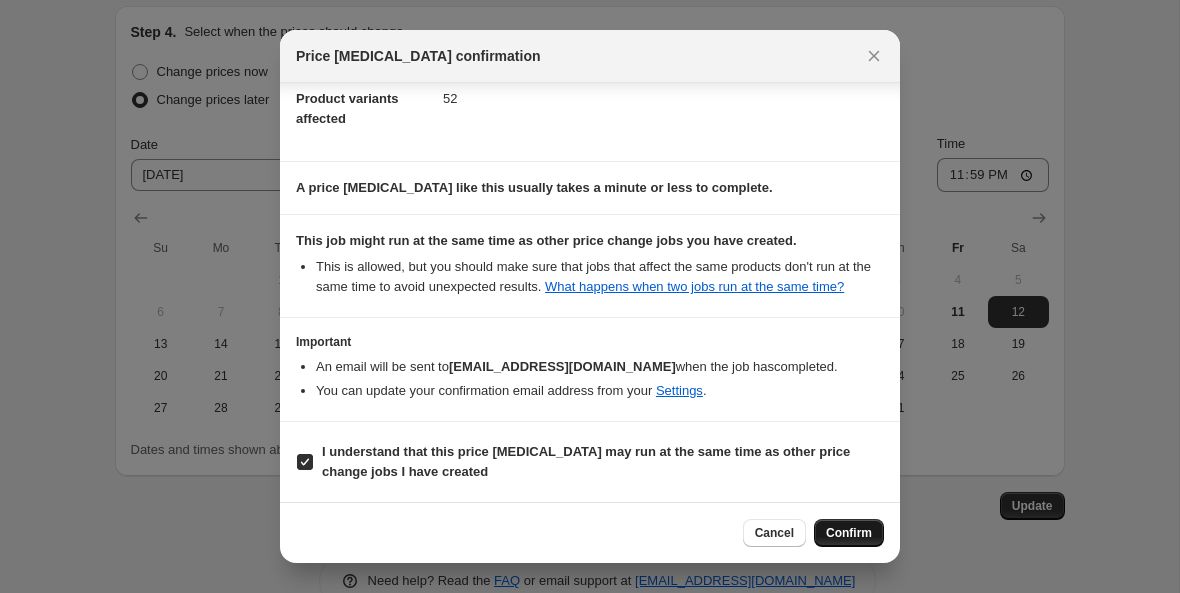 click on "Confirm" at bounding box center [849, 533] 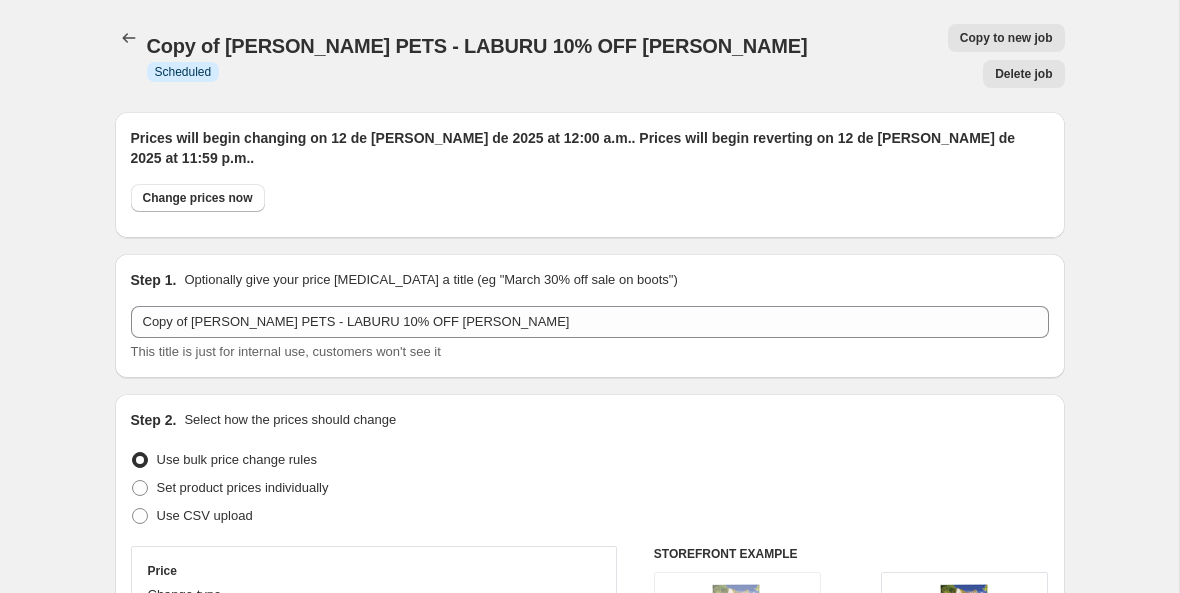 scroll, scrollTop: 2128, scrollLeft: 0, axis: vertical 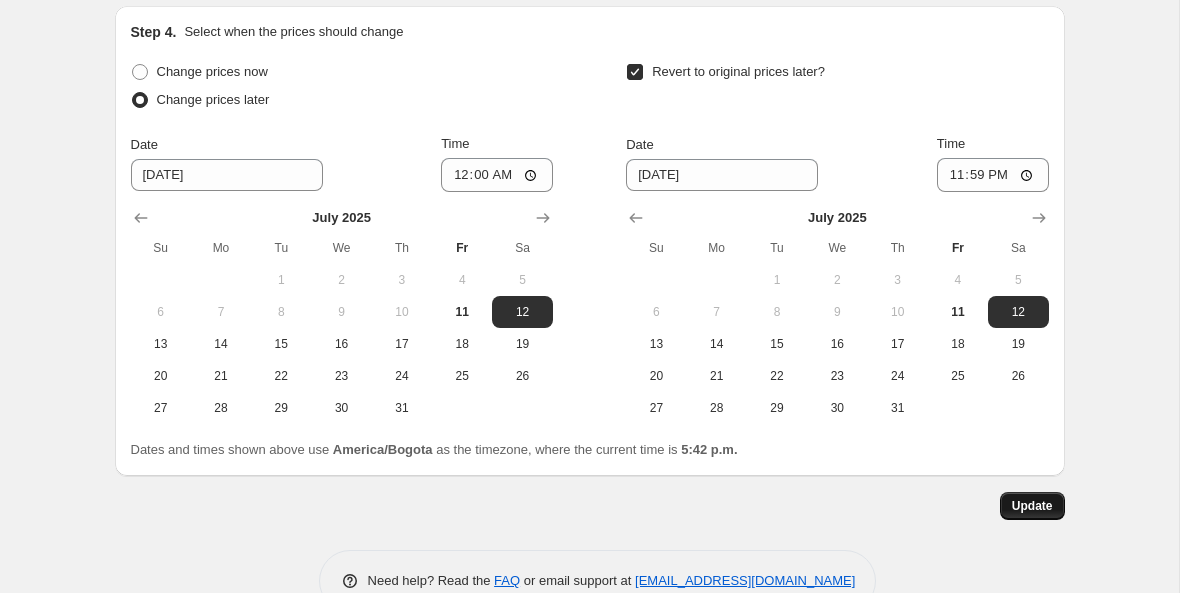 click on "Update" at bounding box center [1032, 506] 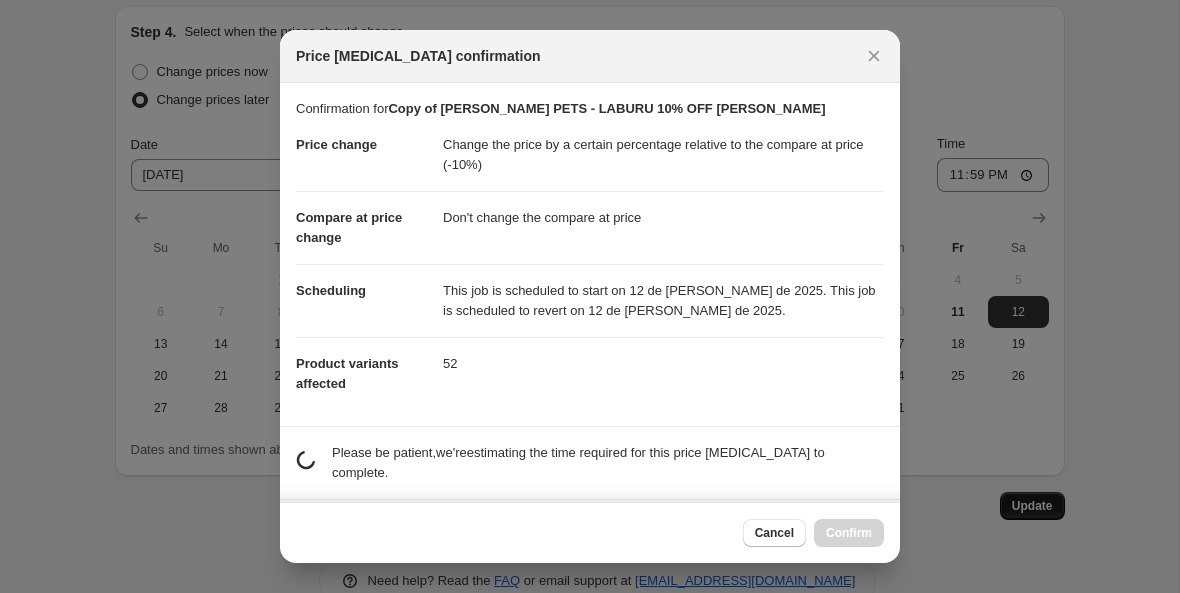 scroll, scrollTop: 0, scrollLeft: 0, axis: both 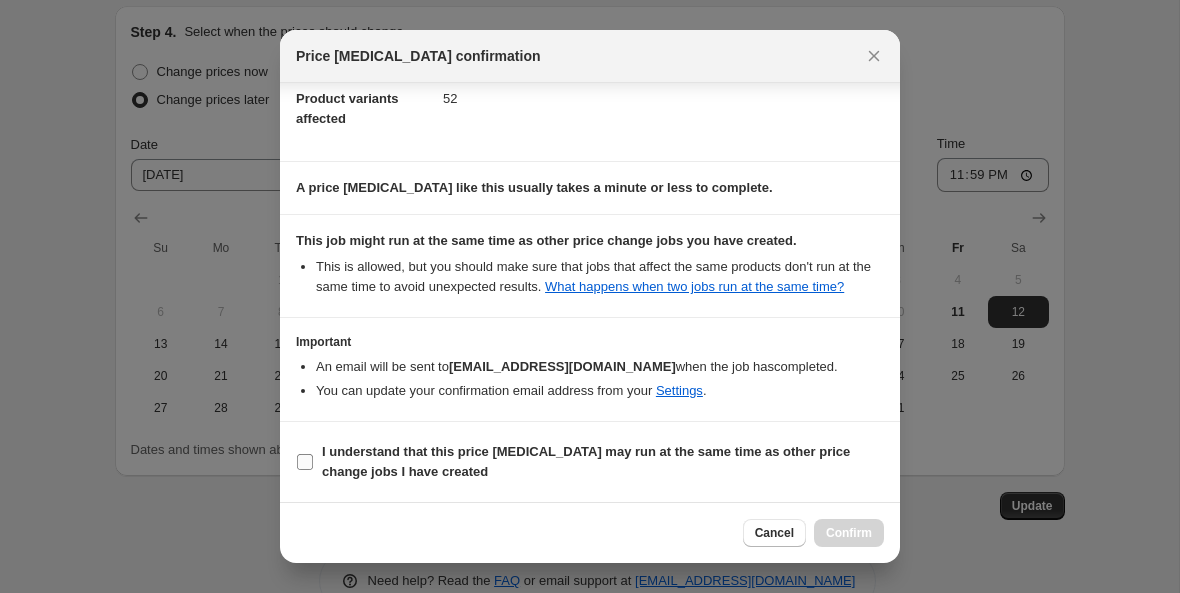 click on "I understand that this price [MEDICAL_DATA] may run at the same time as other price change jobs I have created" at bounding box center (305, 462) 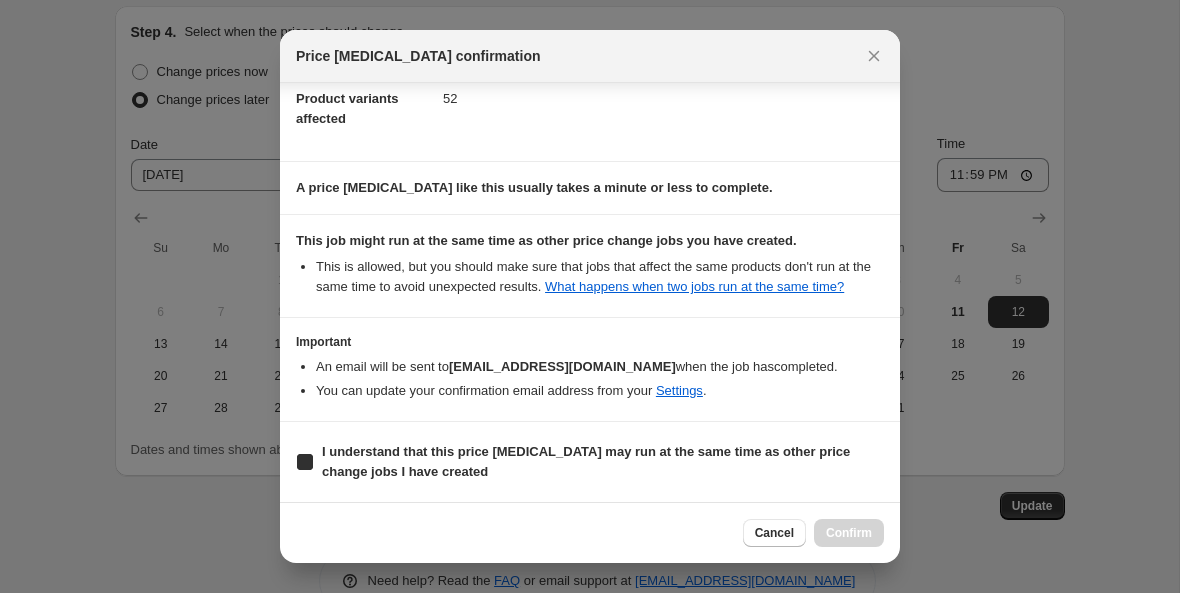 checkbox on "true" 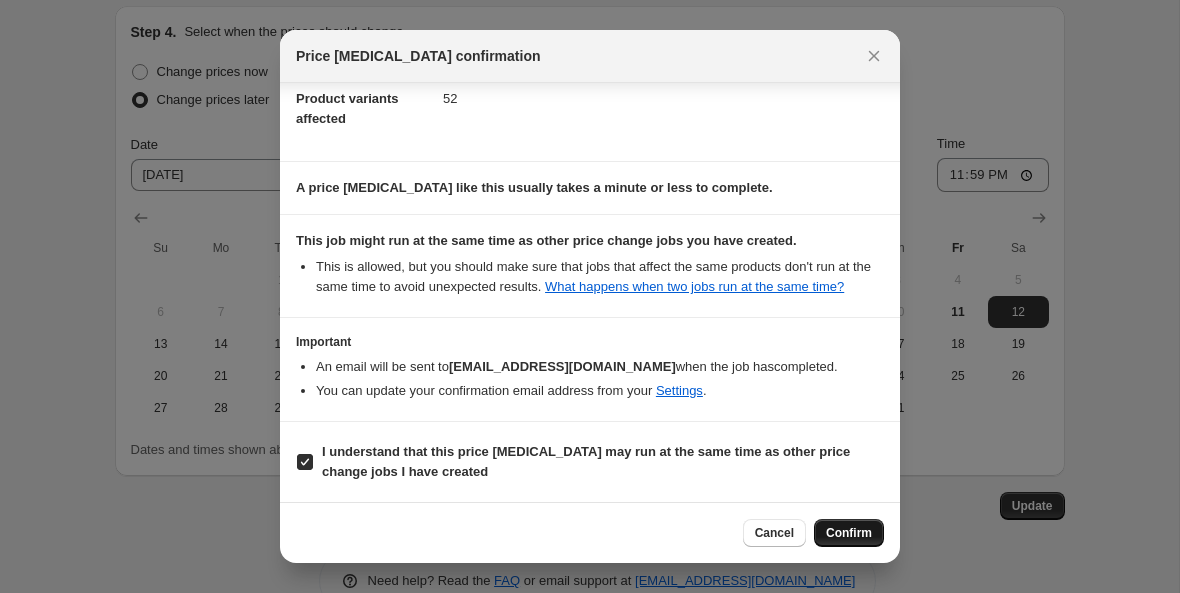 click on "Confirm" at bounding box center (849, 533) 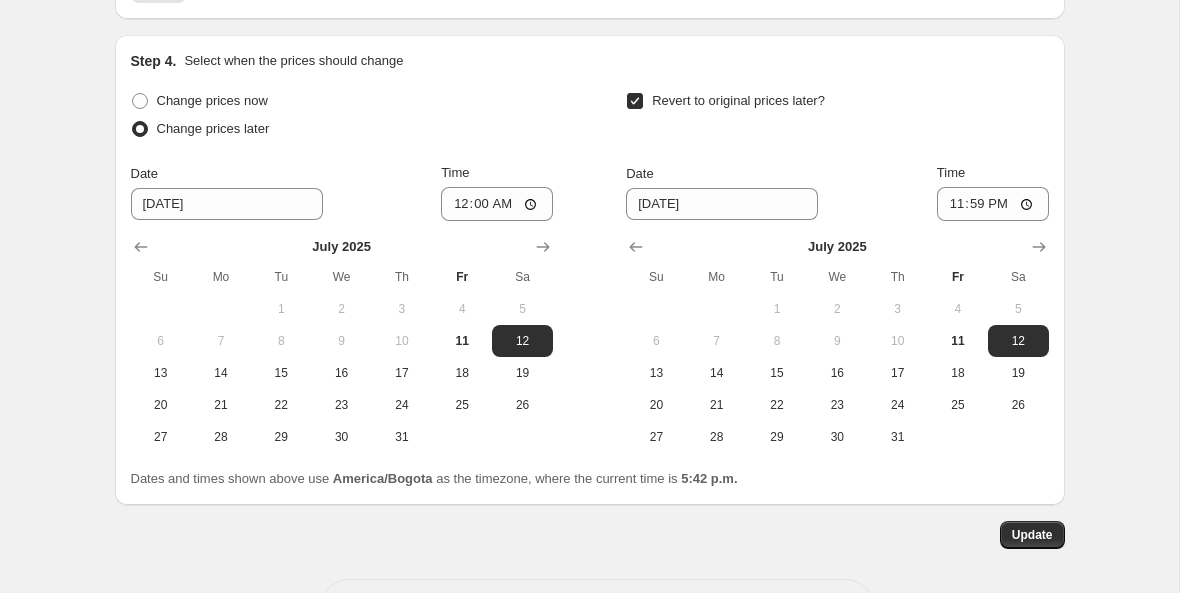 scroll, scrollTop: 2095, scrollLeft: 0, axis: vertical 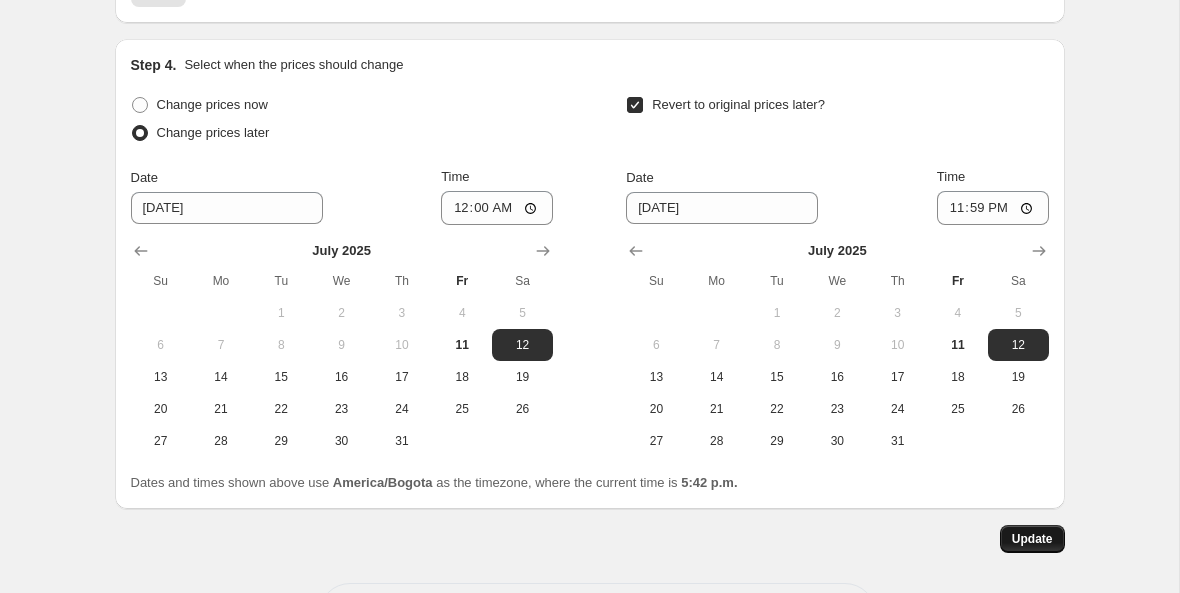 click on "Update" at bounding box center [1032, 539] 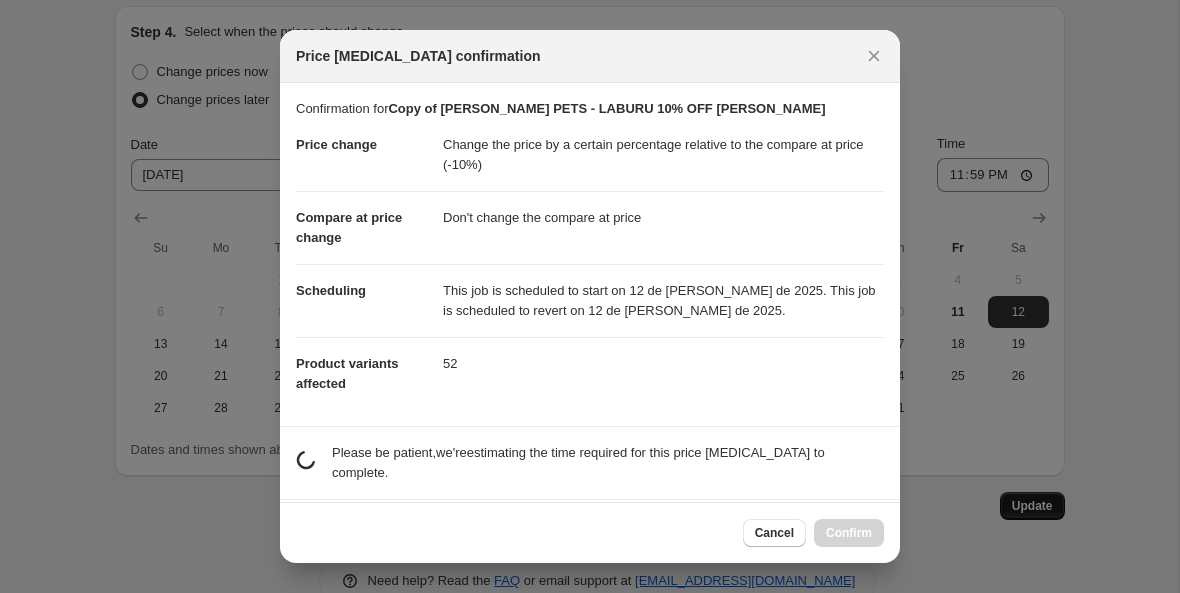 scroll, scrollTop: 0, scrollLeft: 0, axis: both 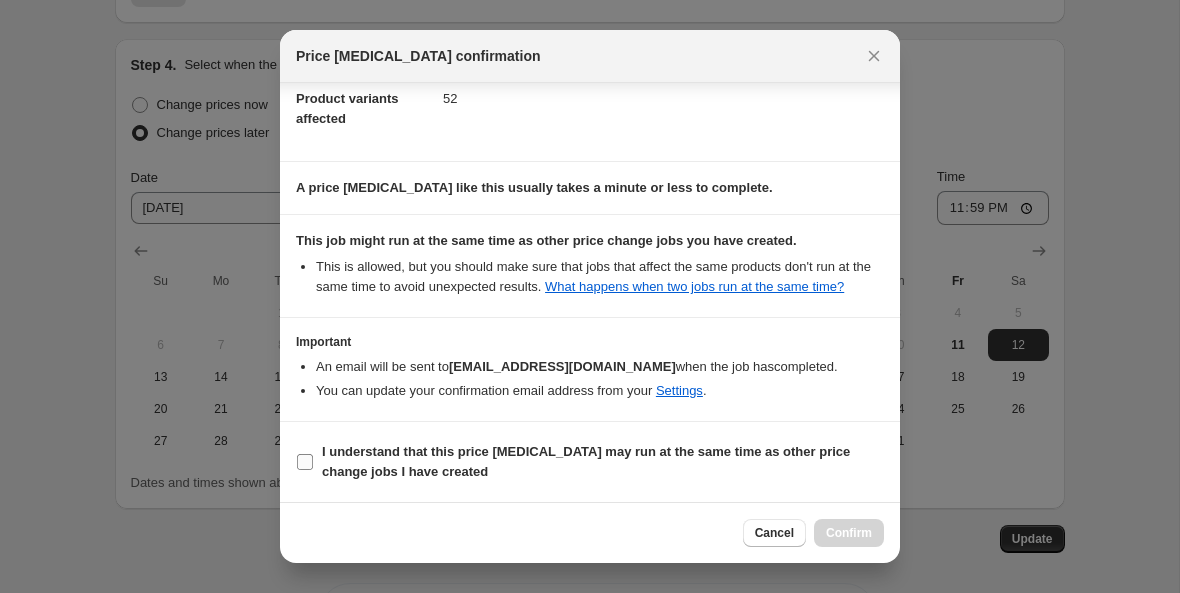 click on "I understand that this price [MEDICAL_DATA] may run at the same time as other price change jobs I have created" at bounding box center (305, 462) 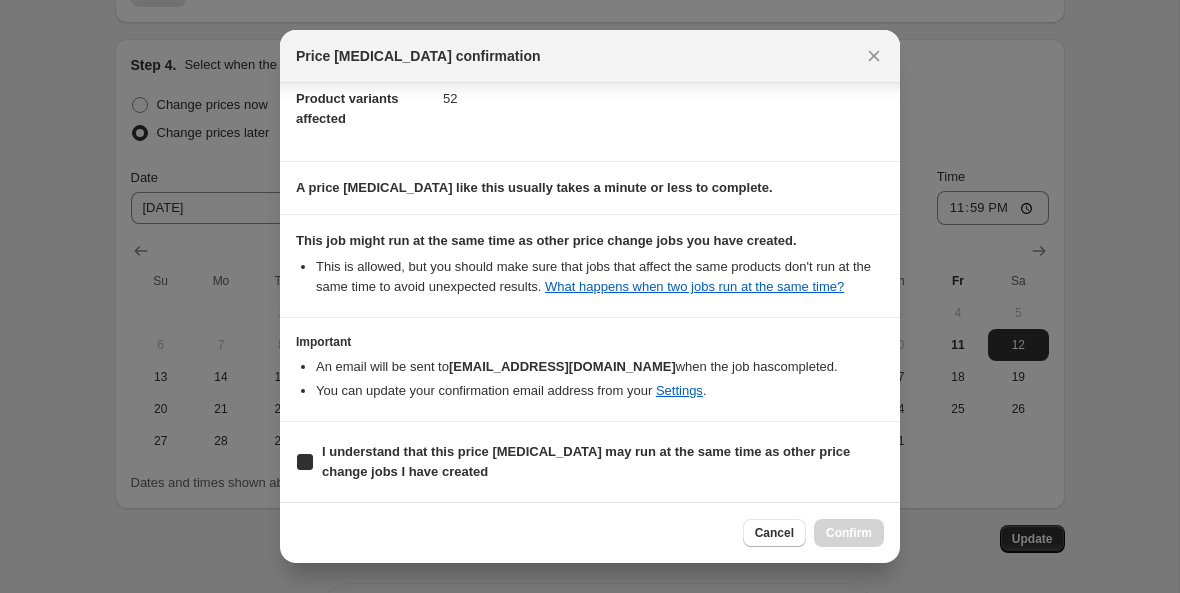 checkbox on "true" 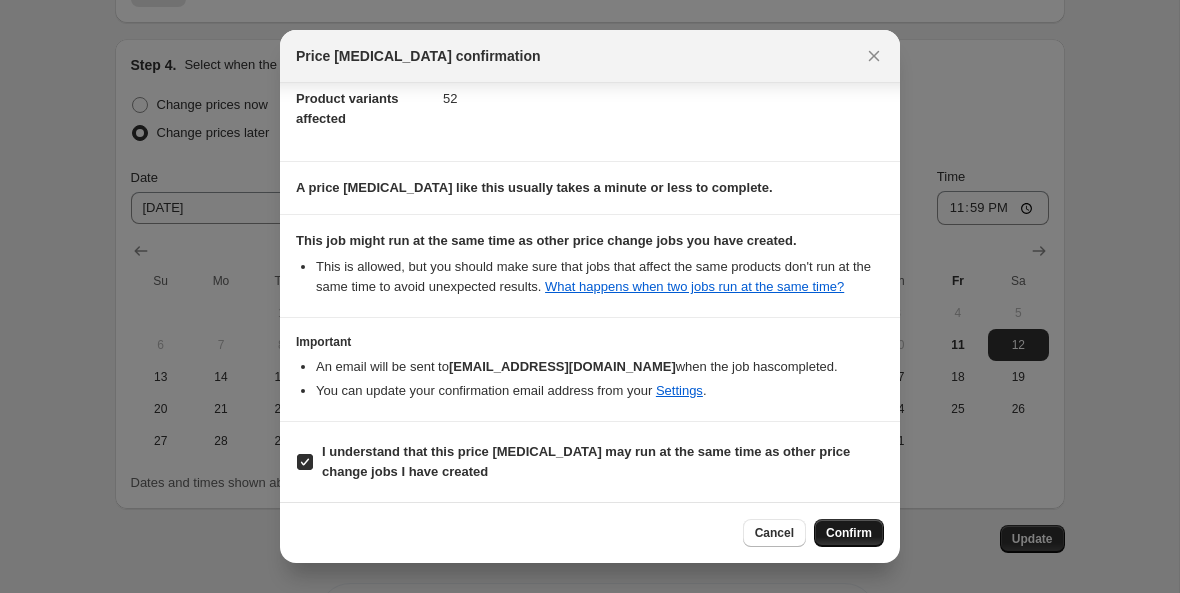 click on "Confirm" at bounding box center [849, 533] 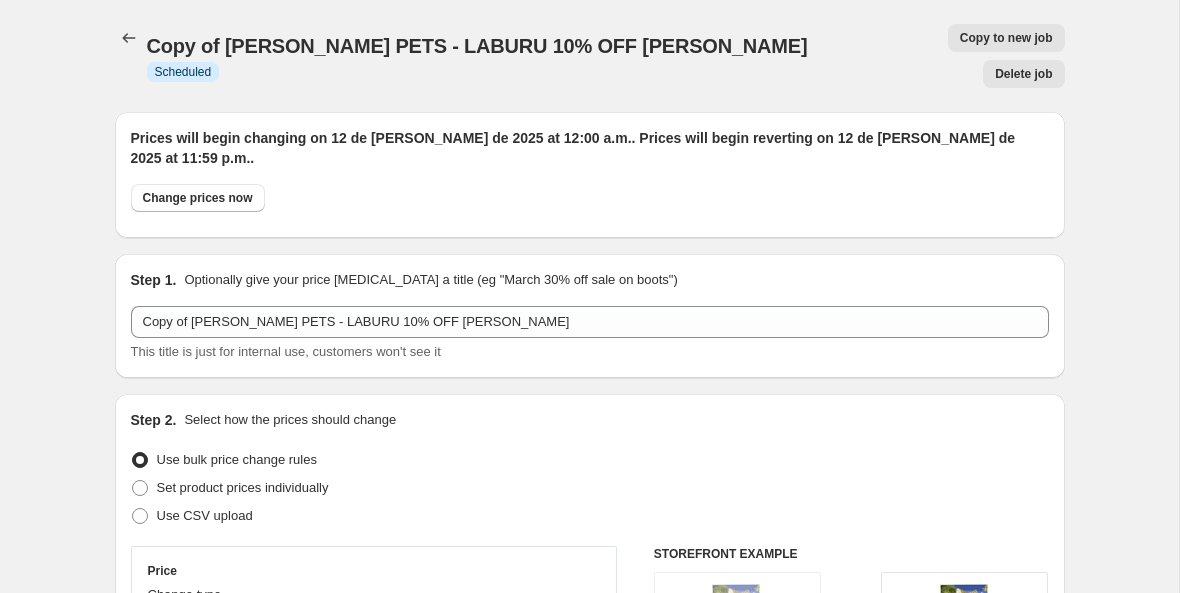 scroll, scrollTop: 27, scrollLeft: 0, axis: vertical 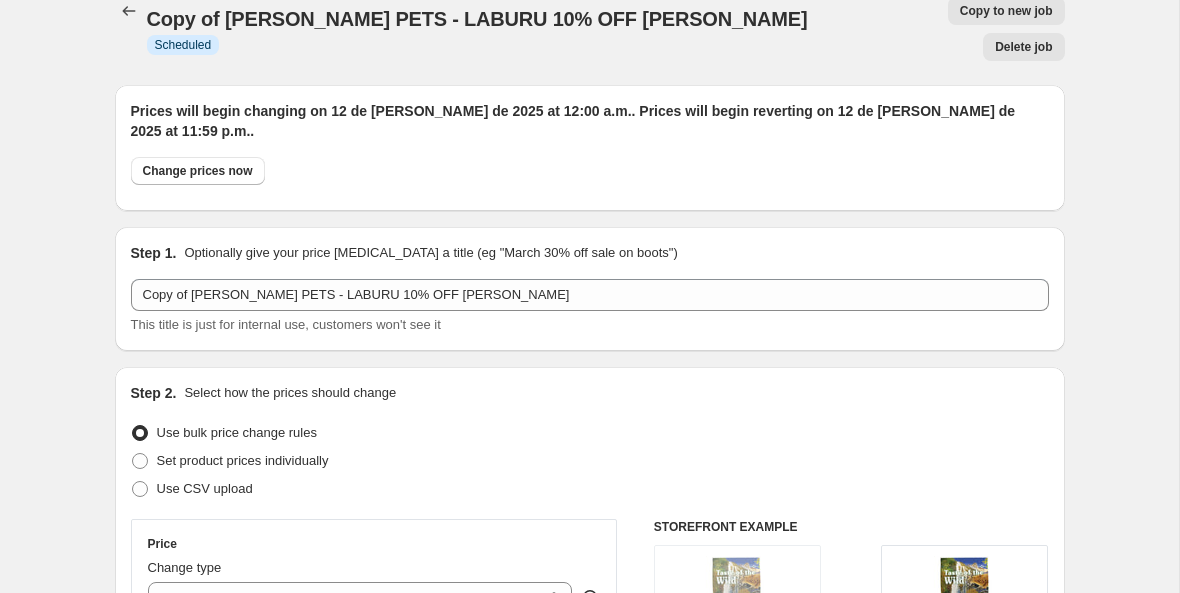 click at bounding box center (131, 11) 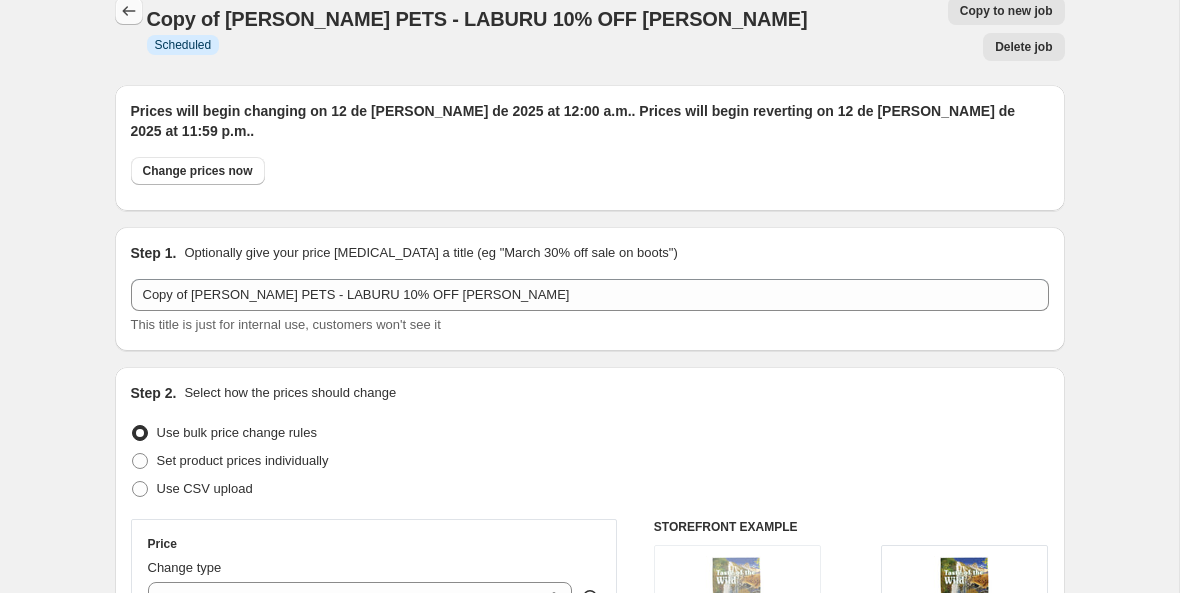 click 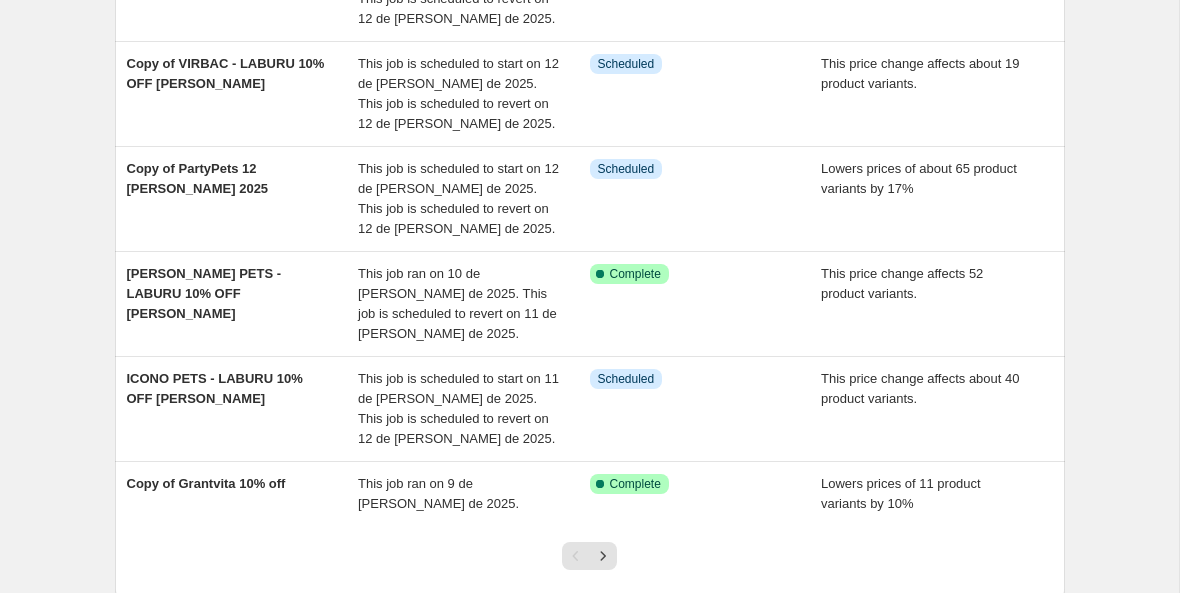 scroll, scrollTop: 662, scrollLeft: 0, axis: vertical 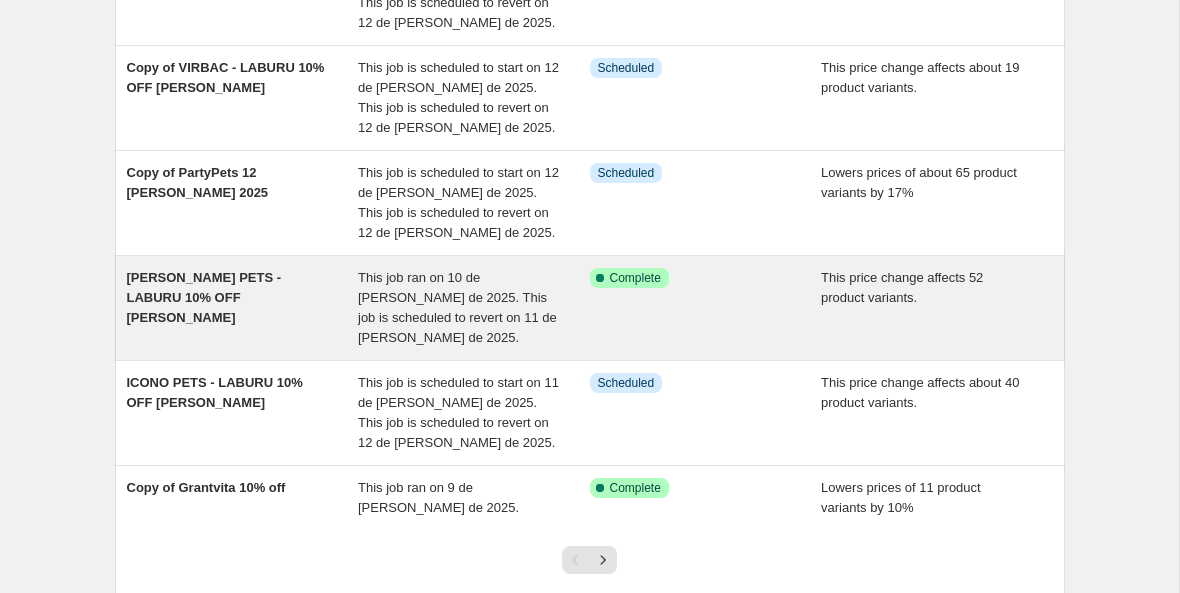 click on "Success Complete Complete" at bounding box center [691, 278] 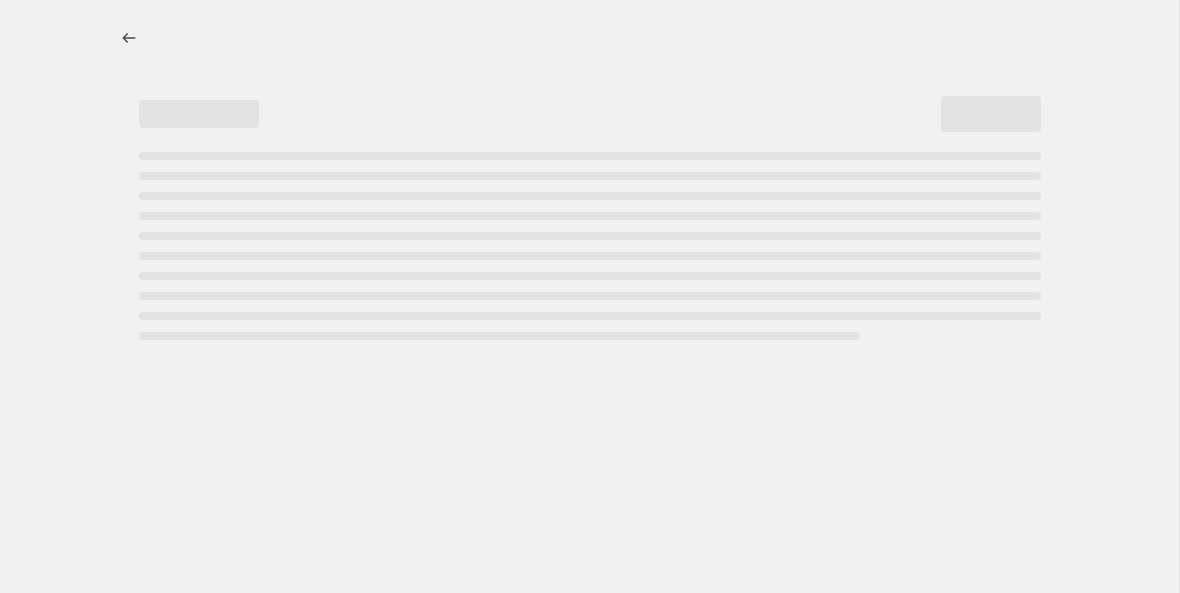 select on "pcap" 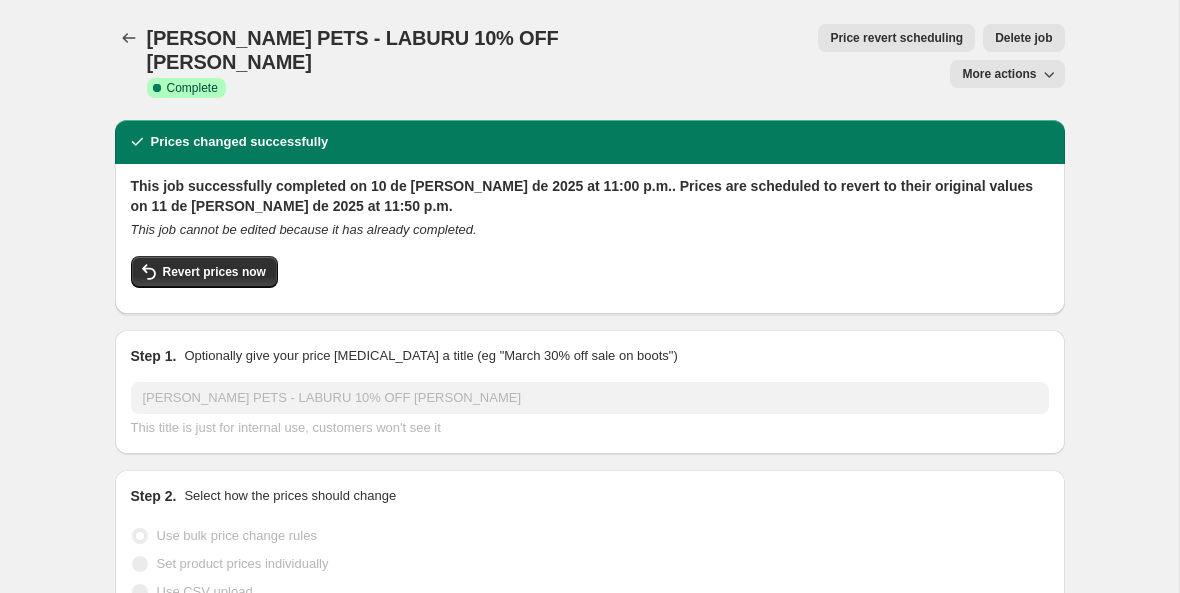 click on "More actions" at bounding box center (999, 74) 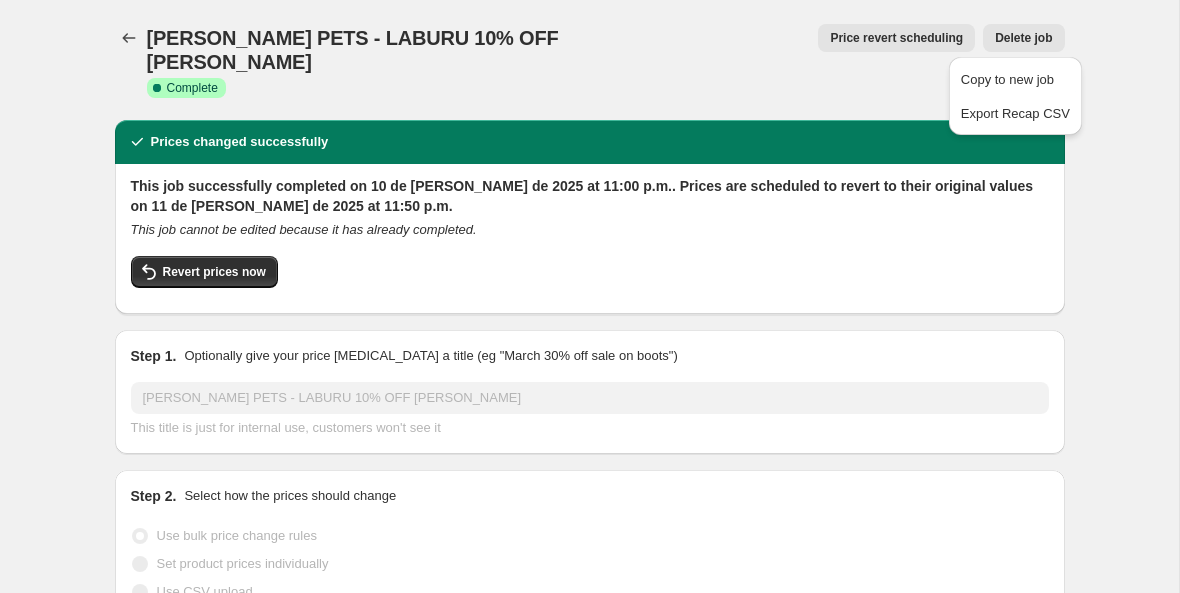click on "Delete job" at bounding box center [1023, 38] 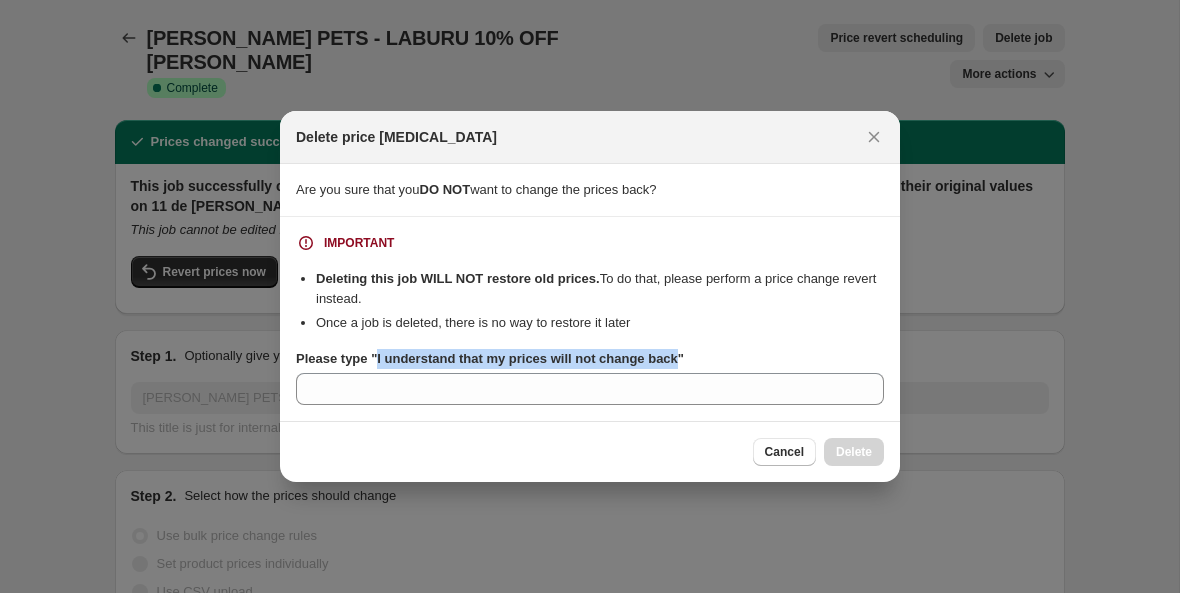 drag, startPoint x: 383, startPoint y: 360, endPoint x: 695, endPoint y: 359, distance: 312.00162 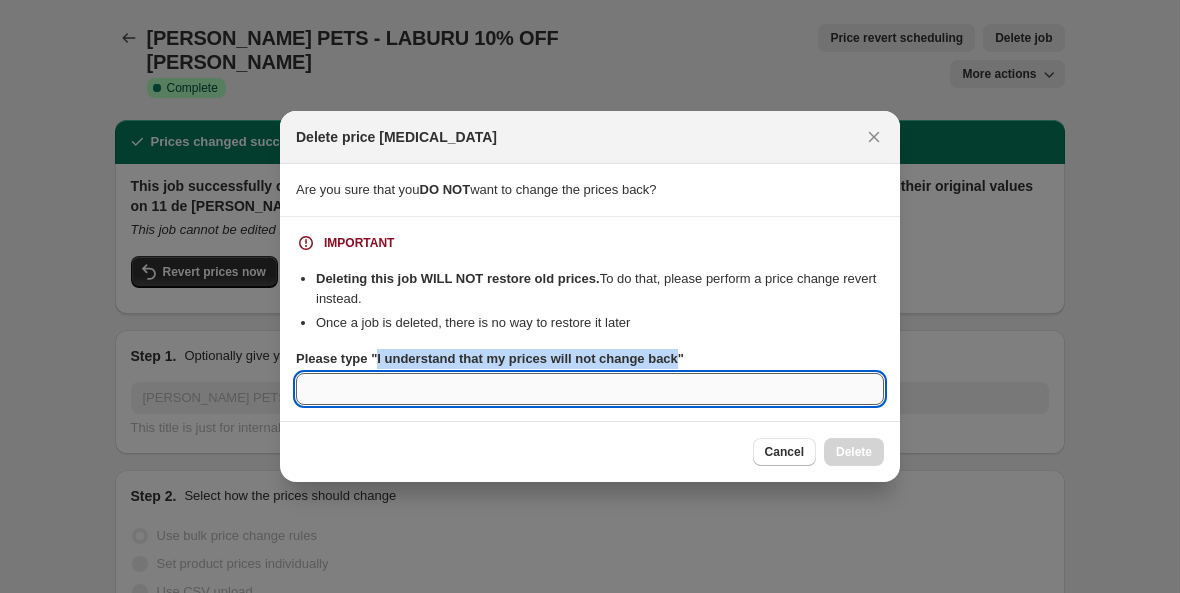 click on "Please type "I understand that my prices will not change back"" at bounding box center [590, 389] 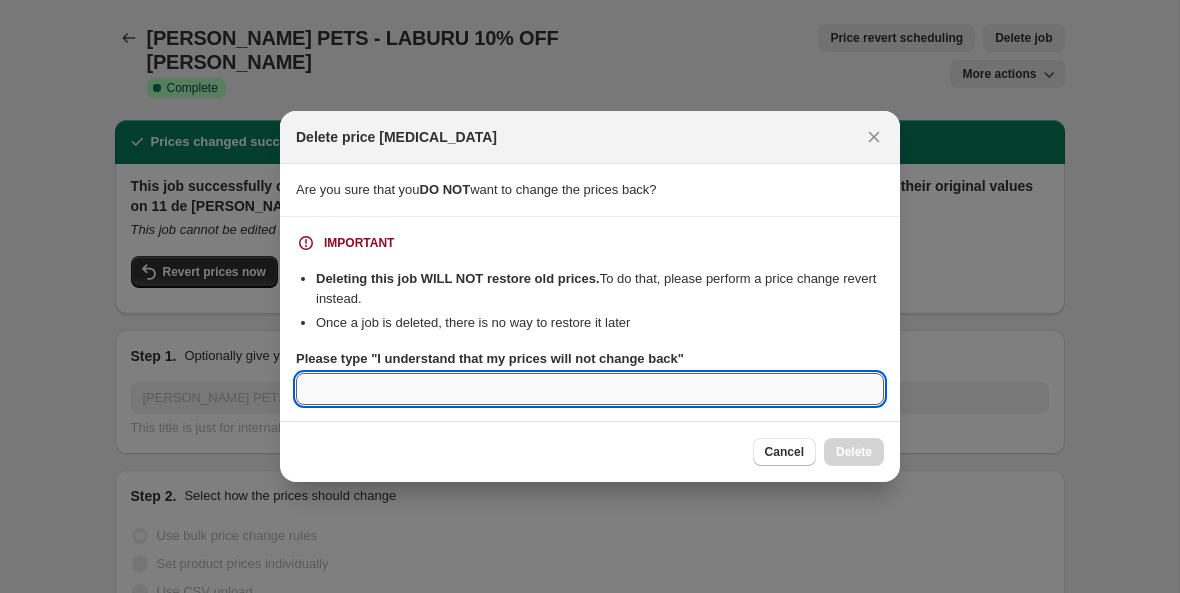paste on "I understand that my prices will not change back" 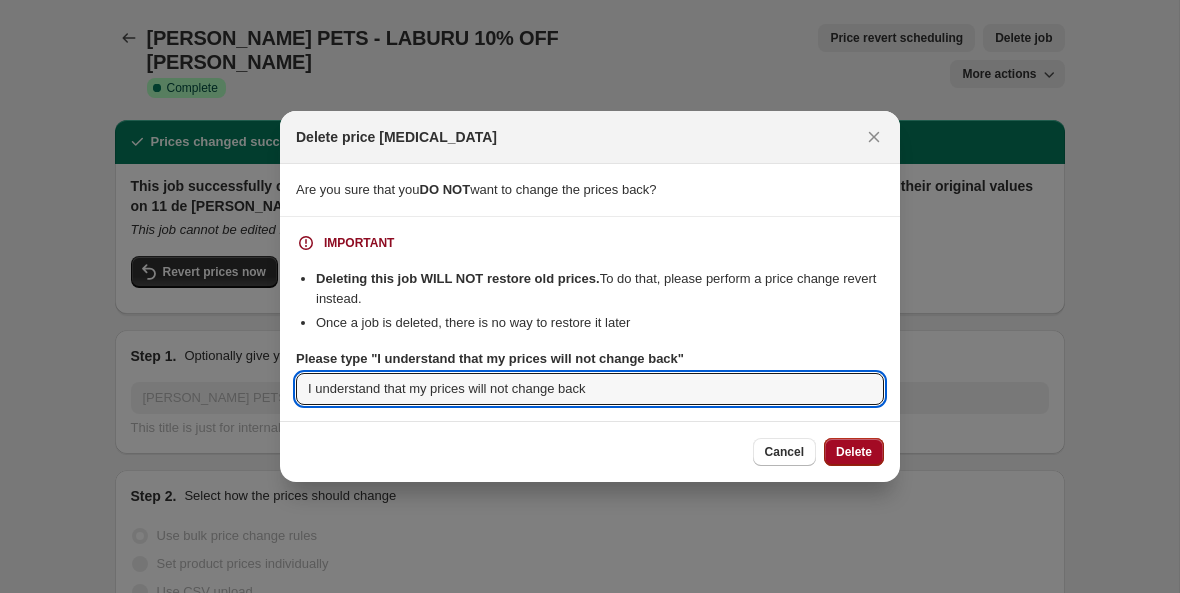type on "I understand that my prices will not change back" 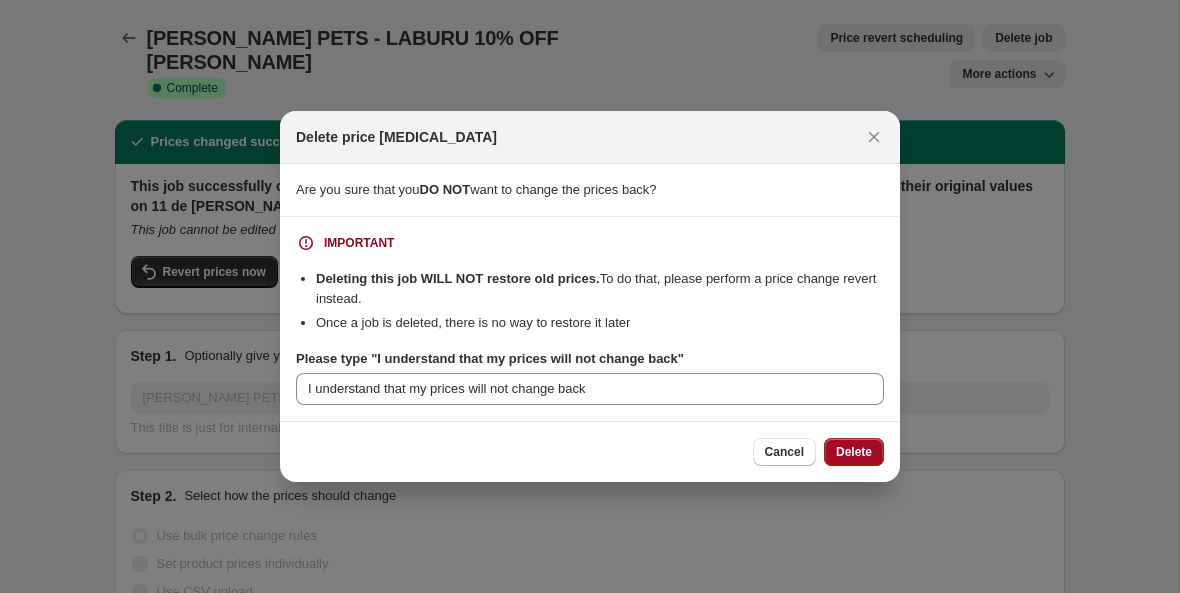 click on "Delete" at bounding box center (854, 452) 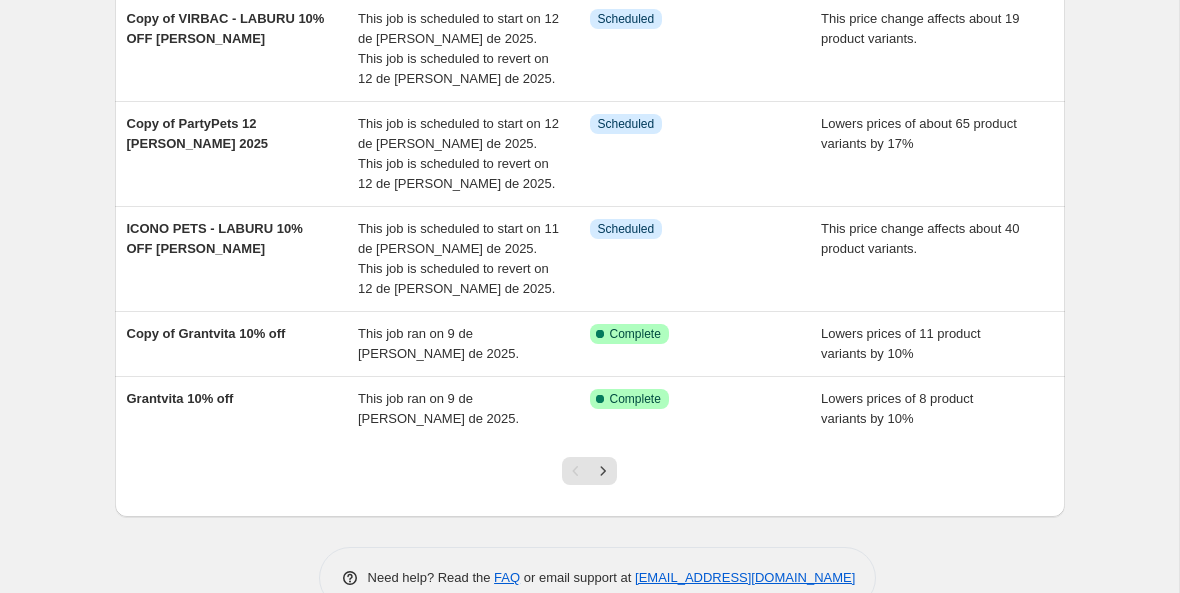 scroll, scrollTop: 0, scrollLeft: 0, axis: both 